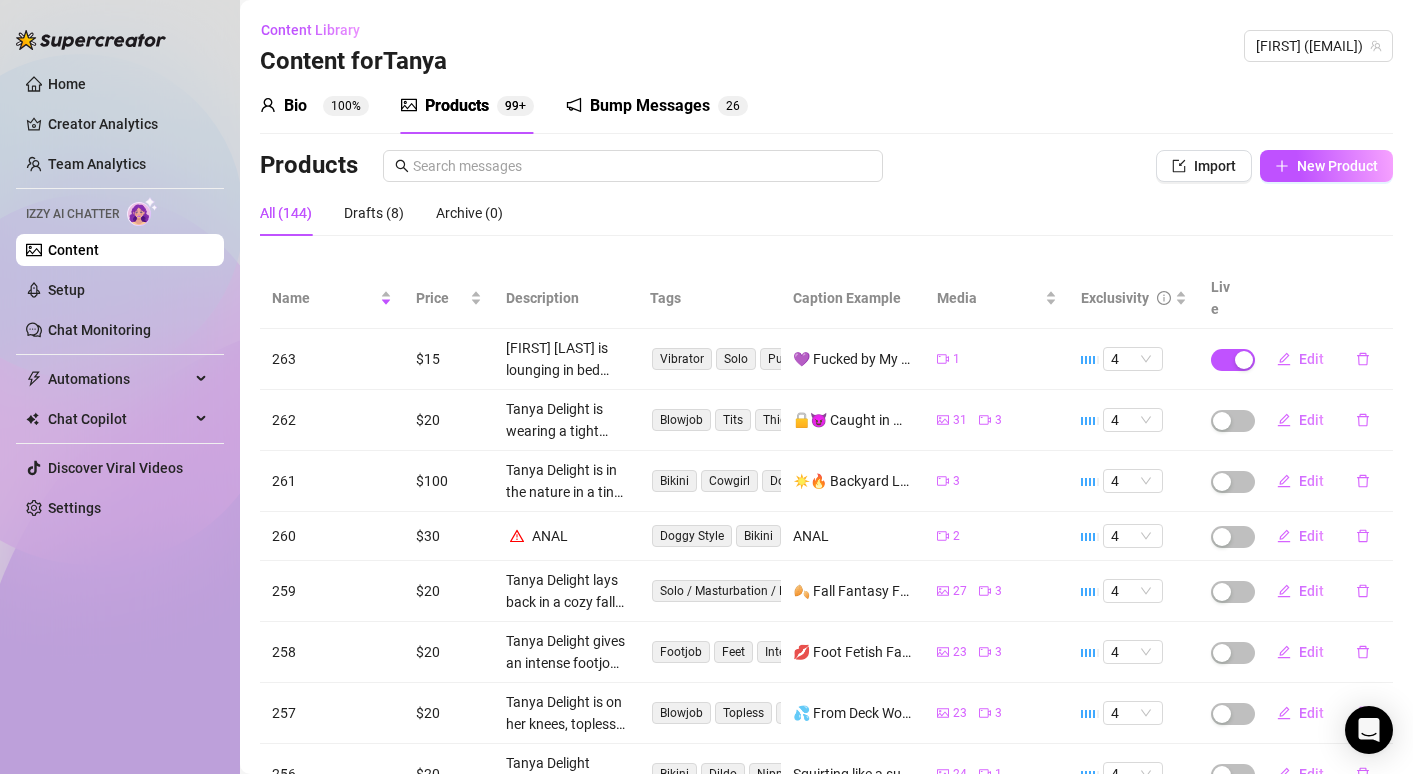 scroll, scrollTop: 0, scrollLeft: 0, axis: both 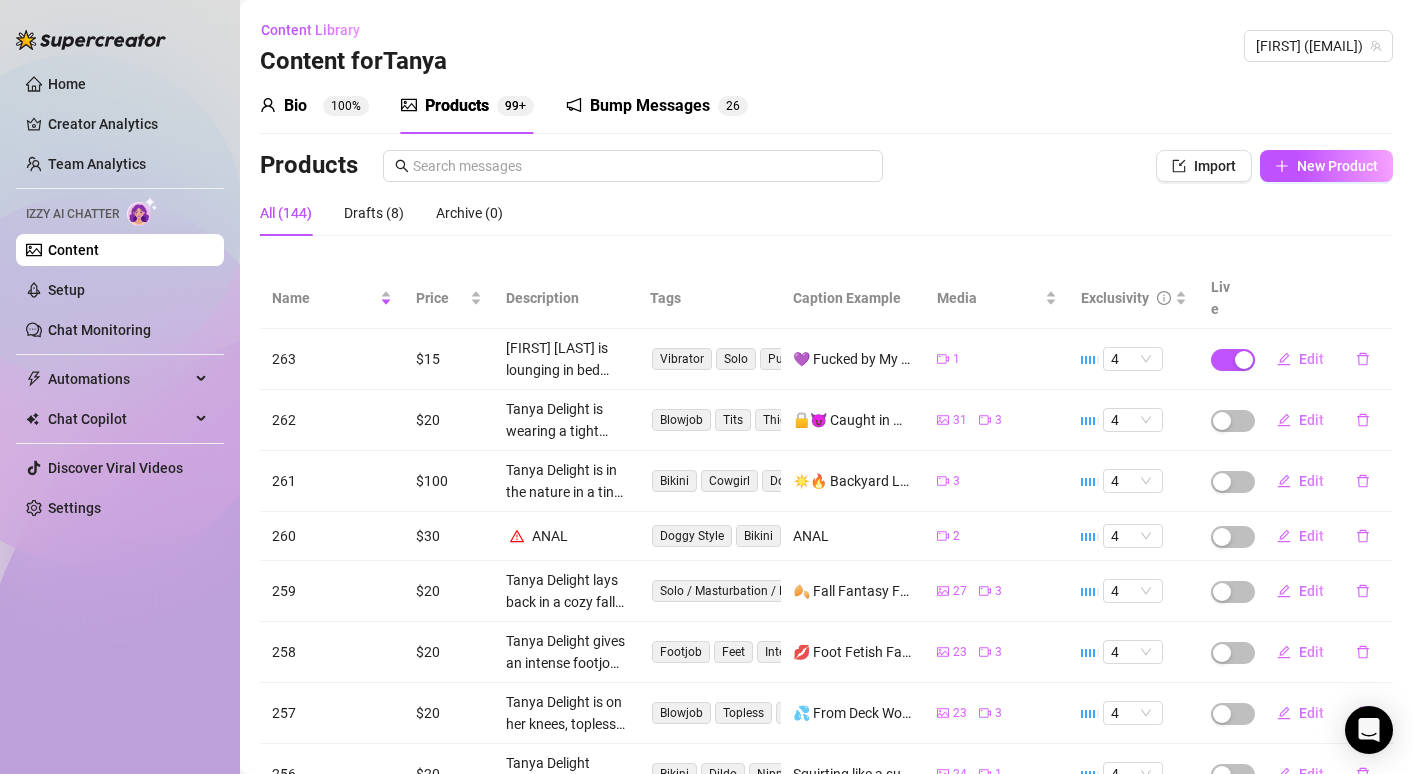 click on "Edit" at bounding box center [1321, 359] 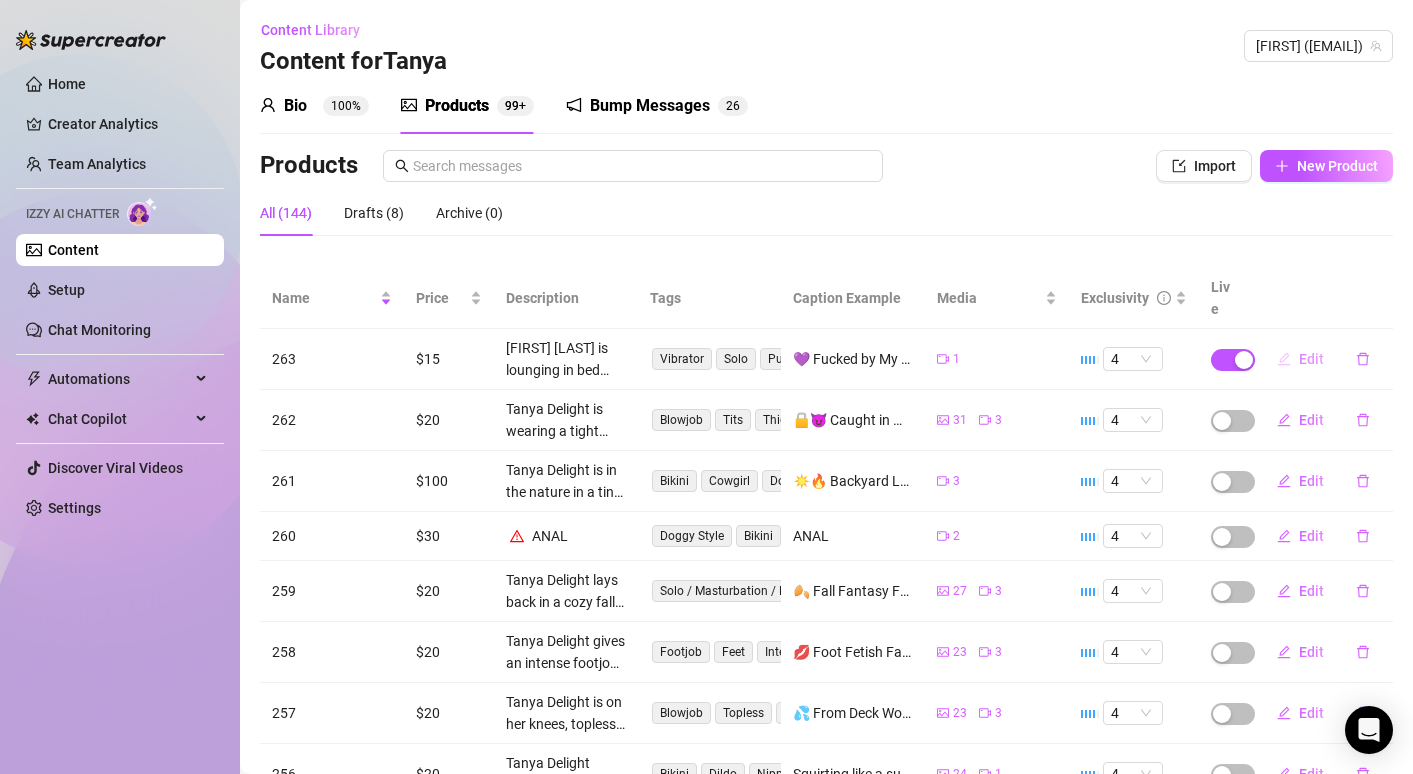 click on "Edit" at bounding box center [1300, 359] 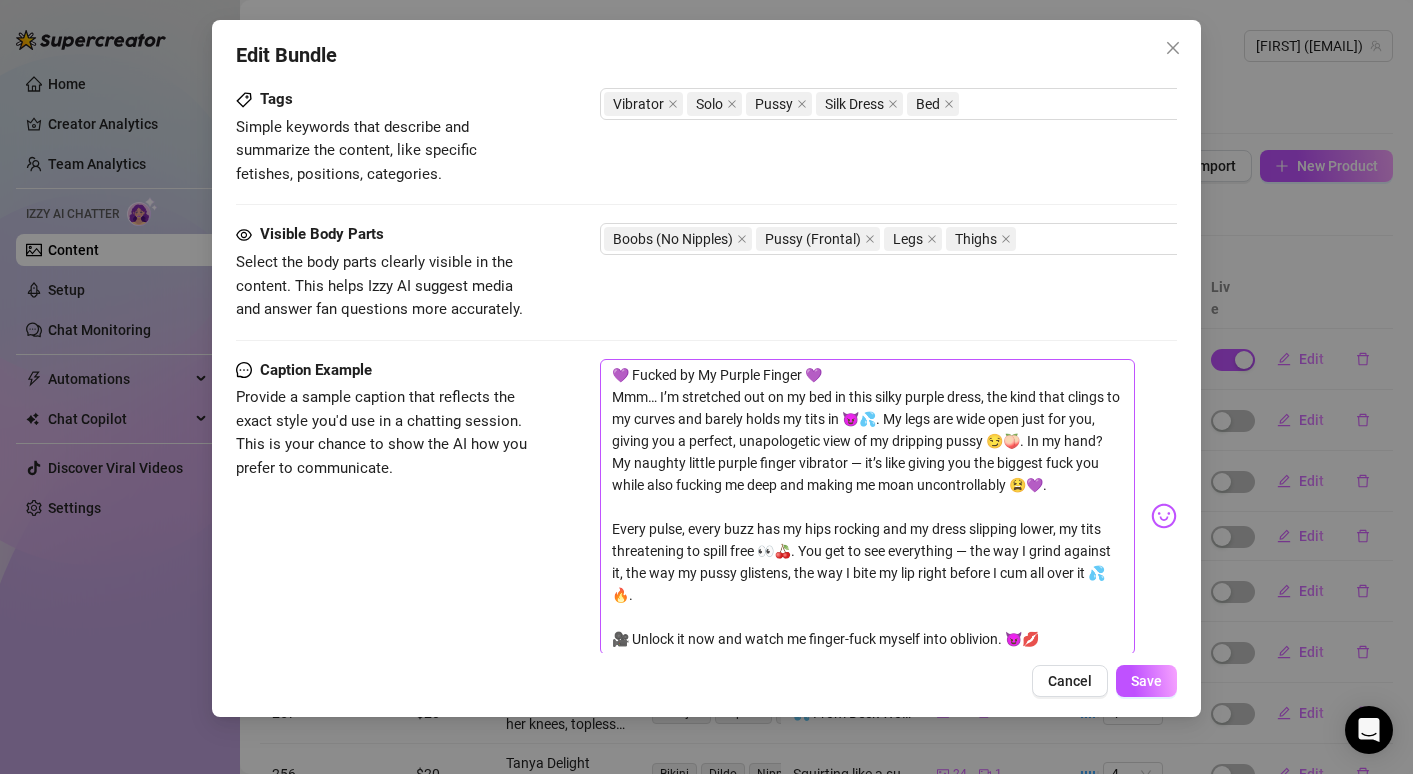 scroll, scrollTop: 994, scrollLeft: 0, axis: vertical 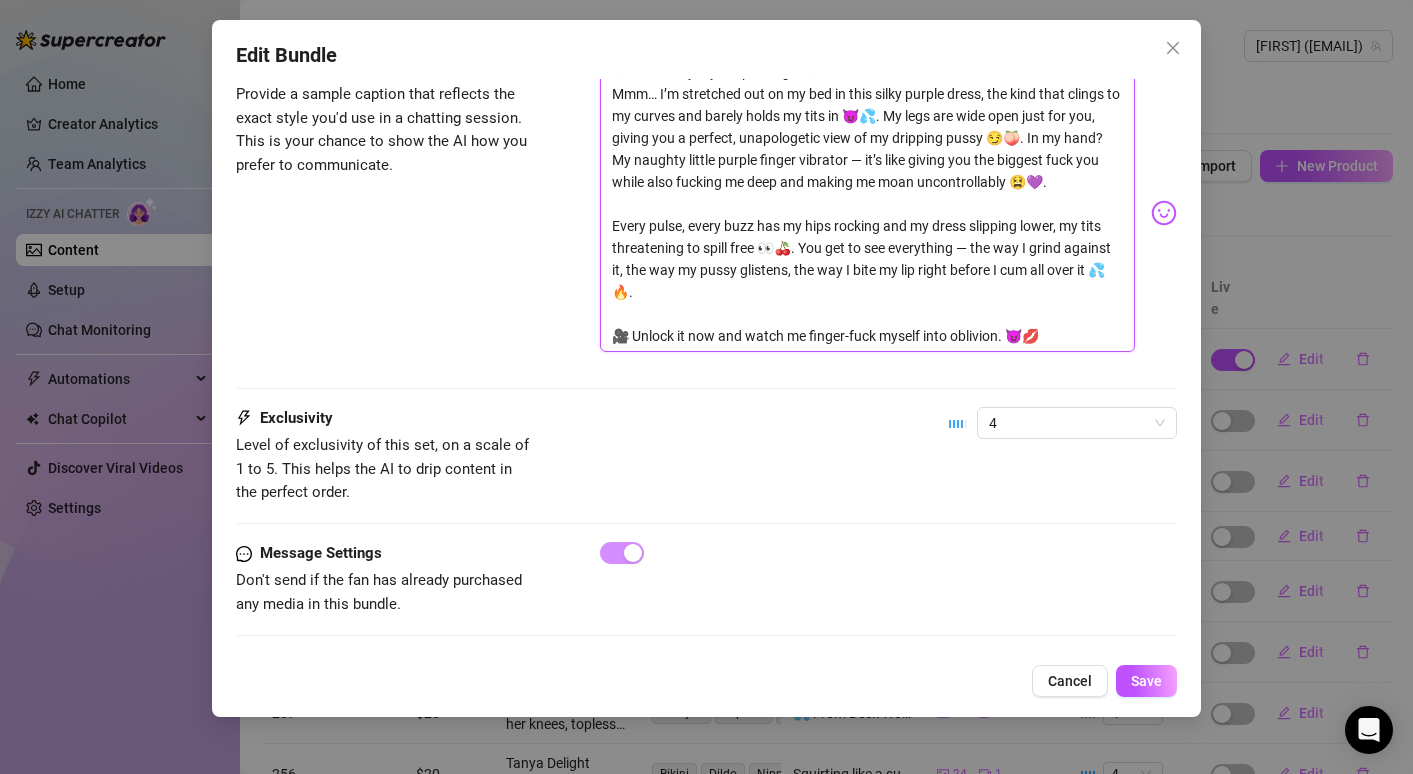 drag, startPoint x: 614, startPoint y: 372, endPoint x: 1009, endPoint y: 676, distance: 498.43857 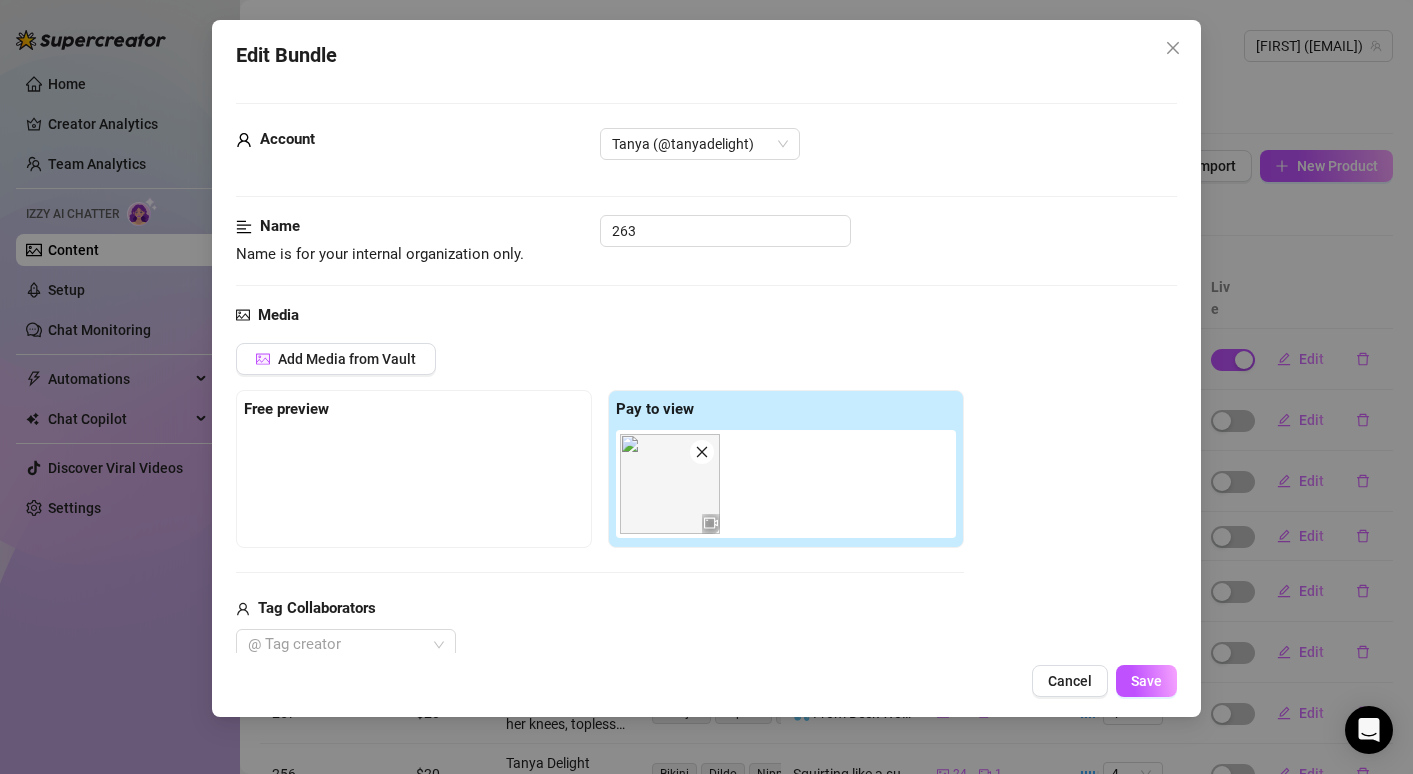 scroll, scrollTop: 1313, scrollLeft: 0, axis: vertical 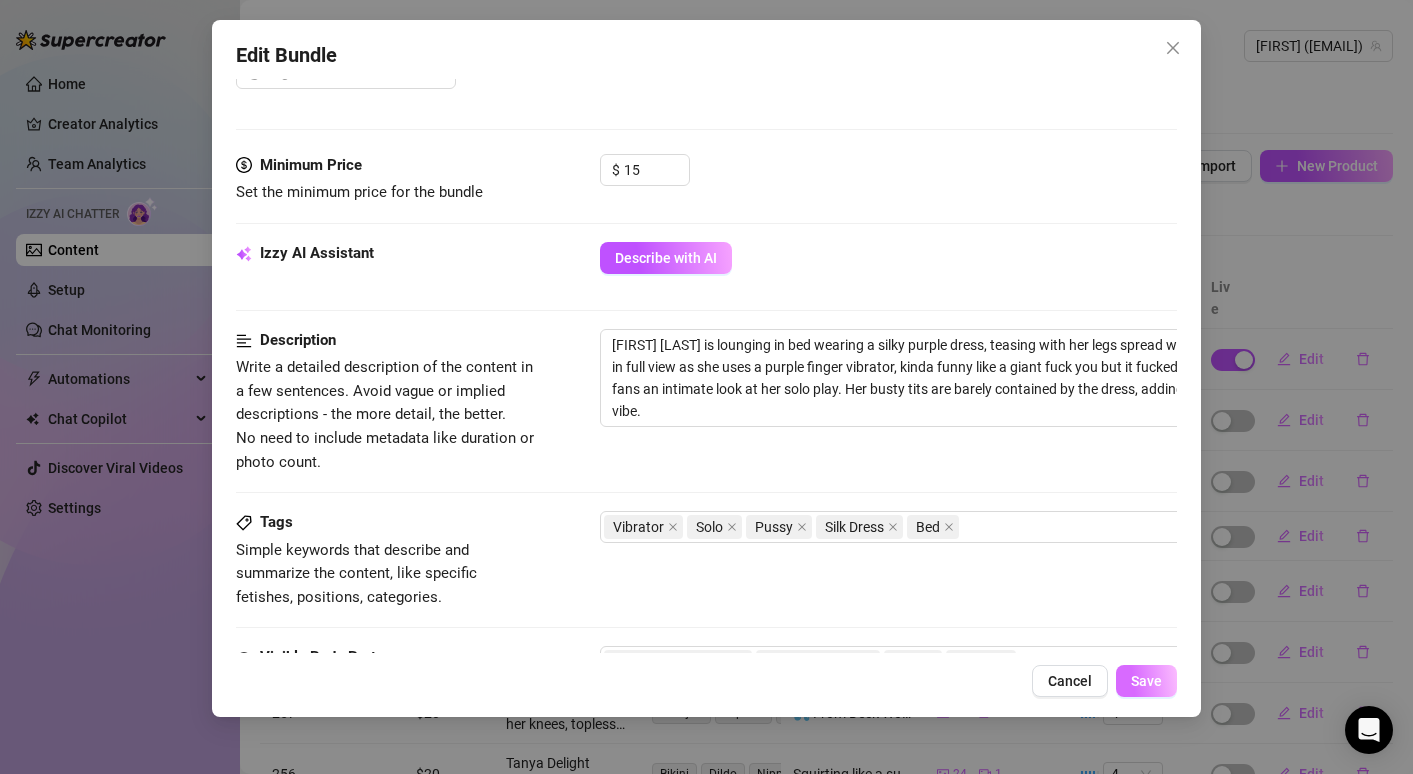 click on "Save" at bounding box center [1146, 681] 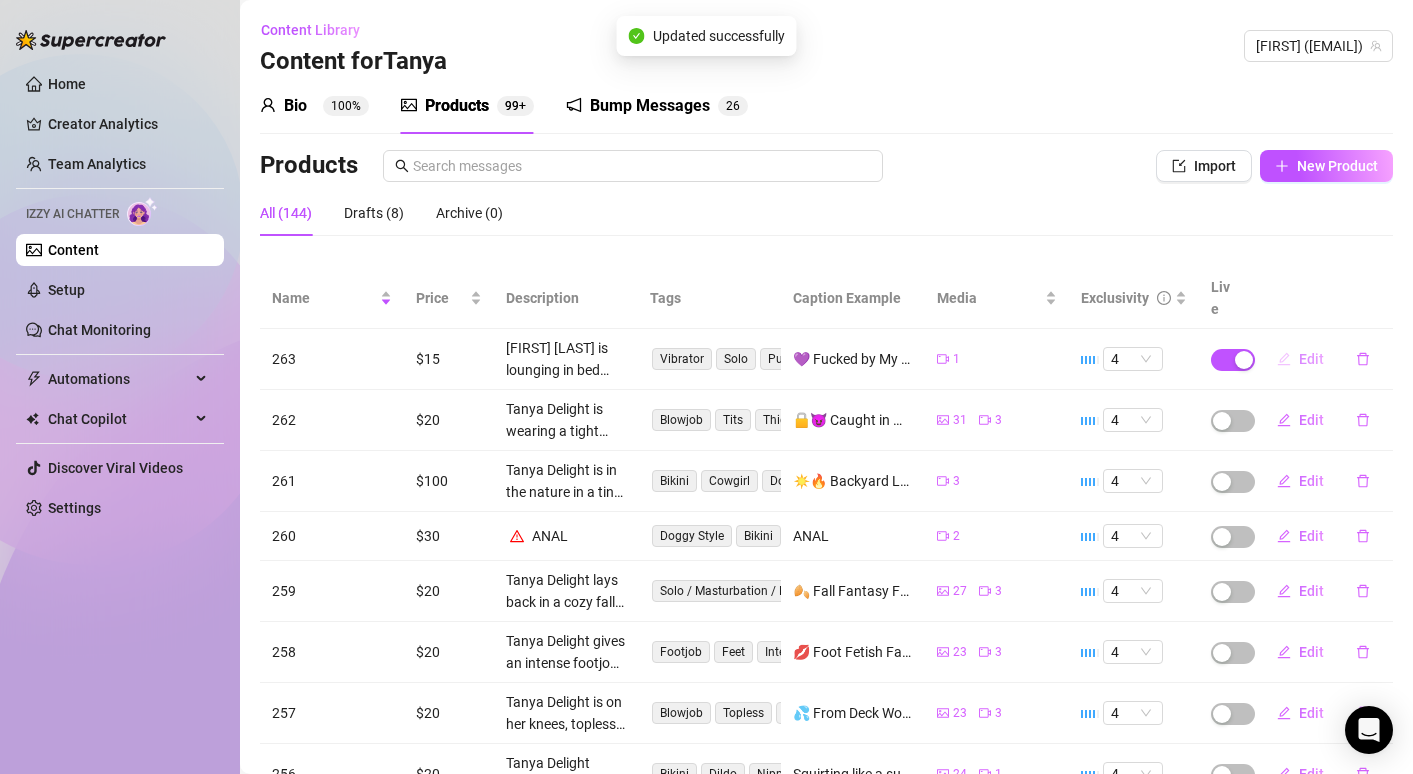 click 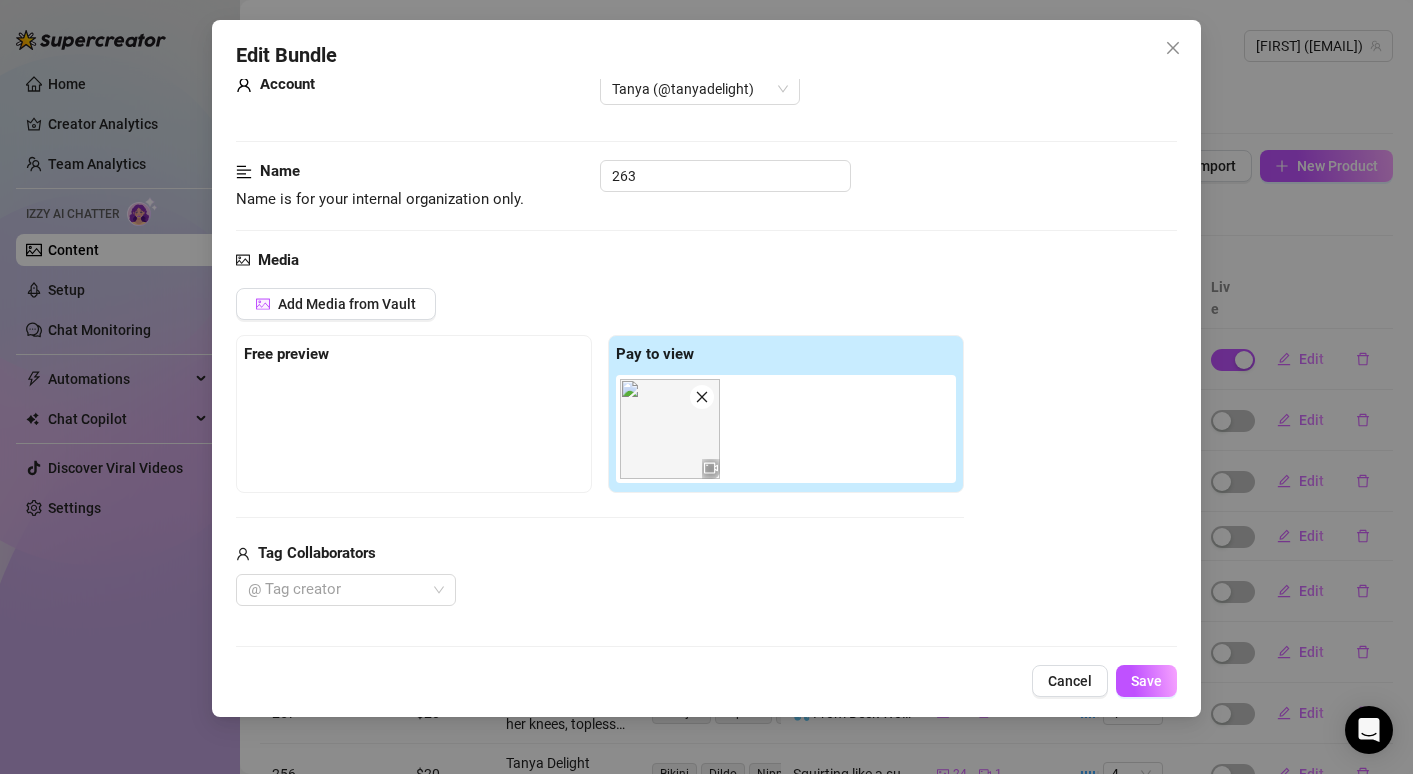 scroll, scrollTop: 56, scrollLeft: 0, axis: vertical 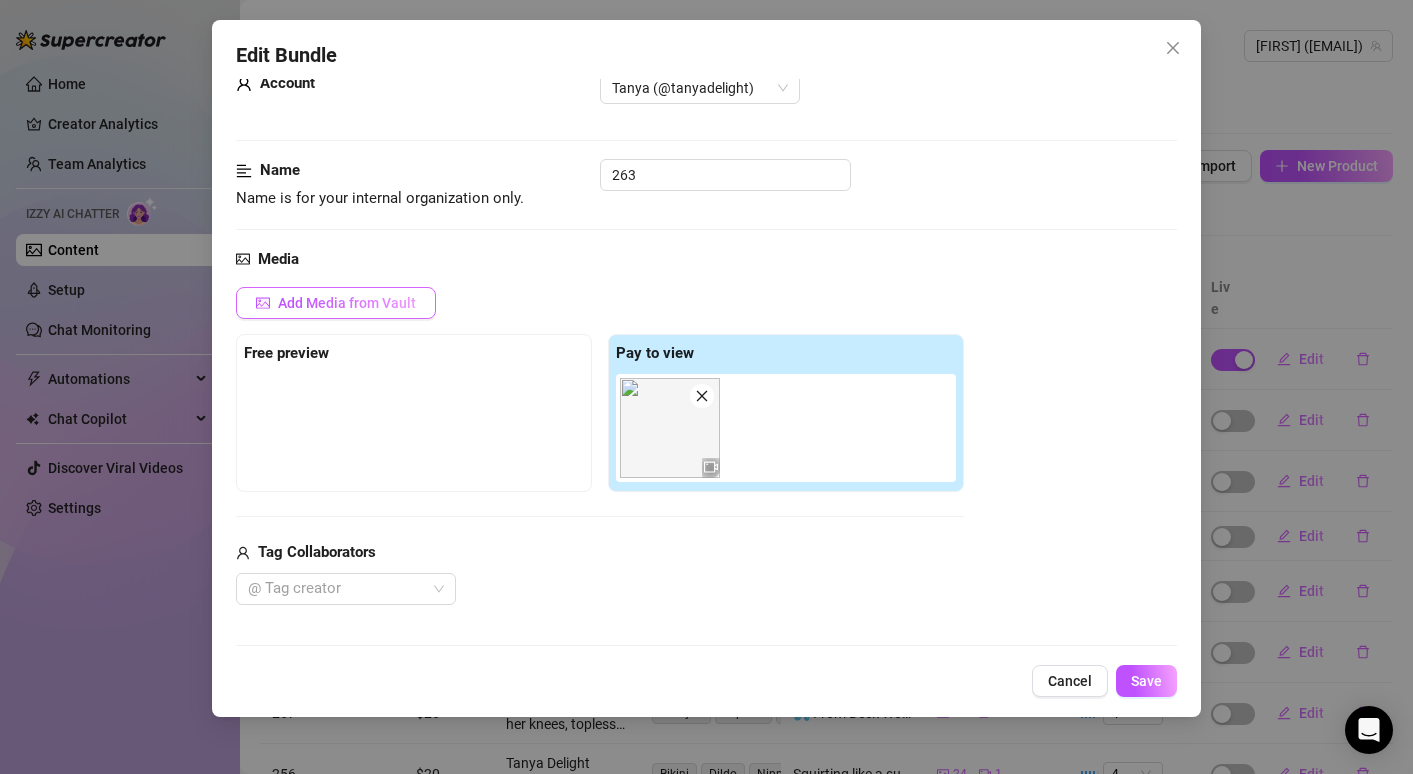 click on "Add Media from Vault" at bounding box center (336, 303) 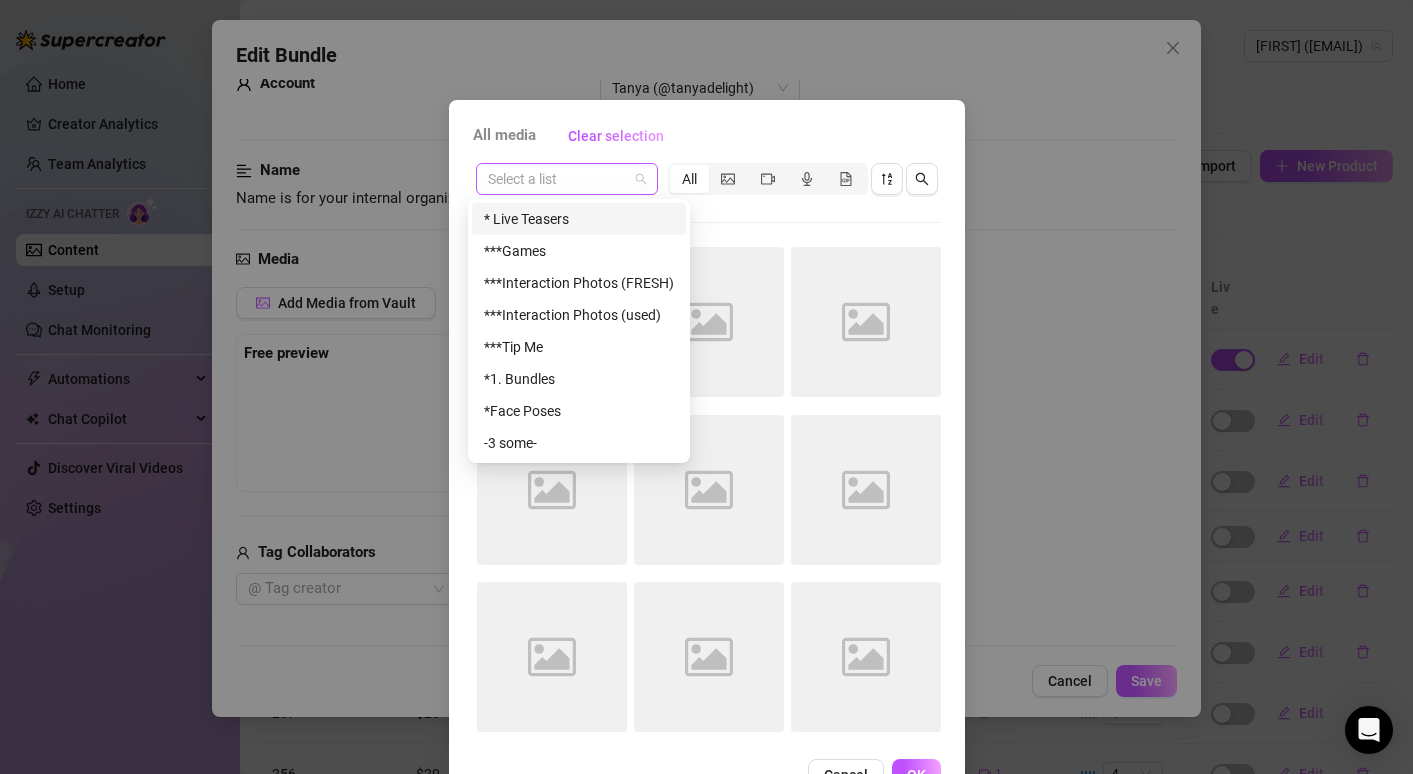 click on "Select a list" at bounding box center (567, 179) 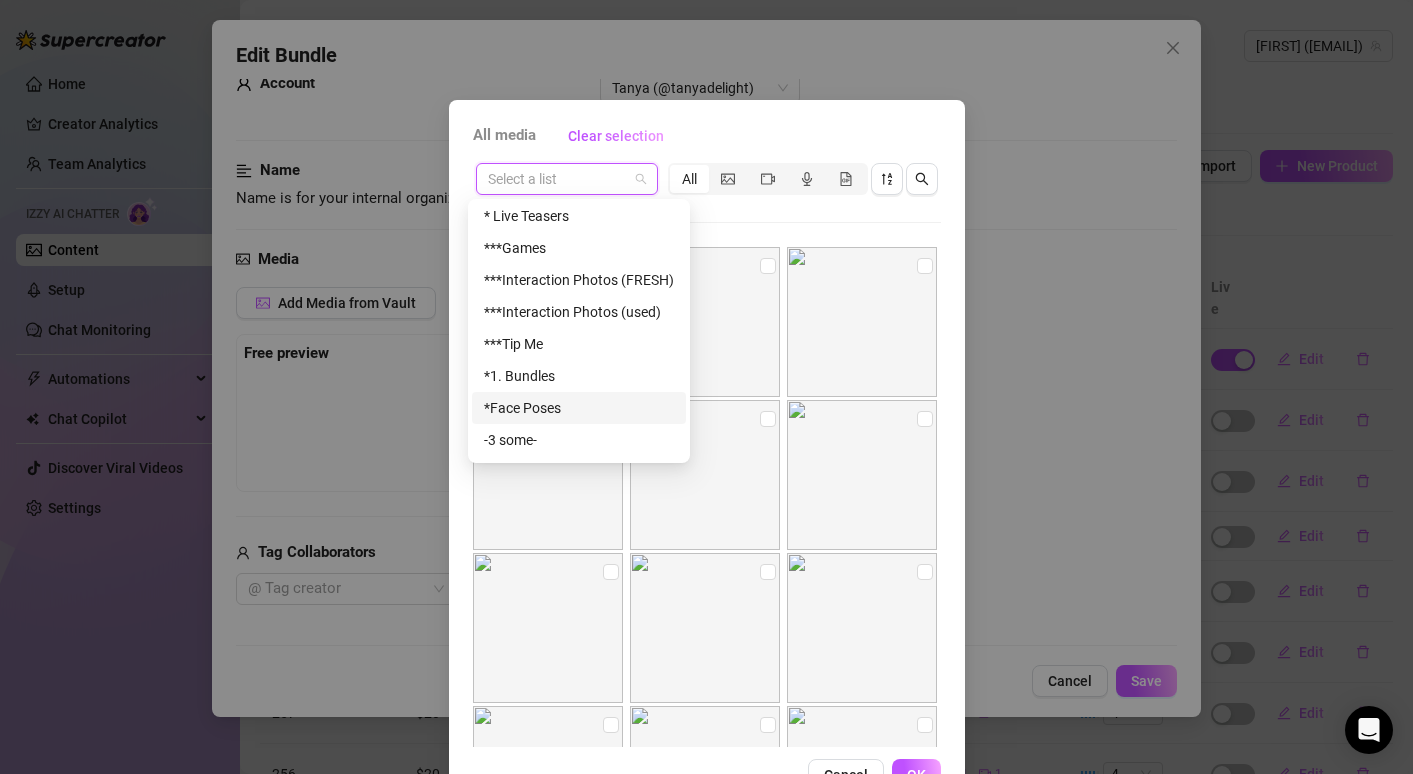 scroll, scrollTop: 0, scrollLeft: 0, axis: both 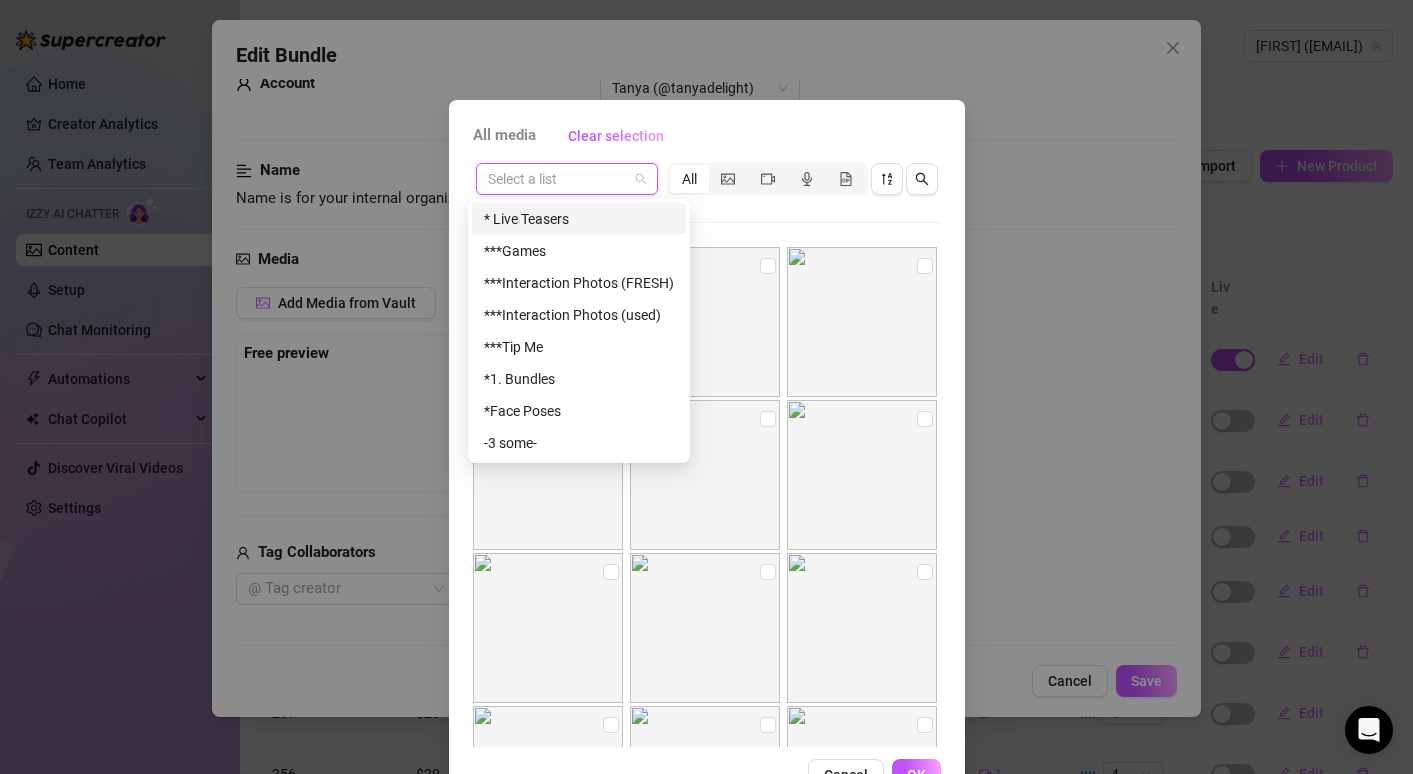 click on "Select a list All" at bounding box center (707, 453) 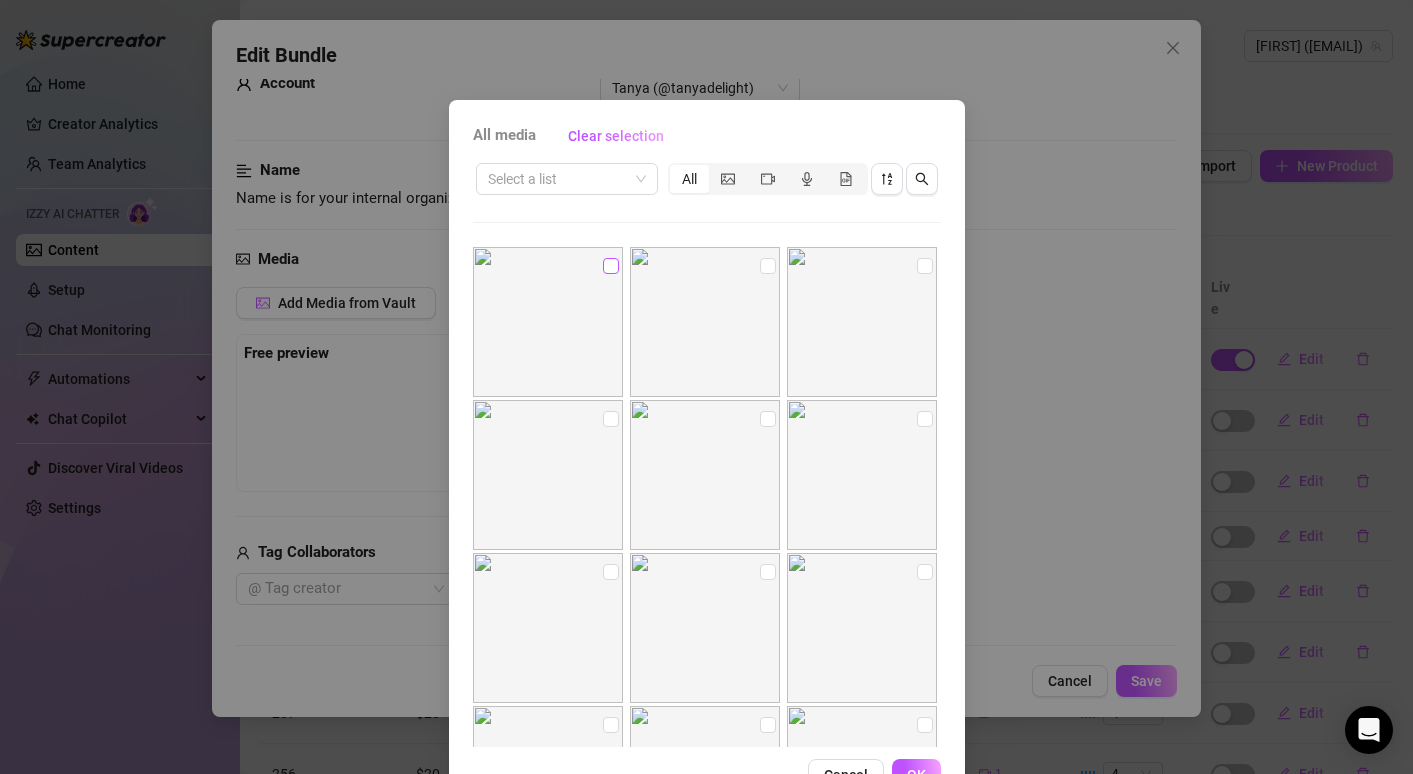 click at bounding box center (611, 266) 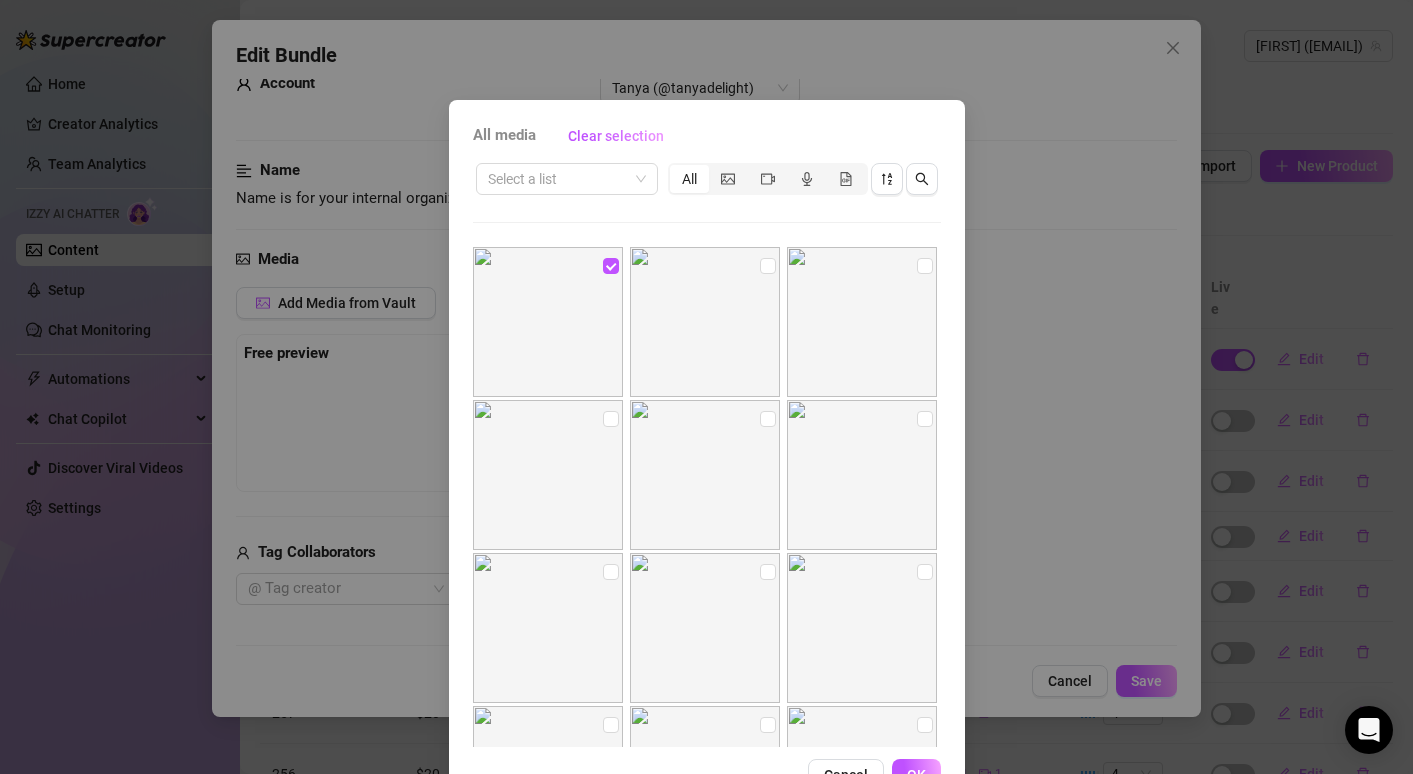 click at bounding box center (705, 322) 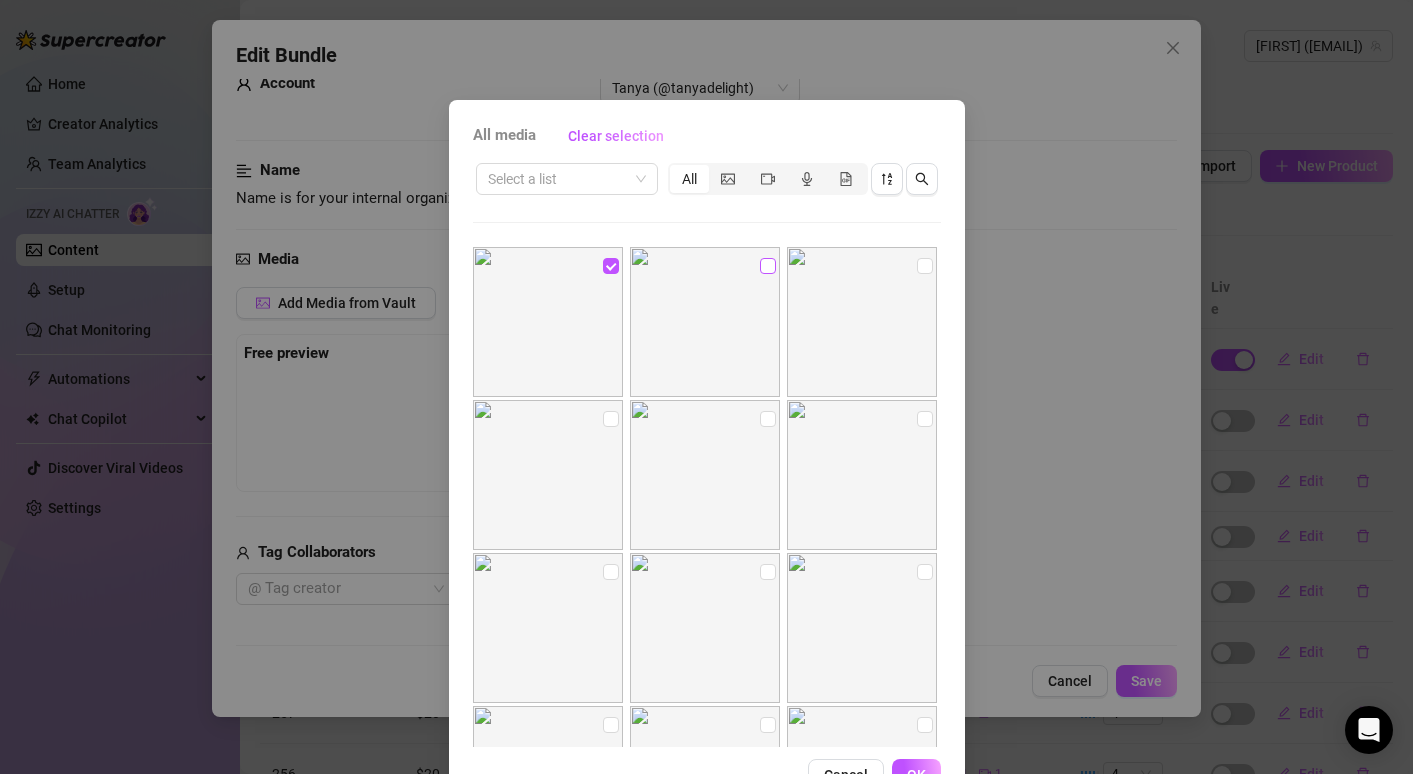 click at bounding box center [768, 266] 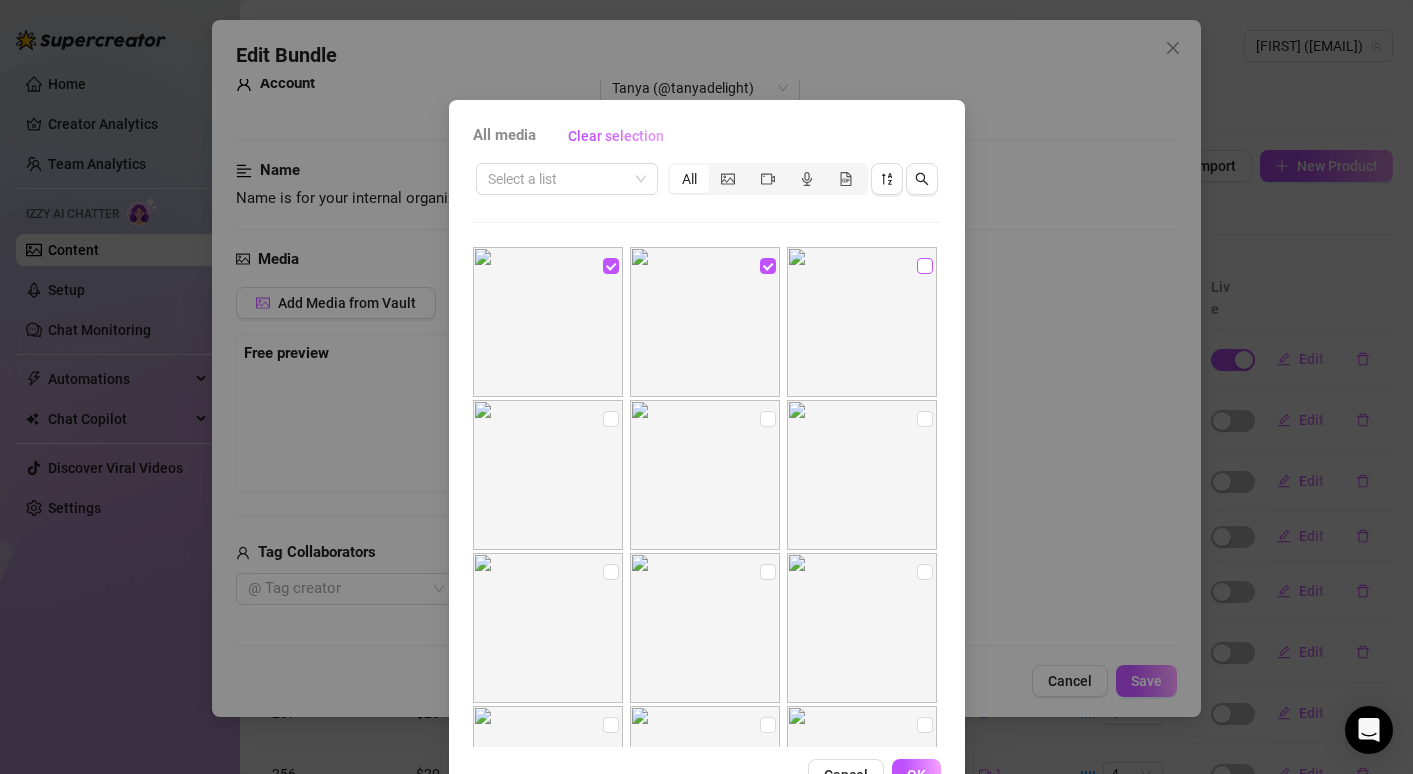click at bounding box center (925, 266) 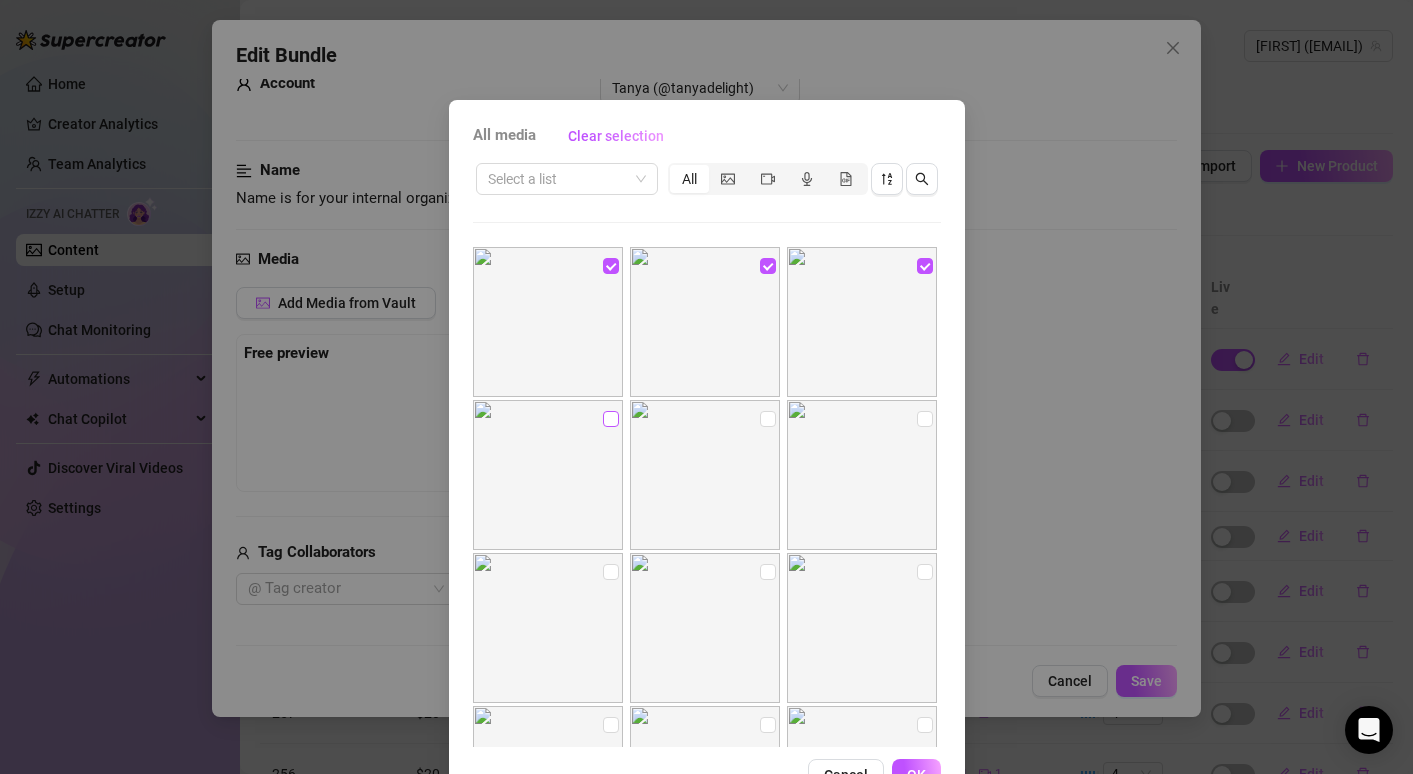click at bounding box center (611, 419) 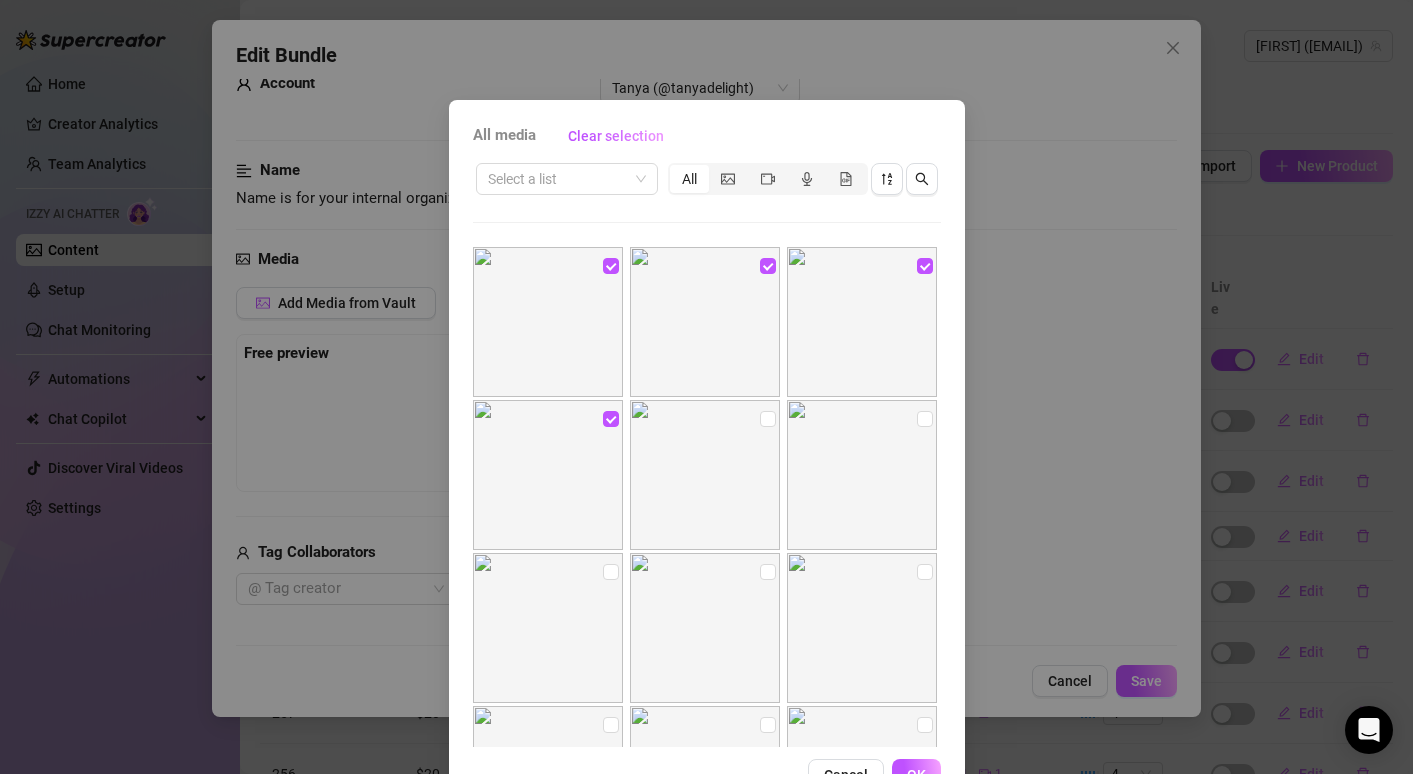 click at bounding box center (705, 475) 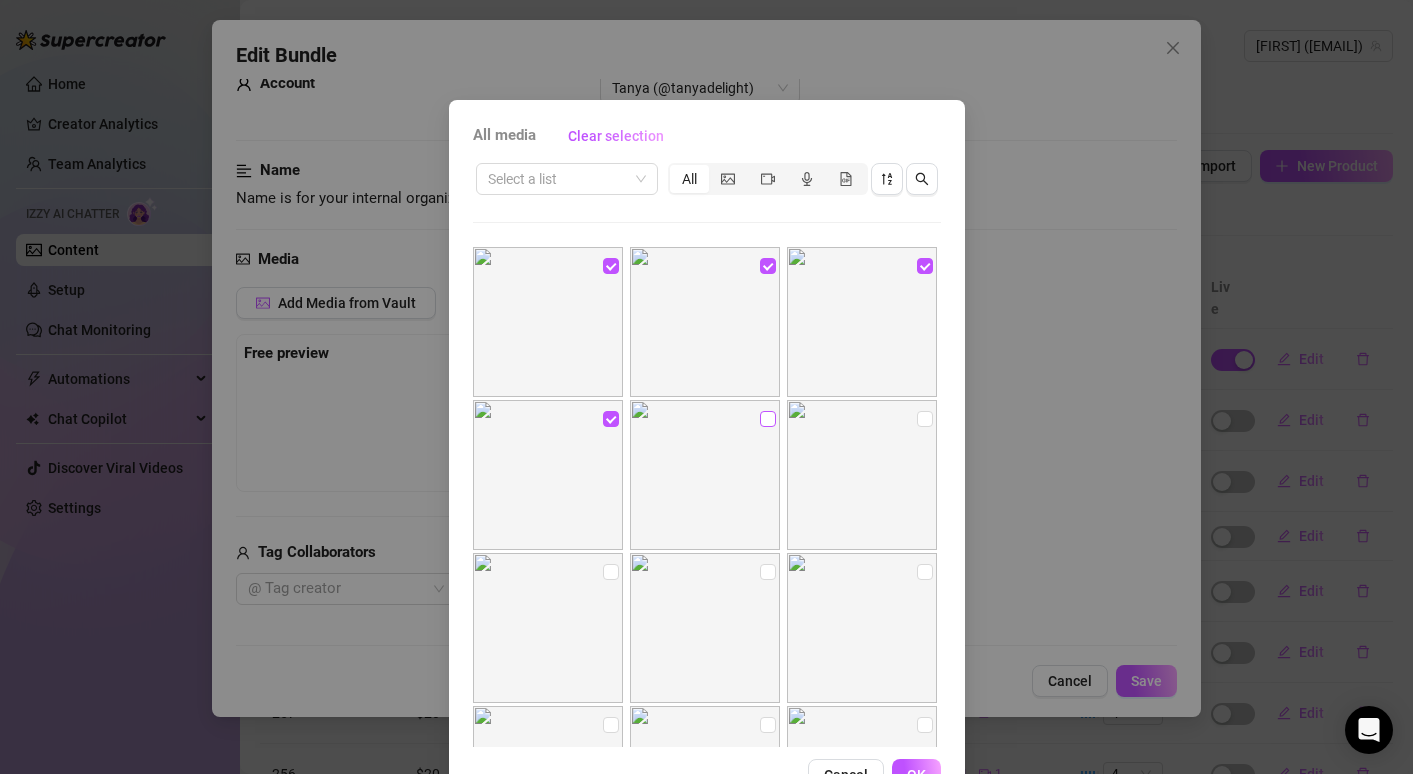 click at bounding box center [768, 419] 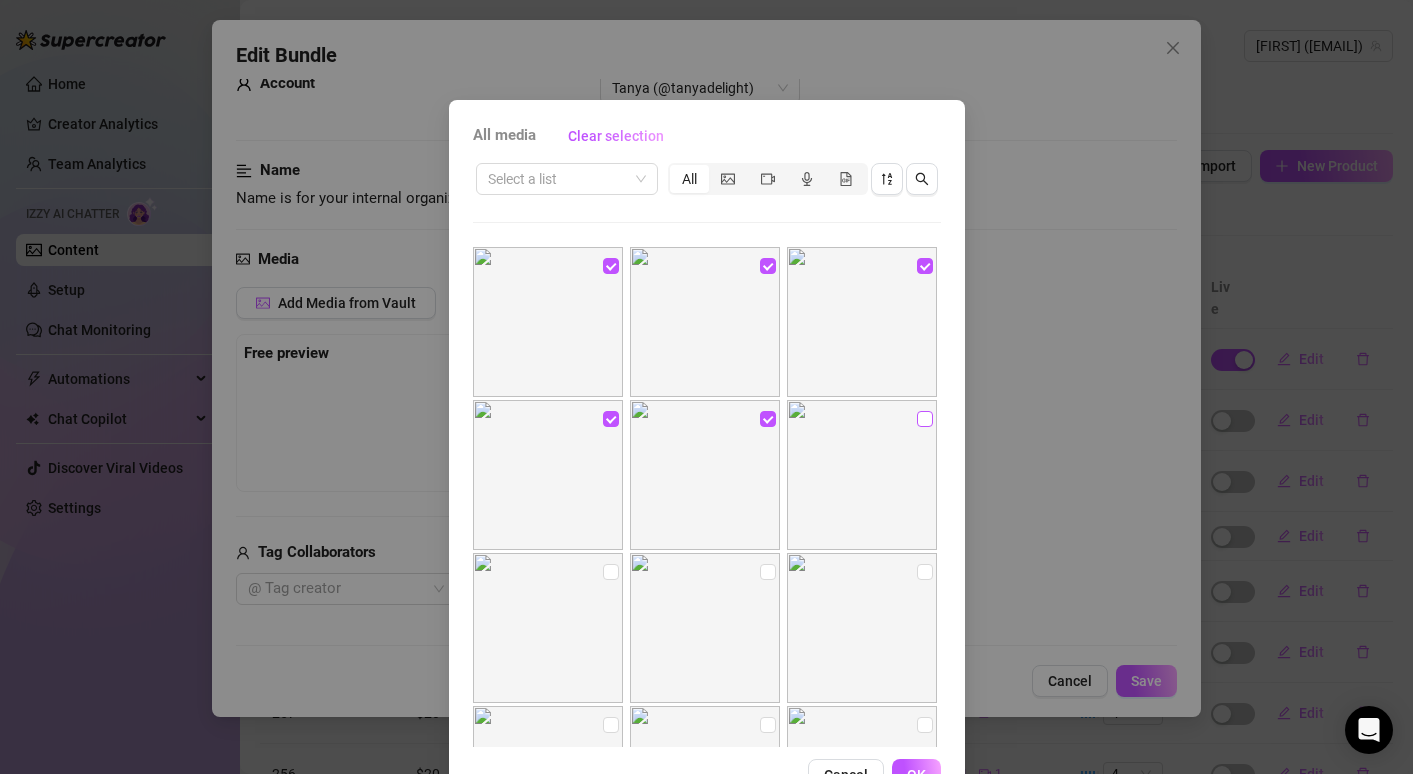 click at bounding box center (925, 419) 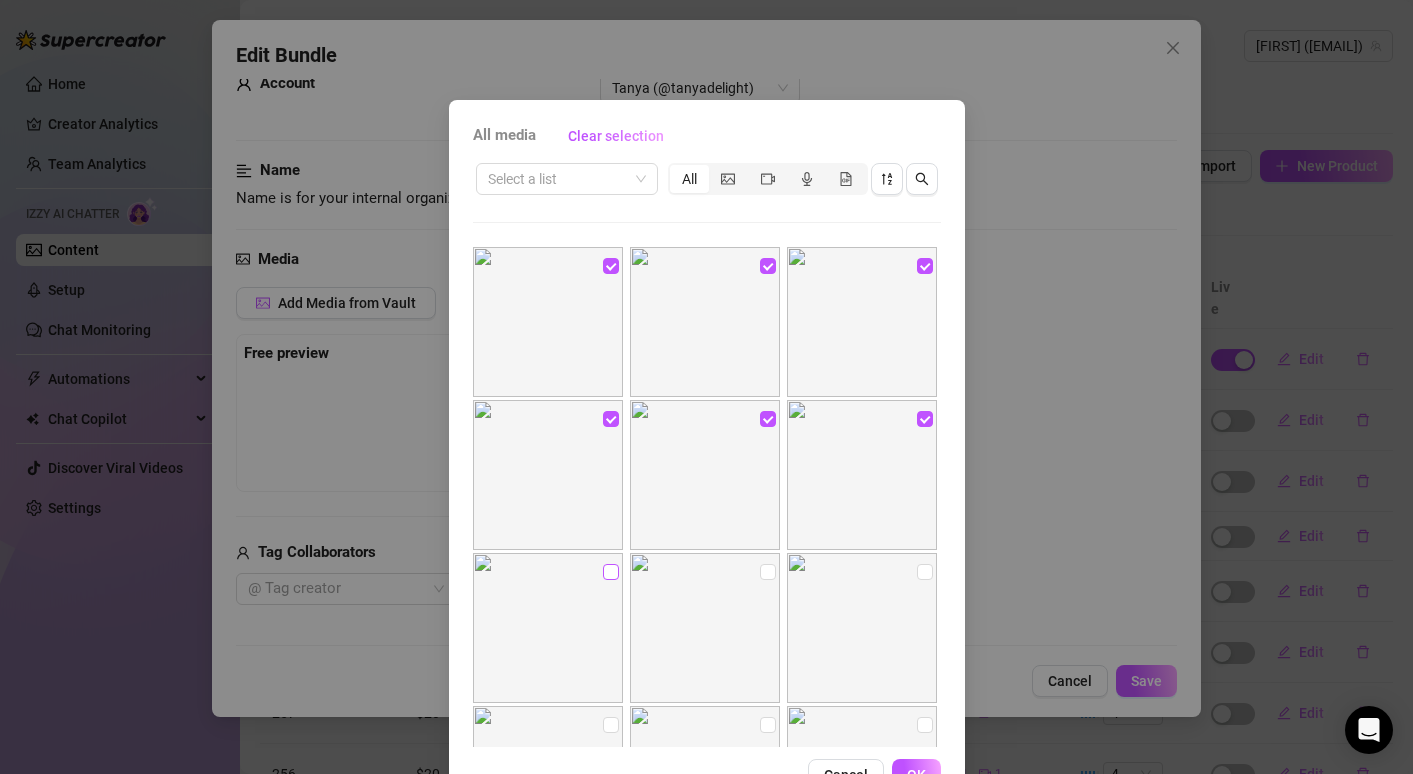 click at bounding box center [611, 572] 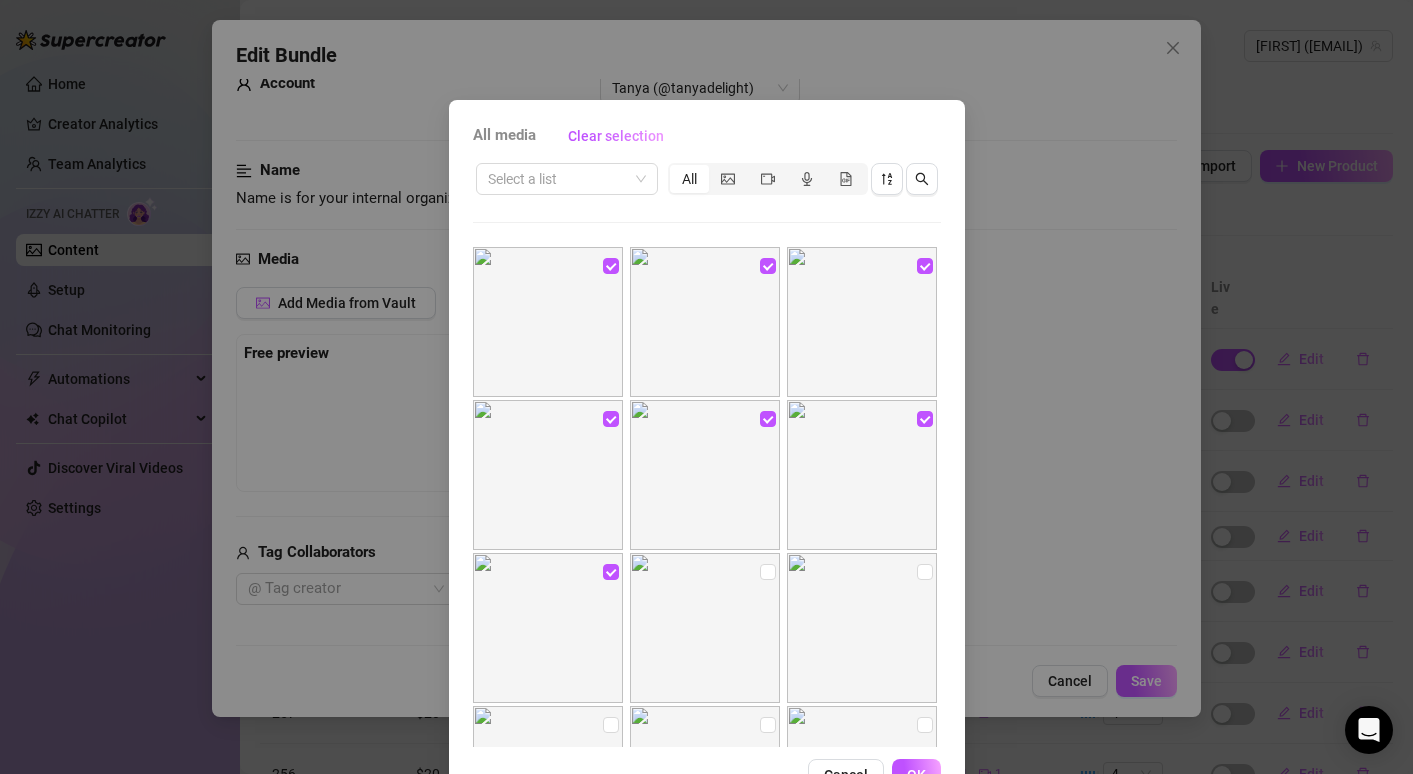 click at bounding box center (705, 628) 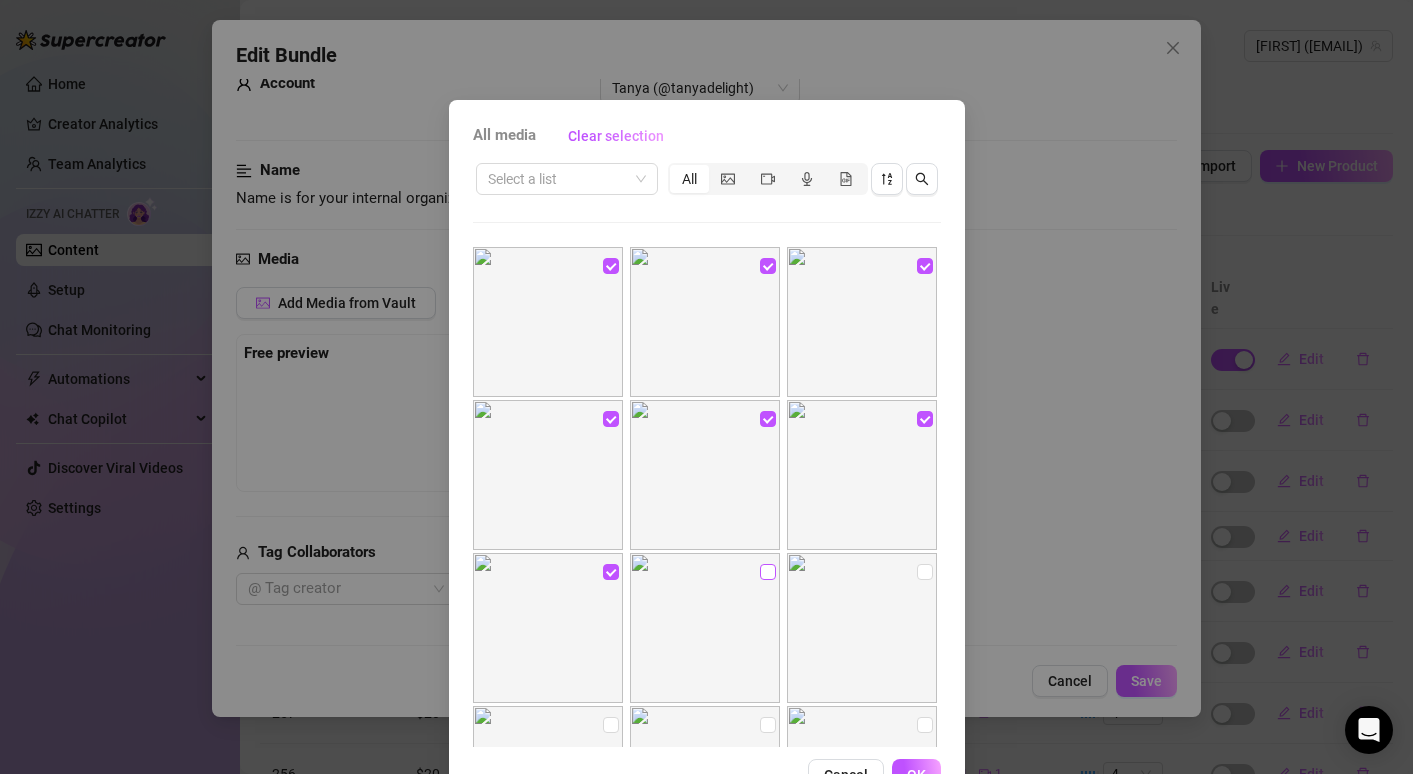 click at bounding box center (768, 572) 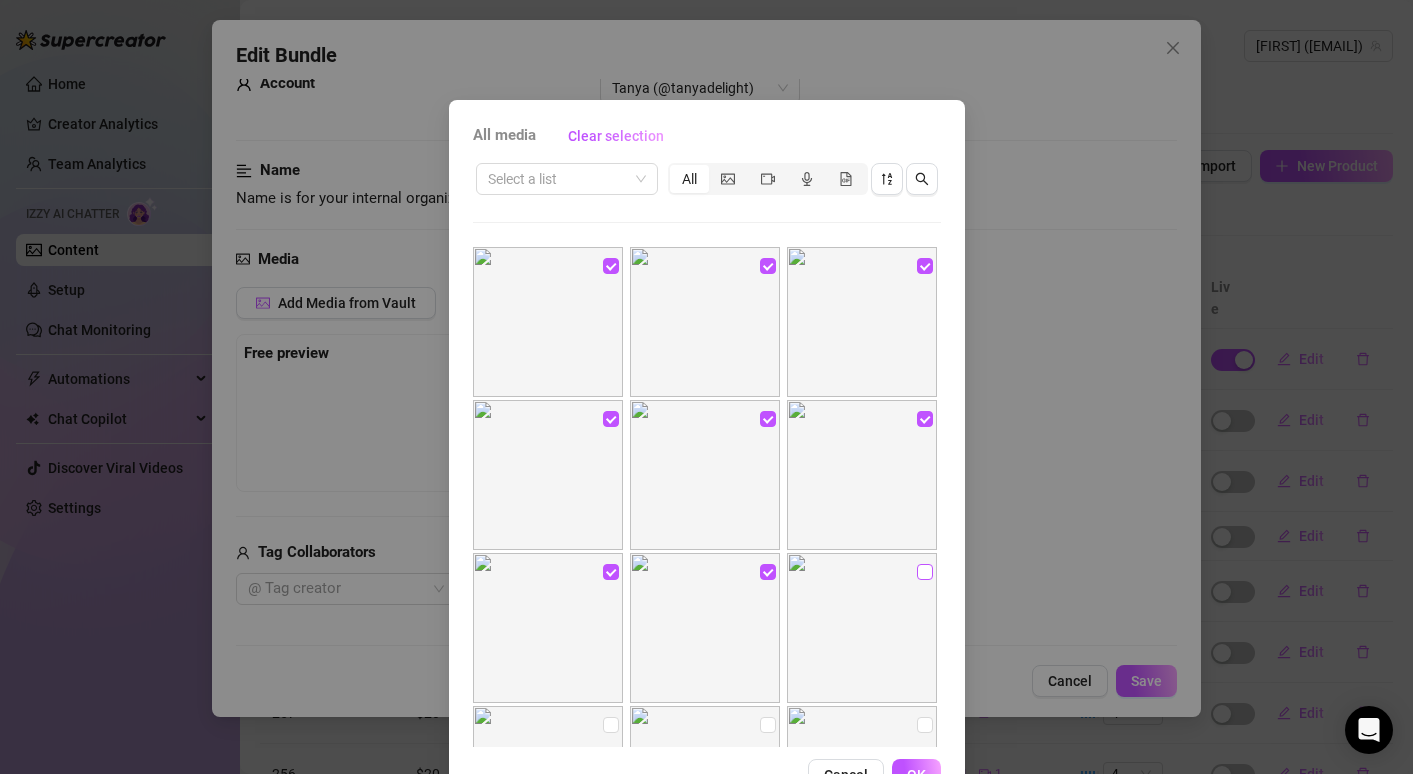 click at bounding box center (925, 572) 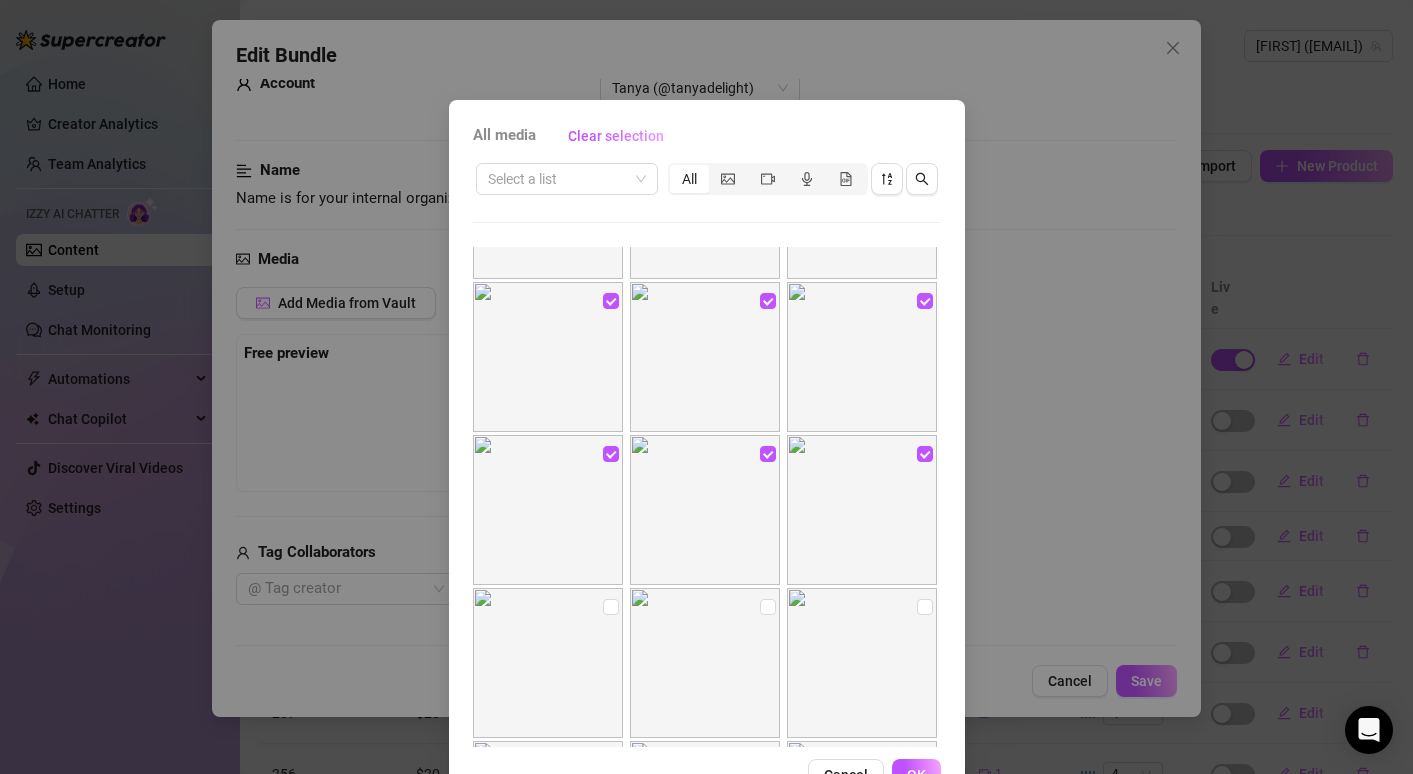 scroll, scrollTop: 127, scrollLeft: 0, axis: vertical 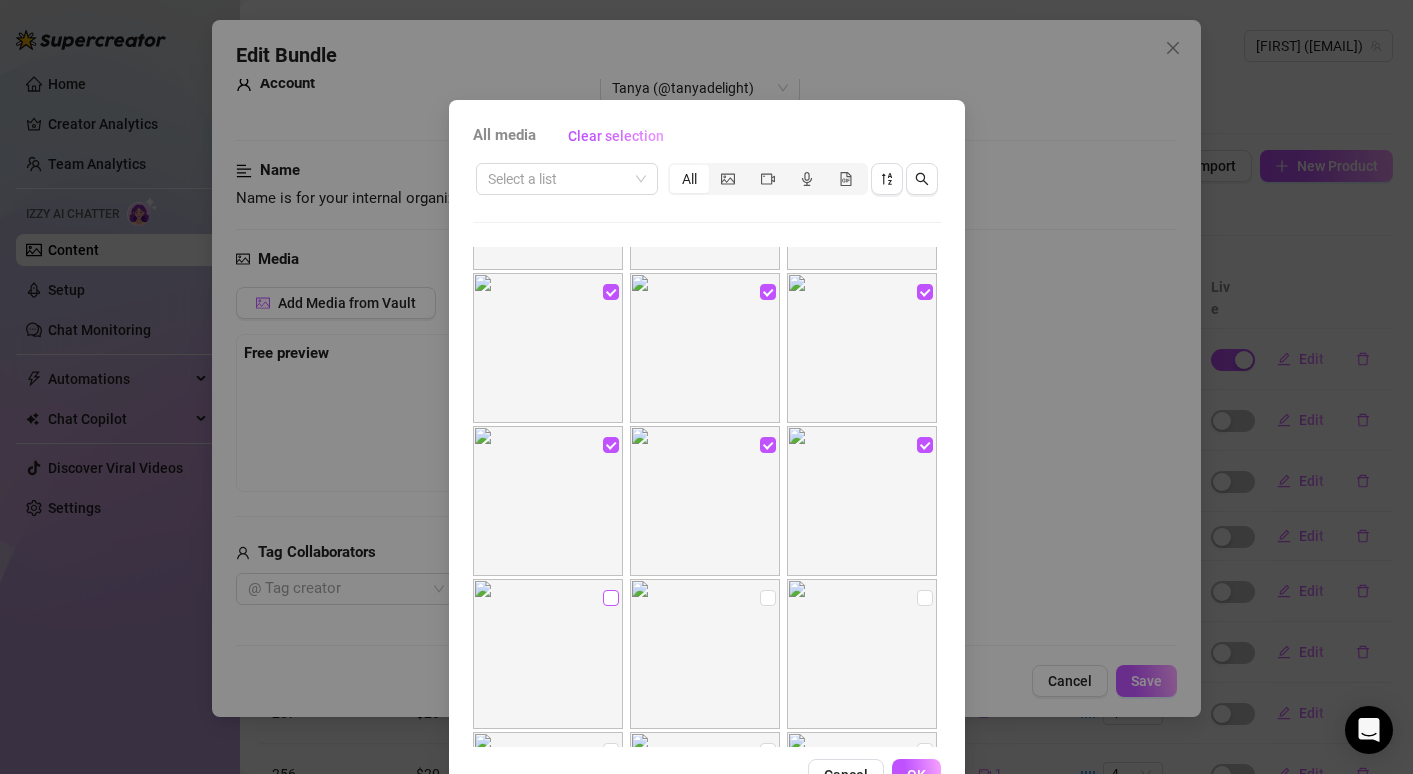 click at bounding box center [611, 598] 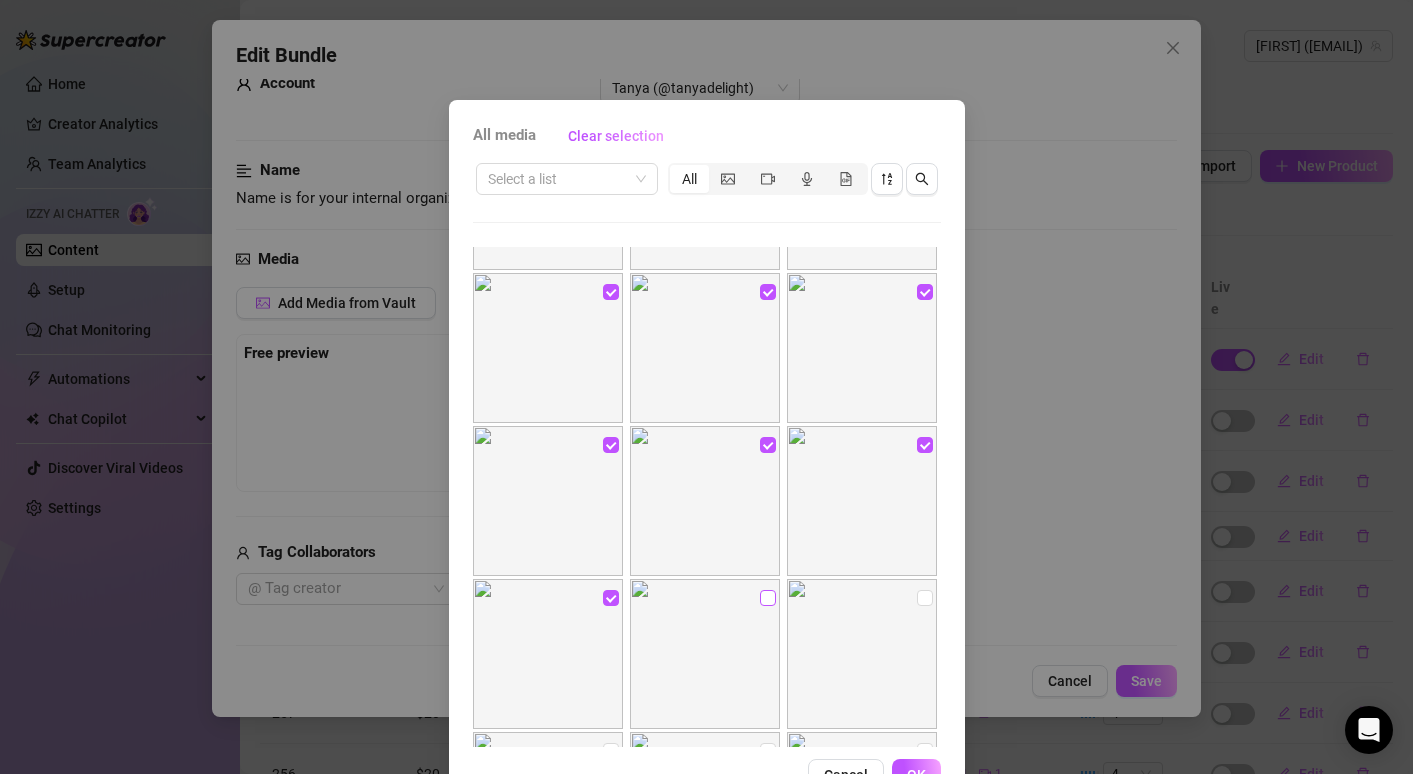 click at bounding box center (768, 598) 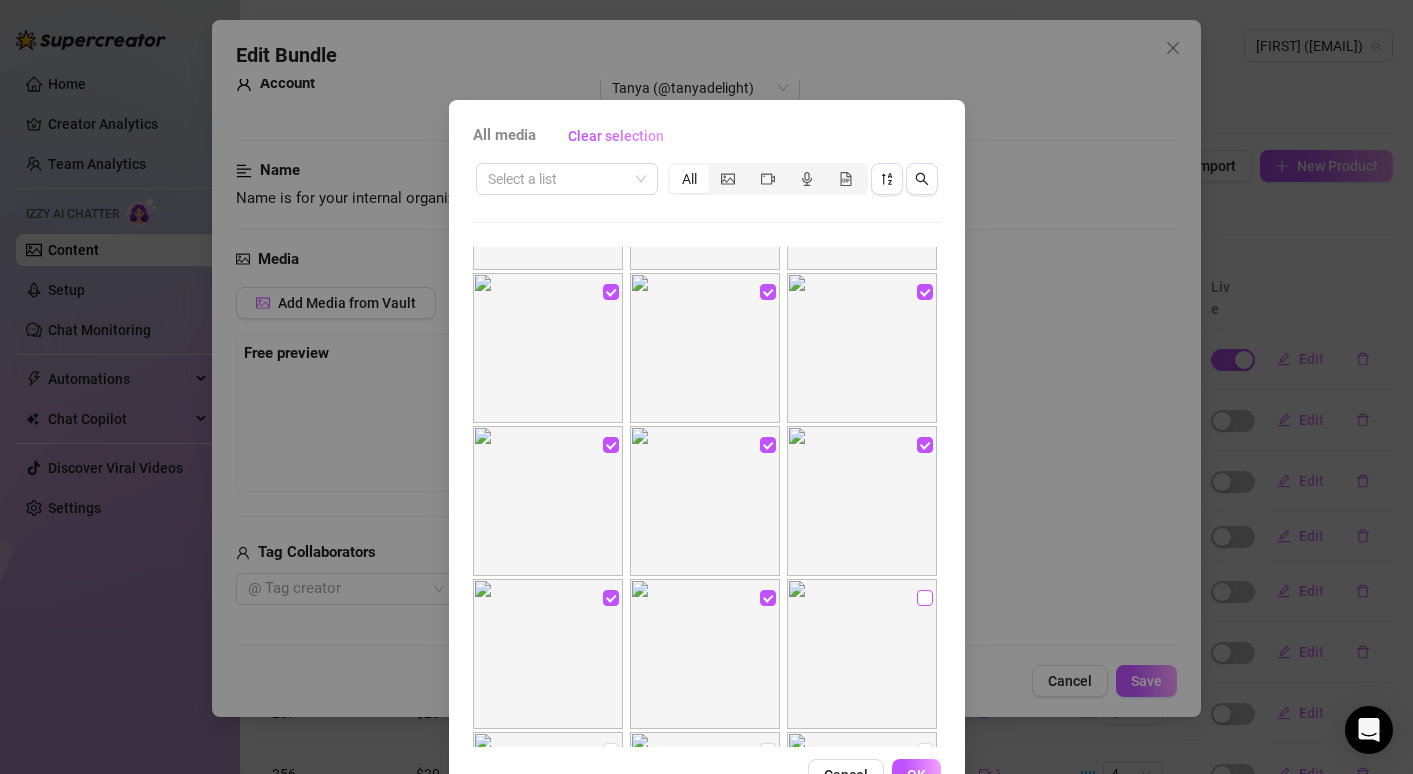 click at bounding box center [925, 598] 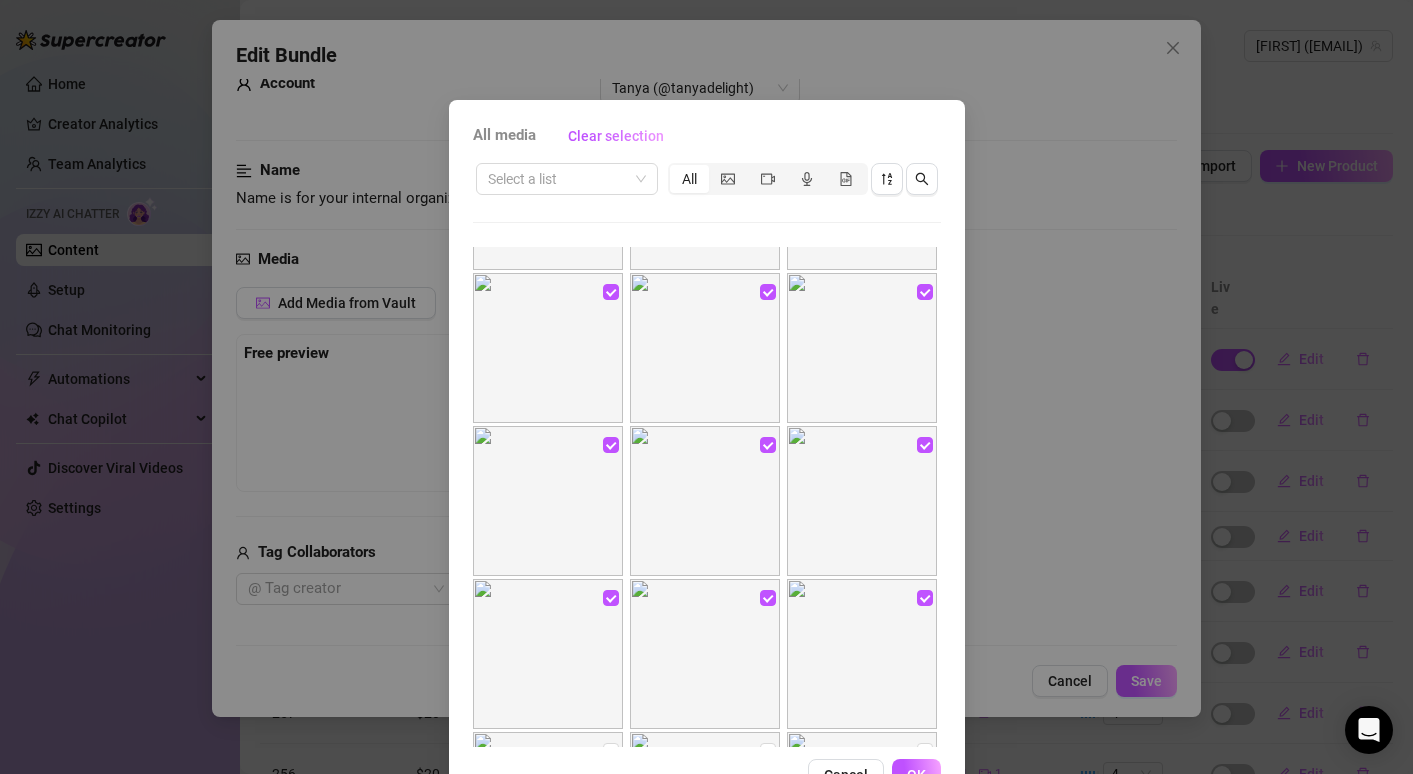 scroll, scrollTop: 370, scrollLeft: 0, axis: vertical 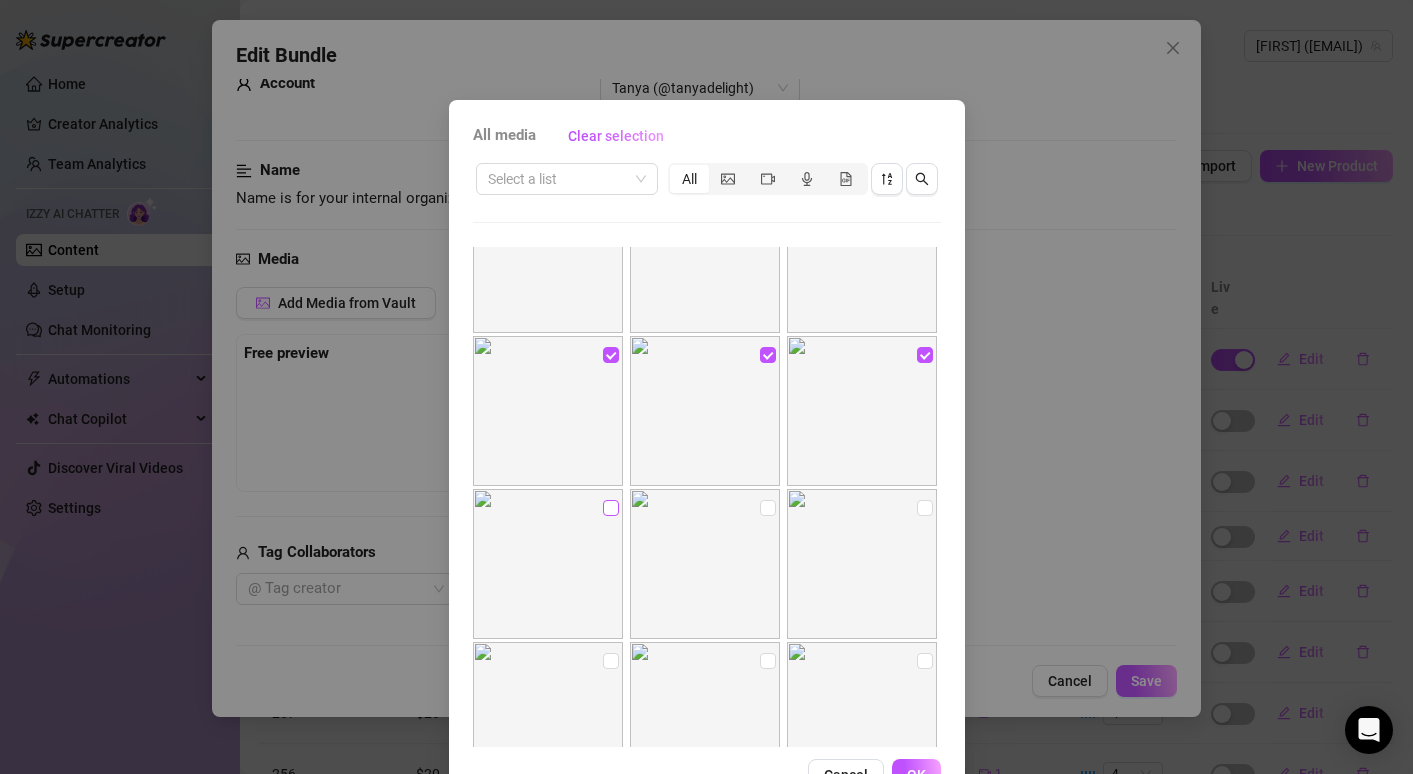 click at bounding box center [611, 508] 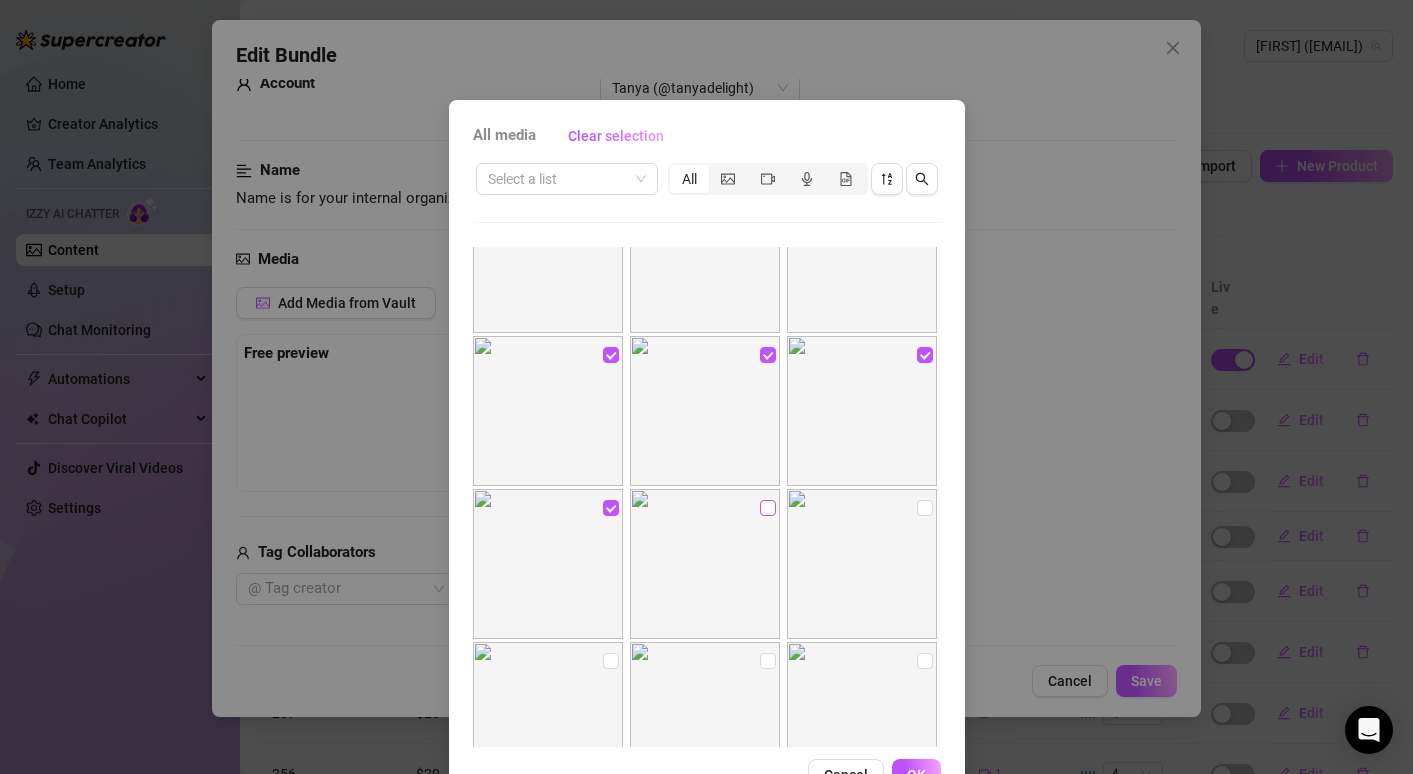 click at bounding box center [768, 508] 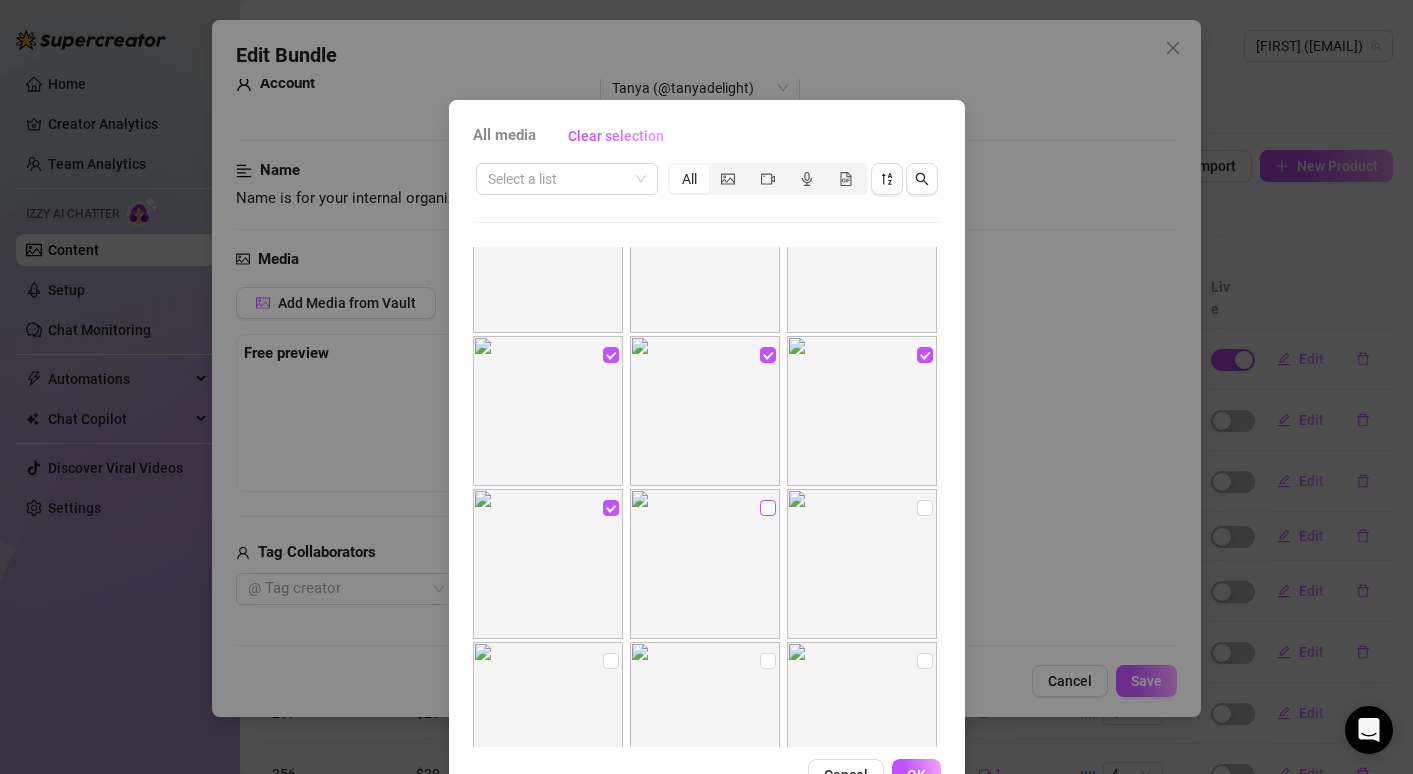 checkbox on "true" 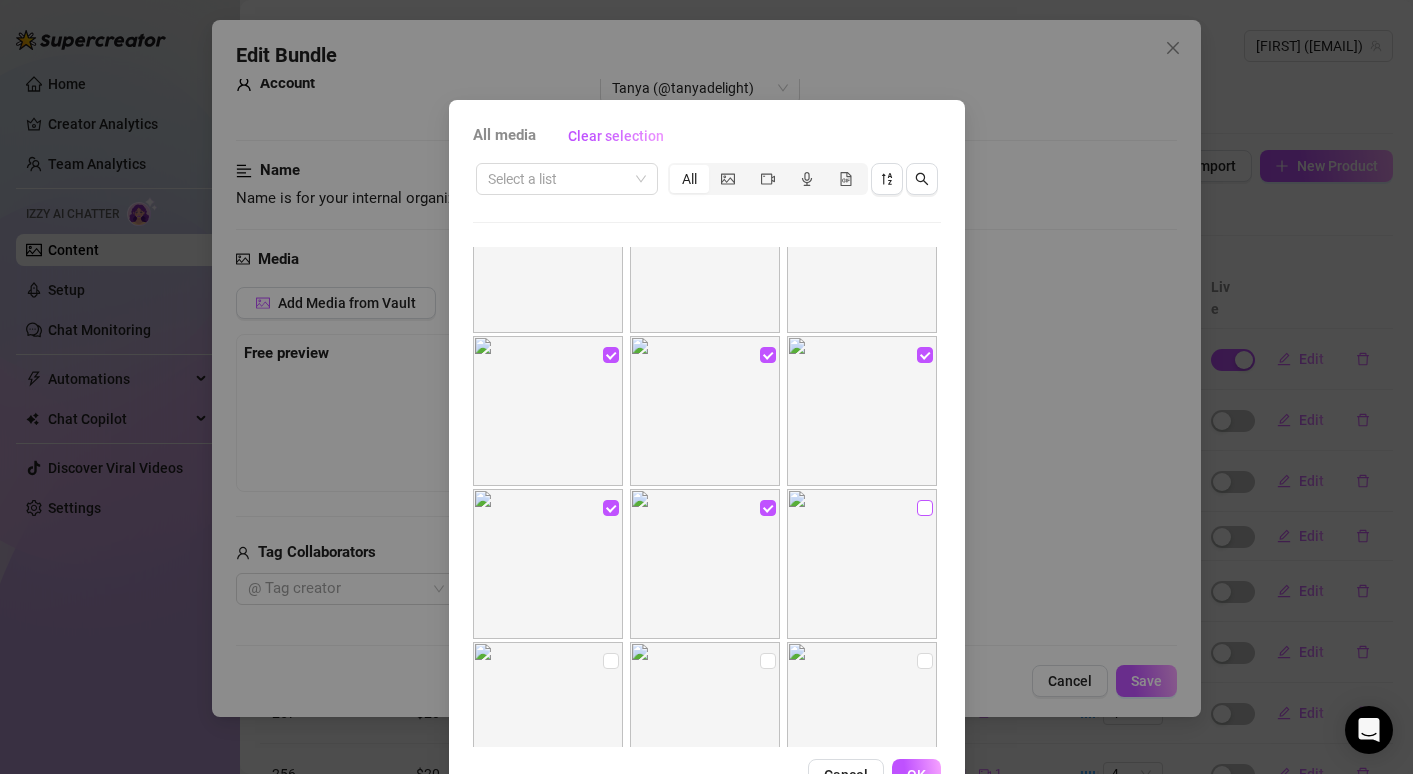 click at bounding box center (925, 508) 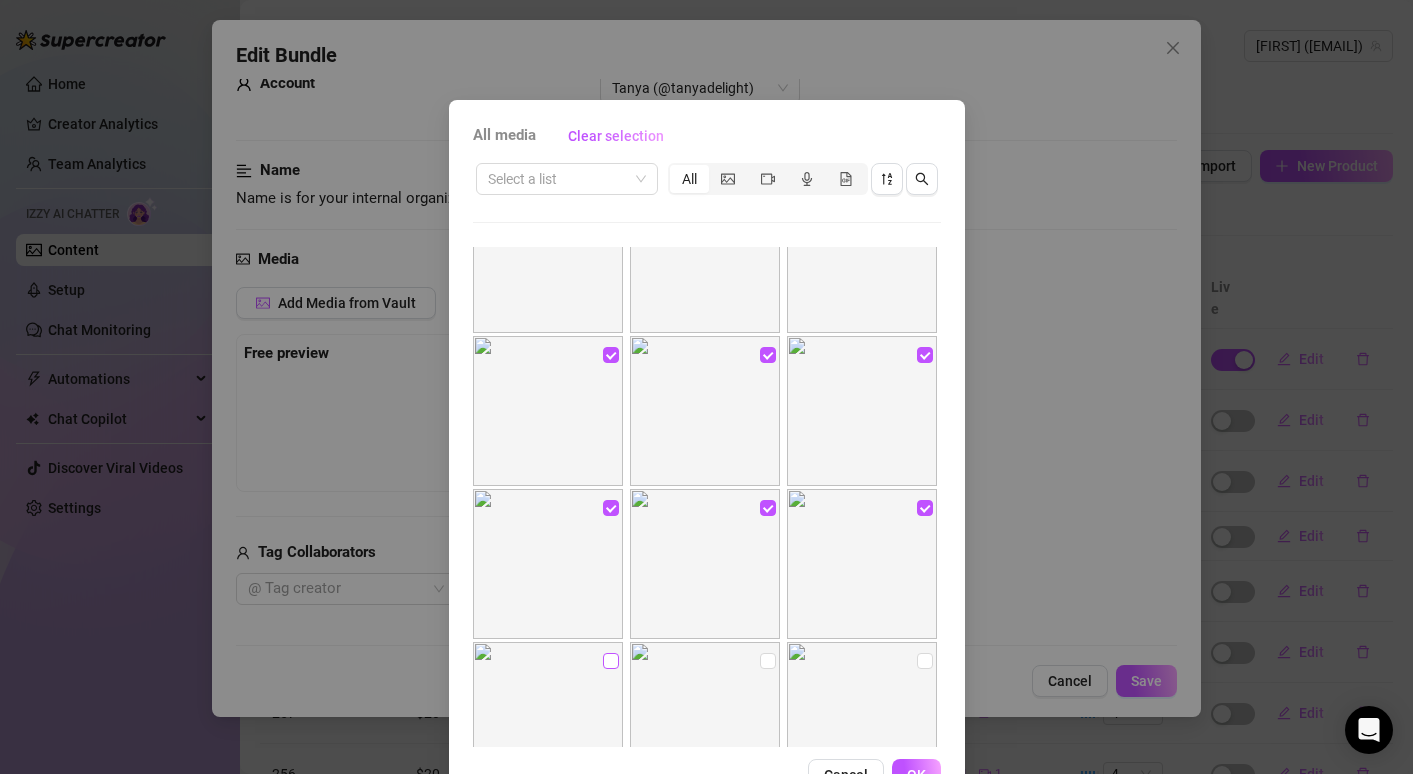 click at bounding box center (611, 661) 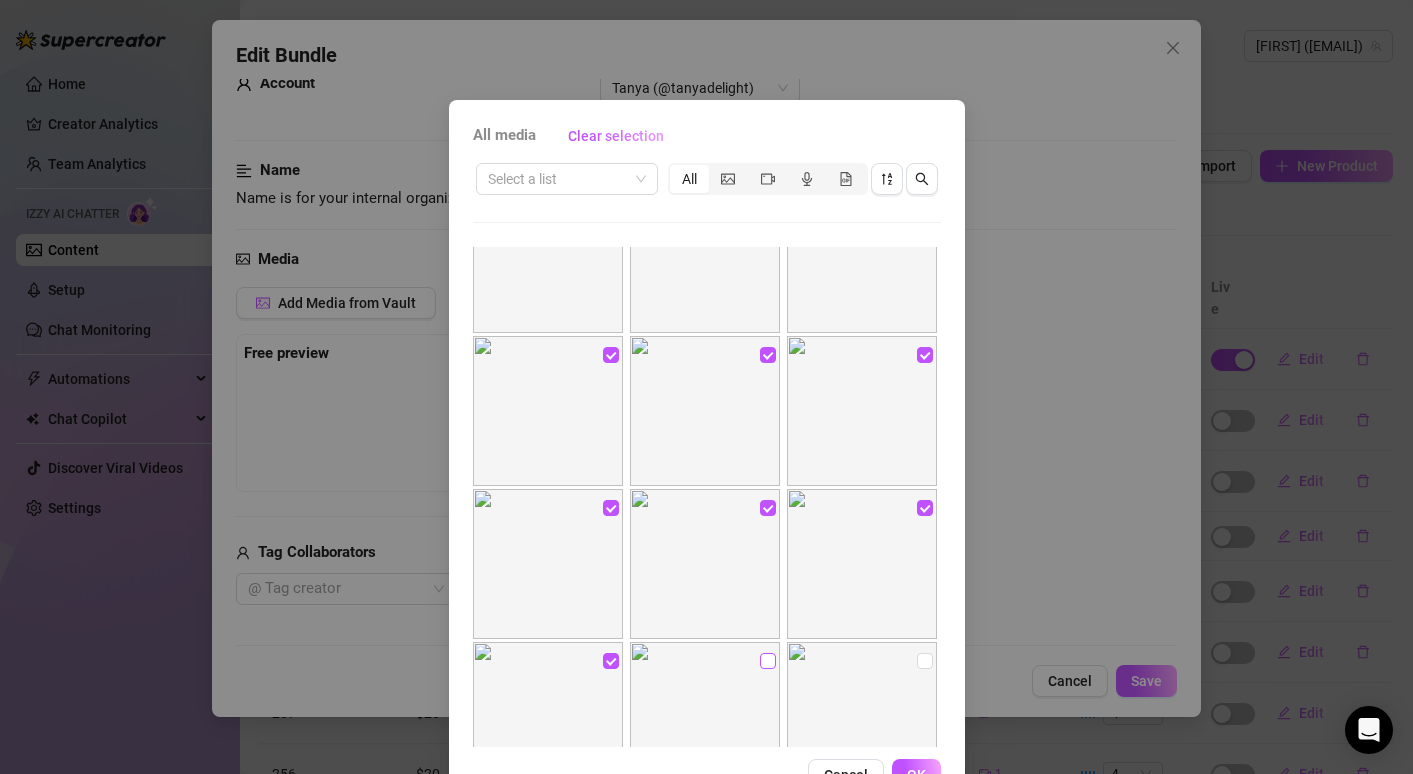 click at bounding box center [768, 661] 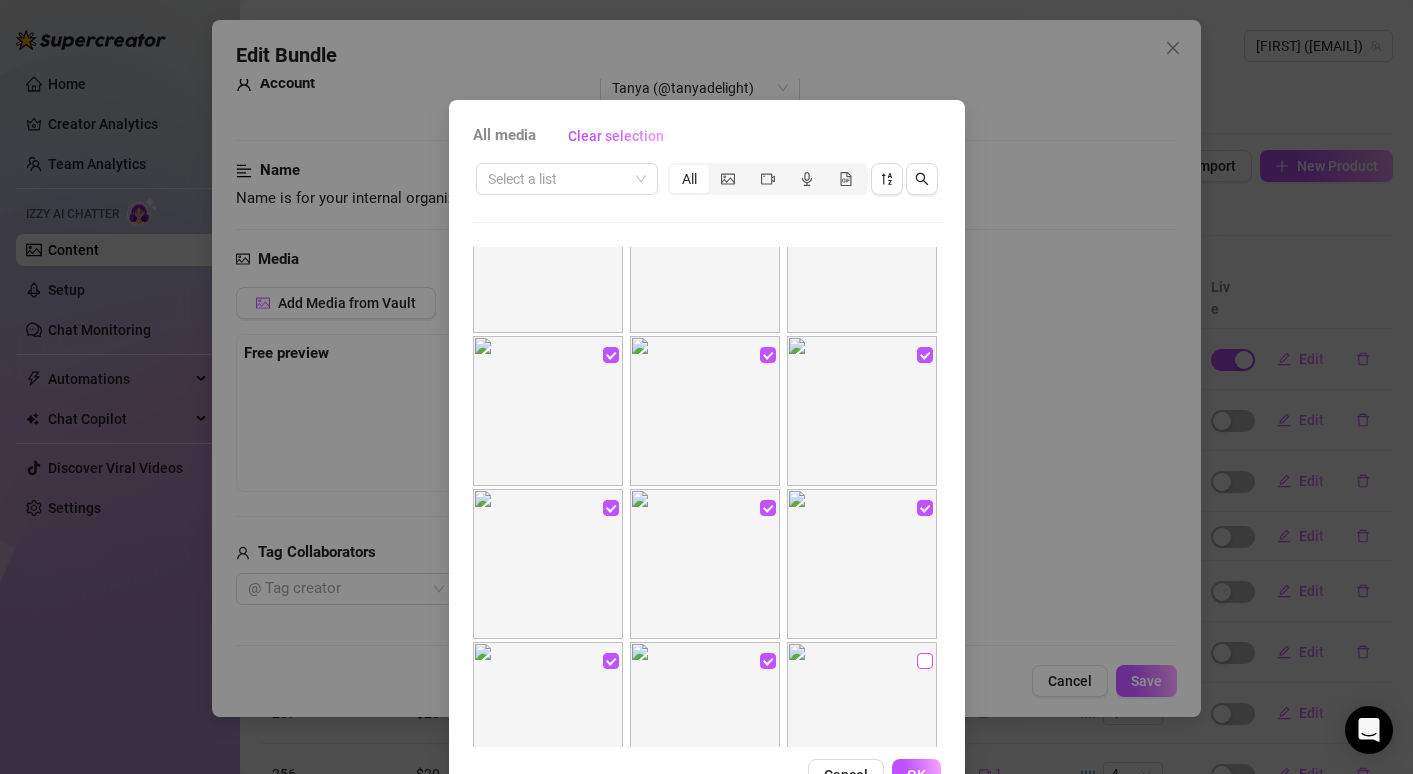 click at bounding box center (925, 661) 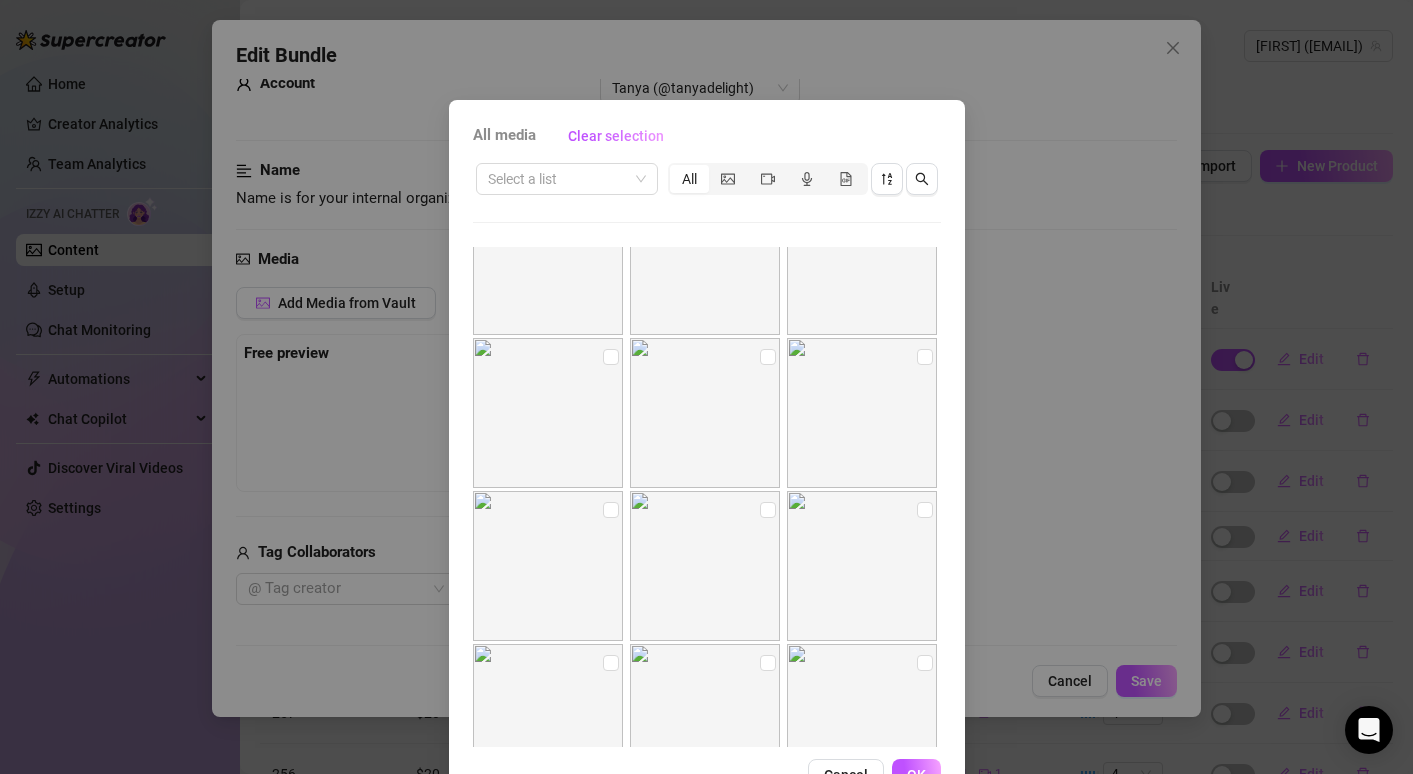scroll, scrollTop: 650, scrollLeft: 0, axis: vertical 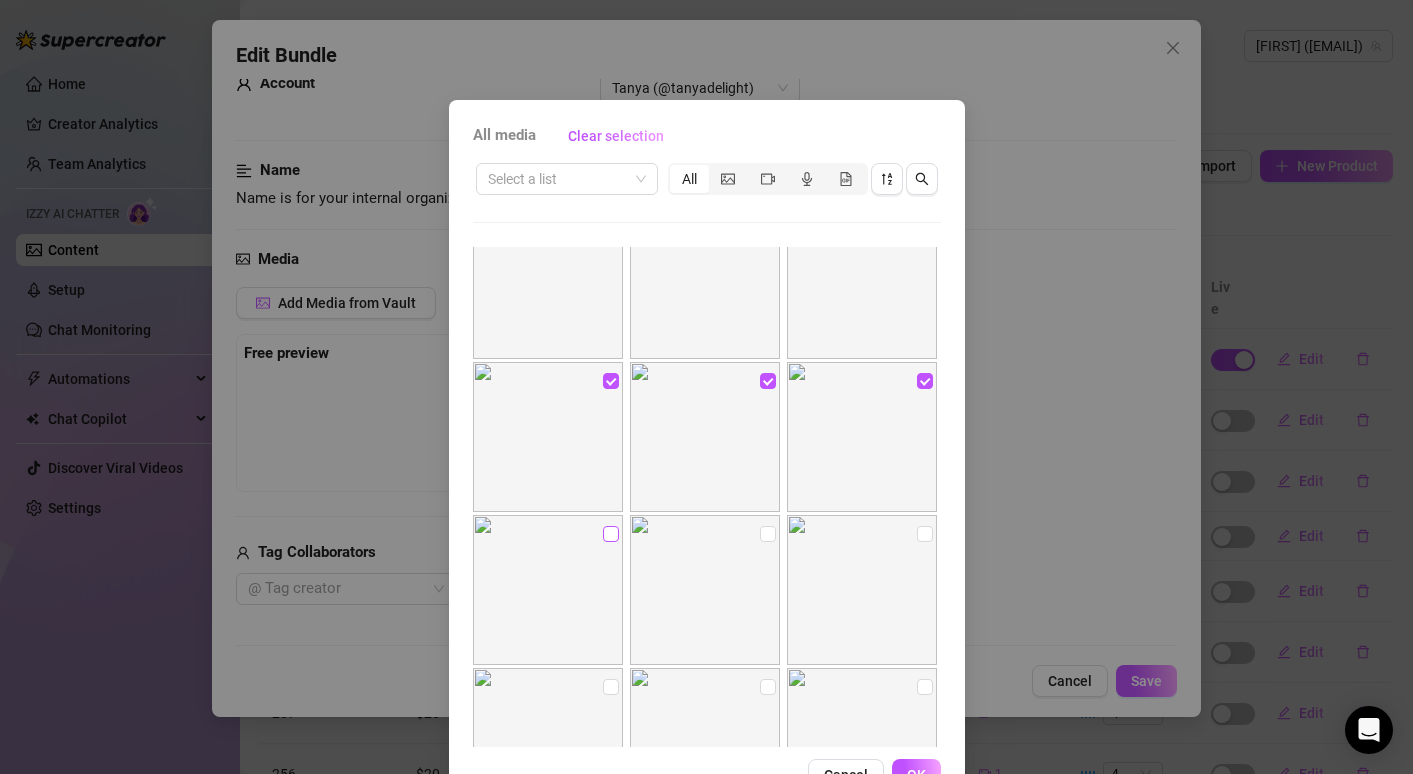 click at bounding box center (611, 534) 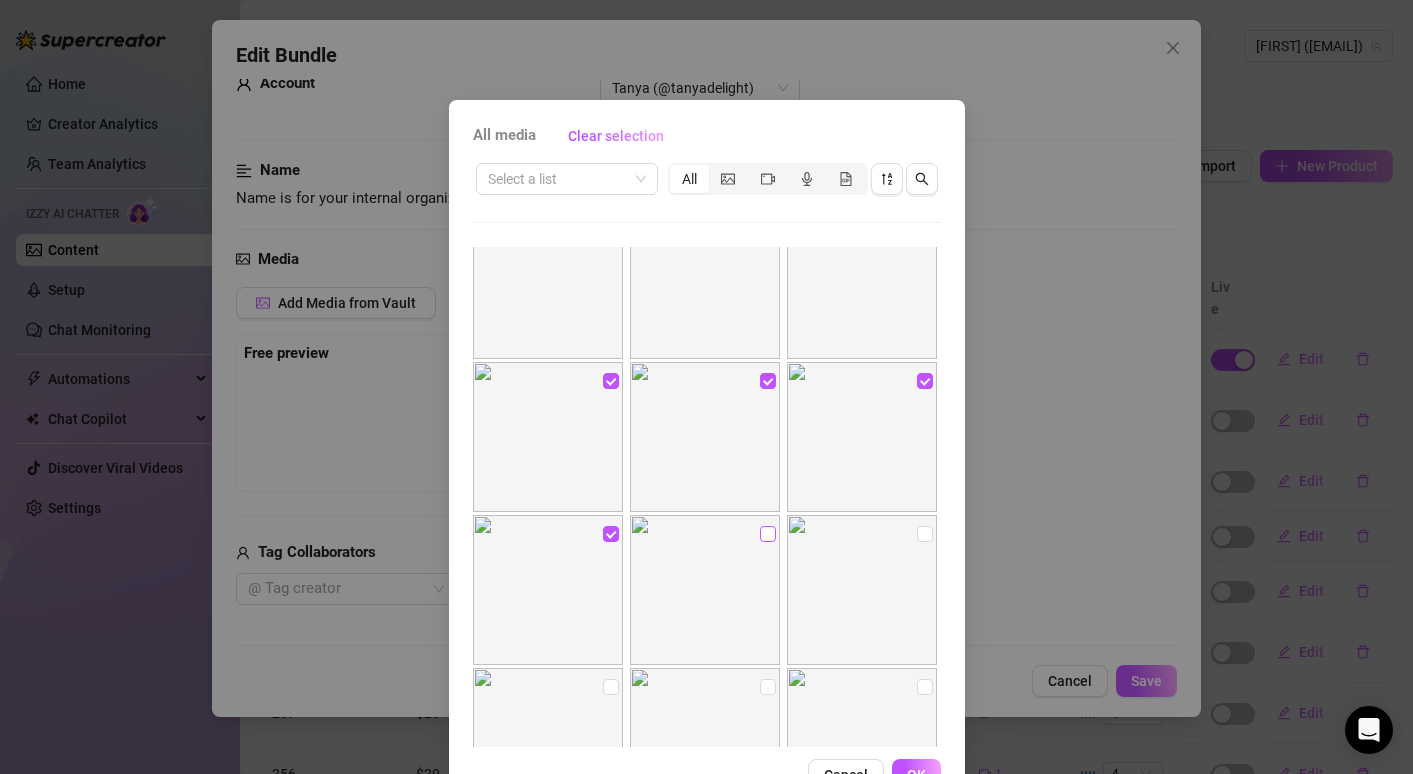 click at bounding box center [768, 534] 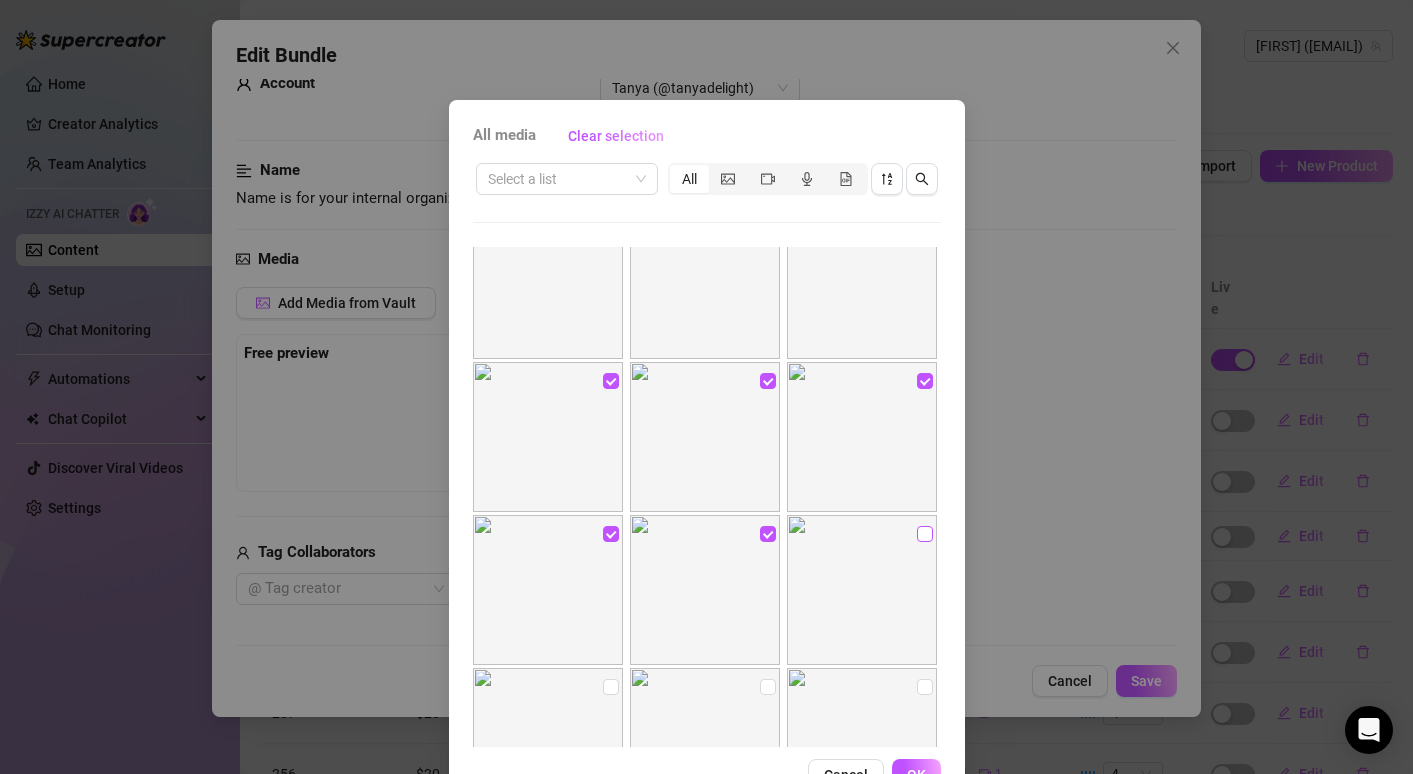 click at bounding box center [925, 534] 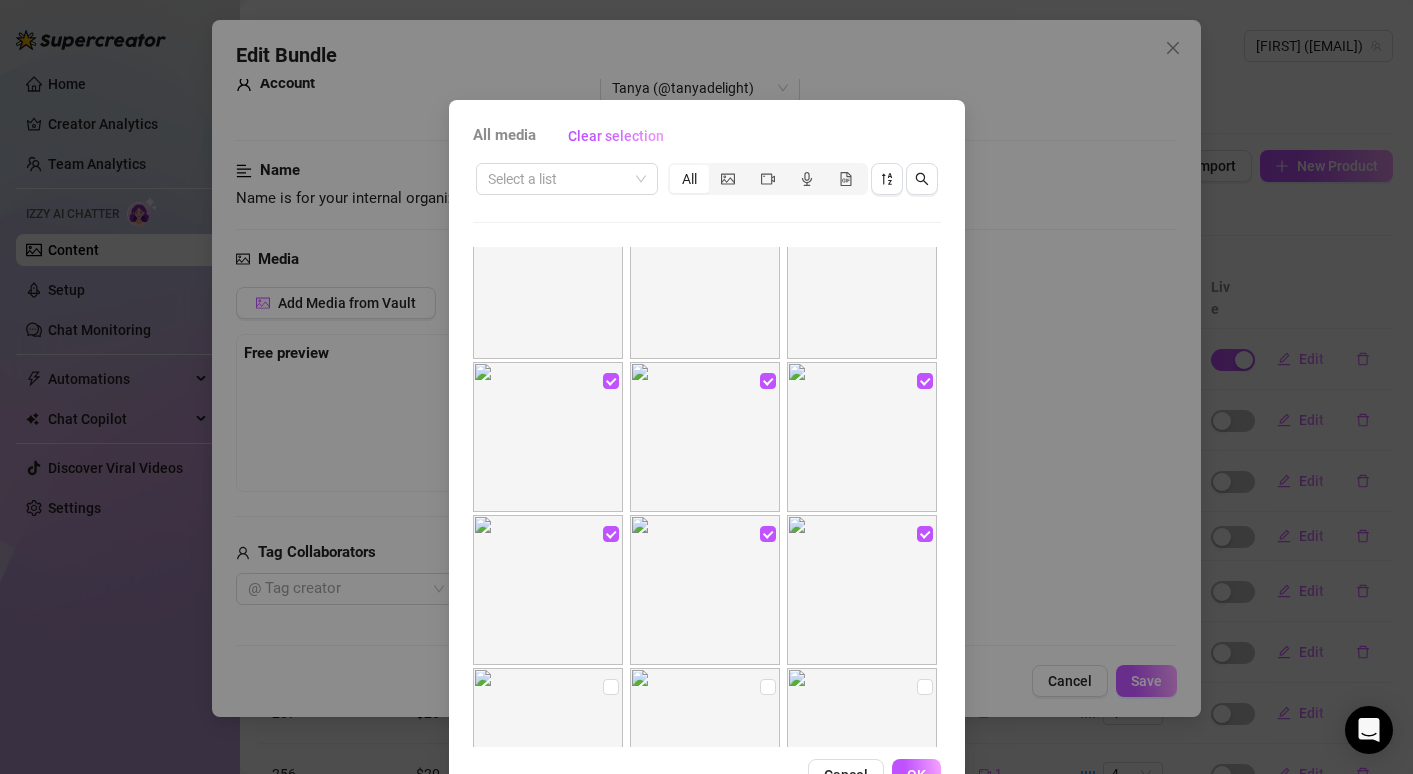 scroll, scrollTop: 966, scrollLeft: 0, axis: vertical 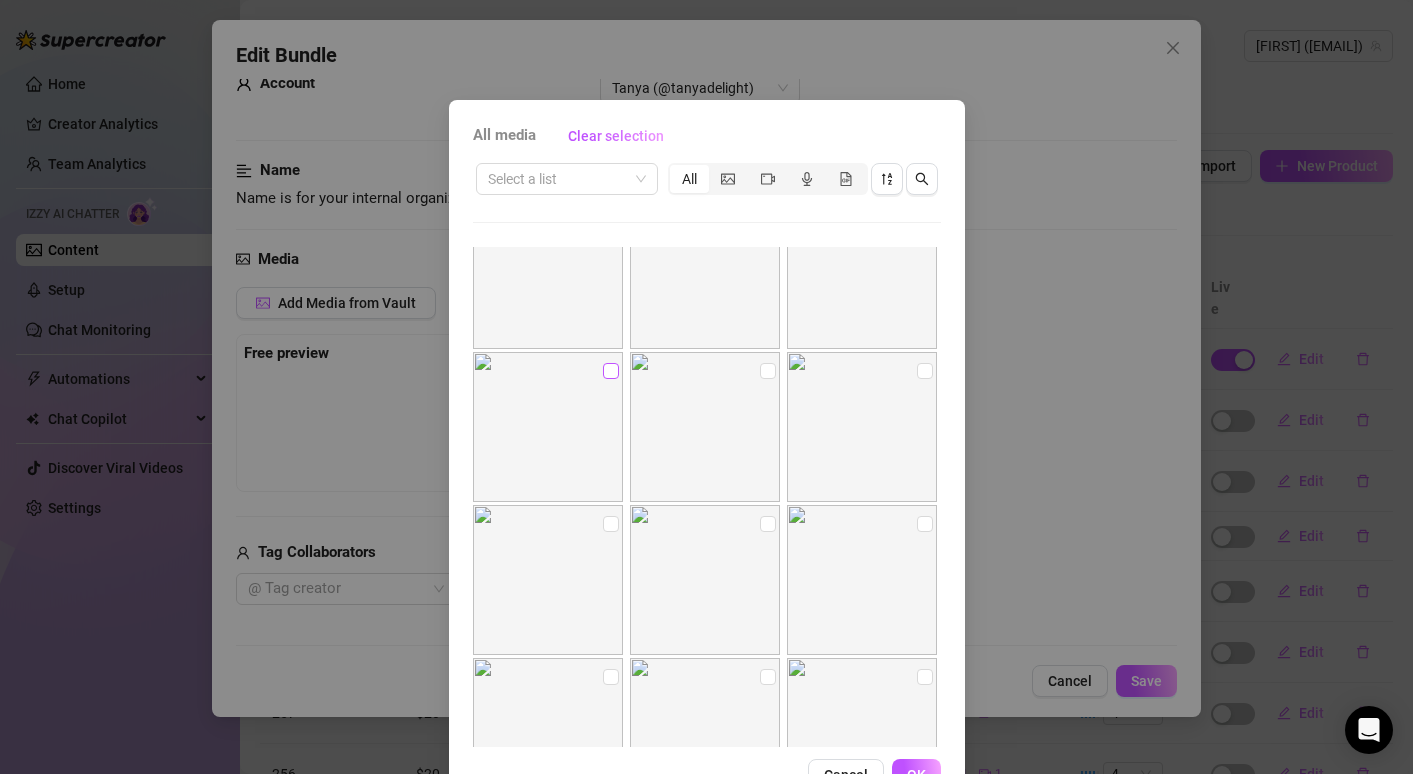 click at bounding box center (611, 371) 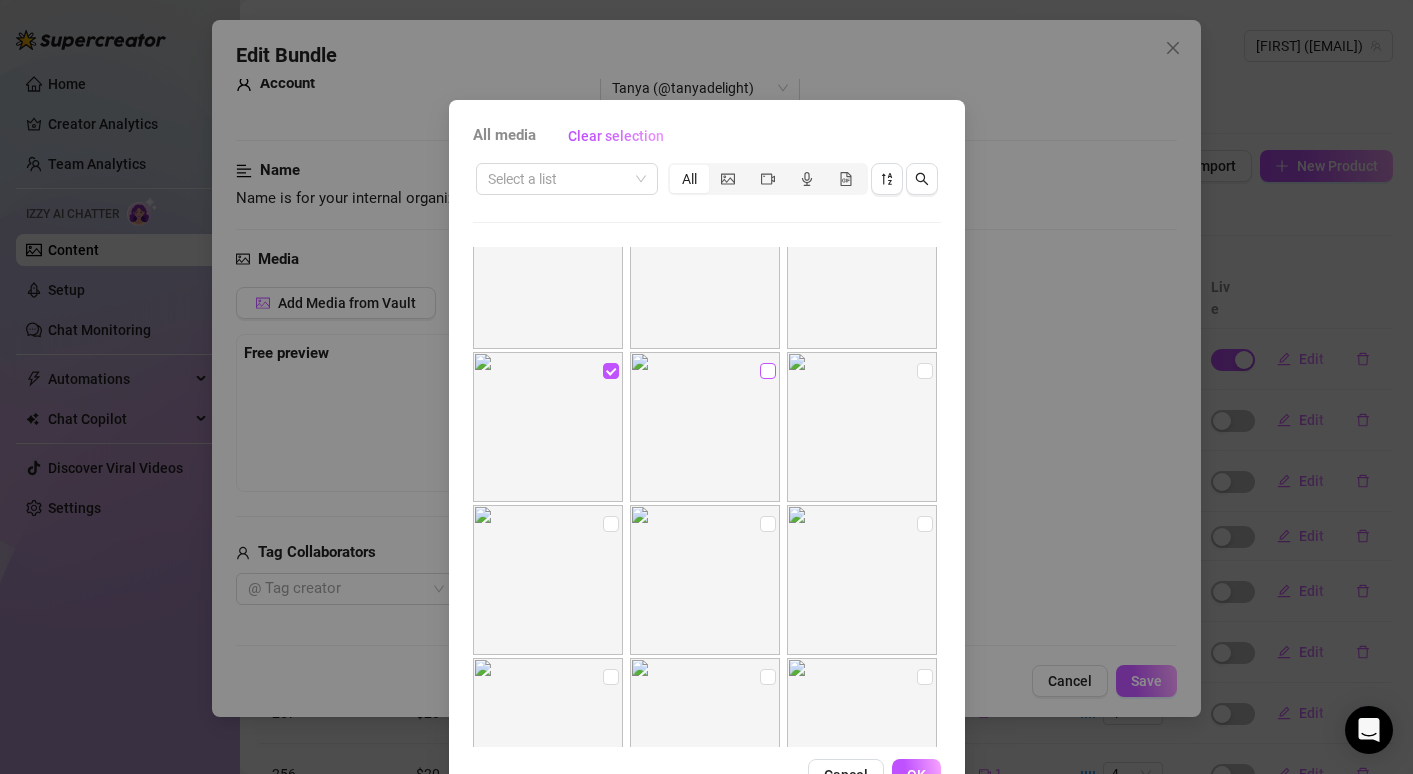 click at bounding box center (768, 371) 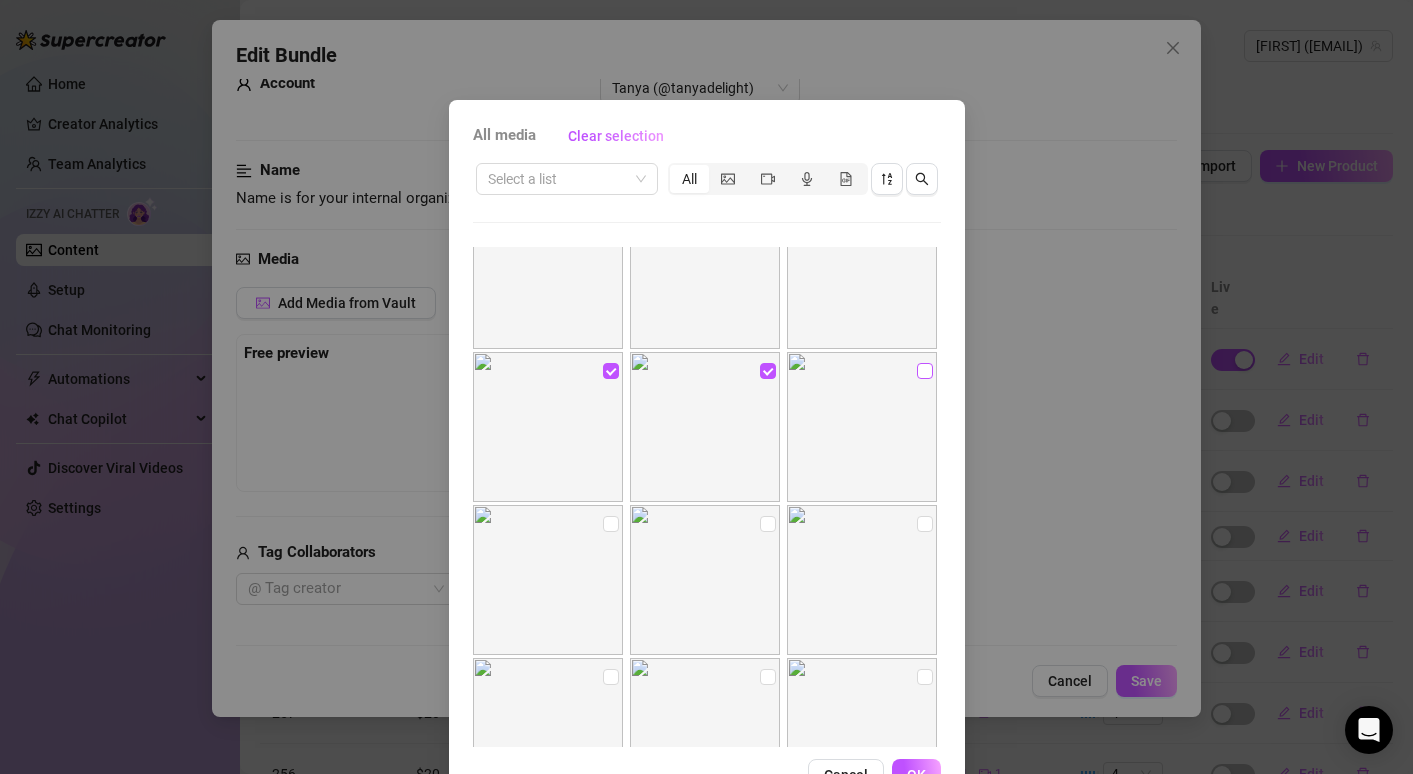 click at bounding box center [925, 371] 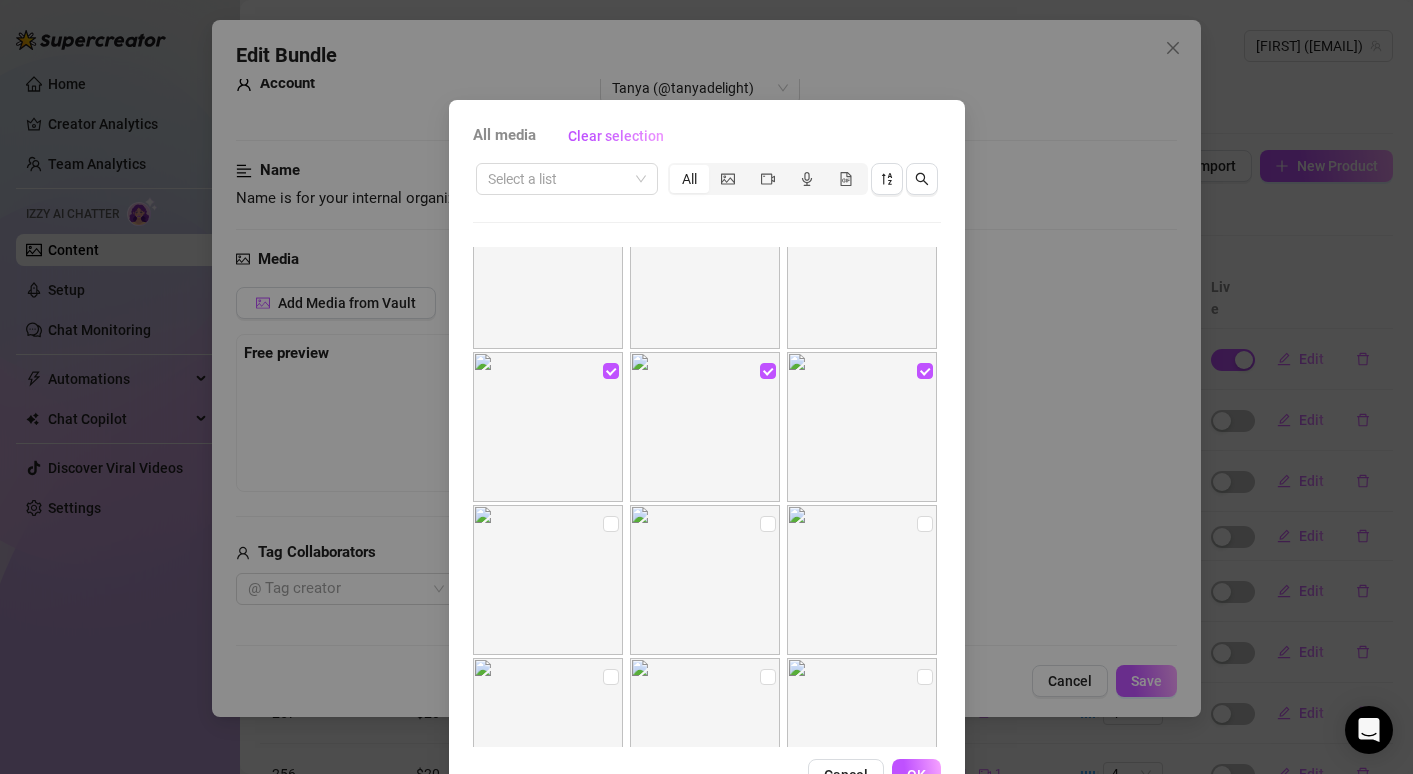 click at bounding box center (548, 580) 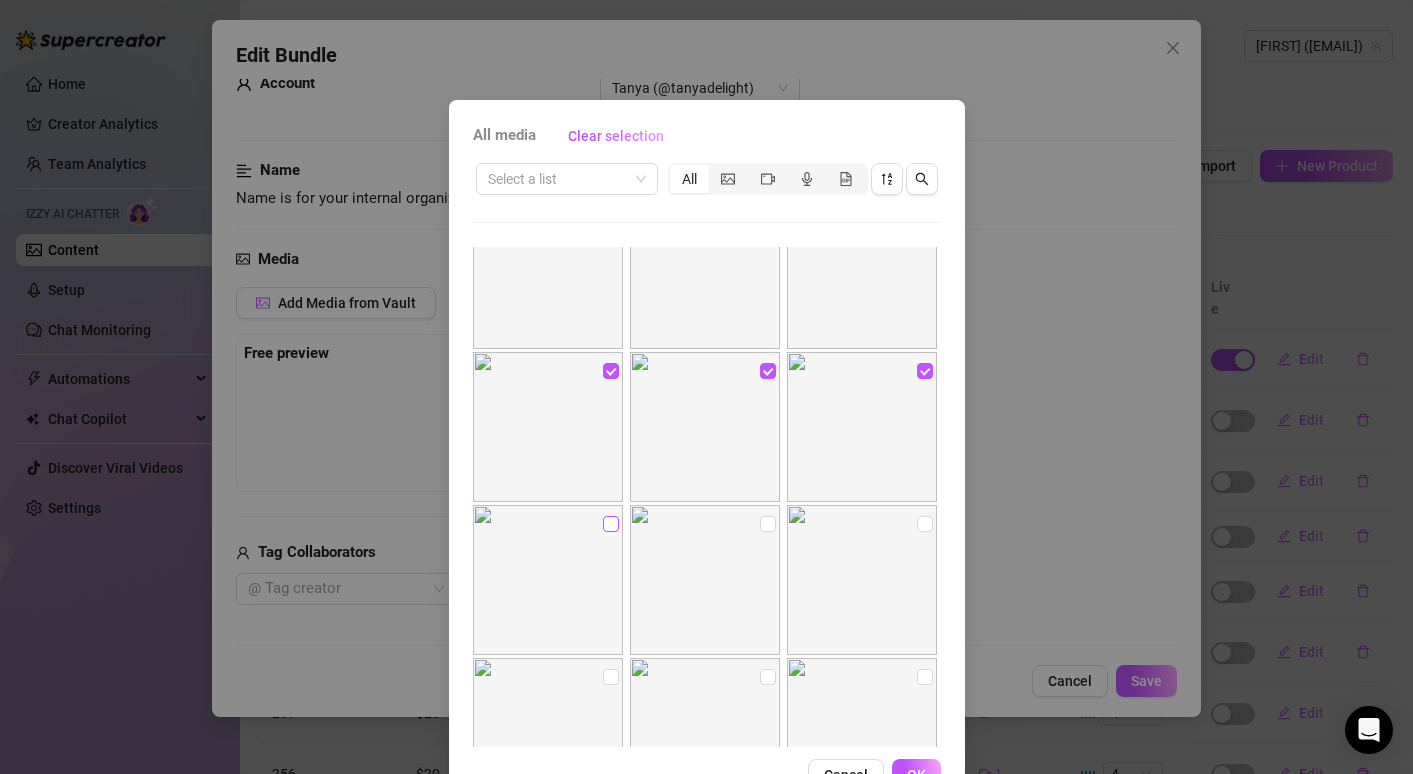 click at bounding box center (611, 524) 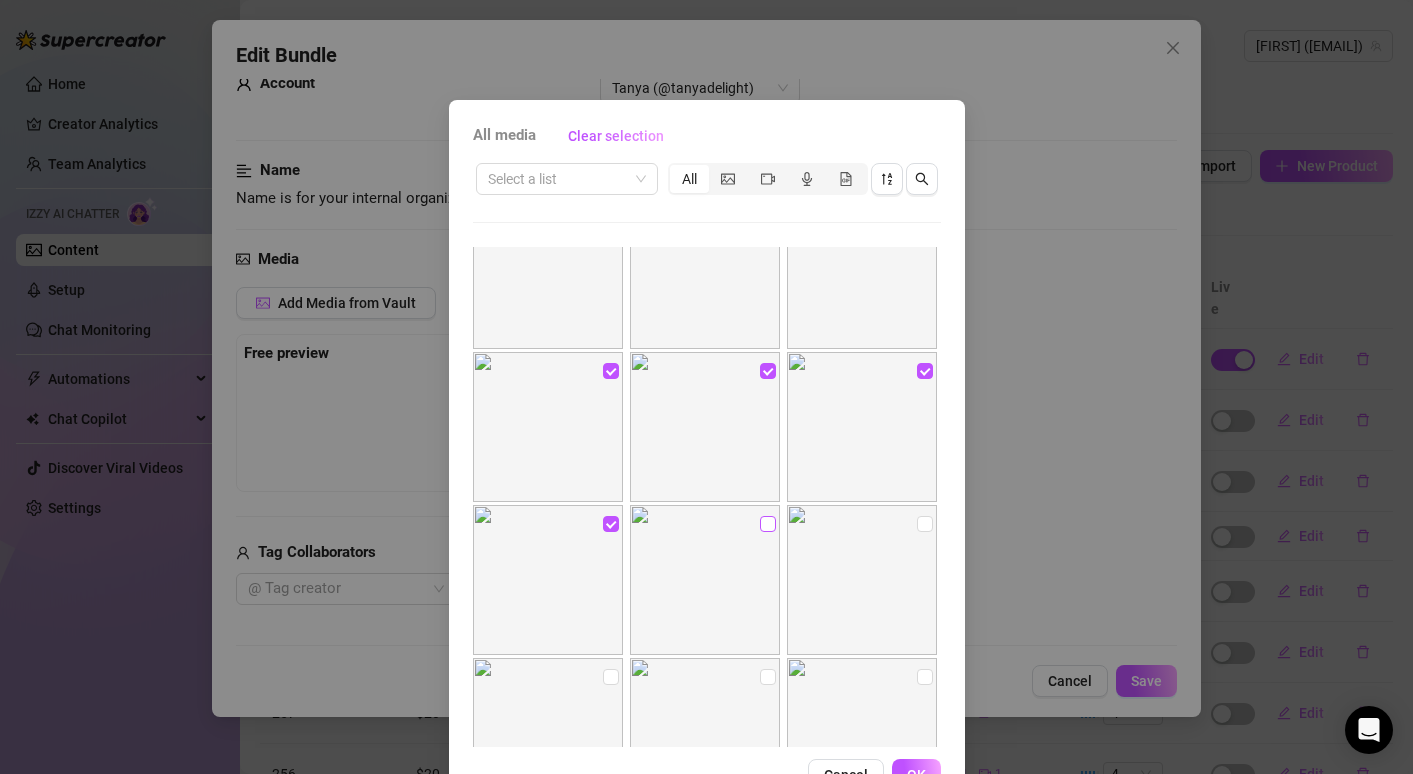 click at bounding box center [768, 524] 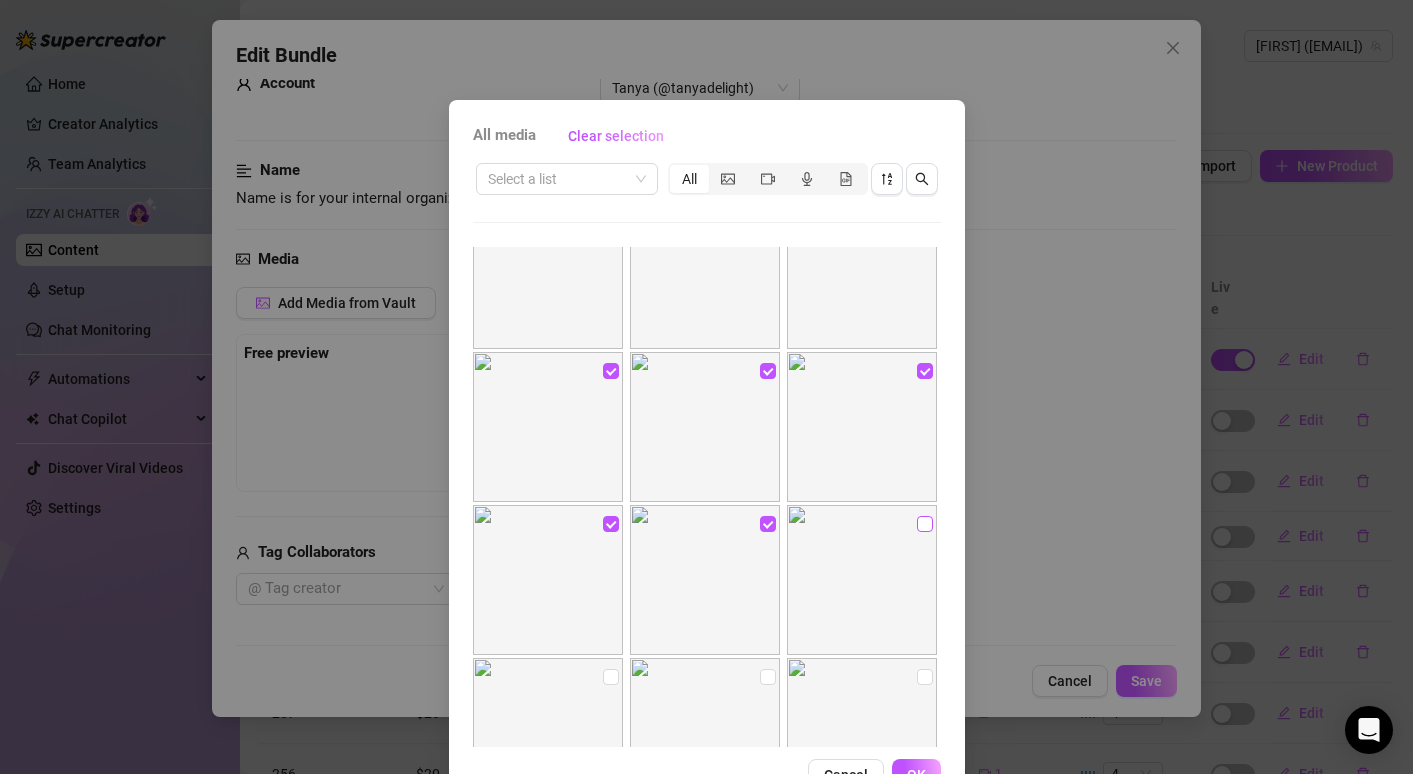 click at bounding box center [925, 524] 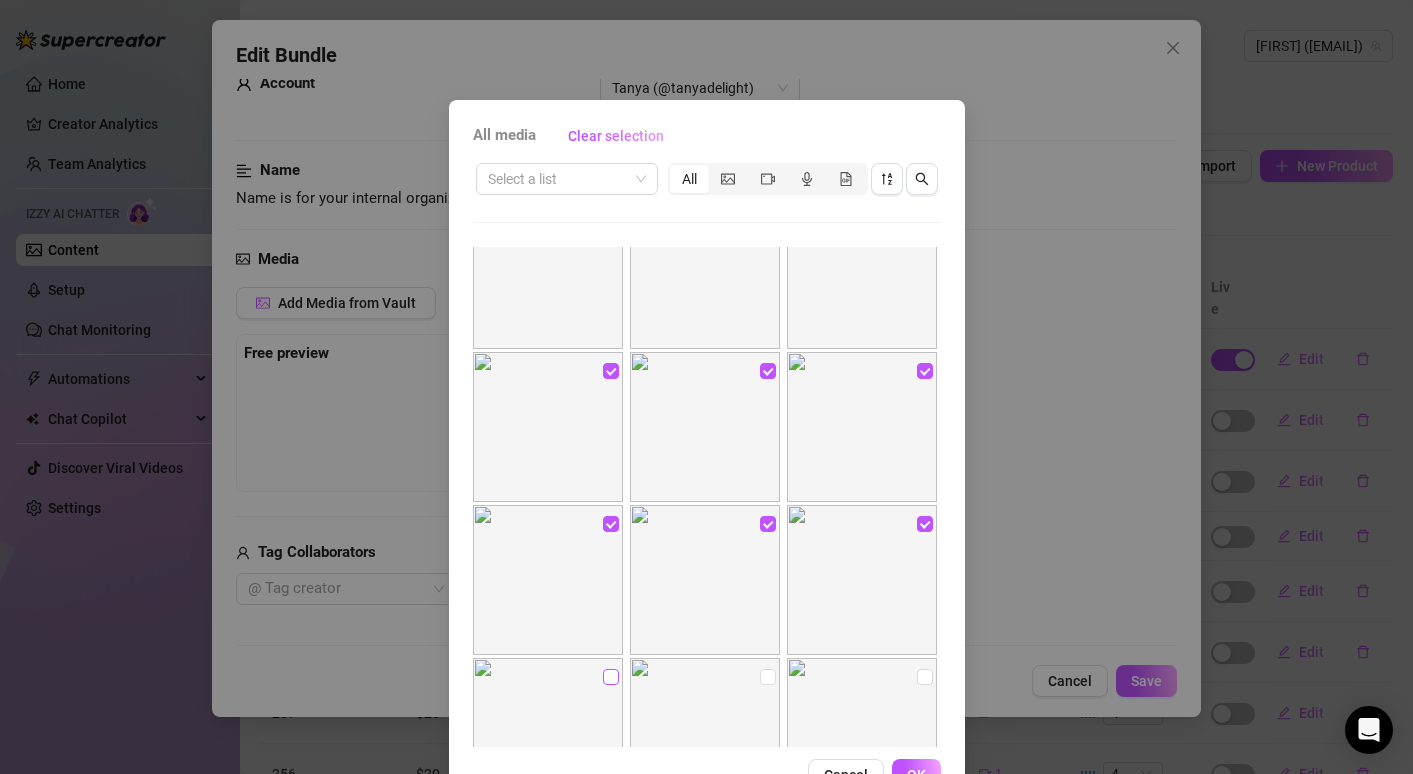 click at bounding box center (611, 677) 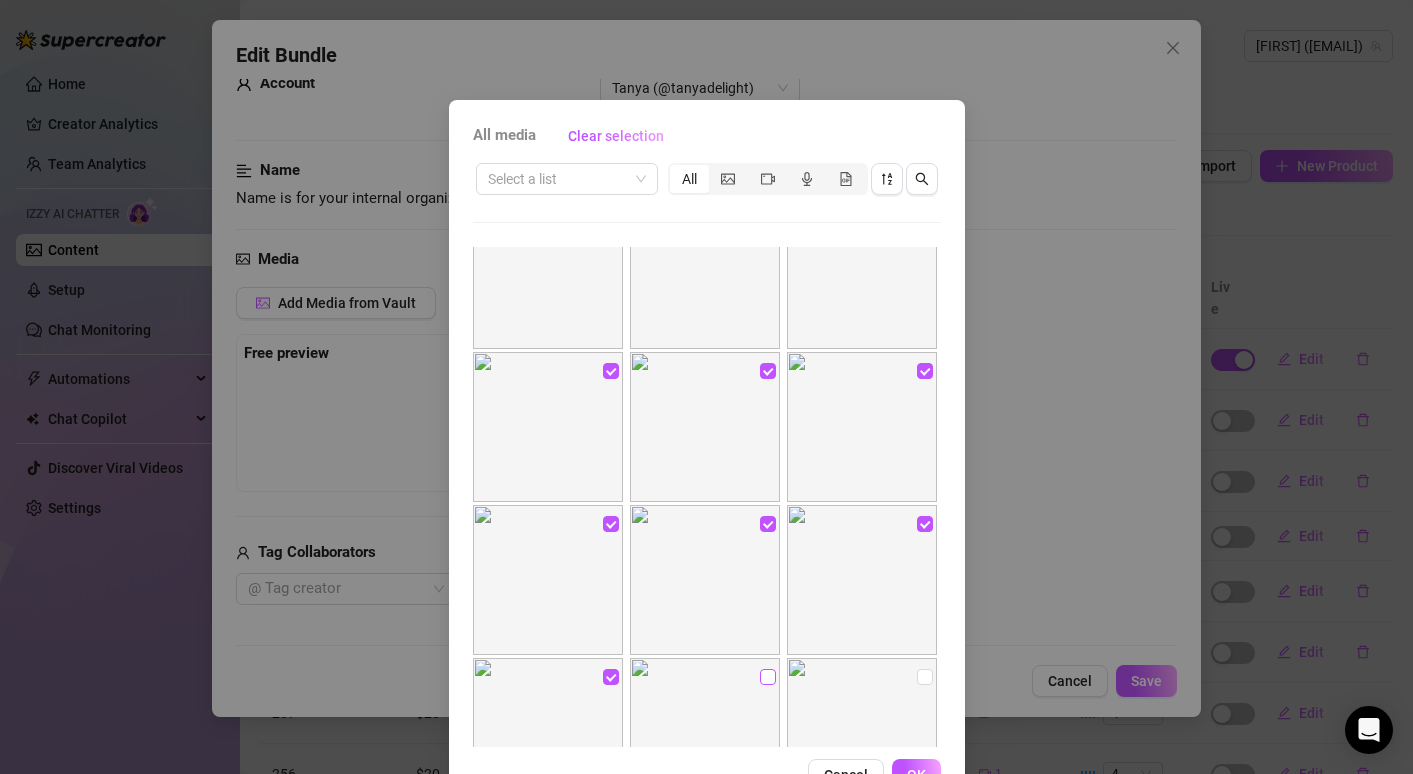click at bounding box center [768, 677] 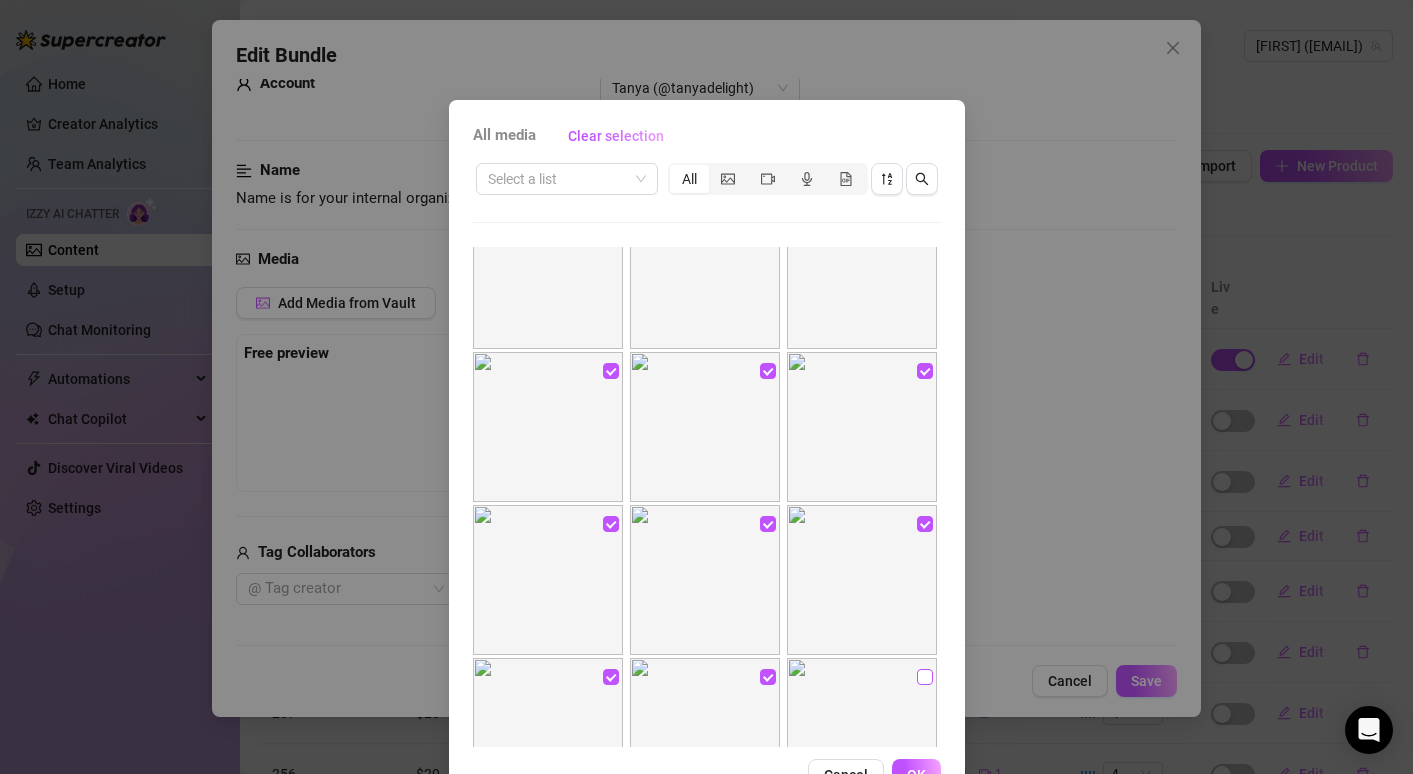 click at bounding box center [925, 677] 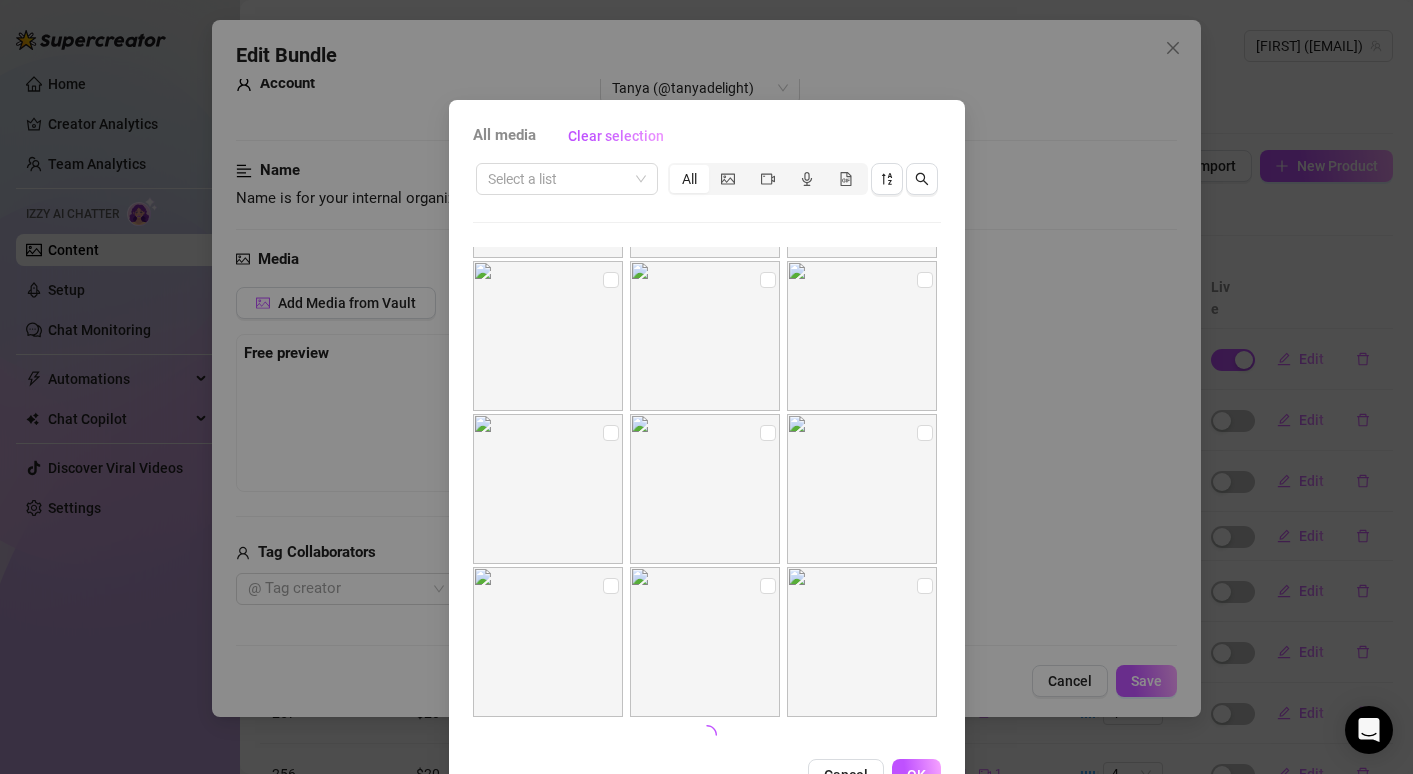 scroll, scrollTop: 4426, scrollLeft: 0, axis: vertical 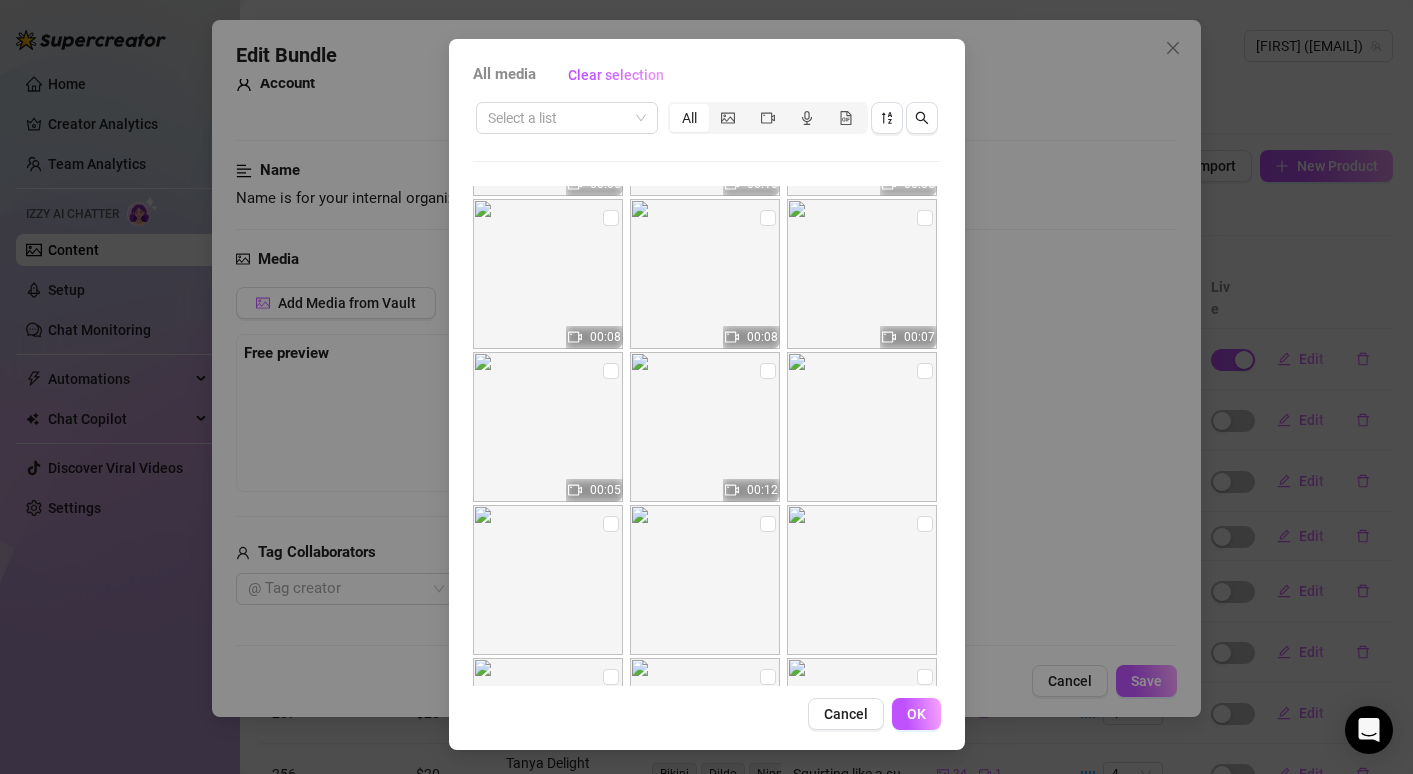 click at bounding box center [862, 274] 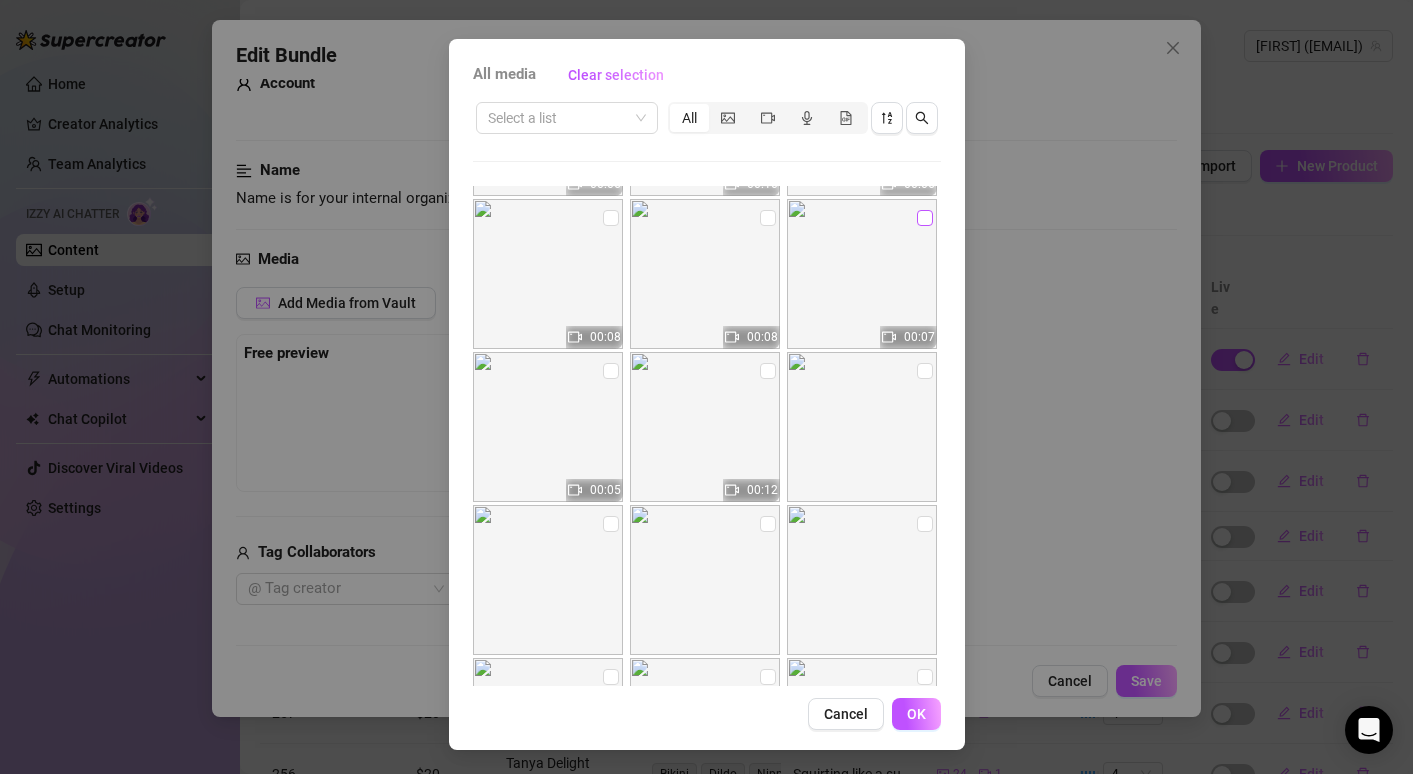 click at bounding box center (925, 218) 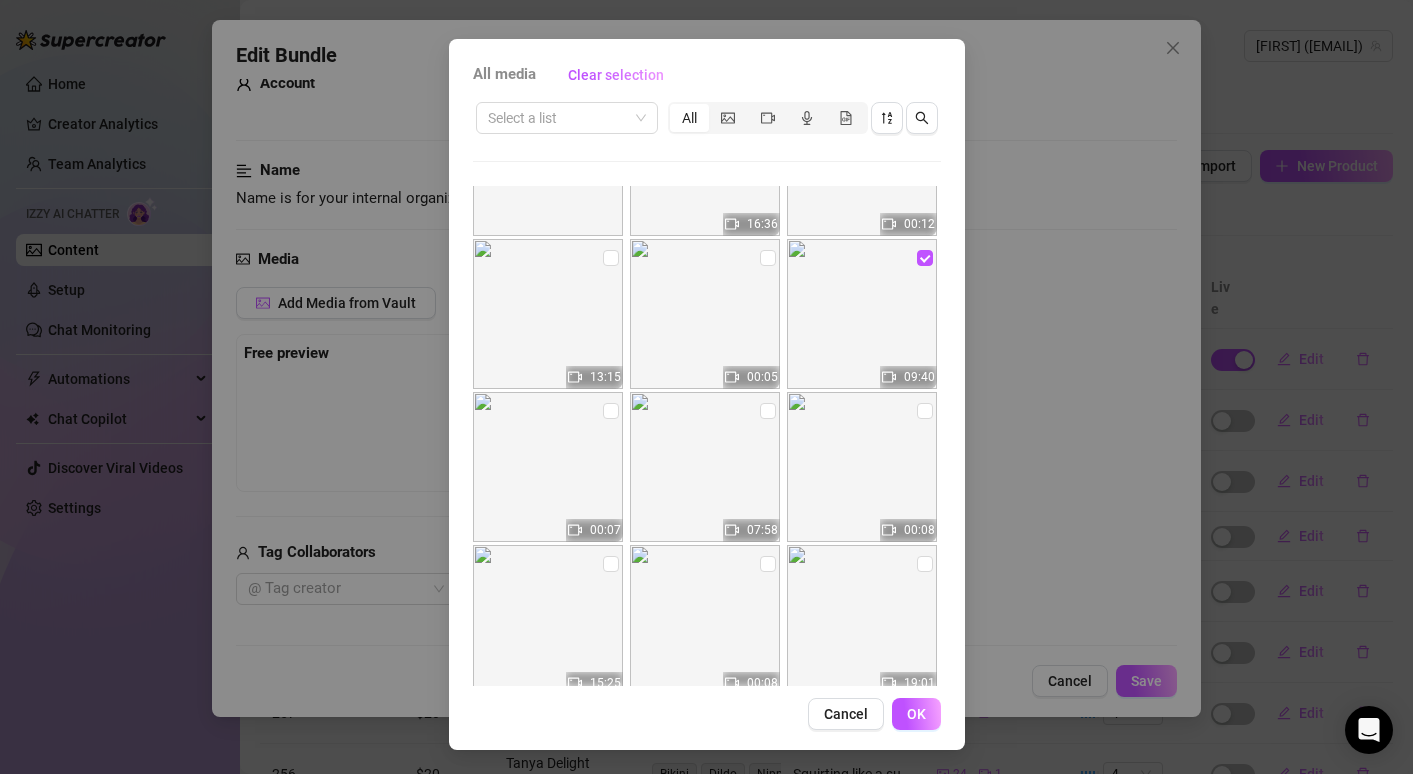 scroll, scrollTop: 11265, scrollLeft: 0, axis: vertical 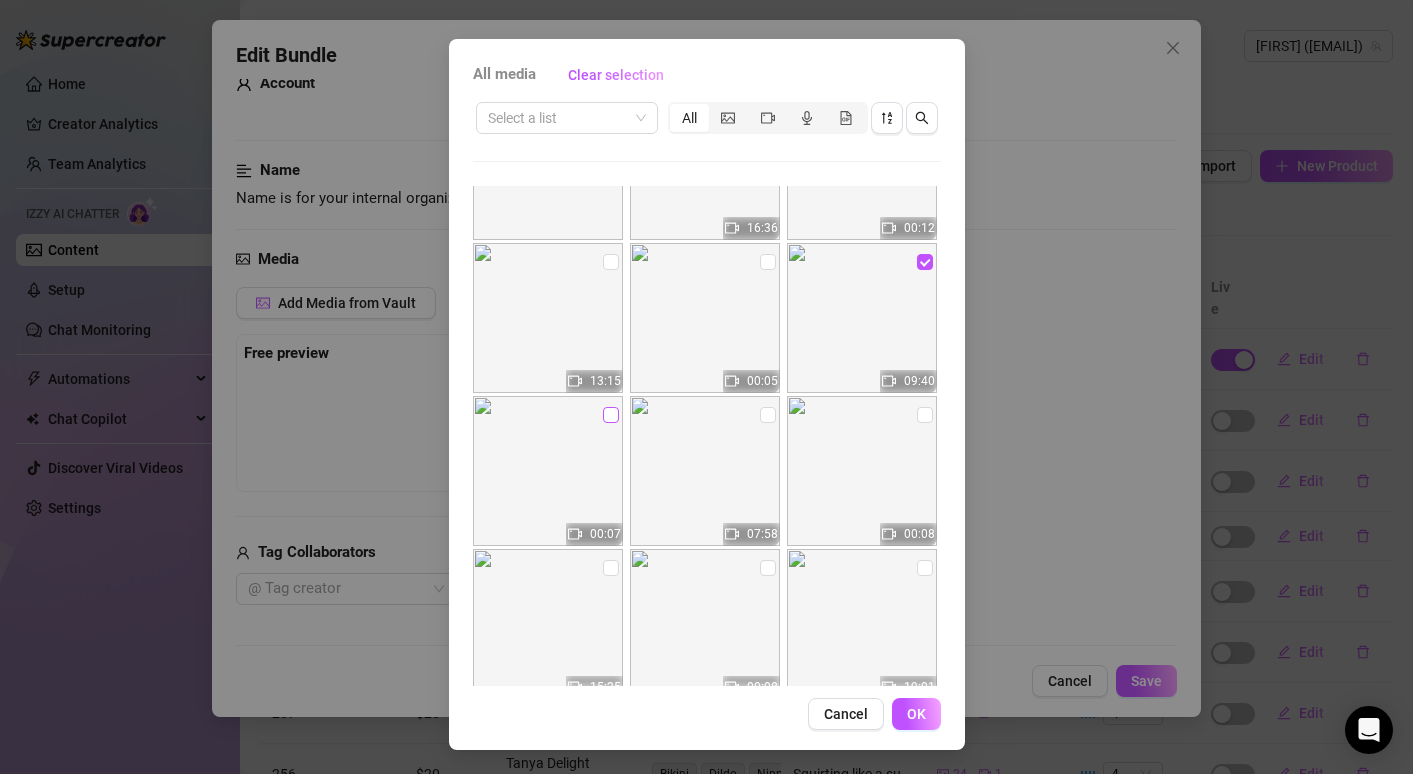 click at bounding box center [611, 415] 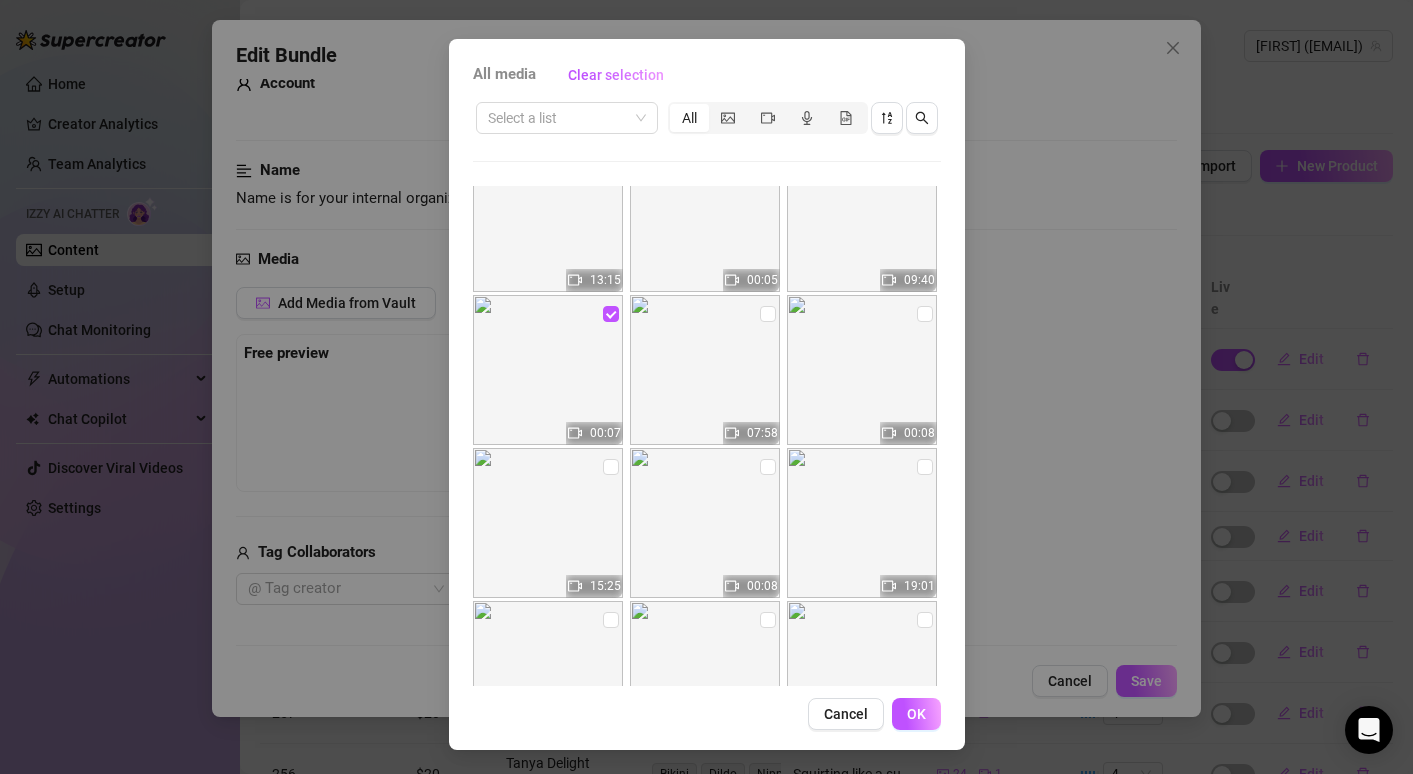 scroll, scrollTop: 11379, scrollLeft: 0, axis: vertical 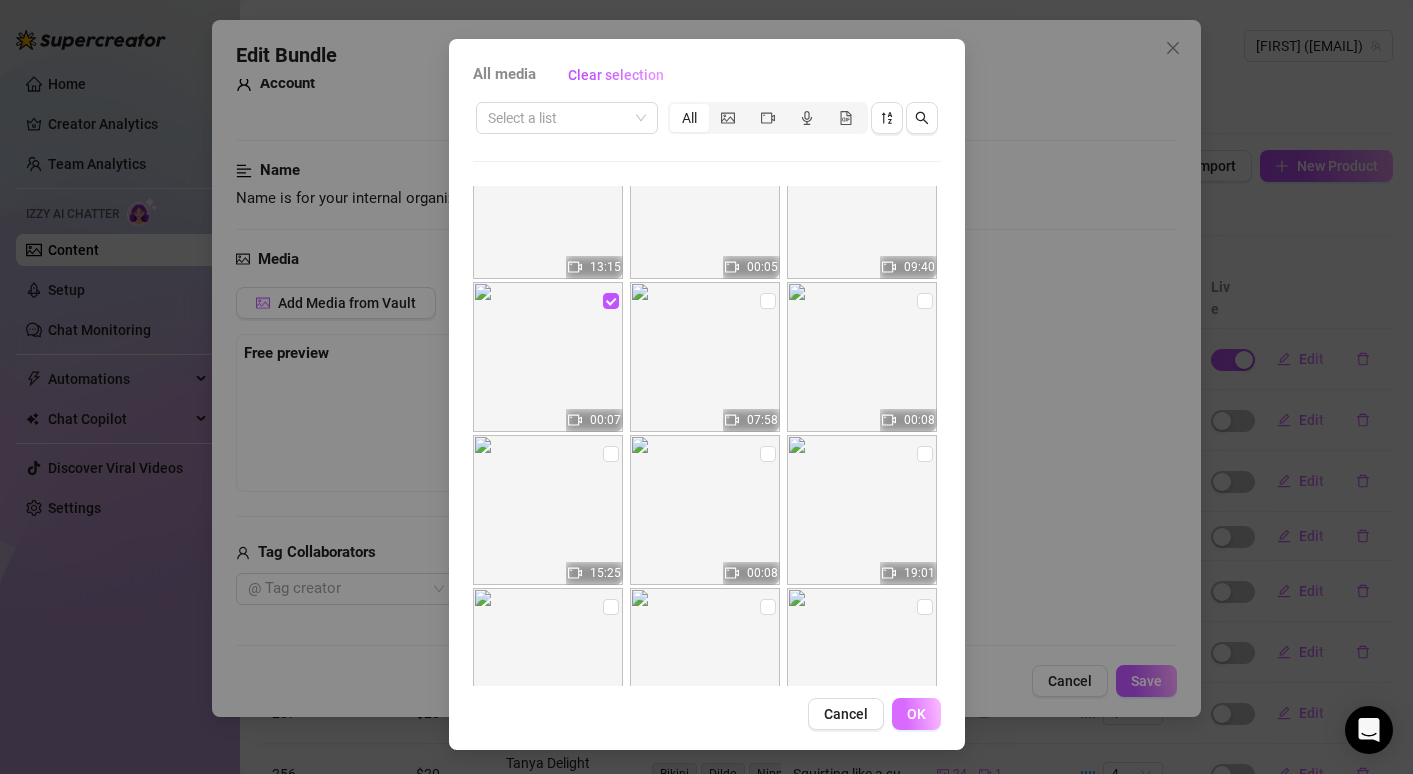 click on "OK" at bounding box center (916, 714) 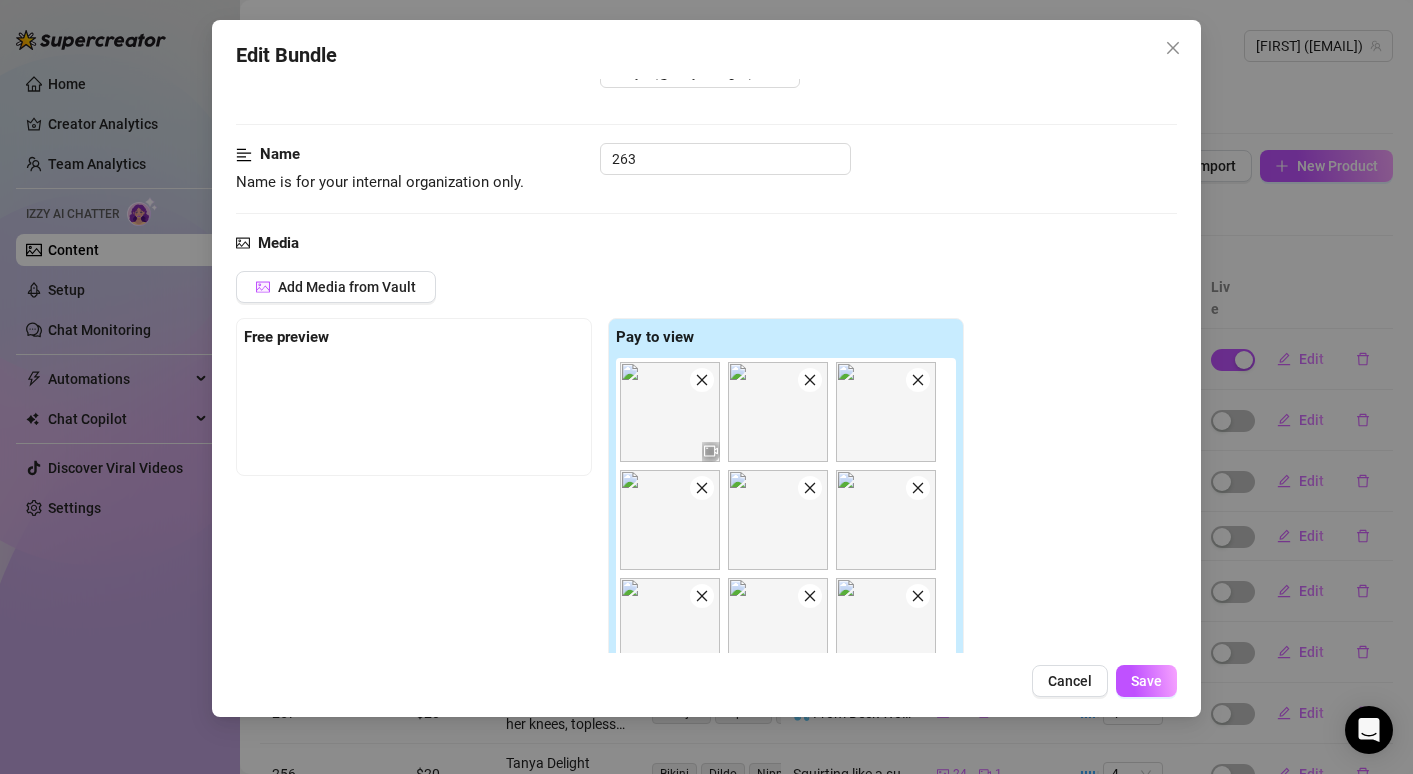 scroll, scrollTop: 339, scrollLeft: 0, axis: vertical 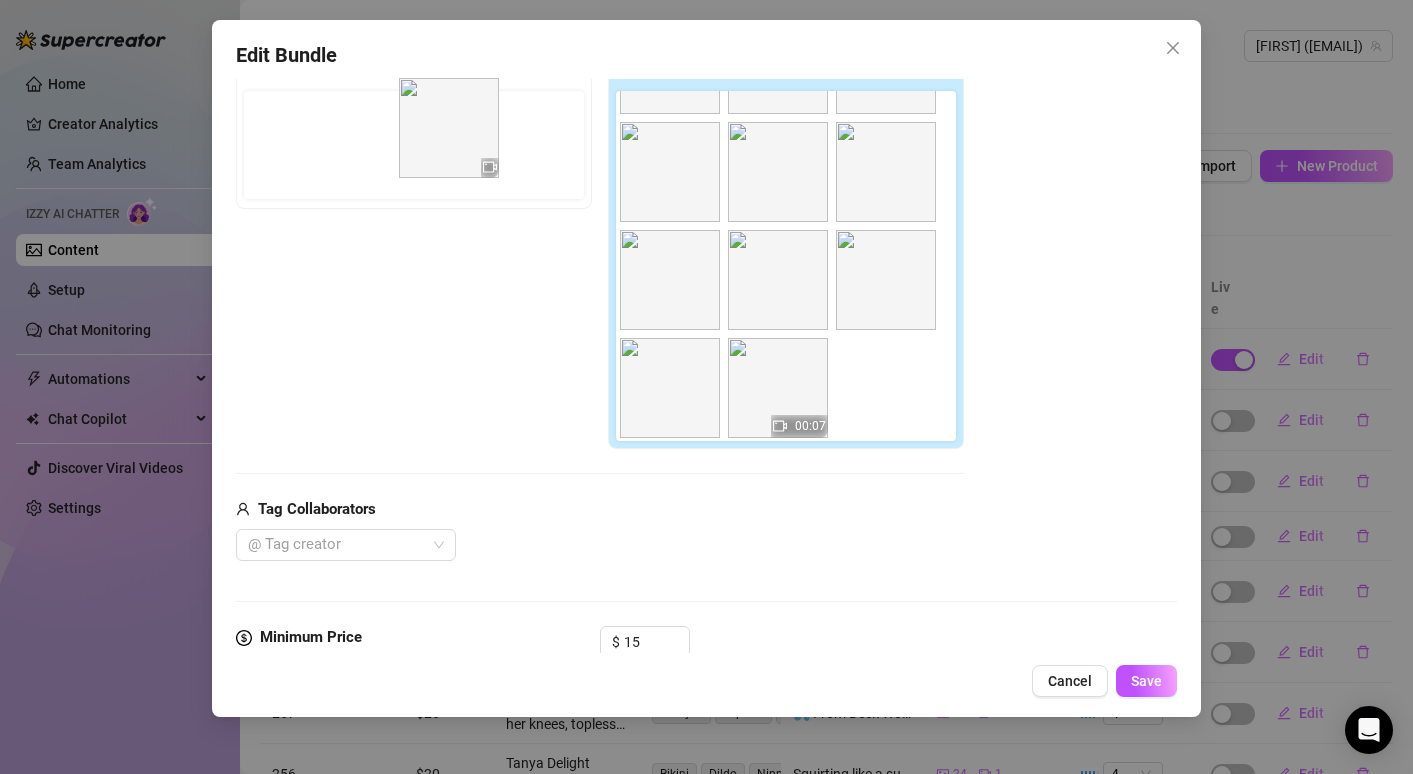 drag, startPoint x: 890, startPoint y: 397, endPoint x: 448, endPoint y: 137, distance: 512.8002 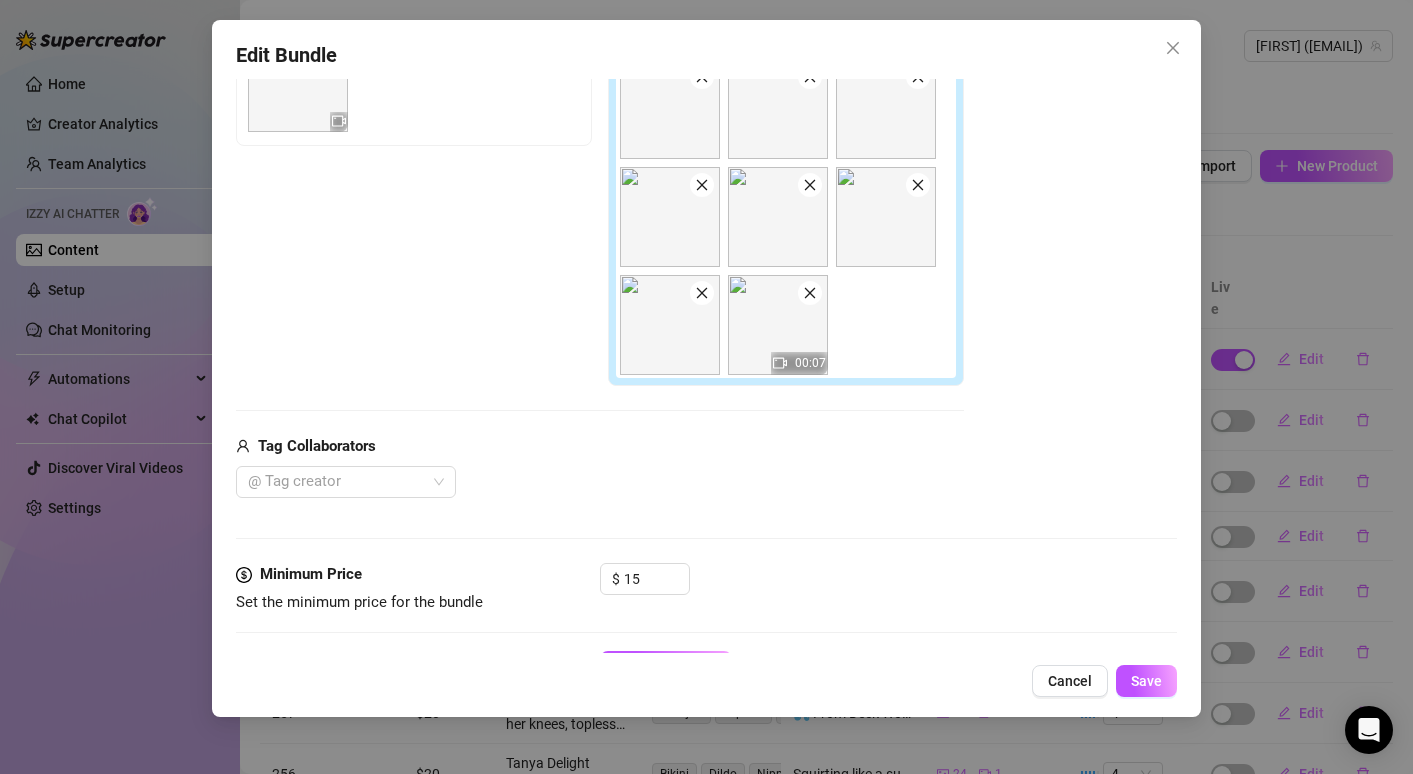 scroll, scrollTop: 651, scrollLeft: 0, axis: vertical 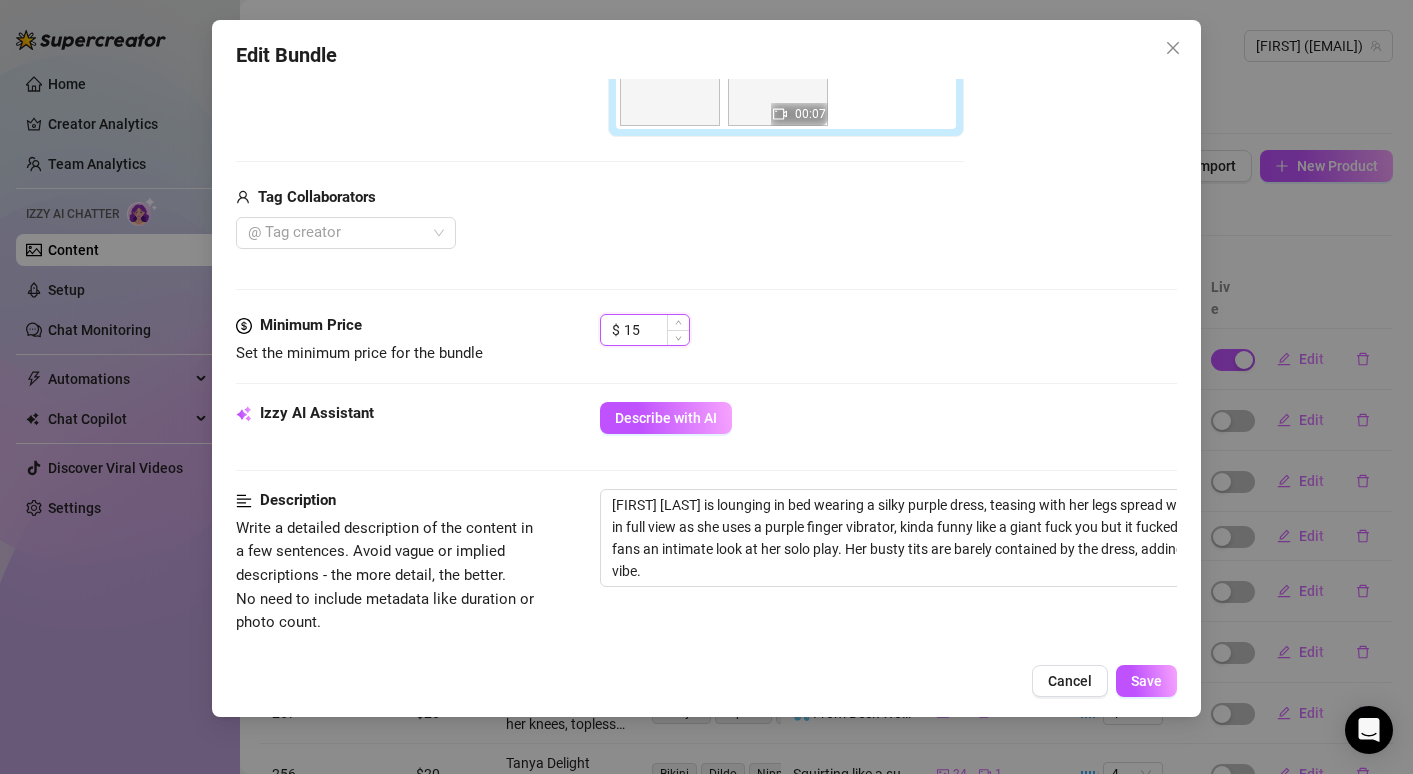 click on "15" at bounding box center [656, 330] 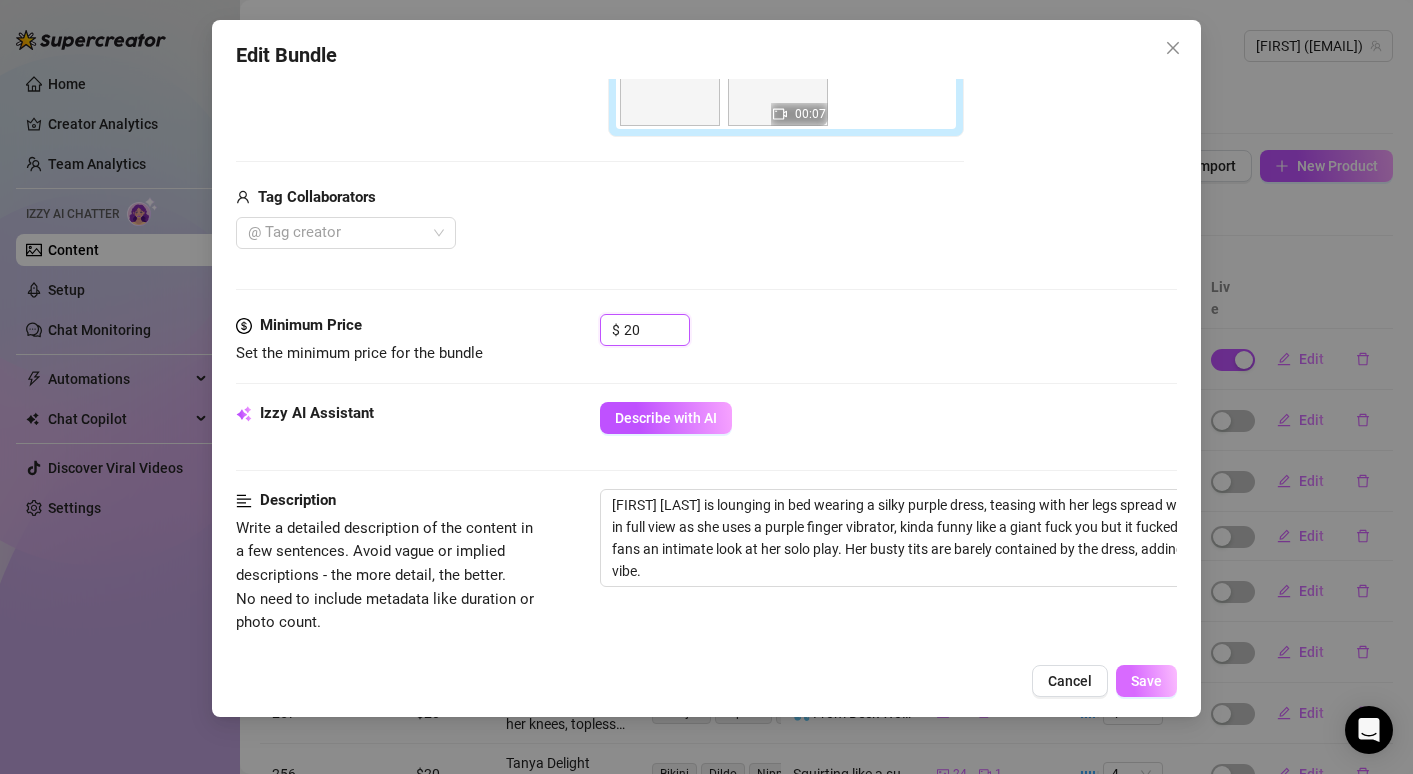 type on "20" 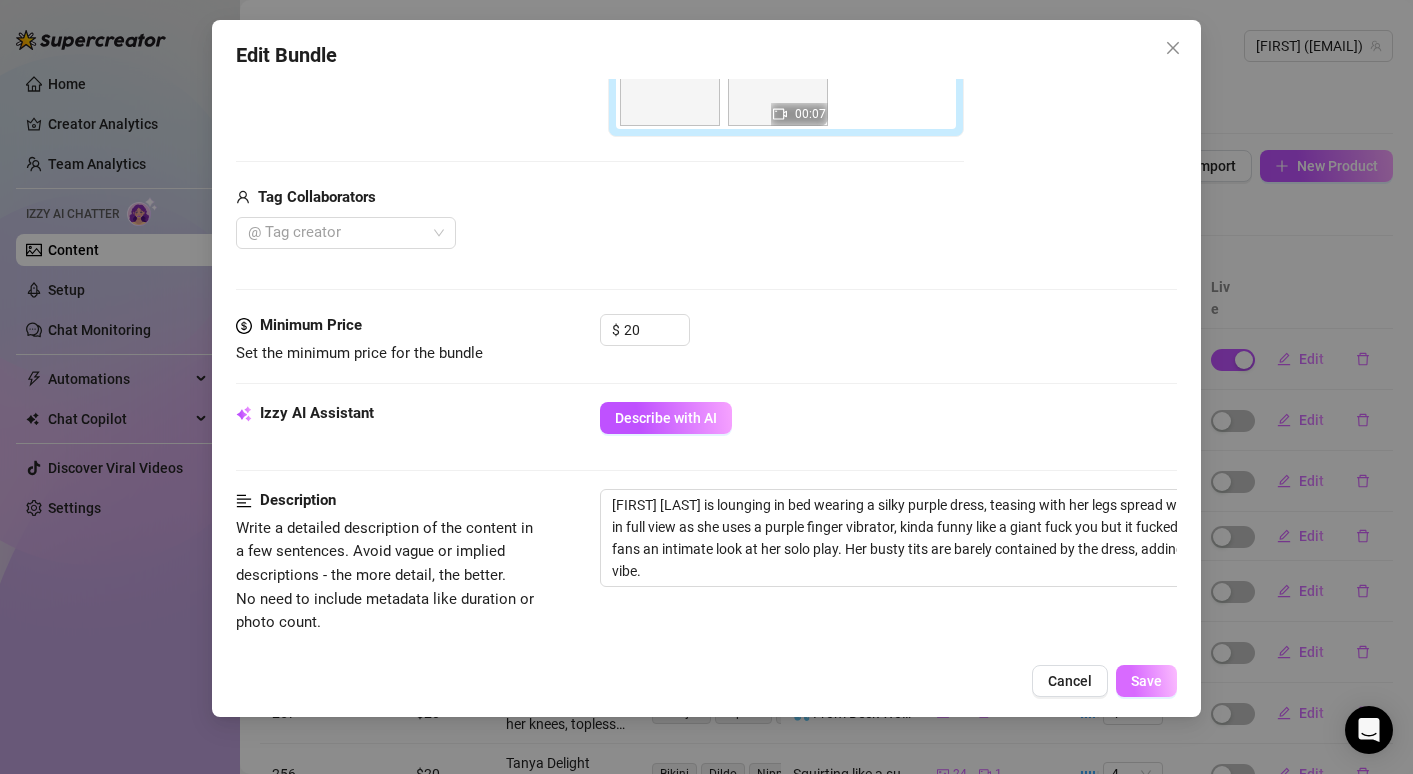 click on "Save" at bounding box center (1146, 681) 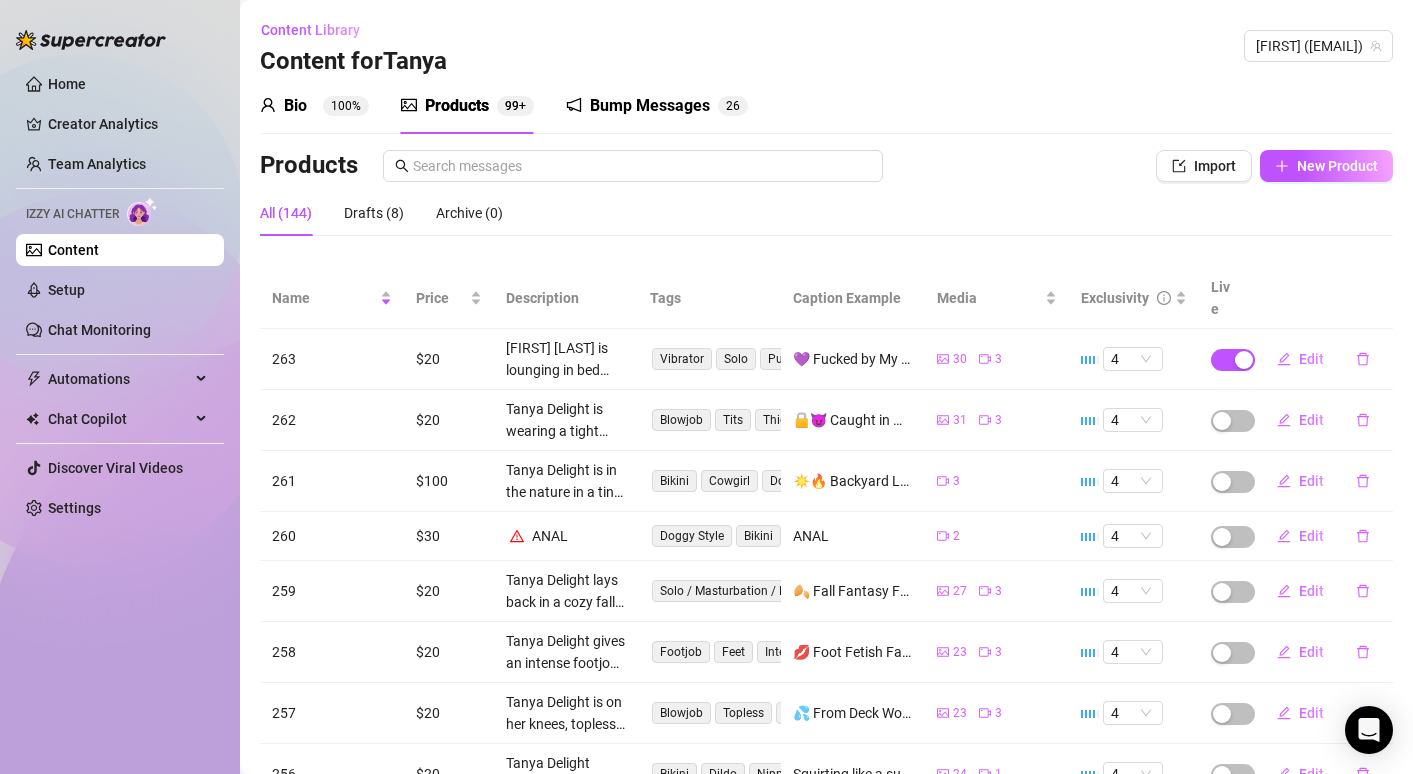 click on "All (144) Drafts (8) Archive (0)" at bounding box center (826, 213) 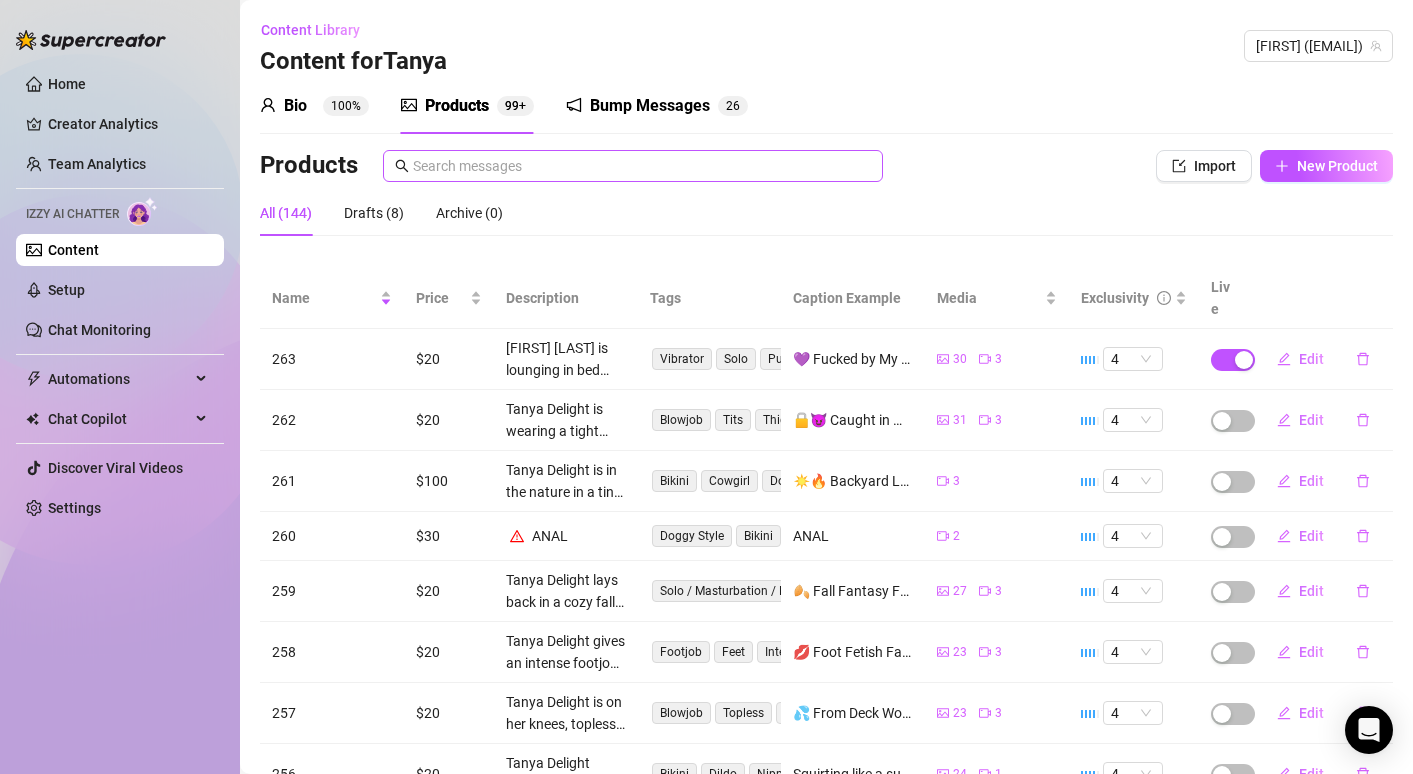click at bounding box center (633, 166) 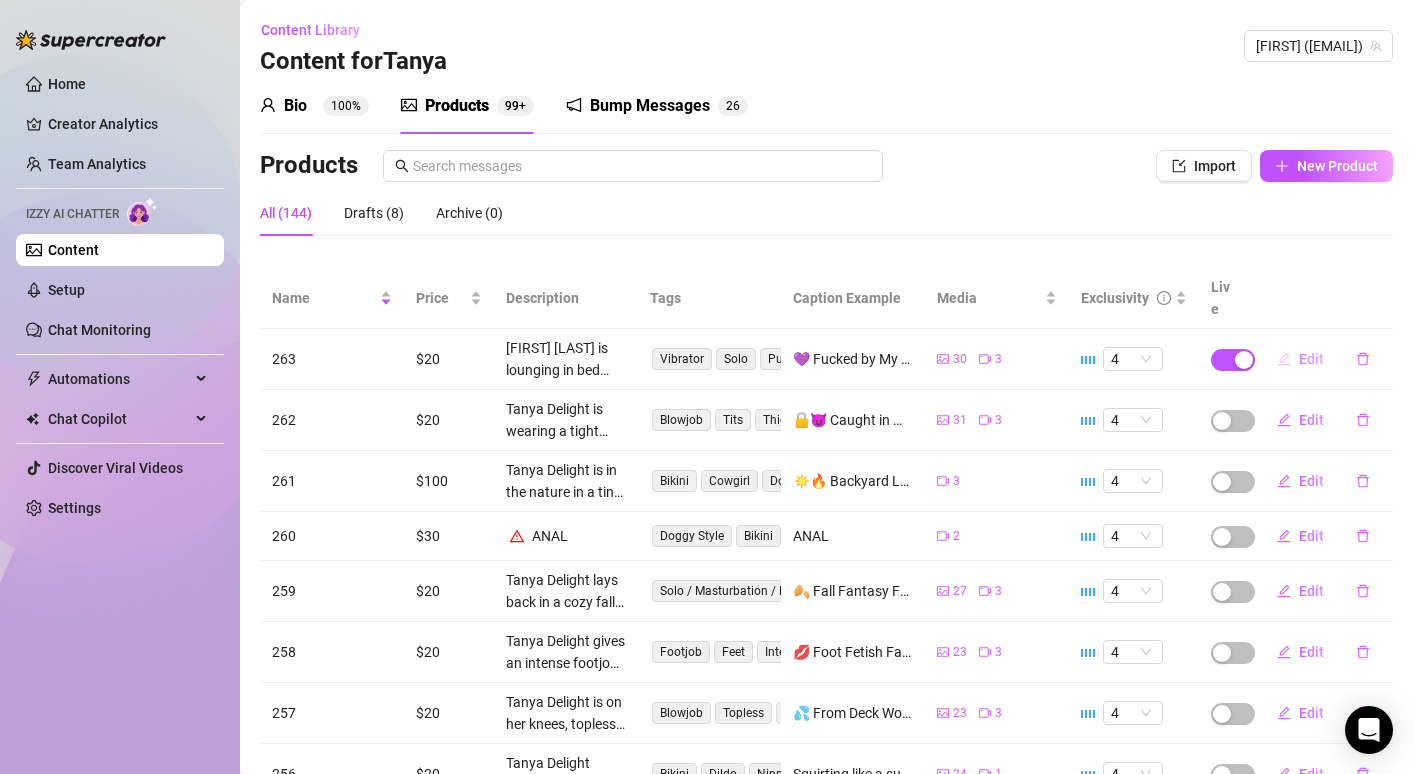 click on "Edit" at bounding box center [1311, 359] 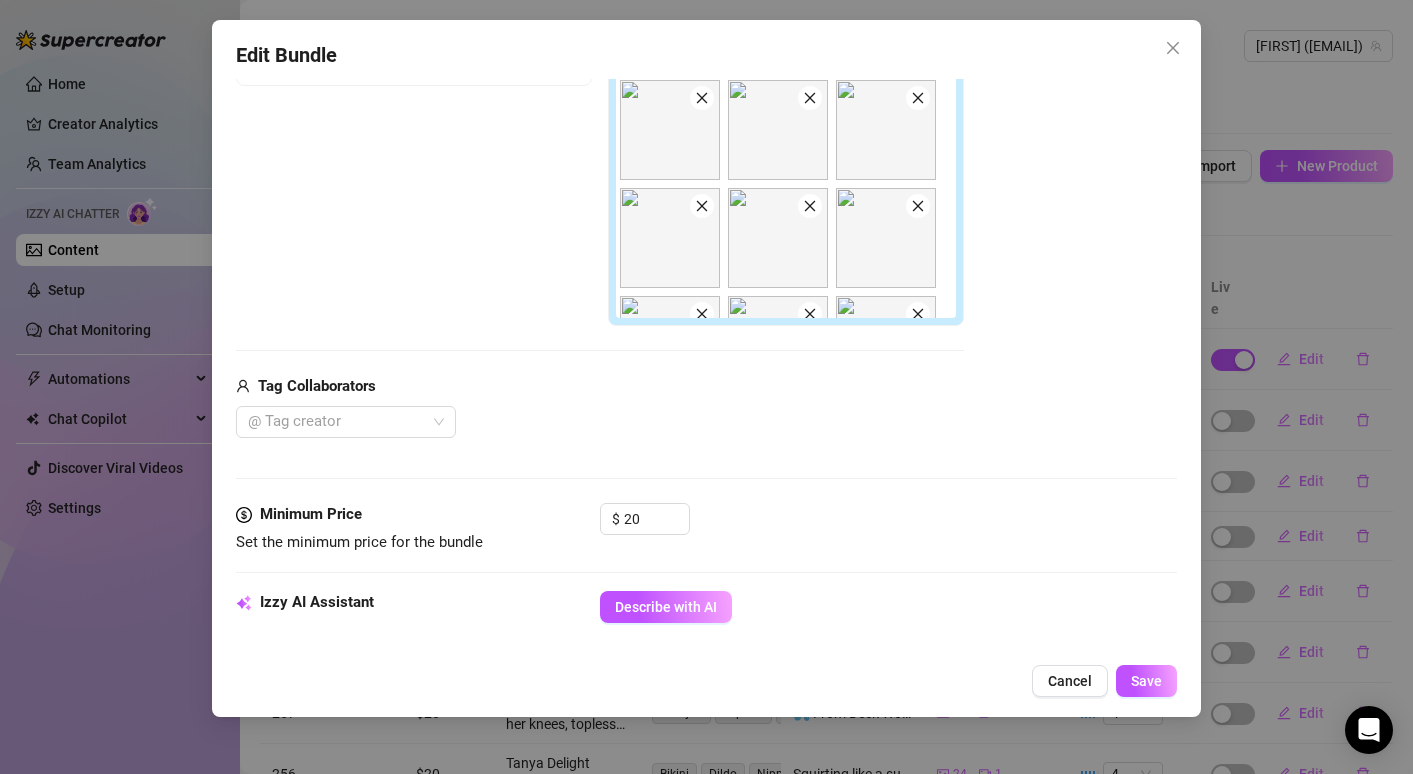 scroll, scrollTop: 646, scrollLeft: 0, axis: vertical 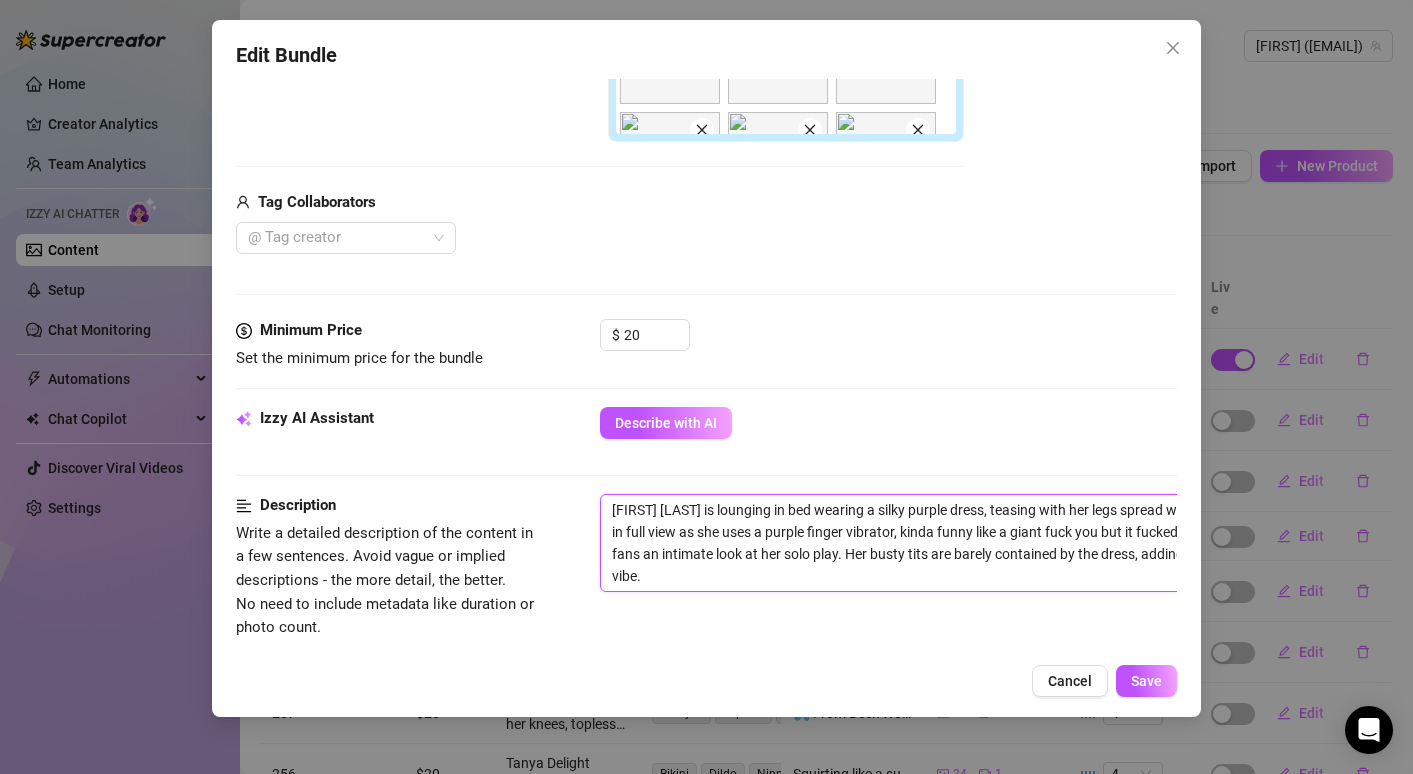 click on "[FIRST] [LAST] is lounging in bed wearing a silky purple dress, teasing with her legs spread wide. Her pussy is in full view as she uses a purple finger vibrator, kinda funny like a giant fuck you but it fucked me finger giving fans an intimate look at her solo play. Her busty tits are barely contained by the dress, adding to the seductive vibe." at bounding box center [950, 543] 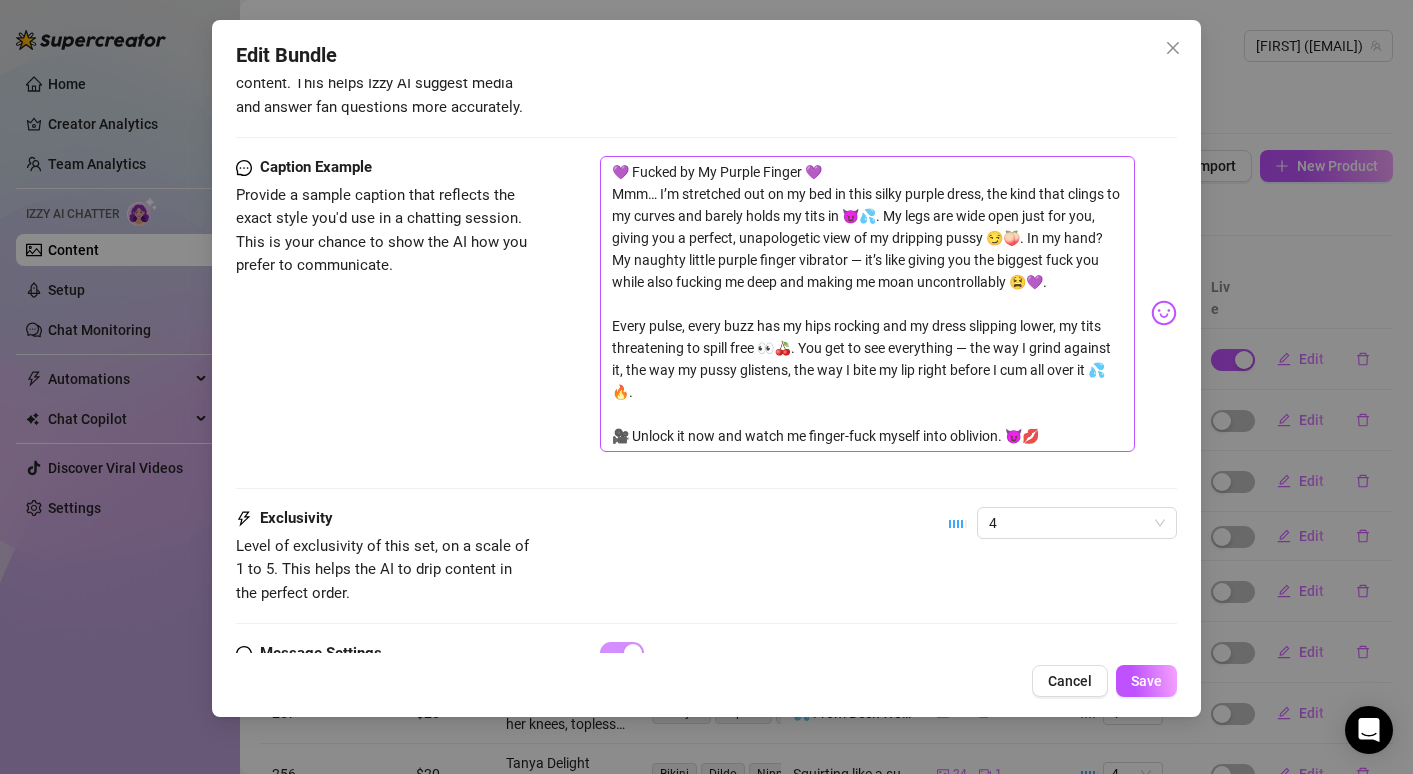 scroll, scrollTop: 1434, scrollLeft: 0, axis: vertical 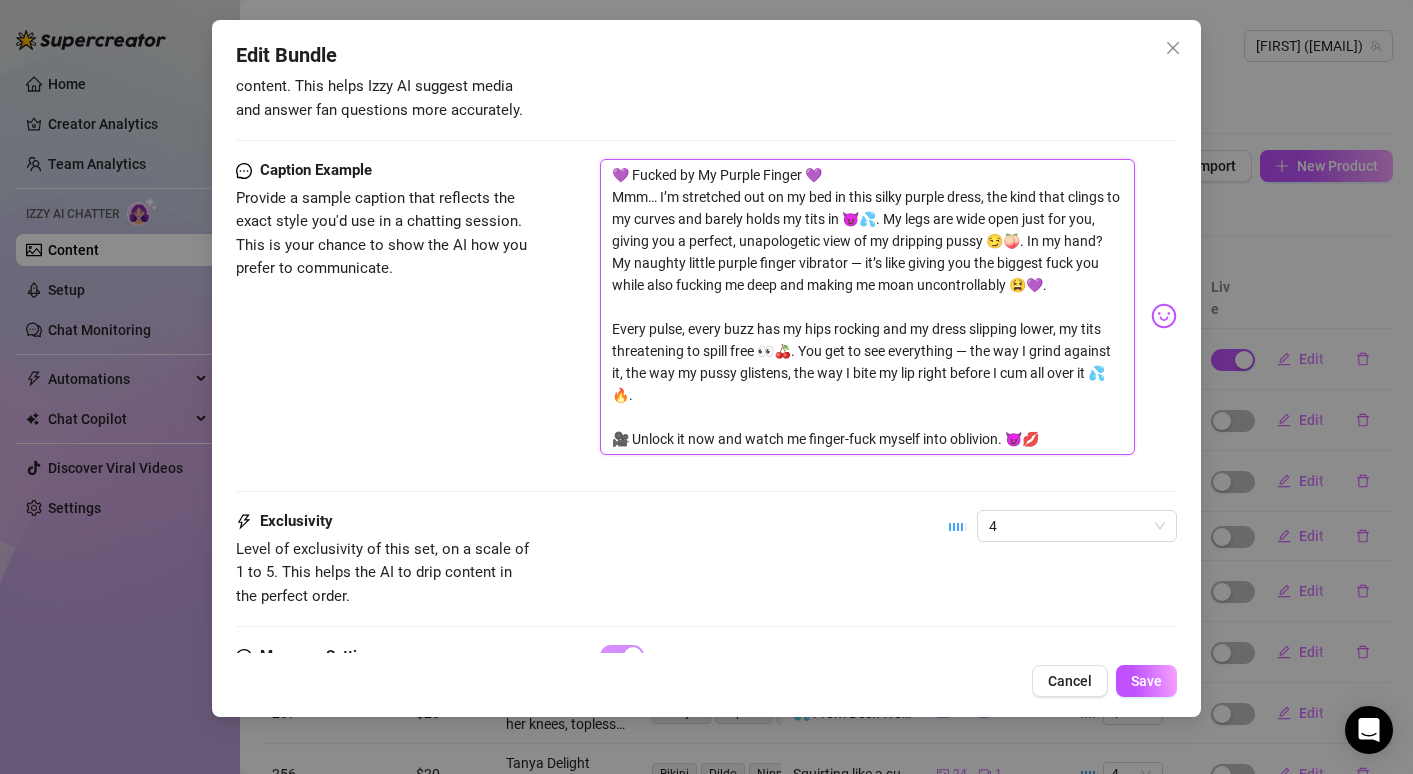 drag, startPoint x: 609, startPoint y: 178, endPoint x: 899, endPoint y: 512, distance: 442.3302 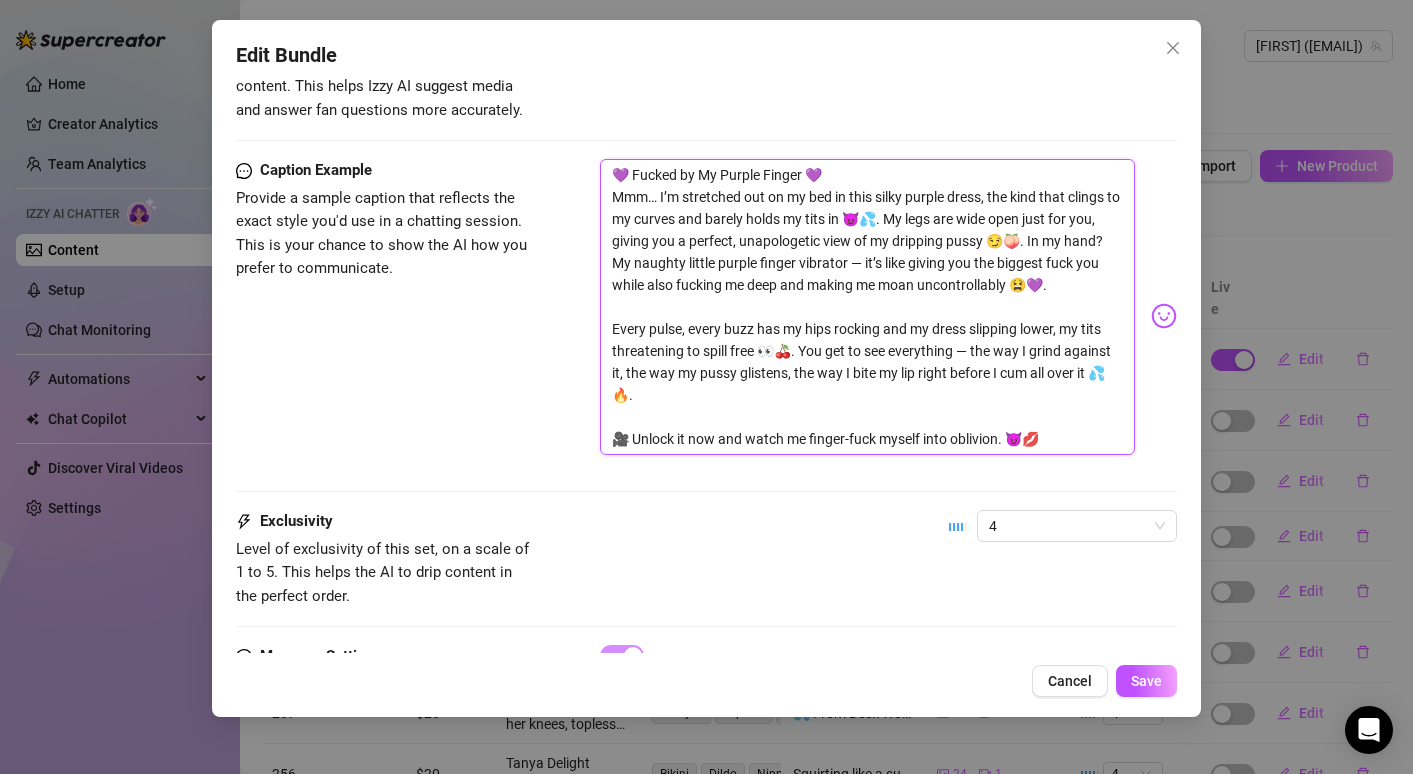 click on "Account Tanya (@tanyadelight) Name Name is for your internal organization only. 263 Media Add Media from Vault Free preview Pay to view 00:07 Tag Collaborators   @ Tag creator Minimum Price Set the minimum price for the bundle $ 20 Izzy AI Assistant Describe with AI Description Write a detailed description of the content in a few sentences. Avoid vague or implied descriptions - the more detail, the better.  No need to include metadata like duration or photo count. Tanya Delight is lounging in bed wearing a silky purple dress, teasing with her legs spread wide. Her pussy is in full view as she uses a purple finger vibrator, kinda funny like a giant fuck you but it fucked me finger giving fans an intimate look at her solo play. Her busty tits are barely contained by the dress, adding to the seductive vibe. Tags Simple keywords that describe and summarize the content, like specific fetishes, positions, categories. Vibrator Solo Pussy Silk Dress Bed   Visible Body Parts Boobs (No Nipples) Pussy (Frontal) Legs 4" at bounding box center (706, -287) 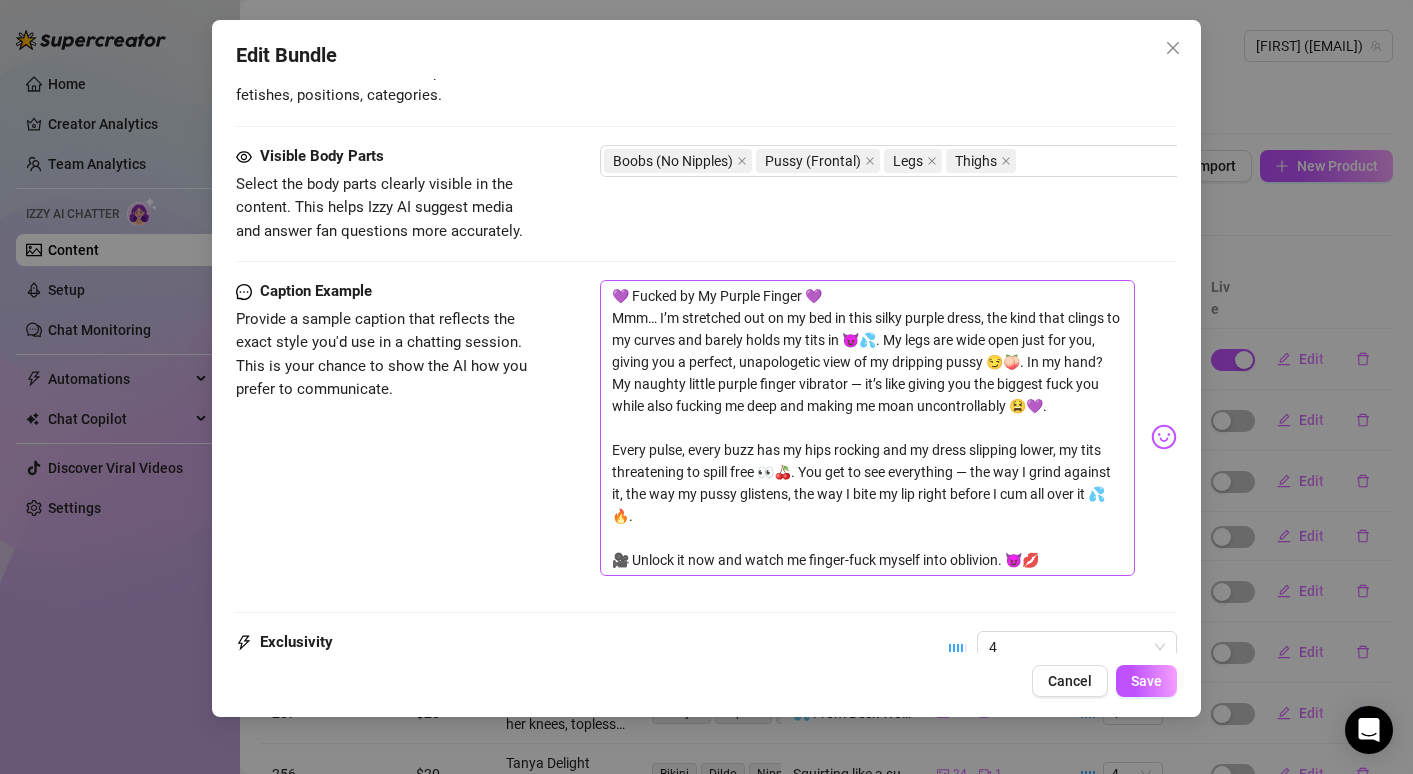 scroll, scrollTop: 949, scrollLeft: 0, axis: vertical 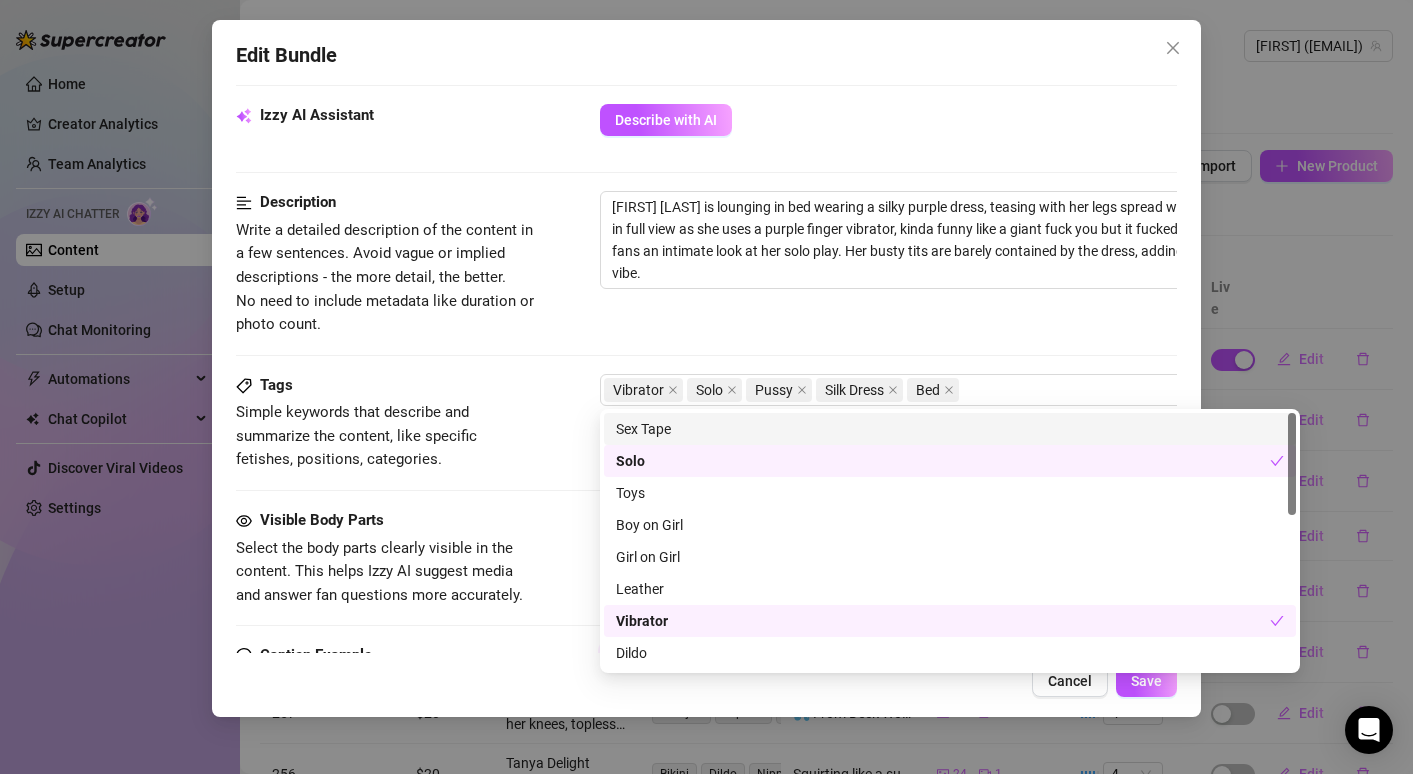 drag, startPoint x: 982, startPoint y: 398, endPoint x: 923, endPoint y: 322, distance: 96.2133 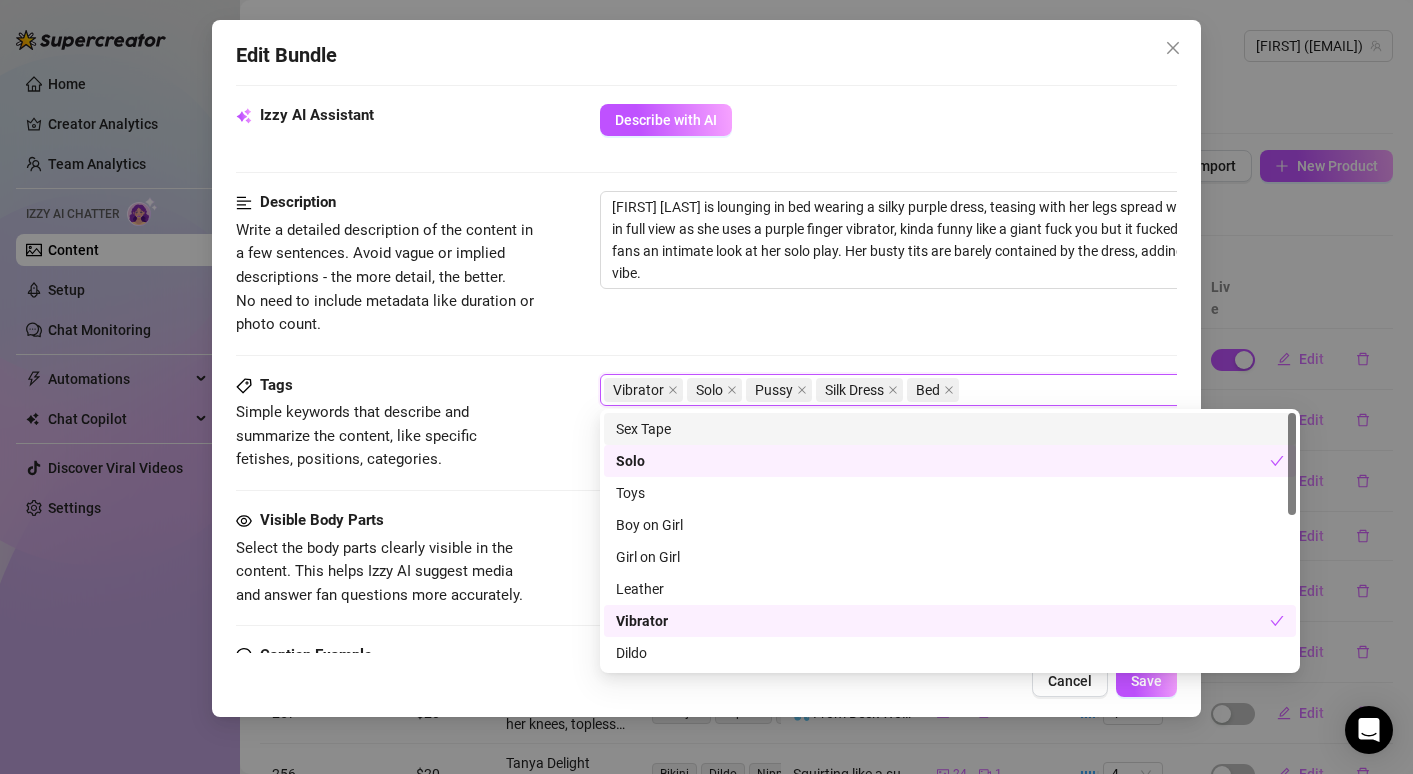 click on "Description Write a detailed description of the content in a few sentences. Avoid vague or implied descriptions - the more detail, the better.  No need to include metadata like duration or photo count. [FIRST] [LAST] is lounging in bed wearing a silky purple dress, teasing with her legs spread wide. Her pussy is in full view as she uses a purple finger vibrator, kinda funny like a giant fuck you but it fucked me finger giving fans an intimate look at her solo play. Her busty tits are barely contained by the dress, adding to the seductive vibe." at bounding box center (706, 263) 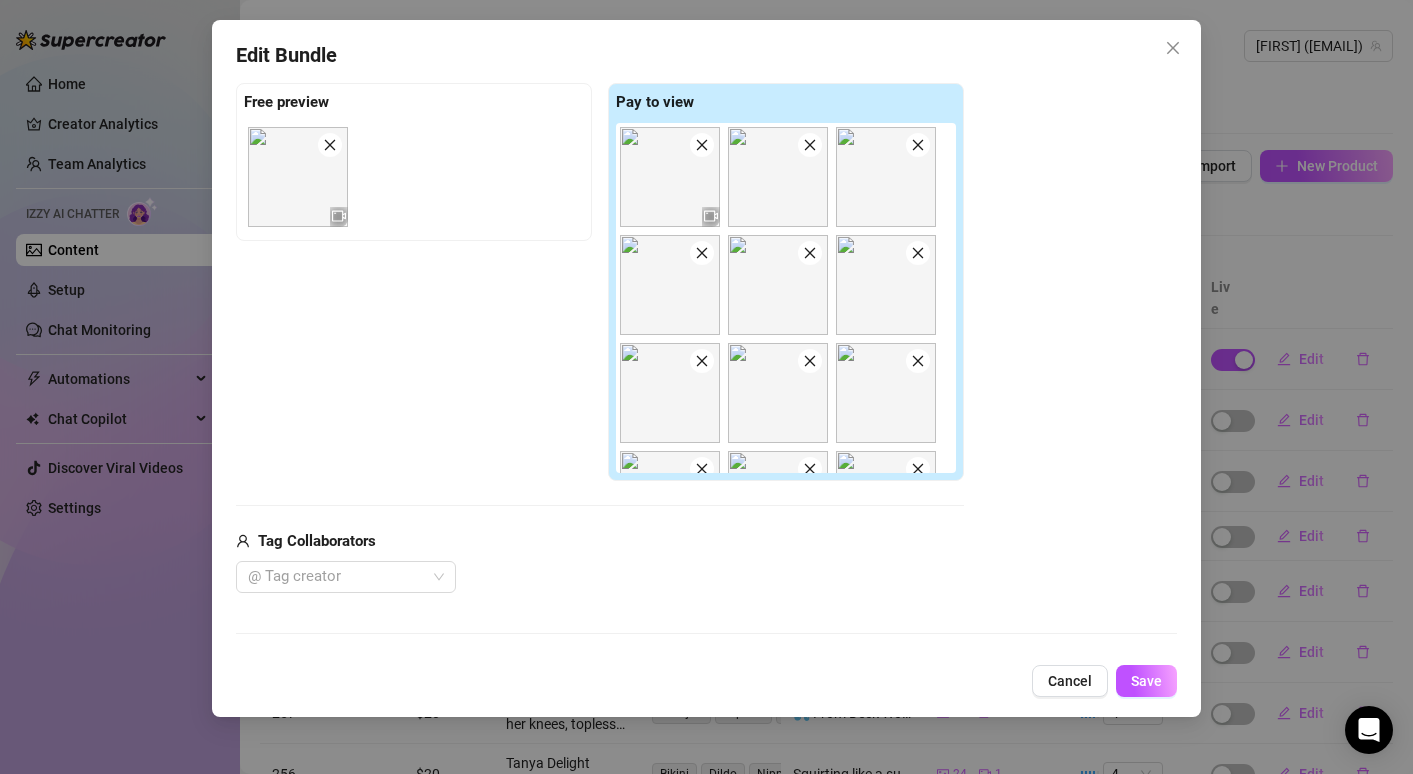 scroll, scrollTop: 170, scrollLeft: 0, axis: vertical 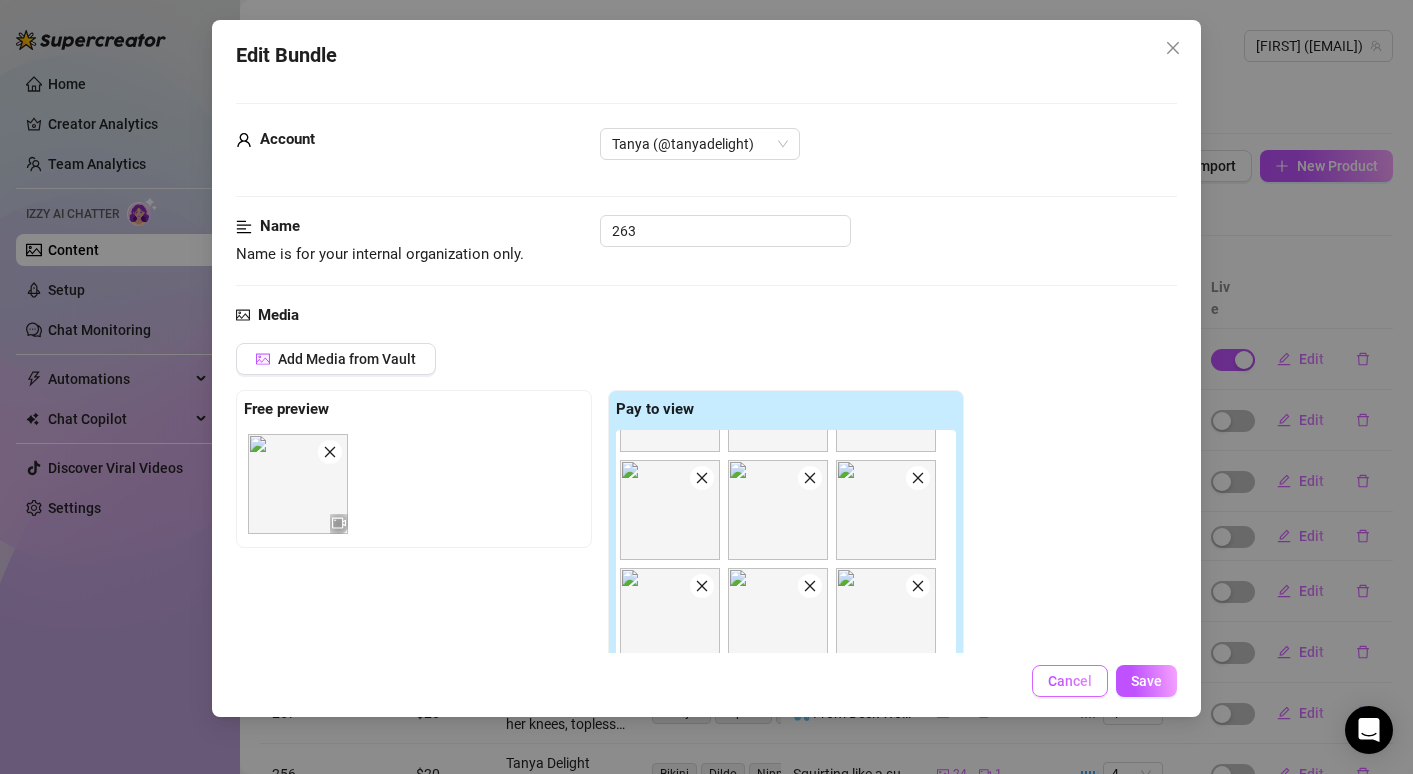 click on "Cancel" at bounding box center [1070, 681] 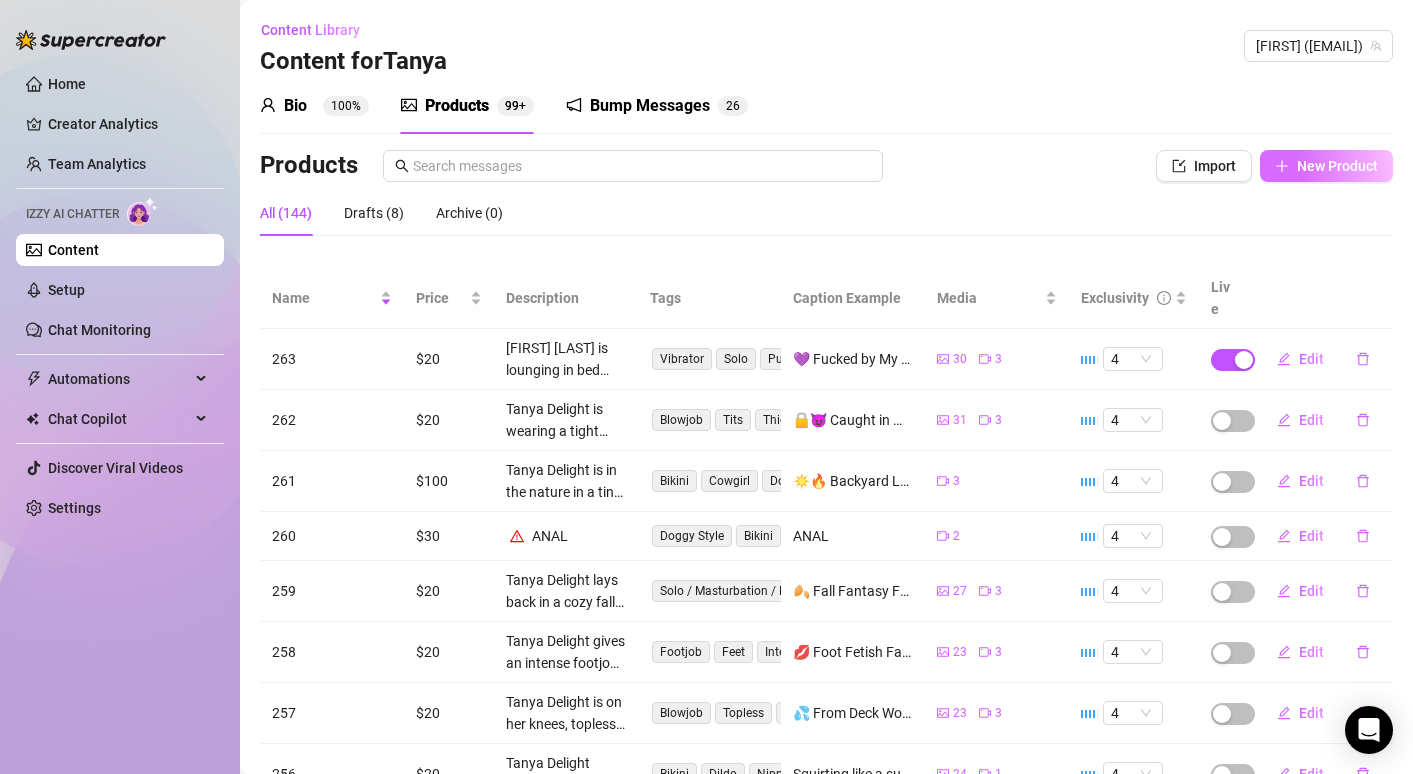click on "New Product" at bounding box center (1337, 166) 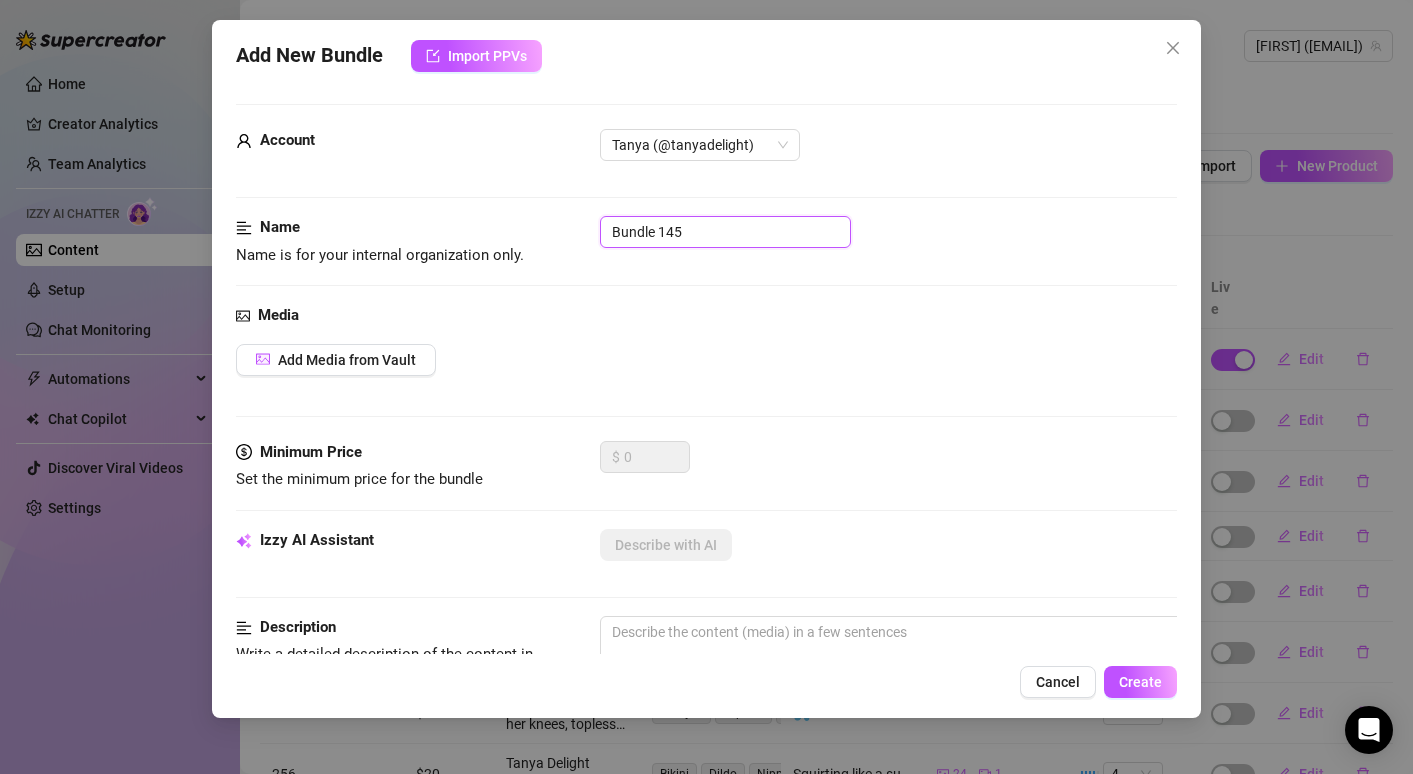 click on "Bundle 145" at bounding box center (725, 232) 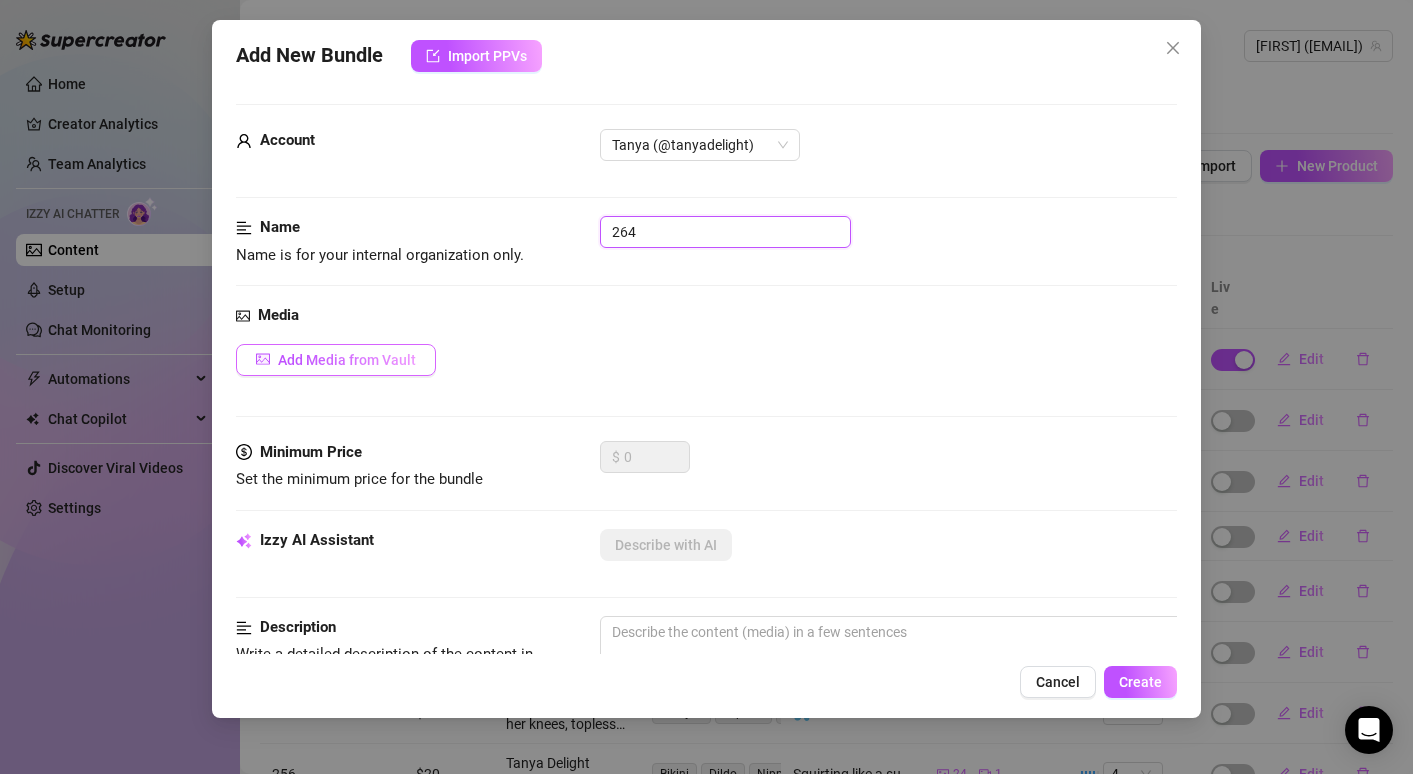 type on "264" 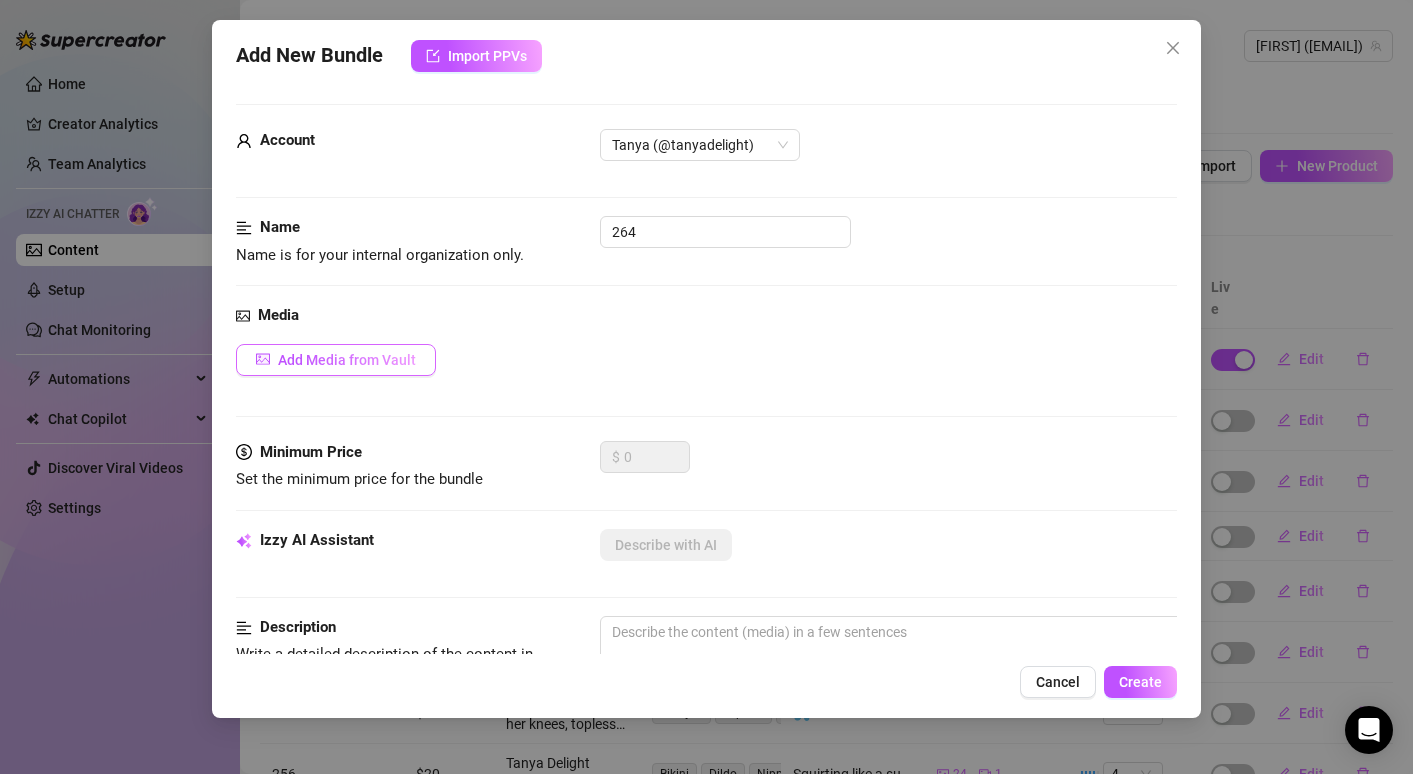 click on "Add Media from Vault" at bounding box center (347, 360) 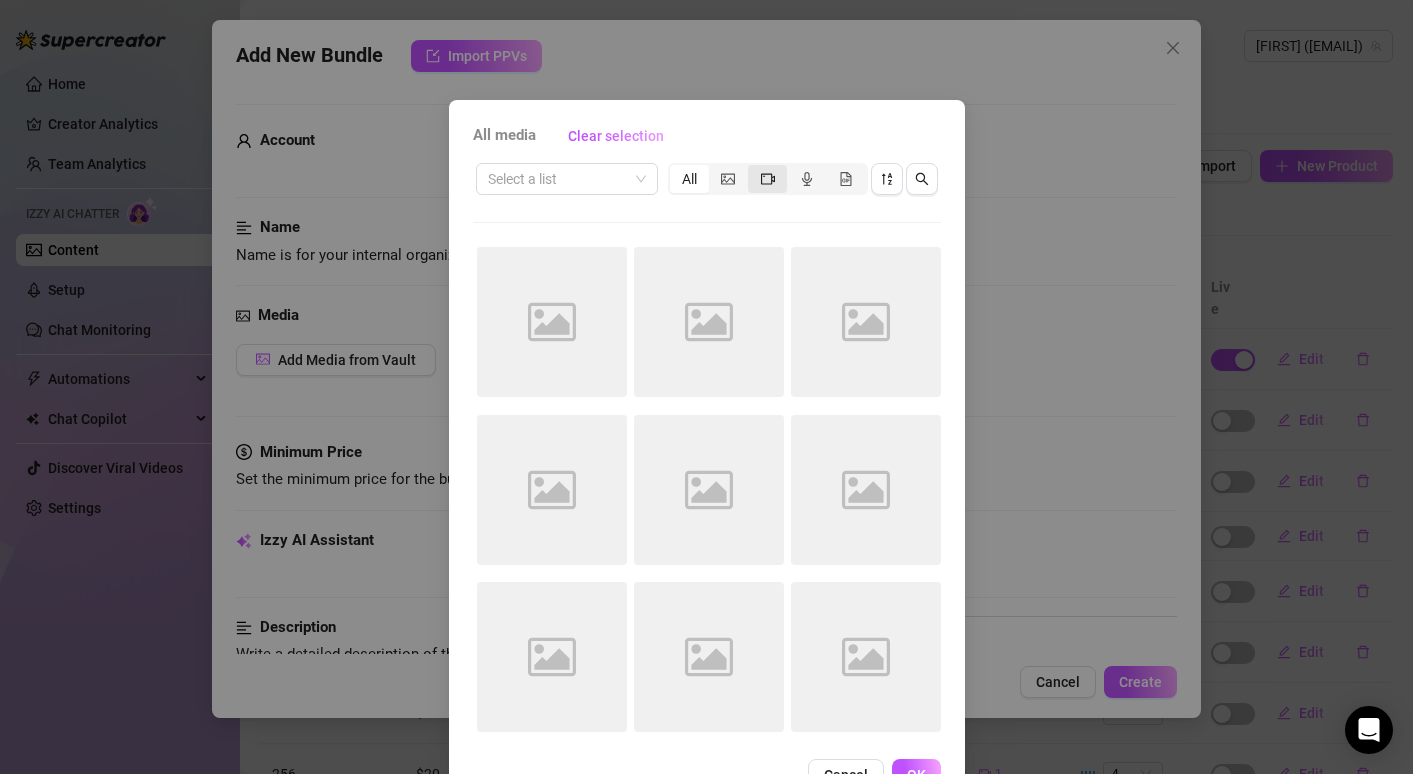 click at bounding box center (767, 179) 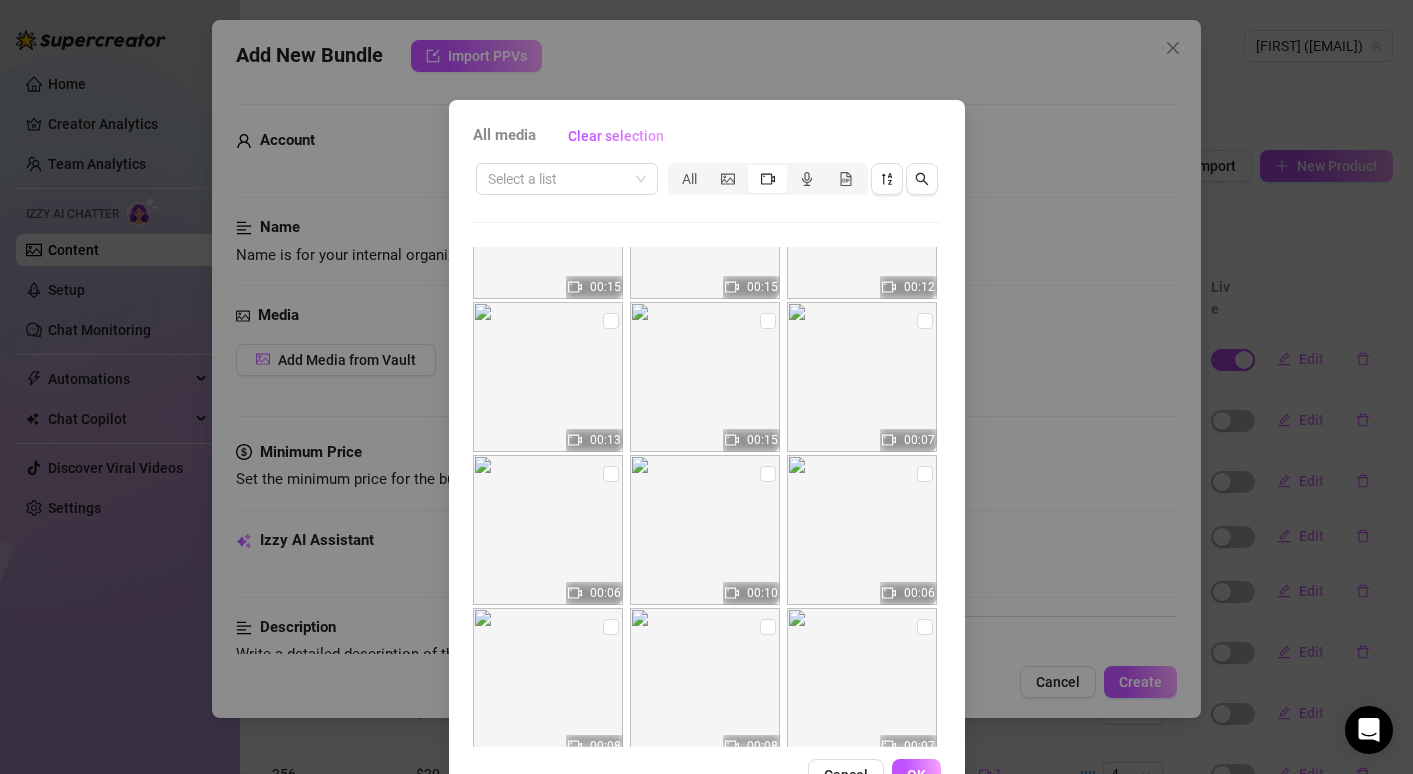 scroll, scrollTop: 754, scrollLeft: 0, axis: vertical 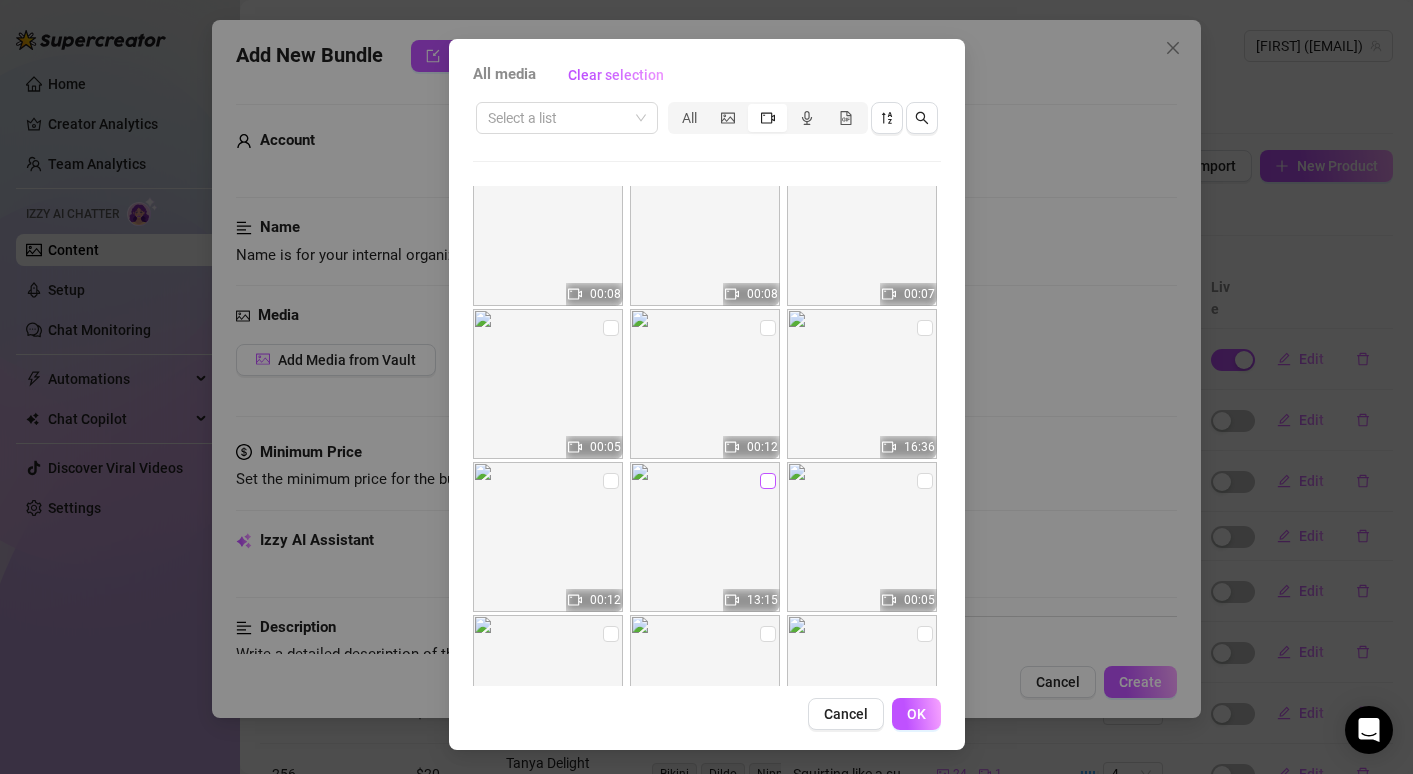 click at bounding box center (768, 481) 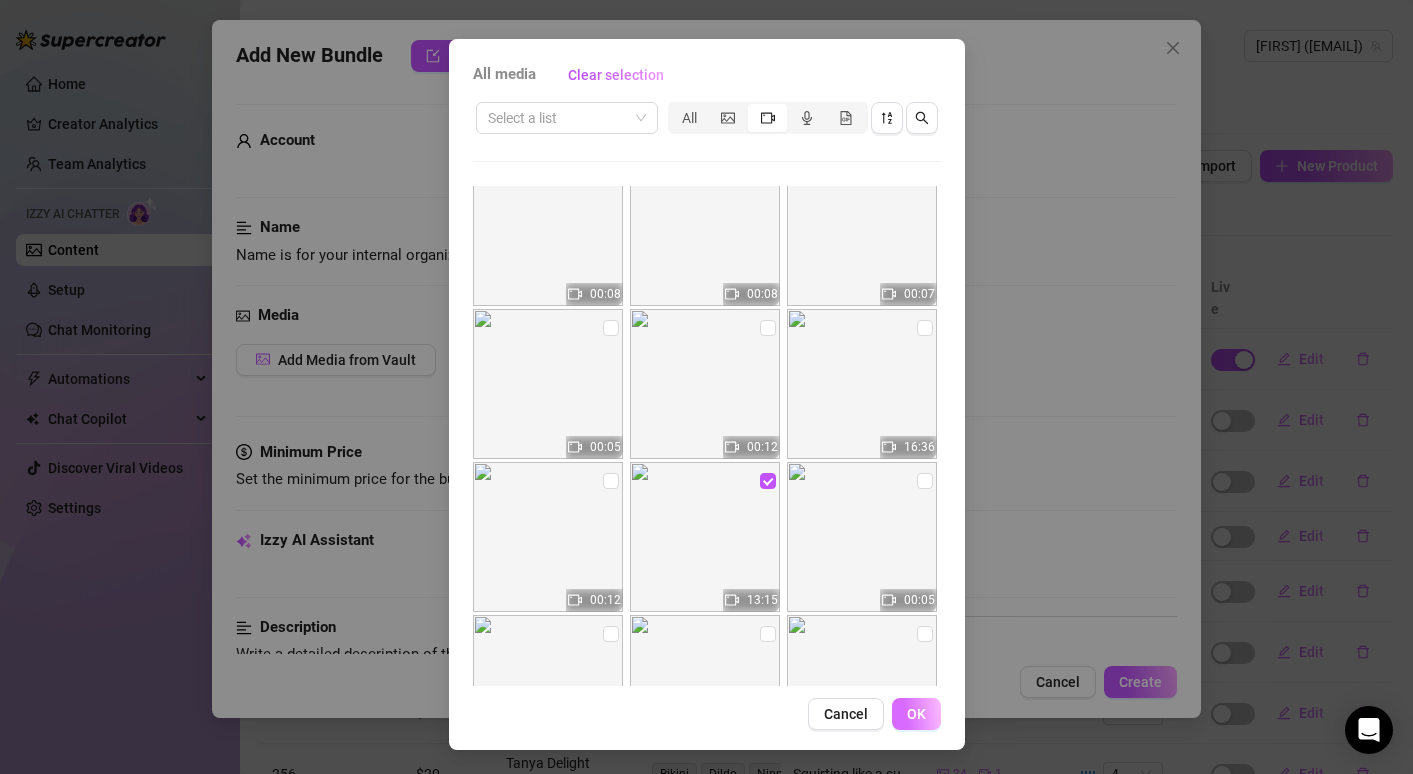 click on "OK" at bounding box center [916, 714] 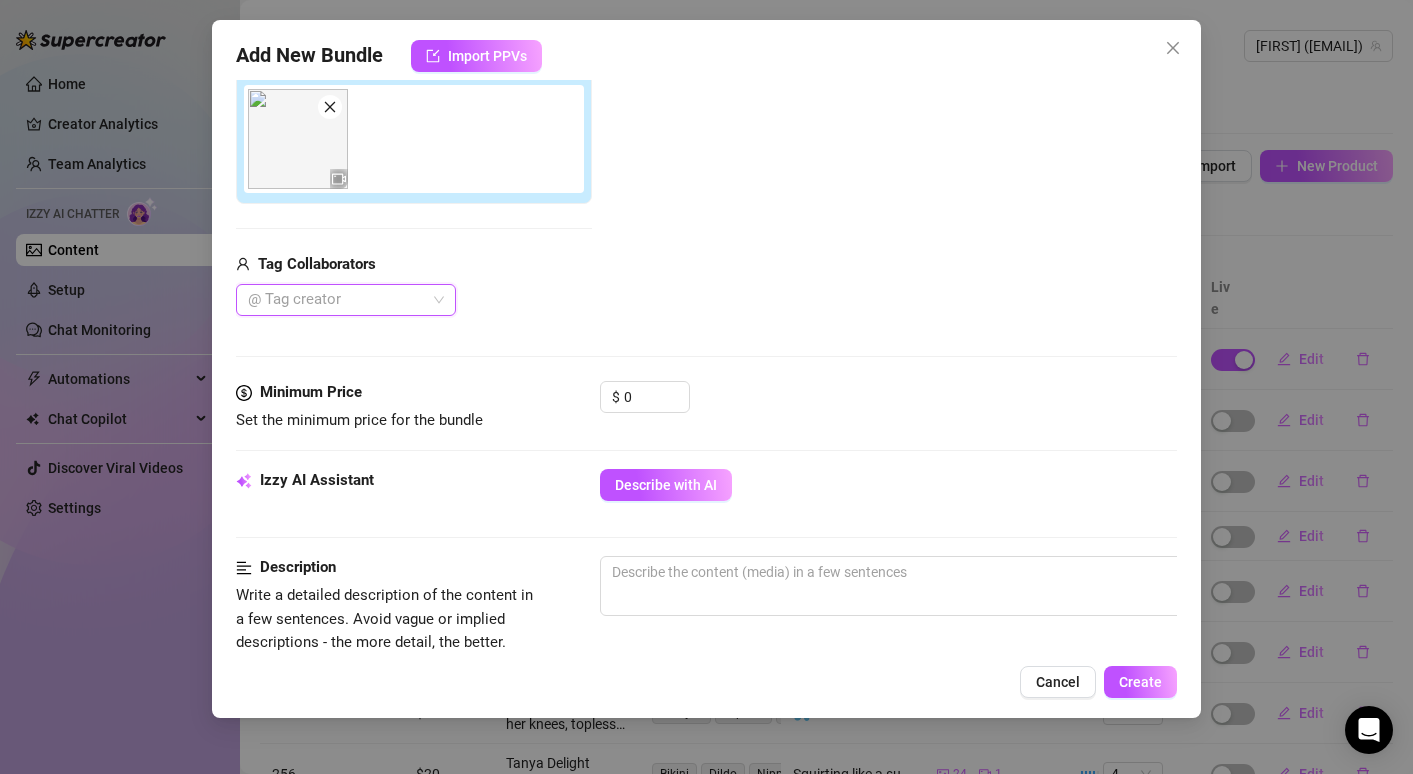 scroll, scrollTop: 351, scrollLeft: 0, axis: vertical 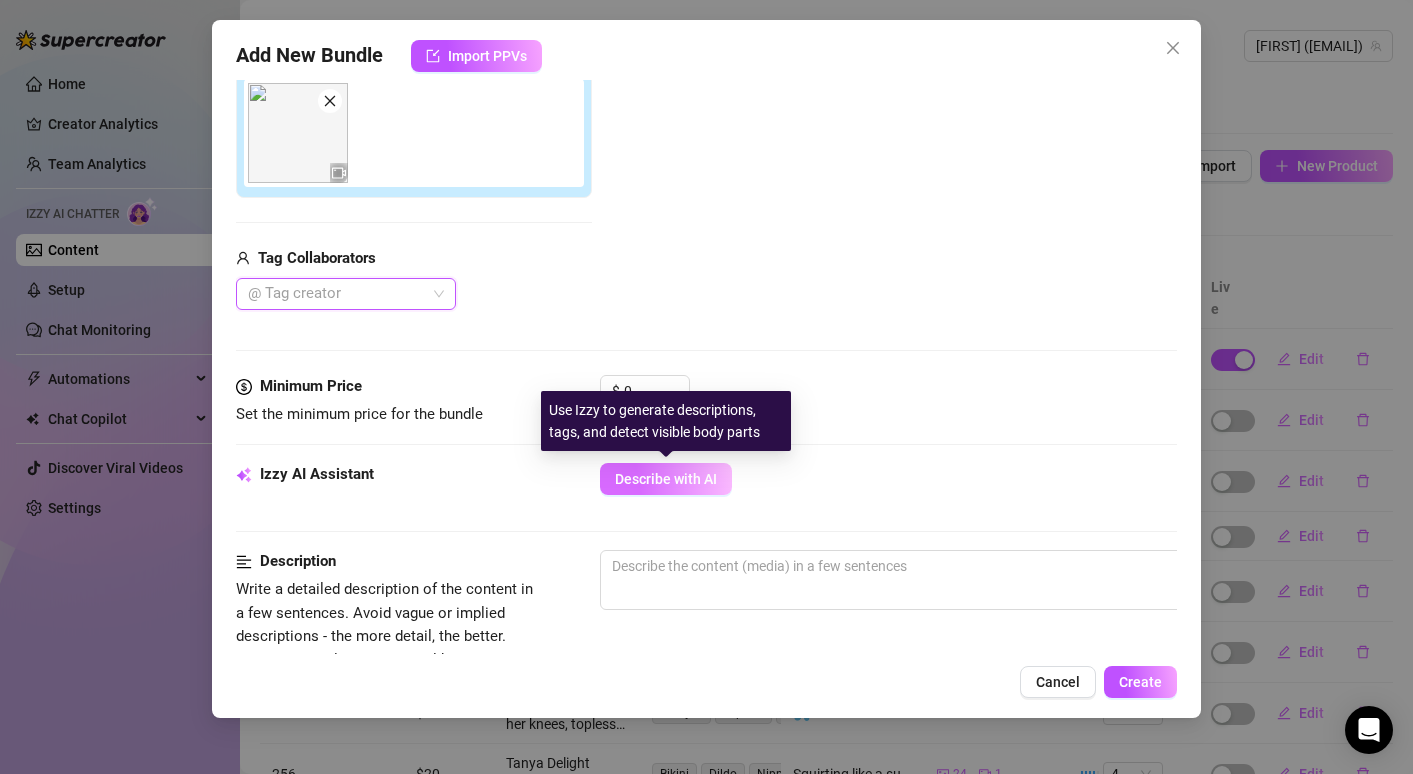 click on "Describe with AI" at bounding box center [666, 479] 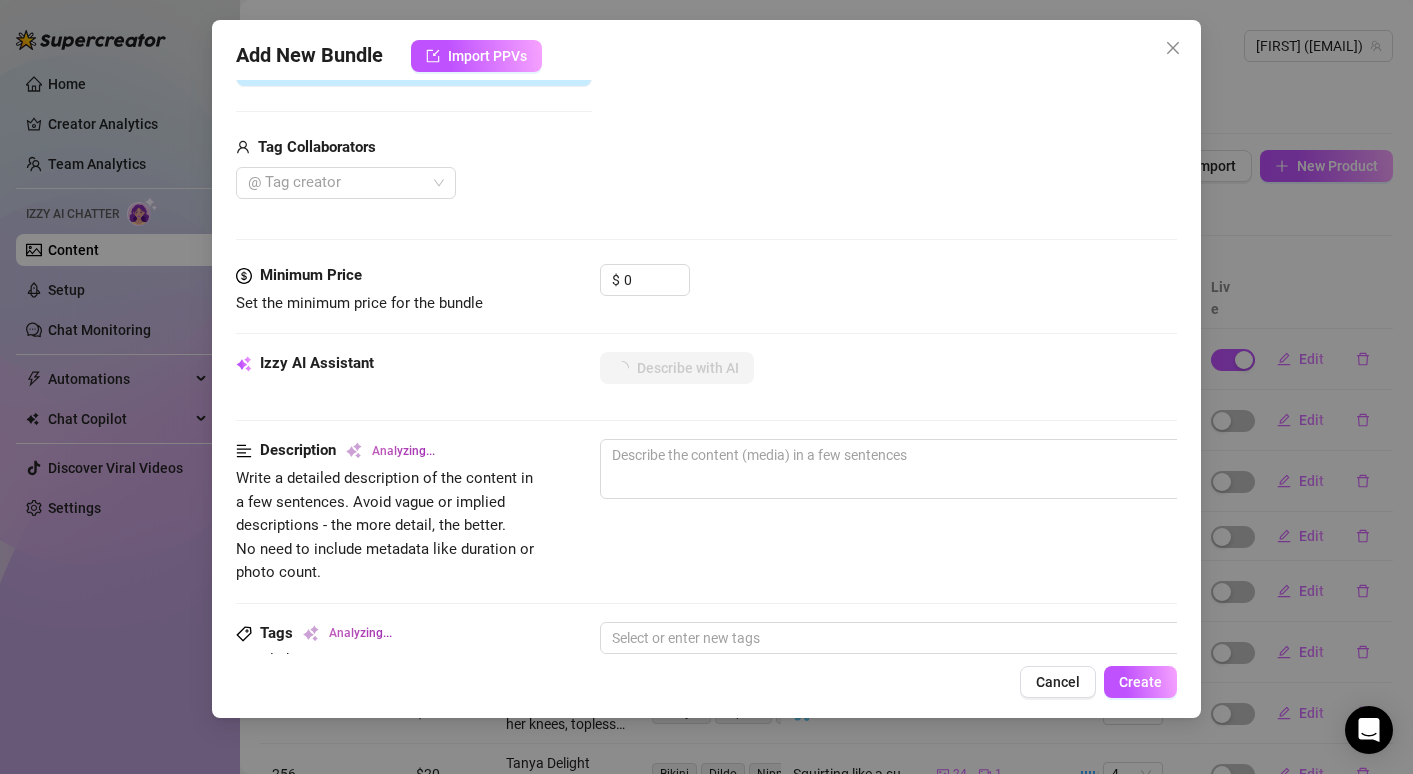scroll, scrollTop: 680, scrollLeft: 0, axis: vertical 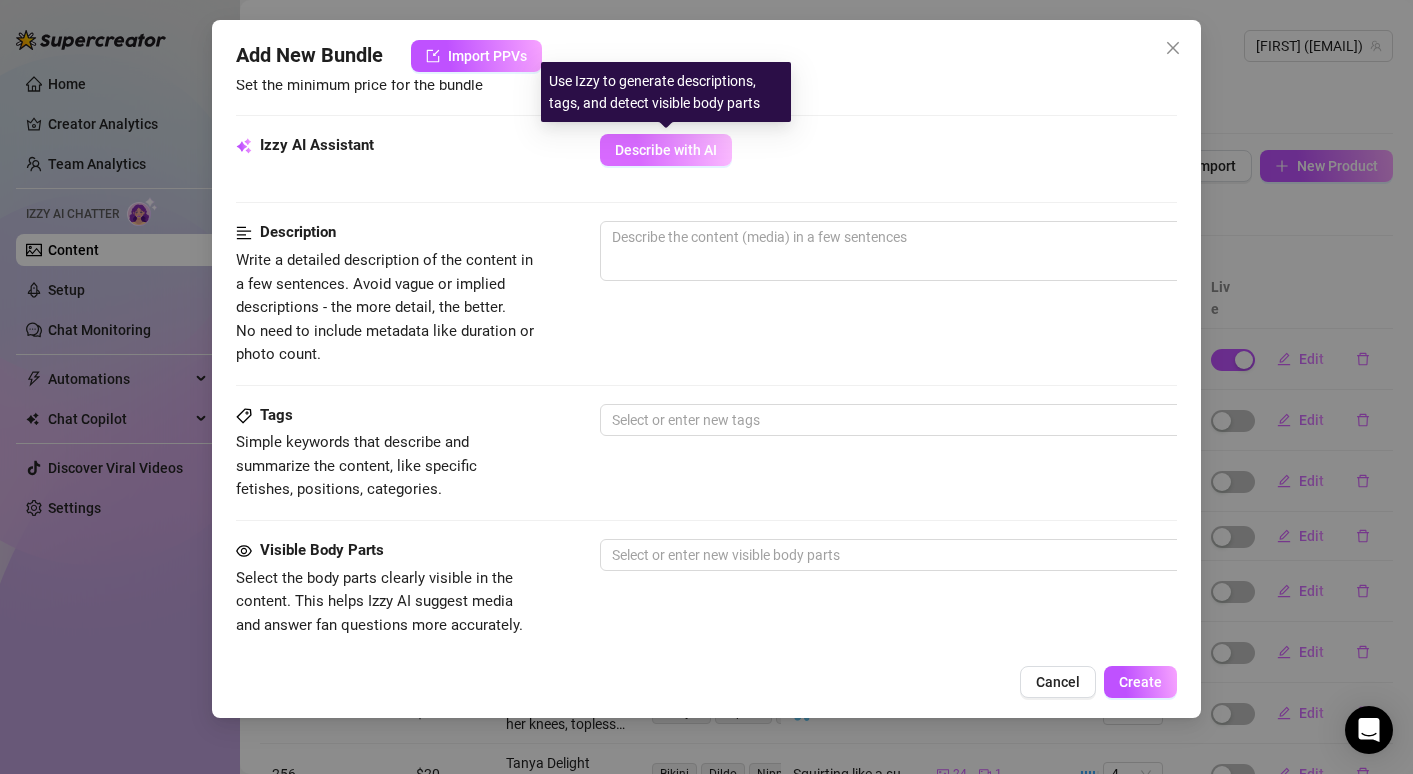 click on "Describe with AI" at bounding box center [666, 150] 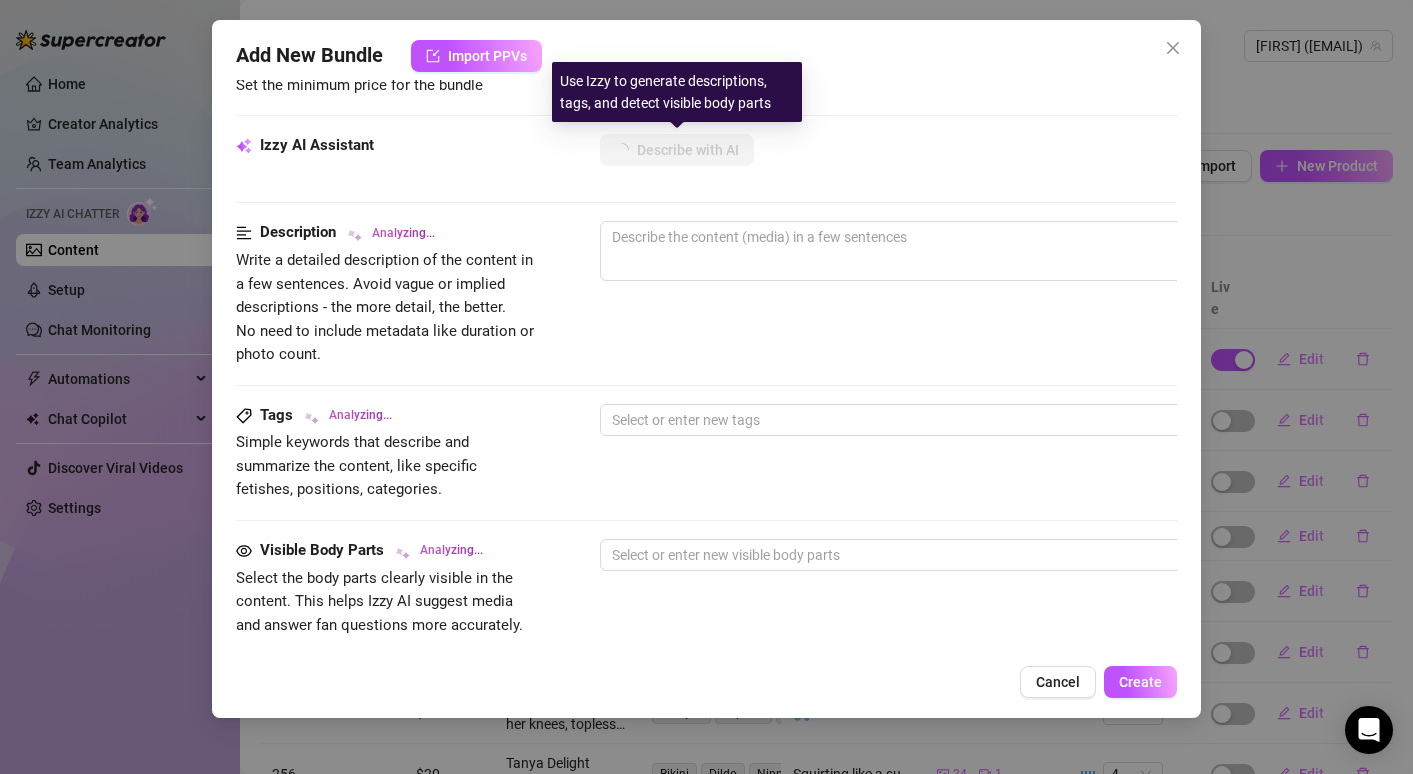 type on "Tanya" 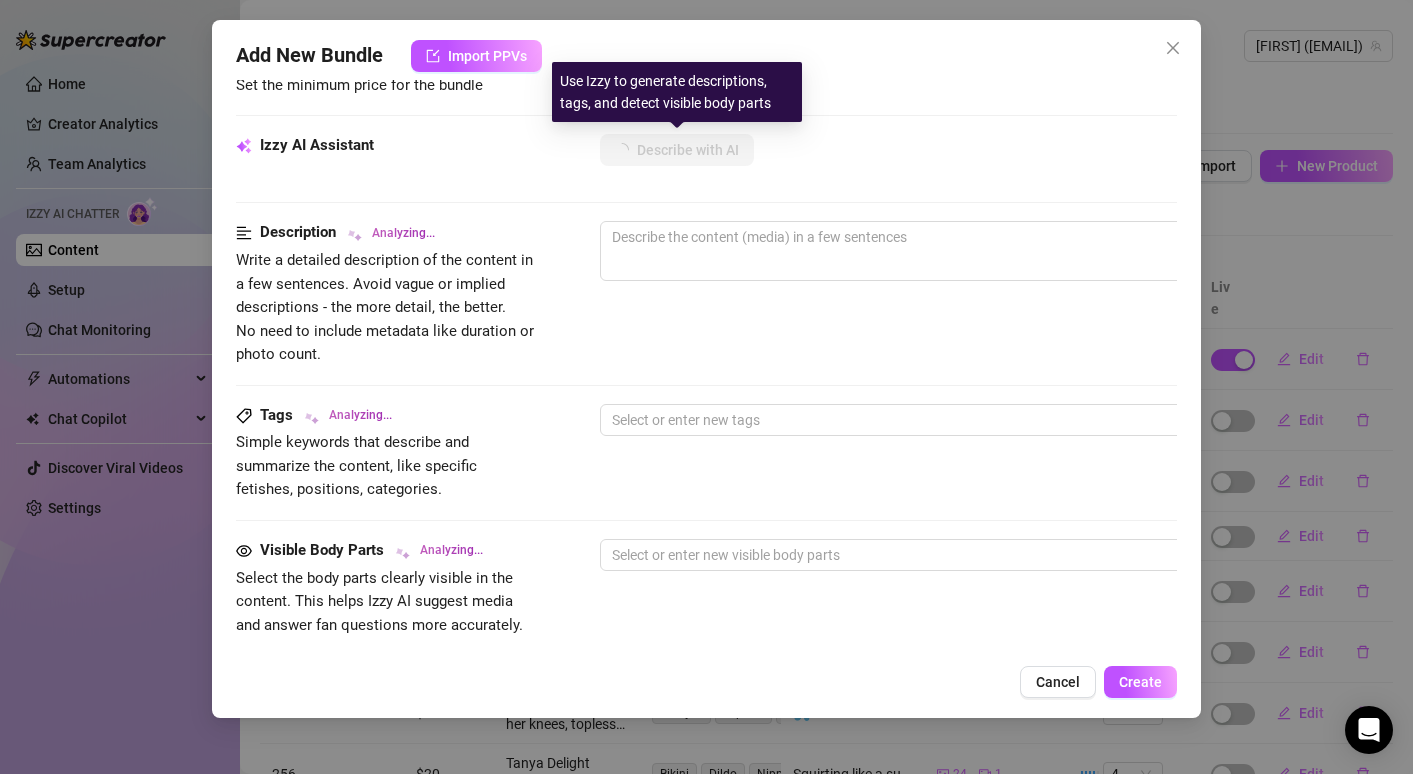 type on "Tanya" 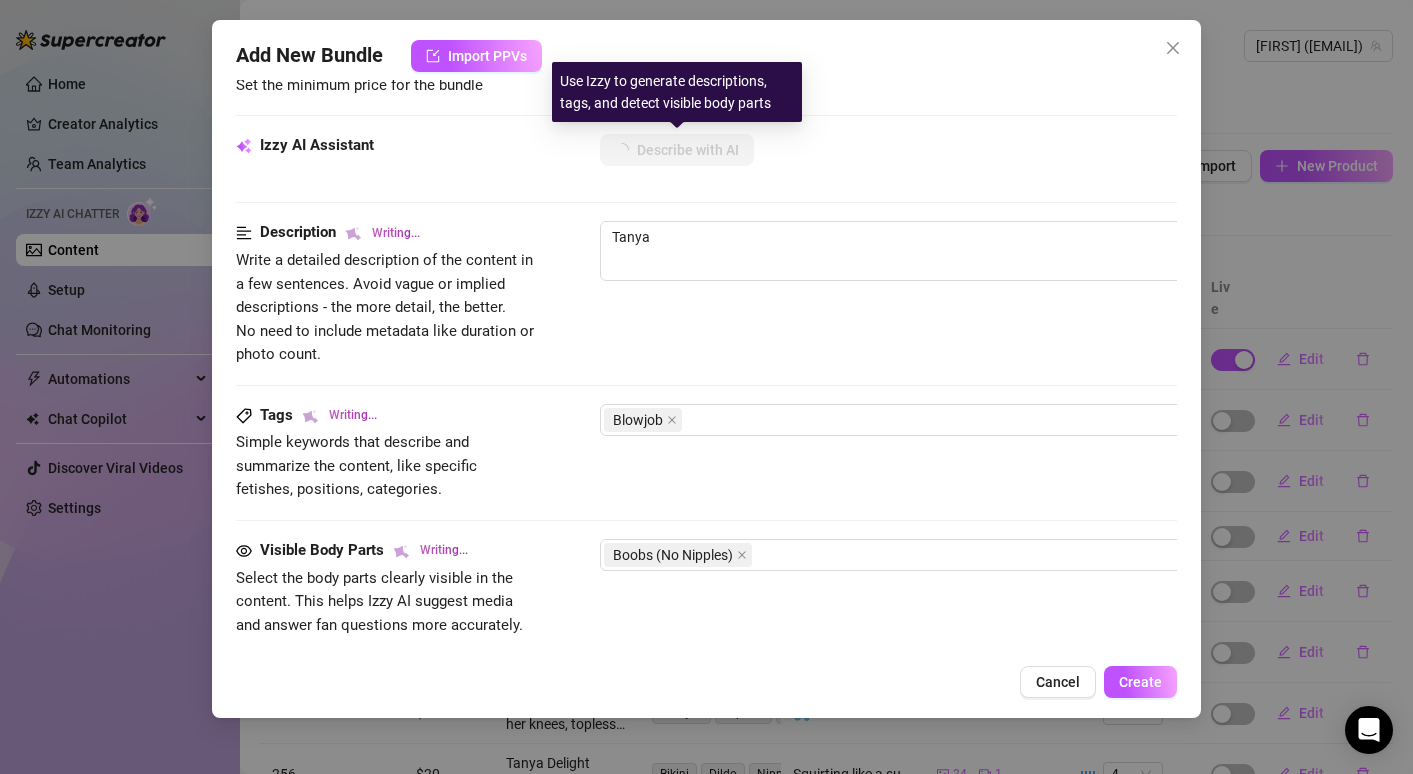 type on "Tanya Delight" 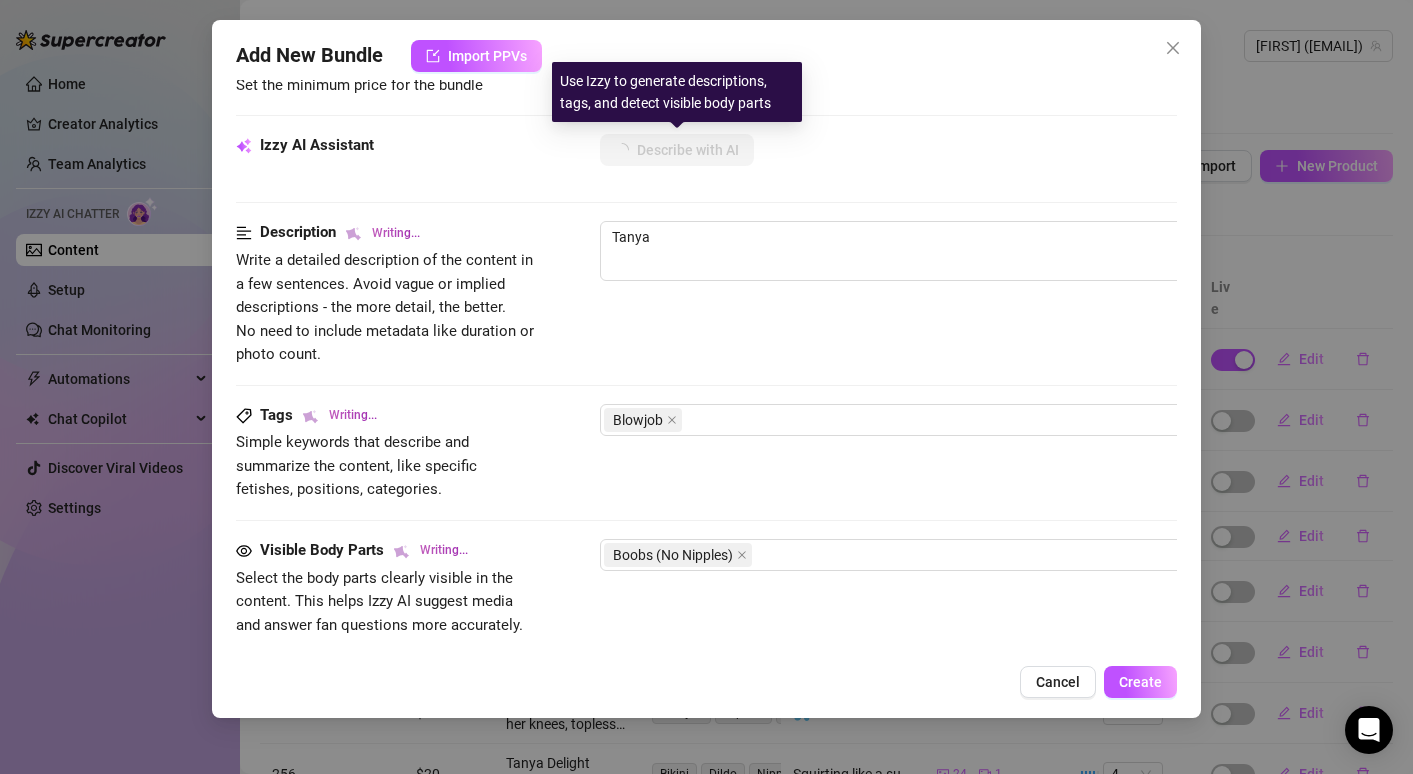 type on "Tanya Delight" 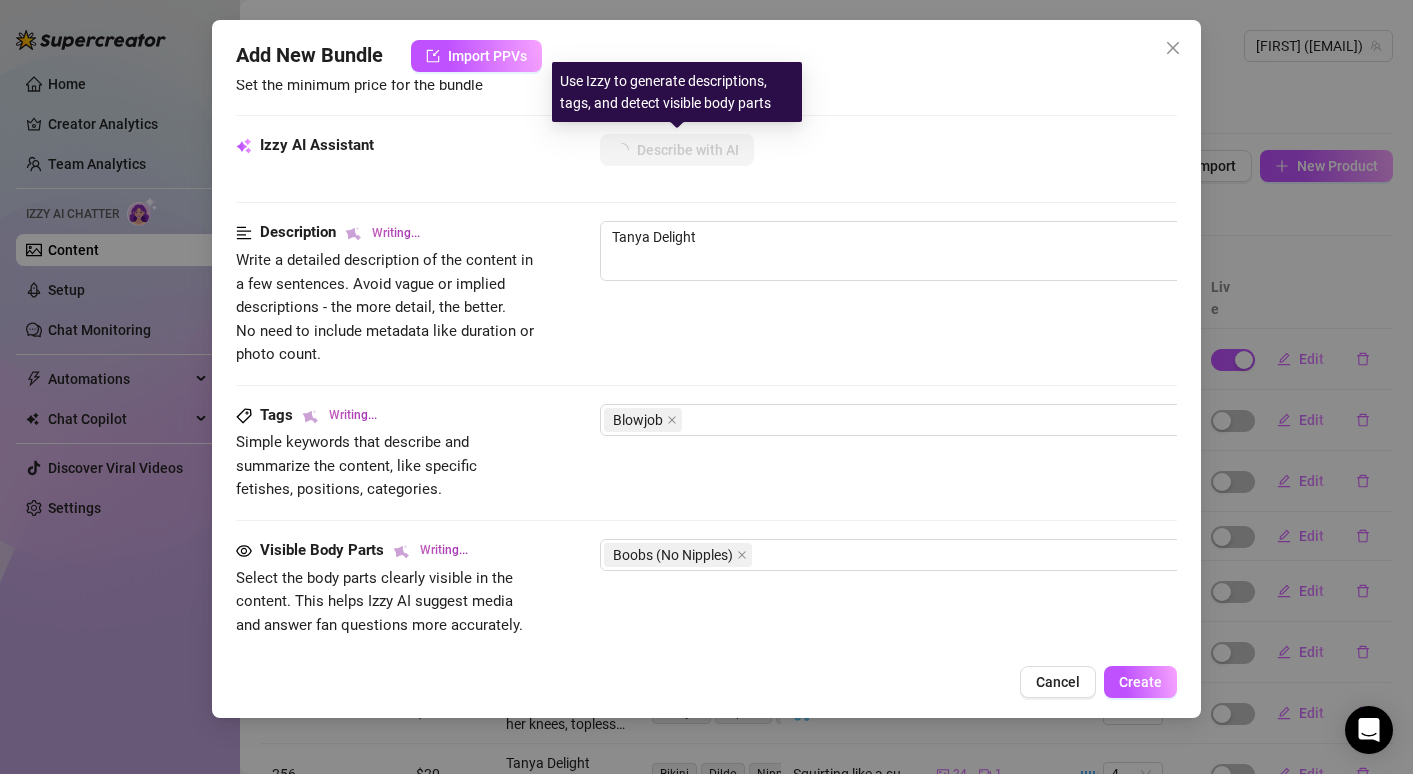 type on "[FIRST] [LAST] is" 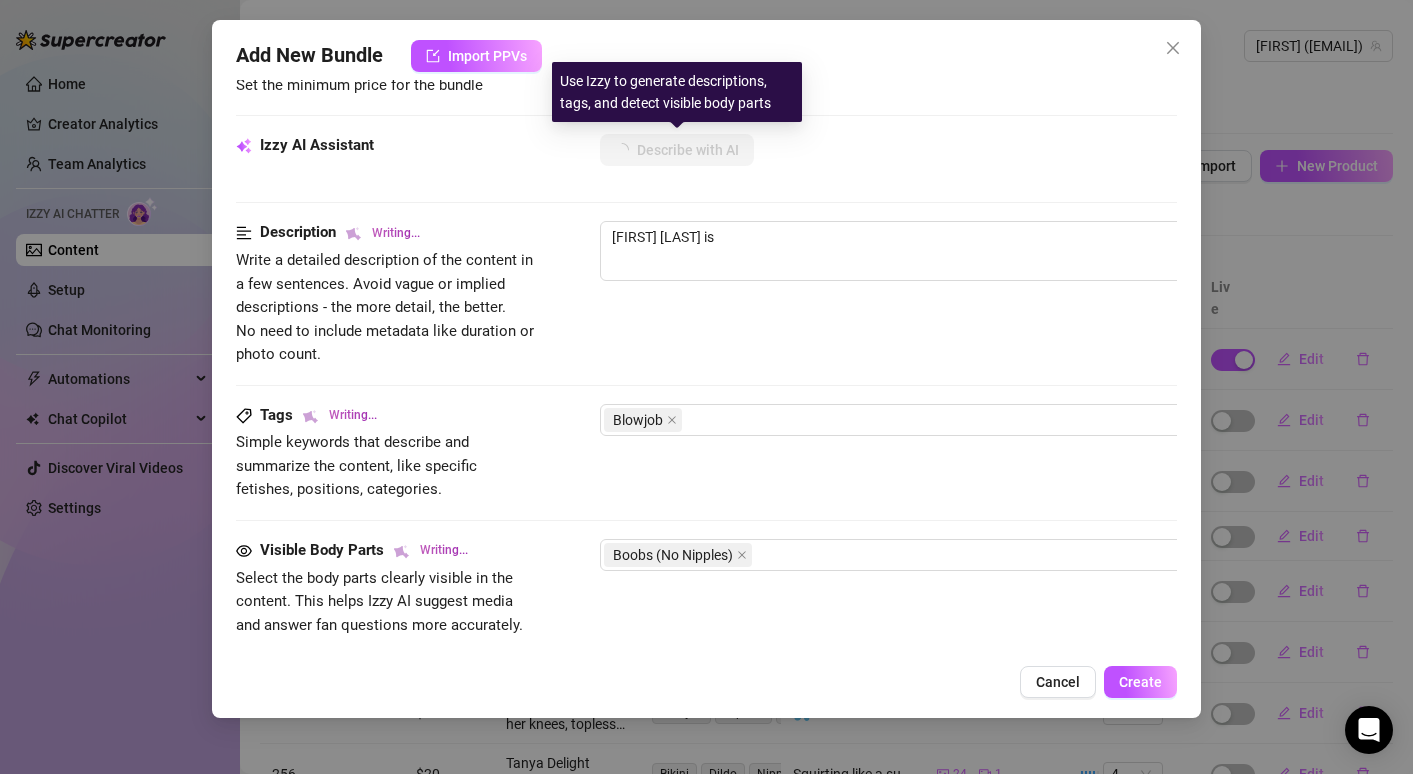 type on "[FIRST] [LAST] is in" 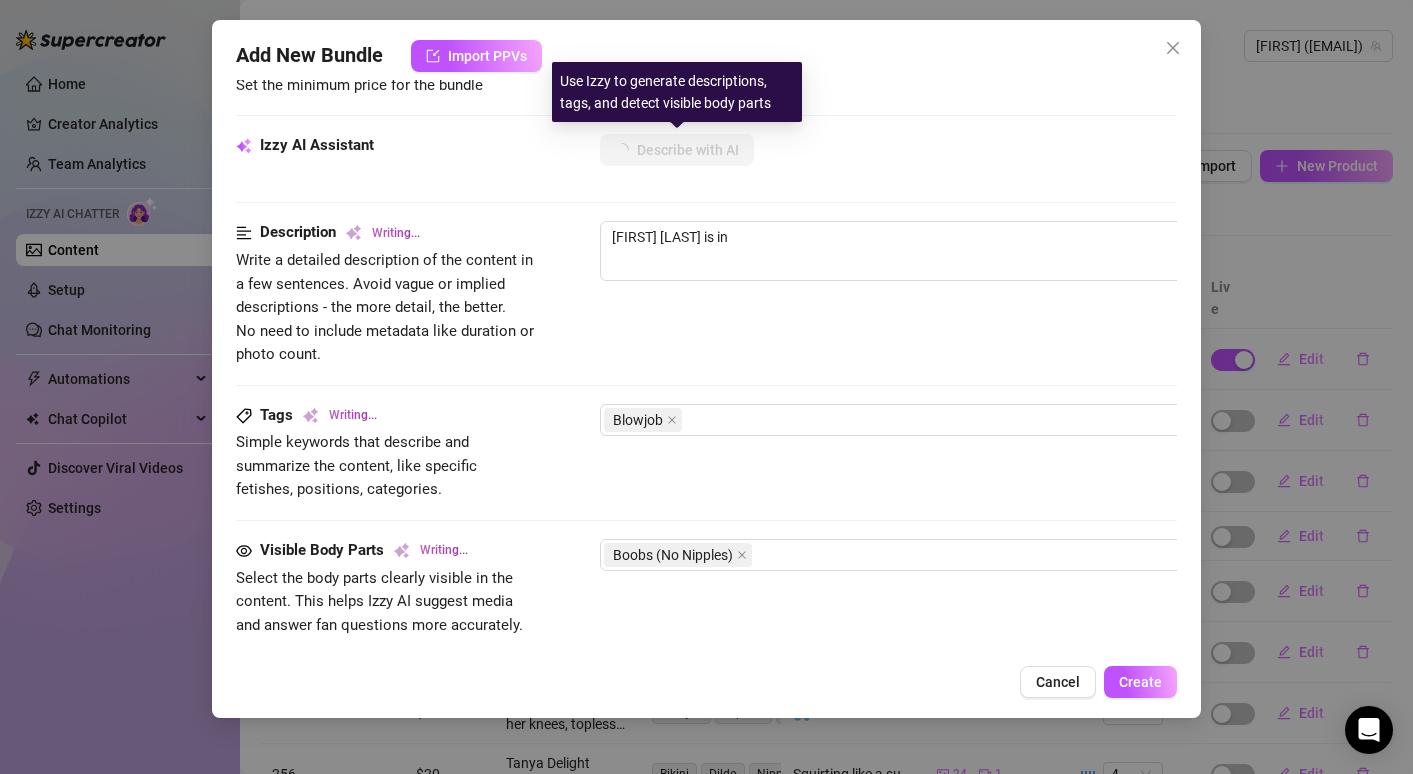 type on "[FIRST] [LAST] is in a" 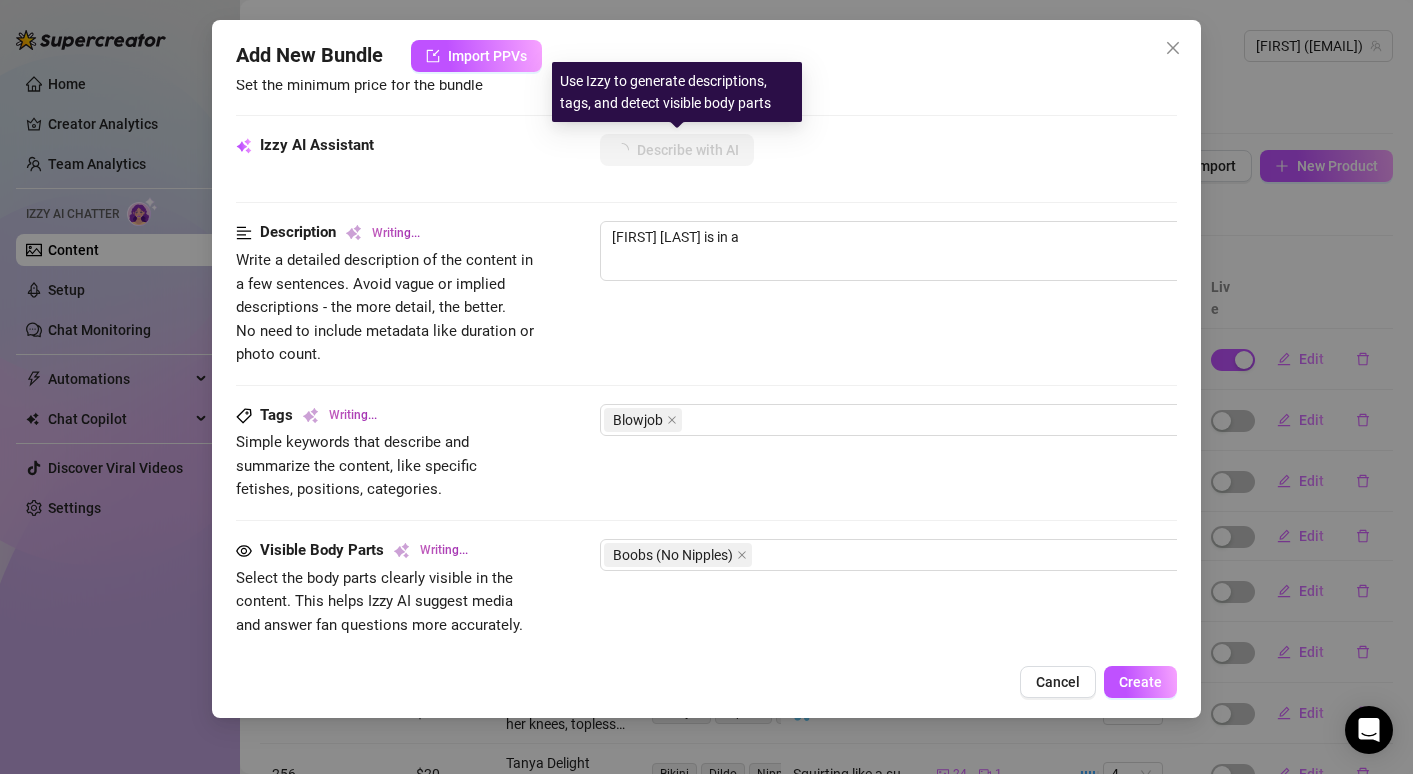 type on "[FIRST] [LAST] is in a car," 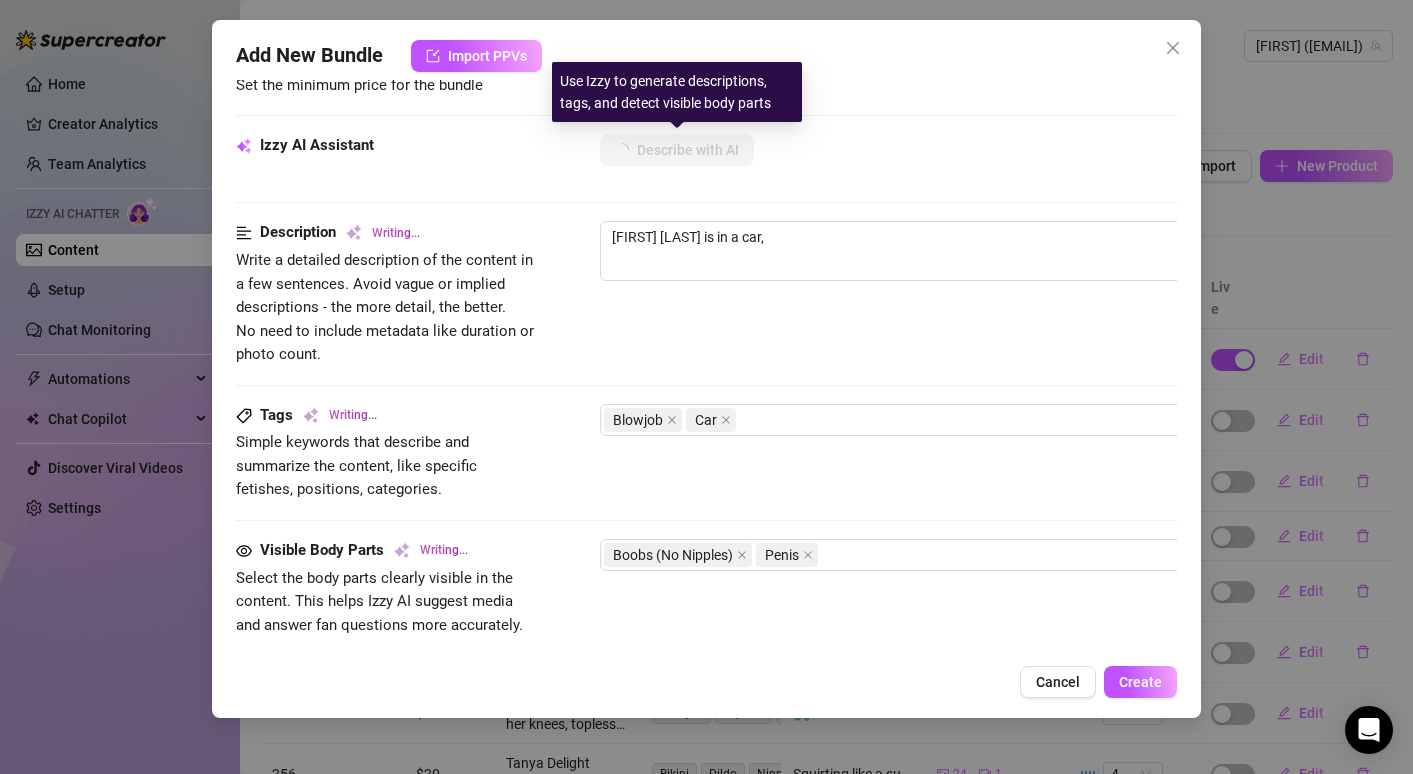 type on "[FIRST] [LAST] is in a car, wearing" 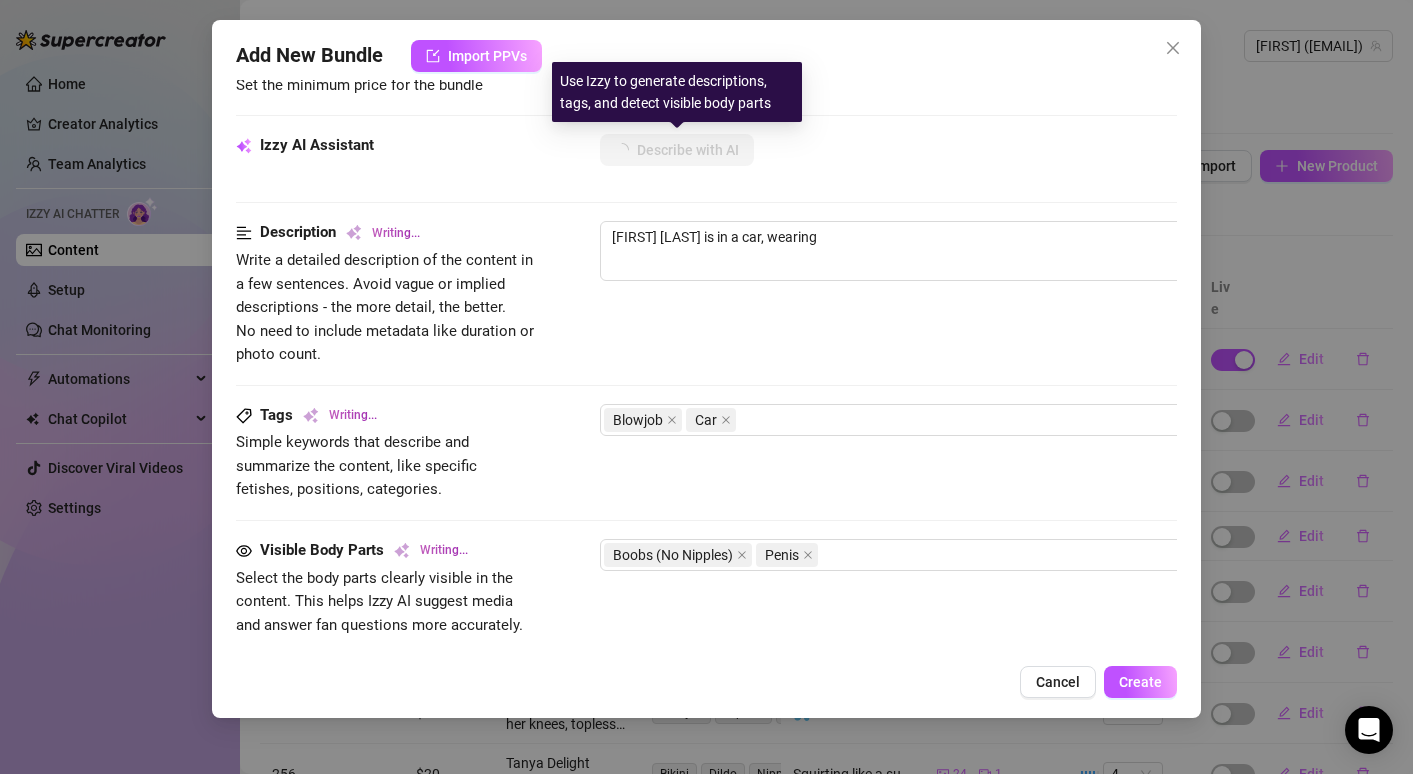 type on "Tanya Delight is in a car, wearing a" 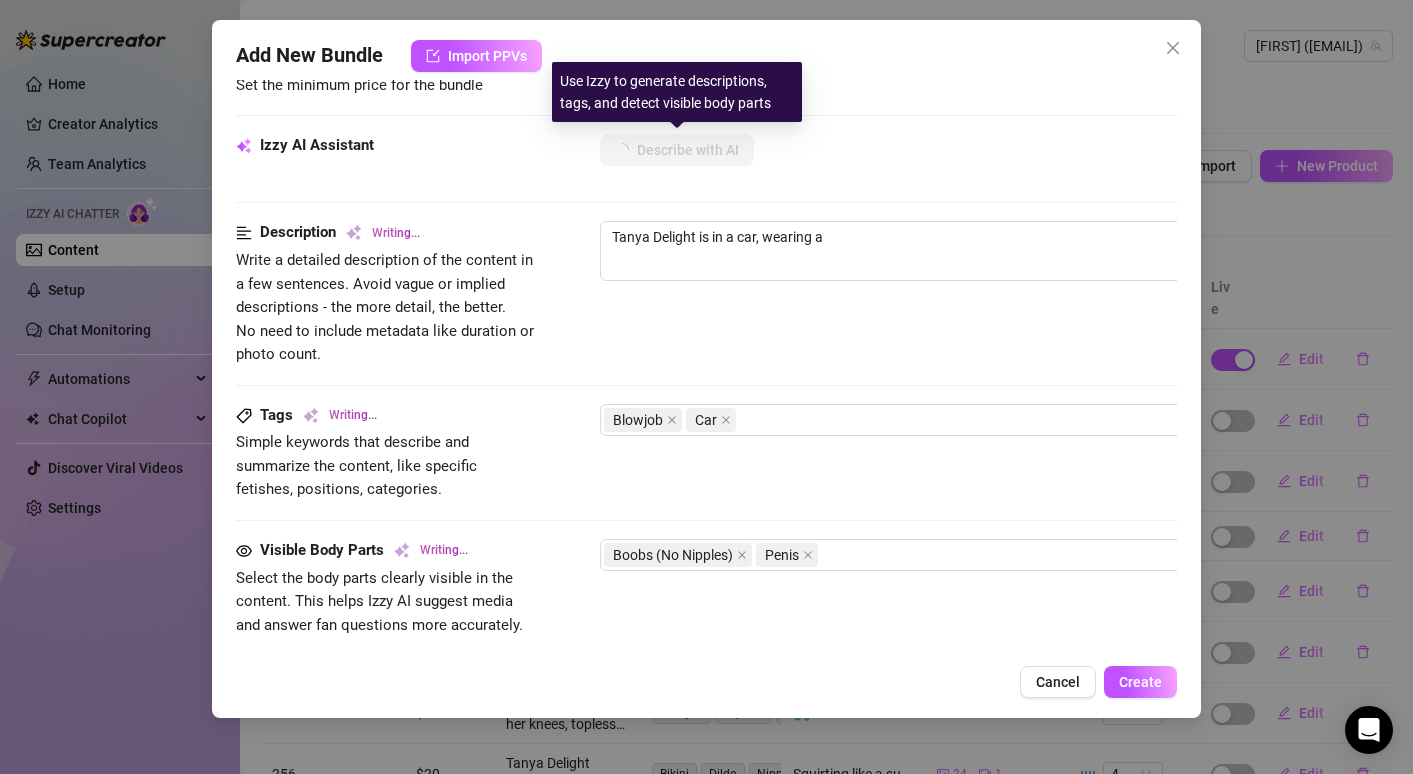 type on "[FIRST] [LAST] is in a car, wearing a yellow" 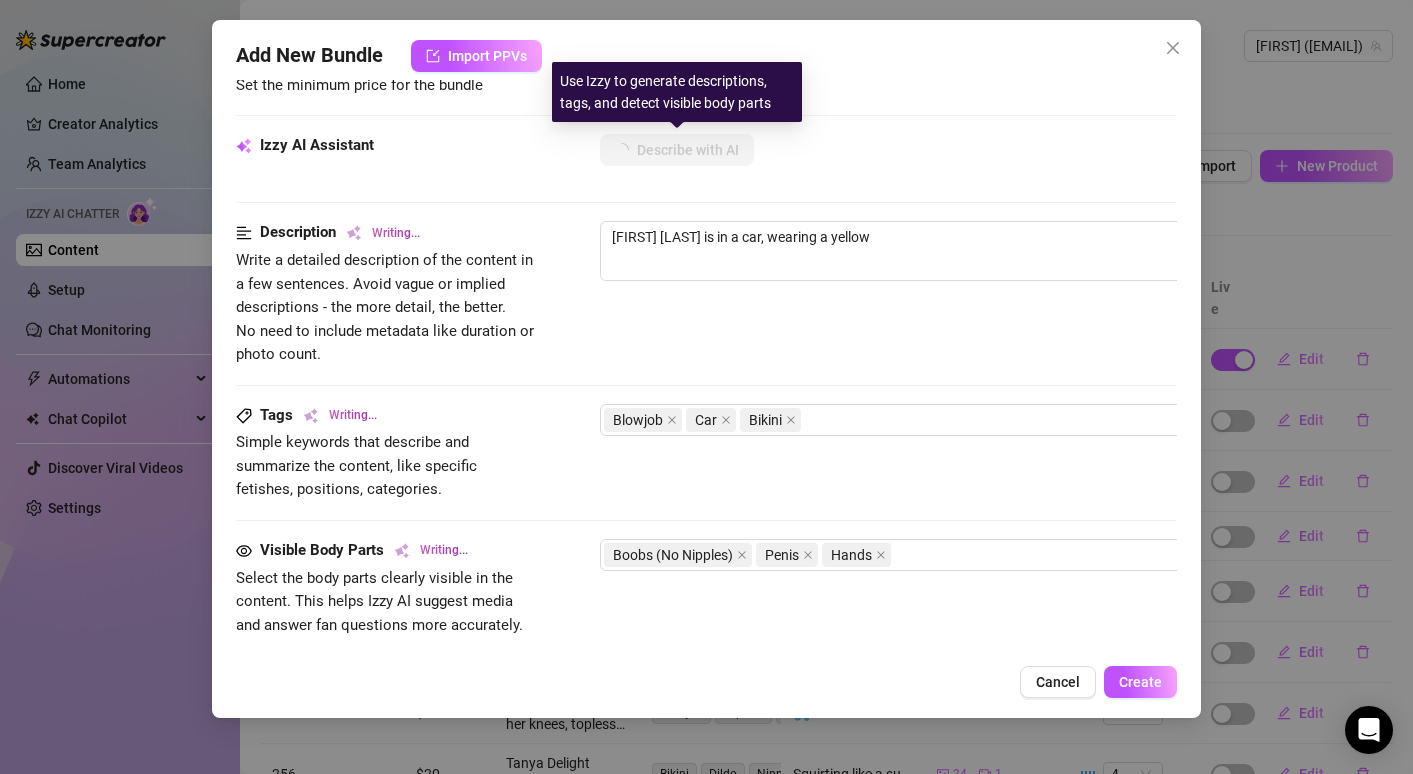 type on "[FIRST] [LAST] is in a car, wearing a yellow plaid" 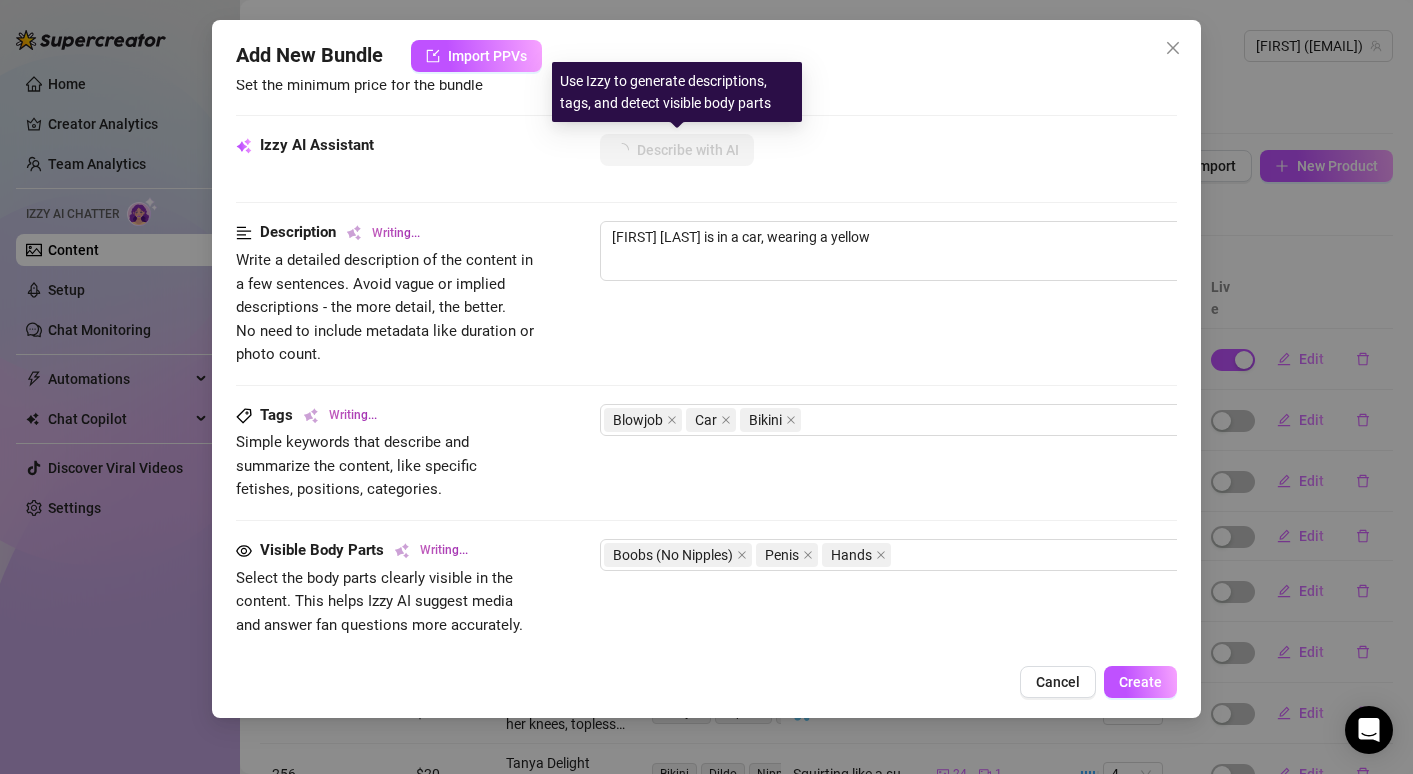 type on "[FIRST] [LAST] is in a car, wearing a yellow plaid" 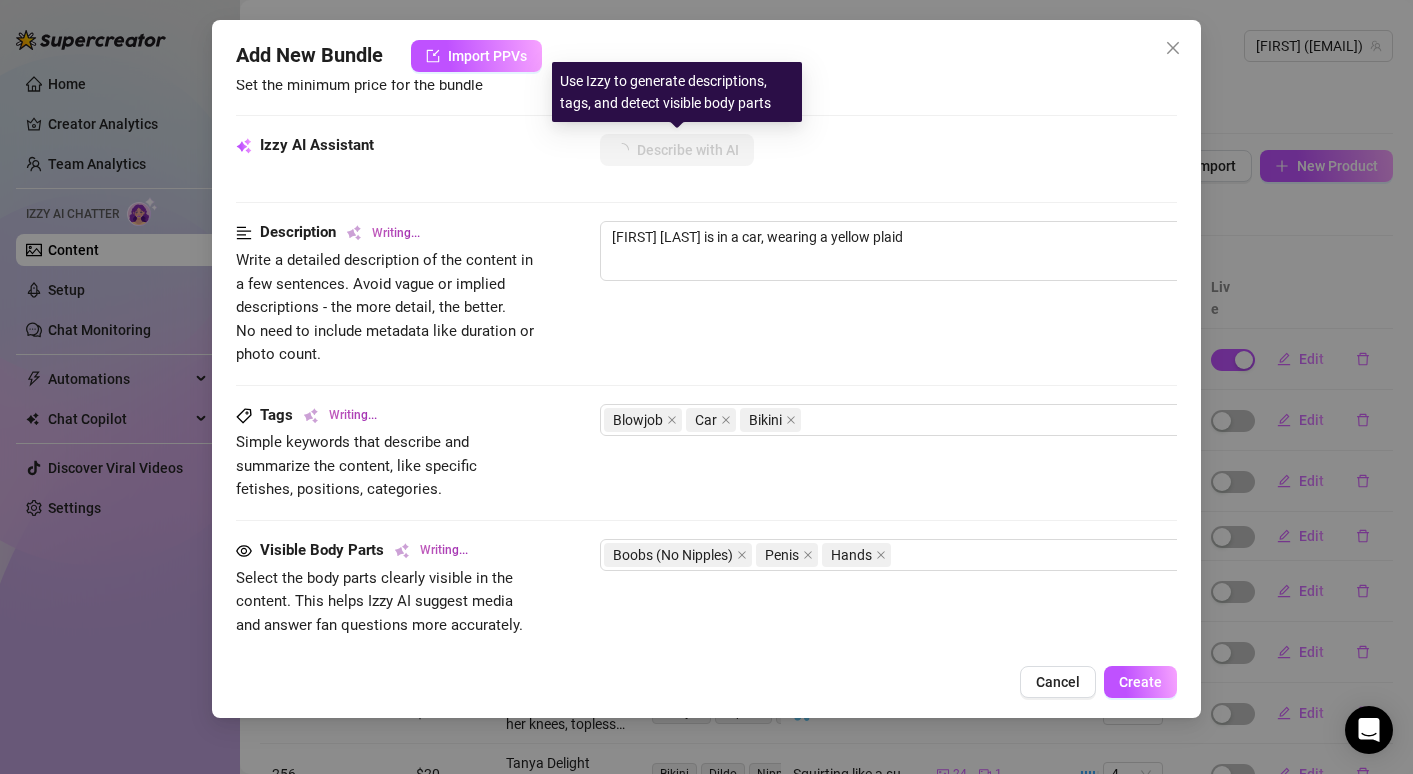 type on "[NAME] is in a car, wearing a yellow plaid bikini" 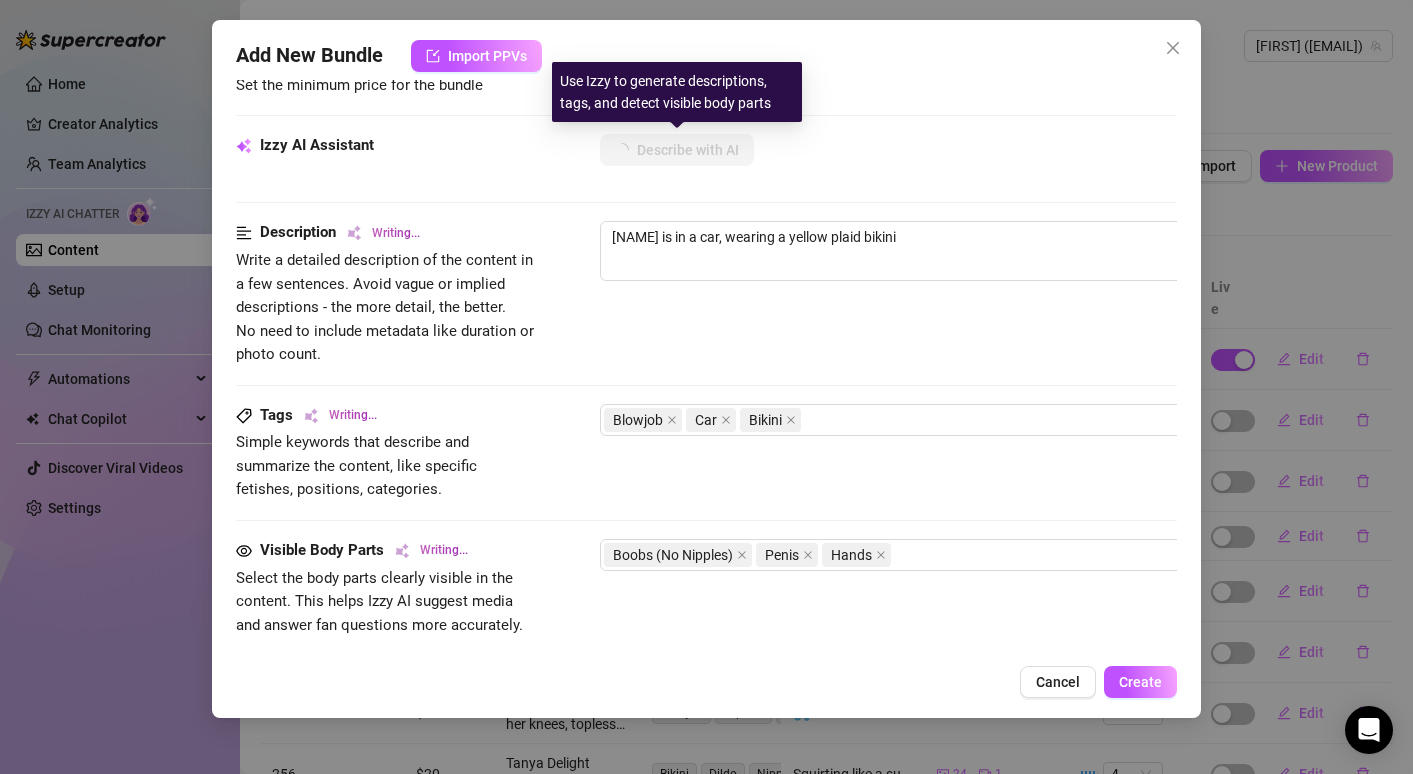 type on "[FIRST] [LAST] is in a car, wearing a yellow plaid bikini top" 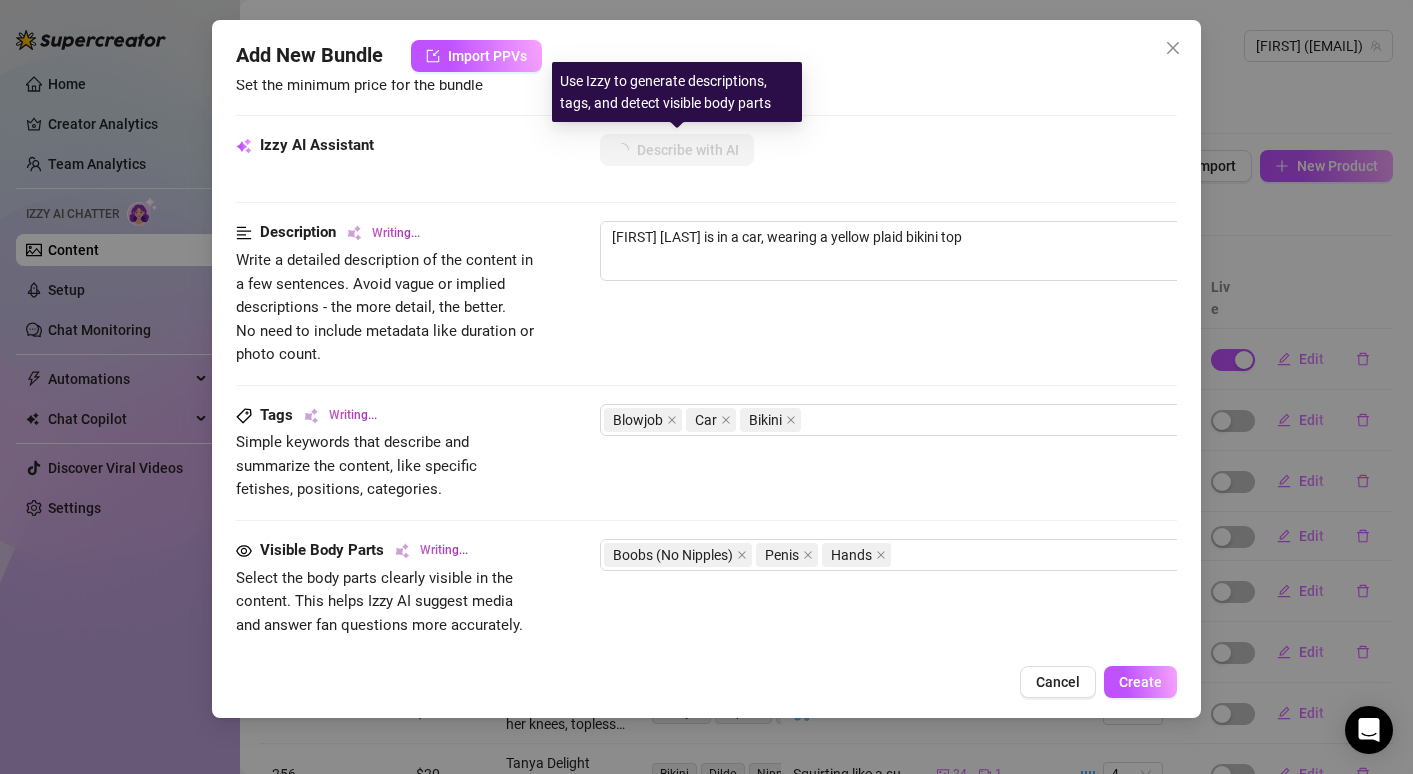 type on "[FIRST] [LAST] is in a car, wearing a yellow plaid bikini top that" 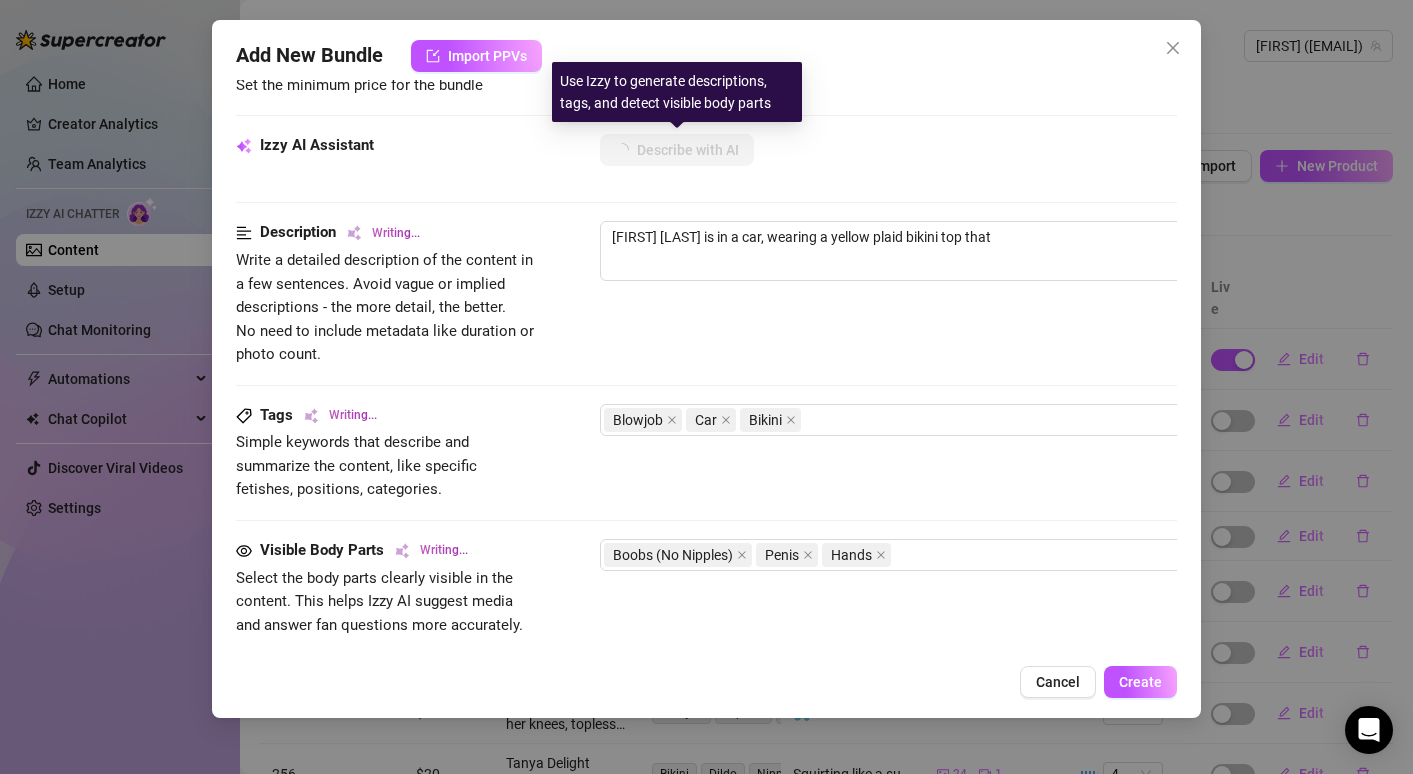 type on "[FIRST] [LAST] is in a car, wearing a yellow plaid bikini top that barely" 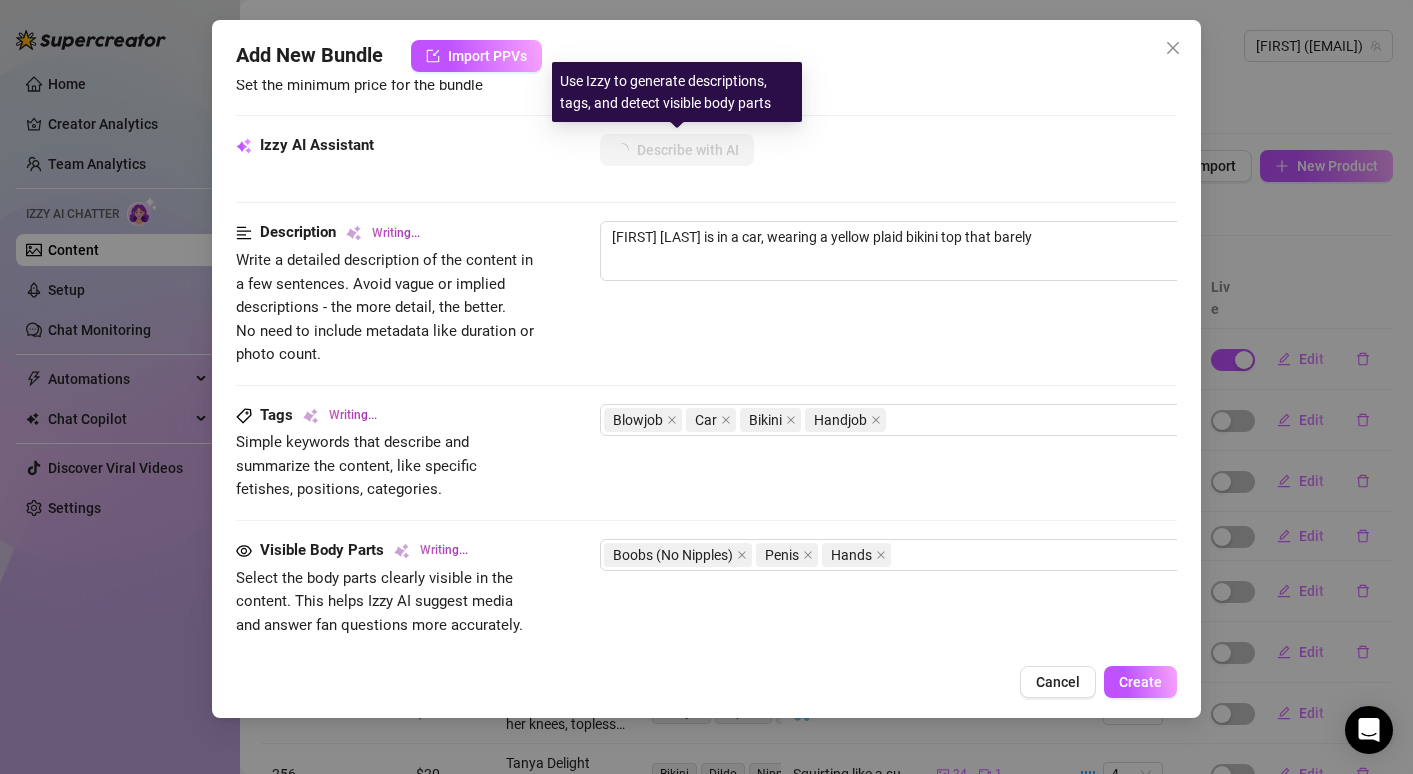 type on "[FIRST] [LAST] is in a car, wearing a yellow plaid bikini top that barely contains" 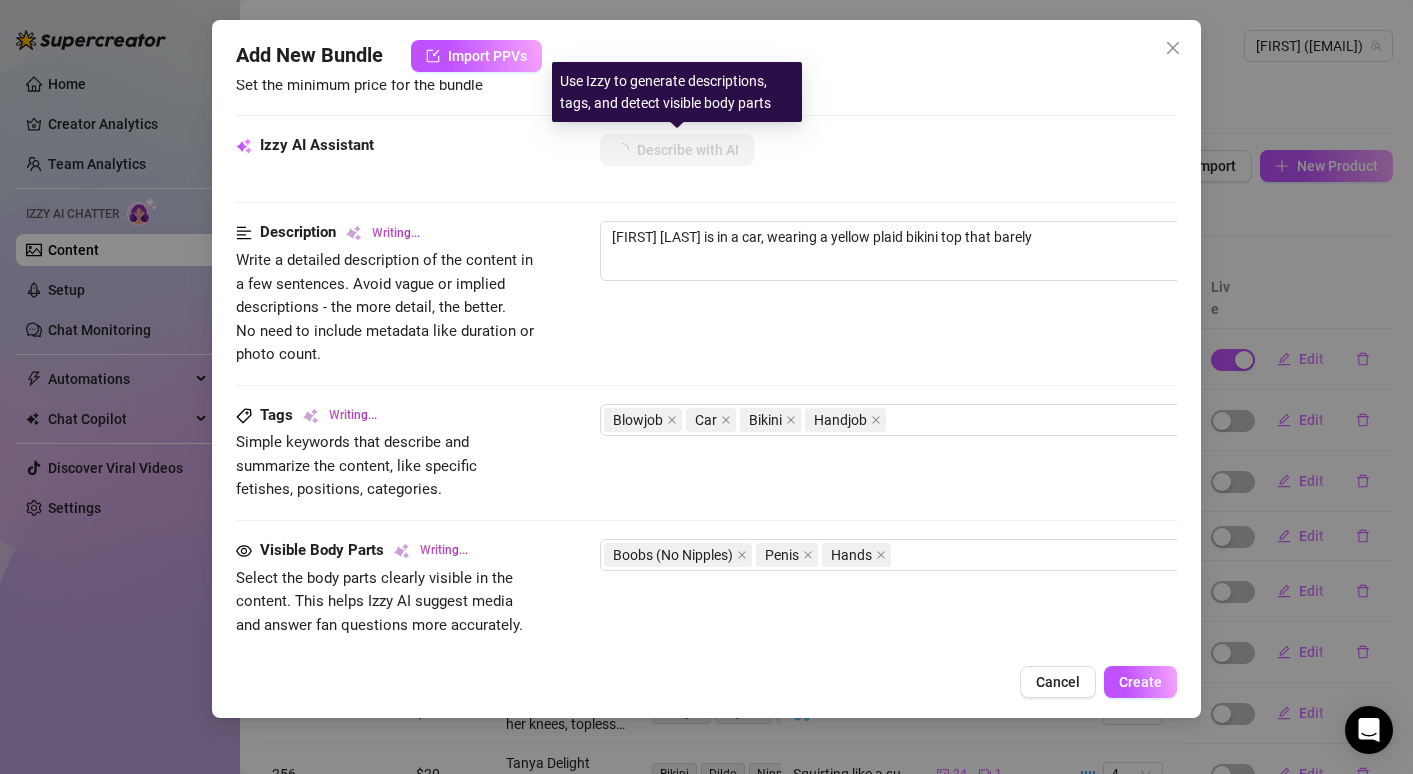 type on "[FIRST] [LAST] is in a car, wearing a yellow plaid bikini top that barely contains" 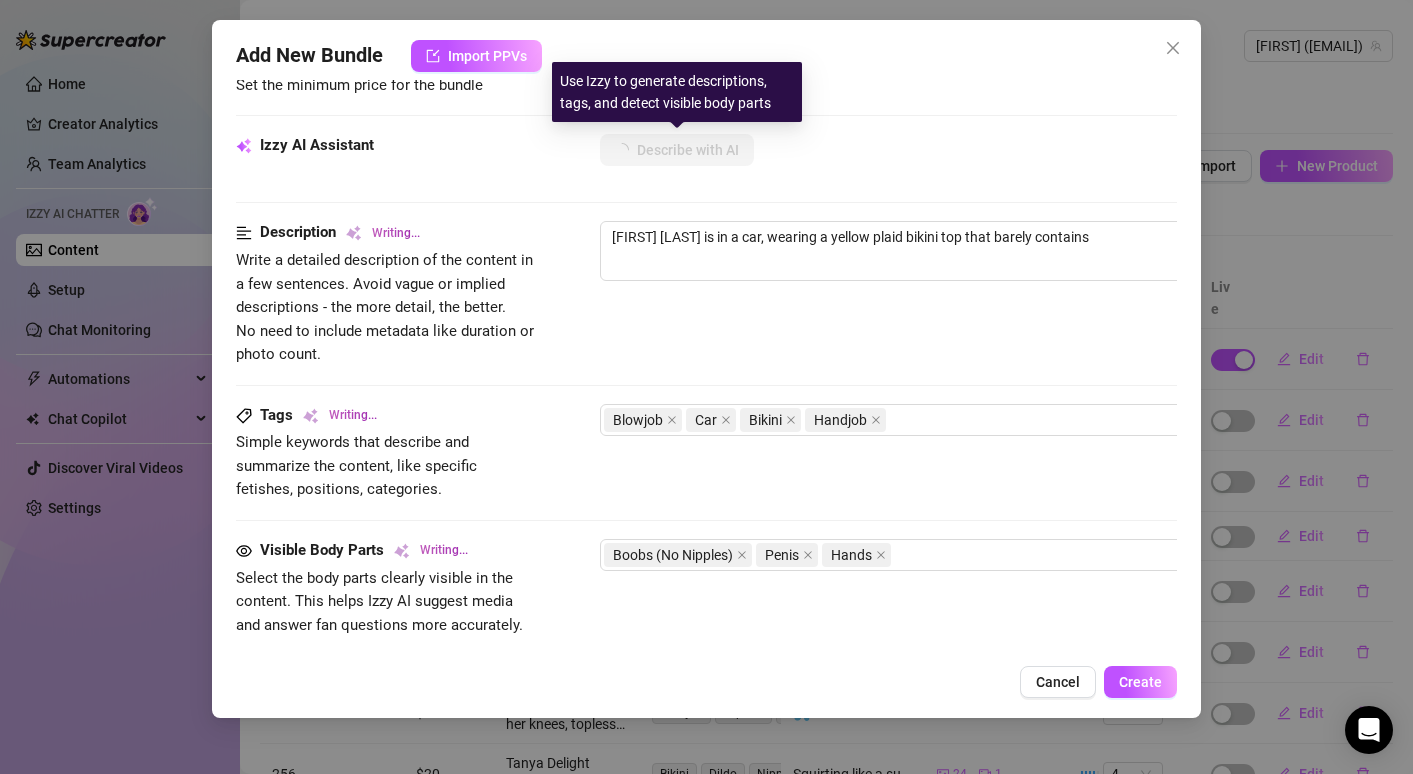 type on "[FIRST] [LAST] is in a car, wearing a yellow plaid bikini top that barely contains her" 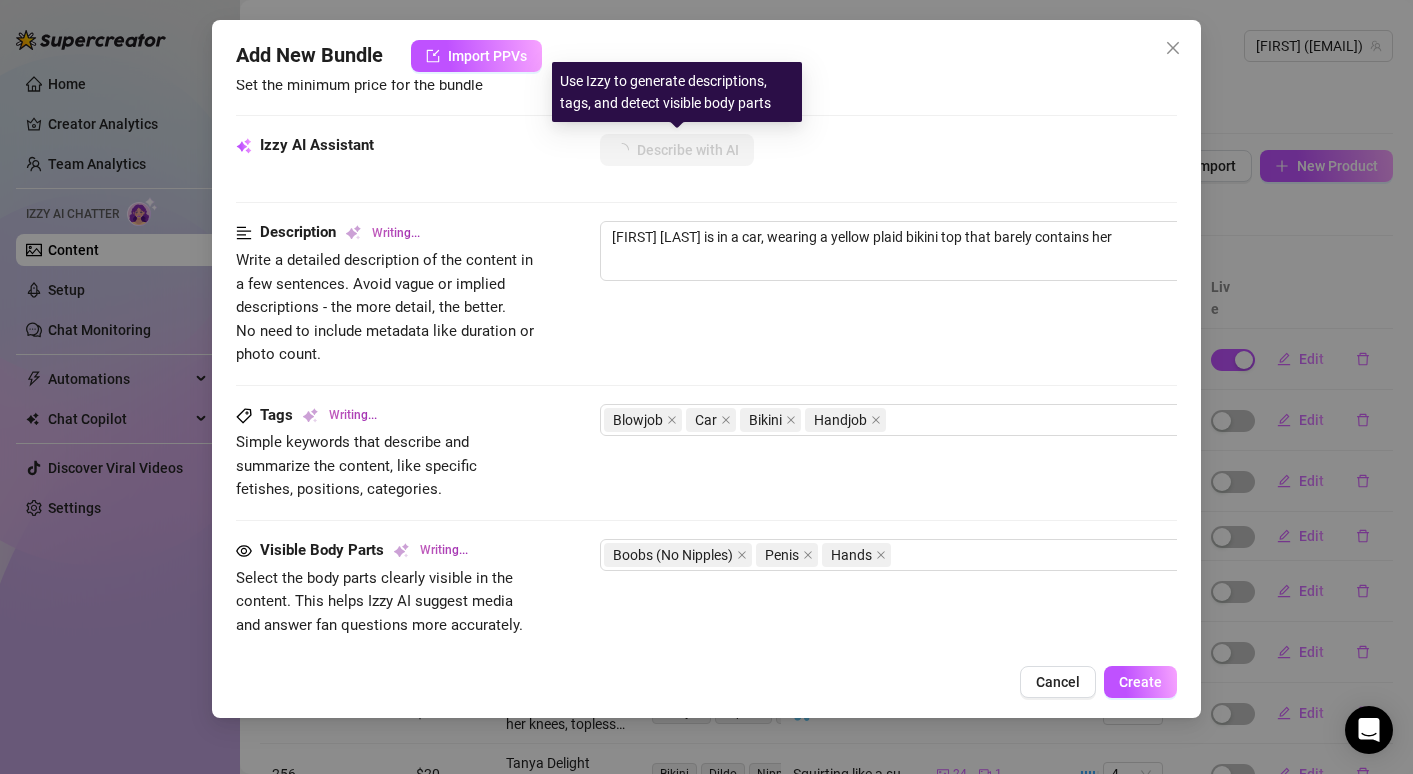 type on "[FIRST] [LAST] is in a car, wearing a yellow plaid bikini top that barely contains her busty" 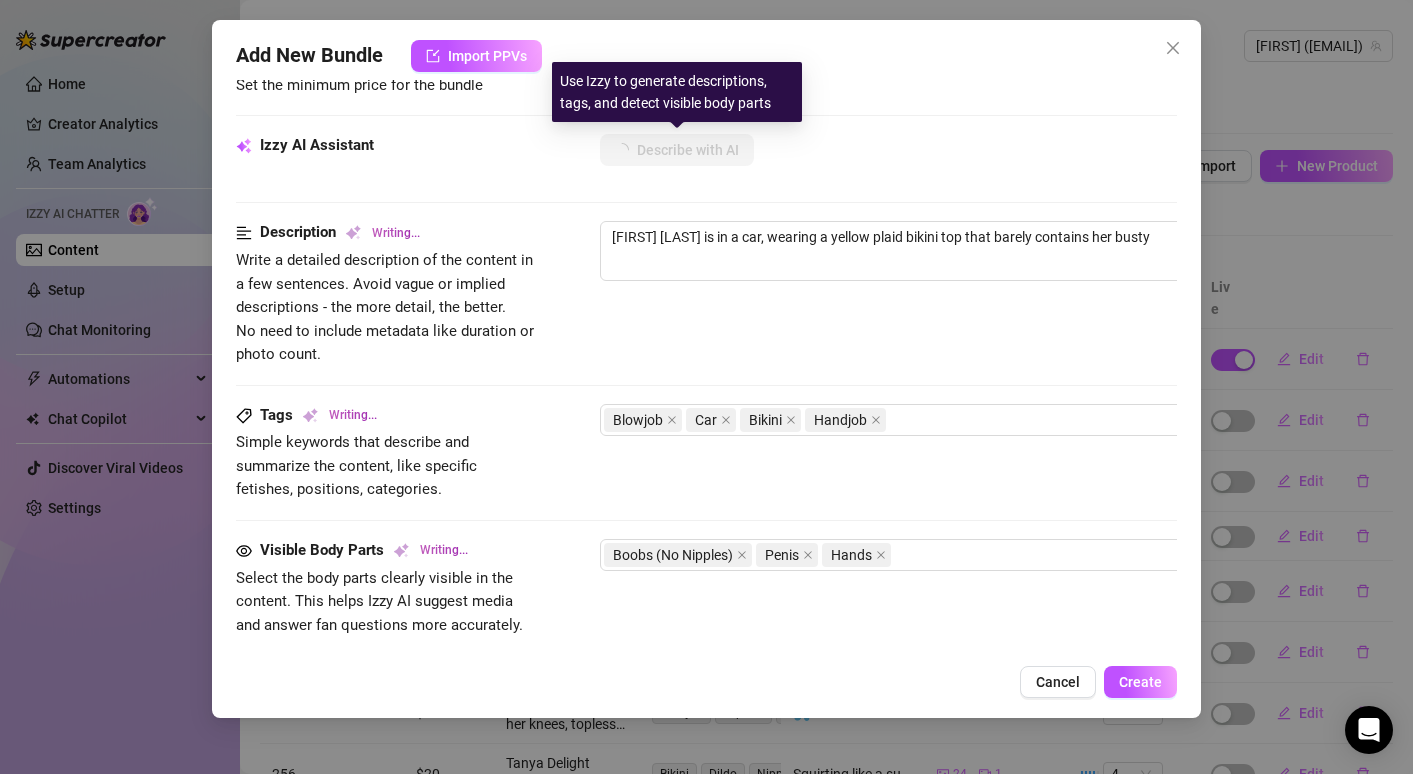 type on "[FIRST] [LAST] is in a car, wearing a yellow plaid bikini top that barely contains her busty tits." 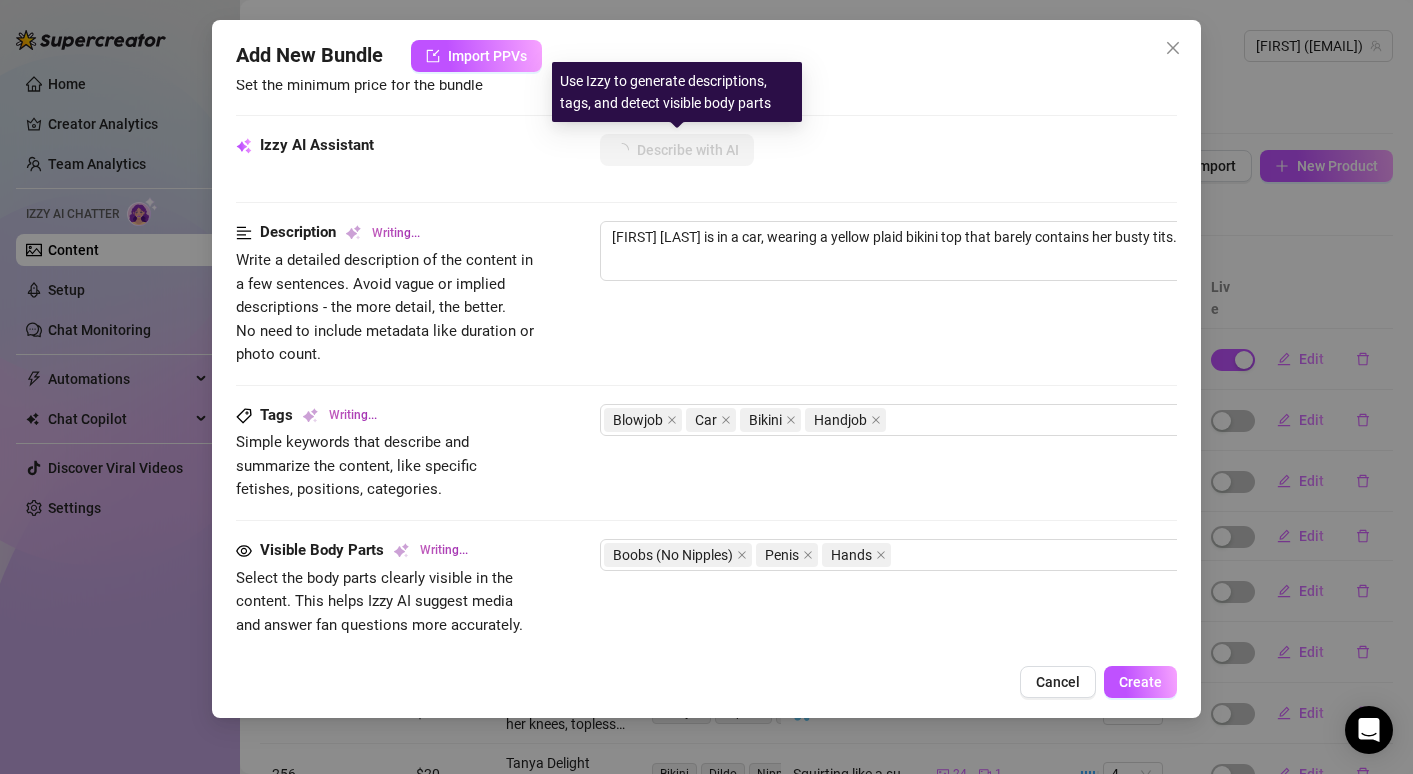 type on "[FIRST] [LAST] is in a car, wearing a yellow plaid bikini top that barely contains her busty tits. Her" 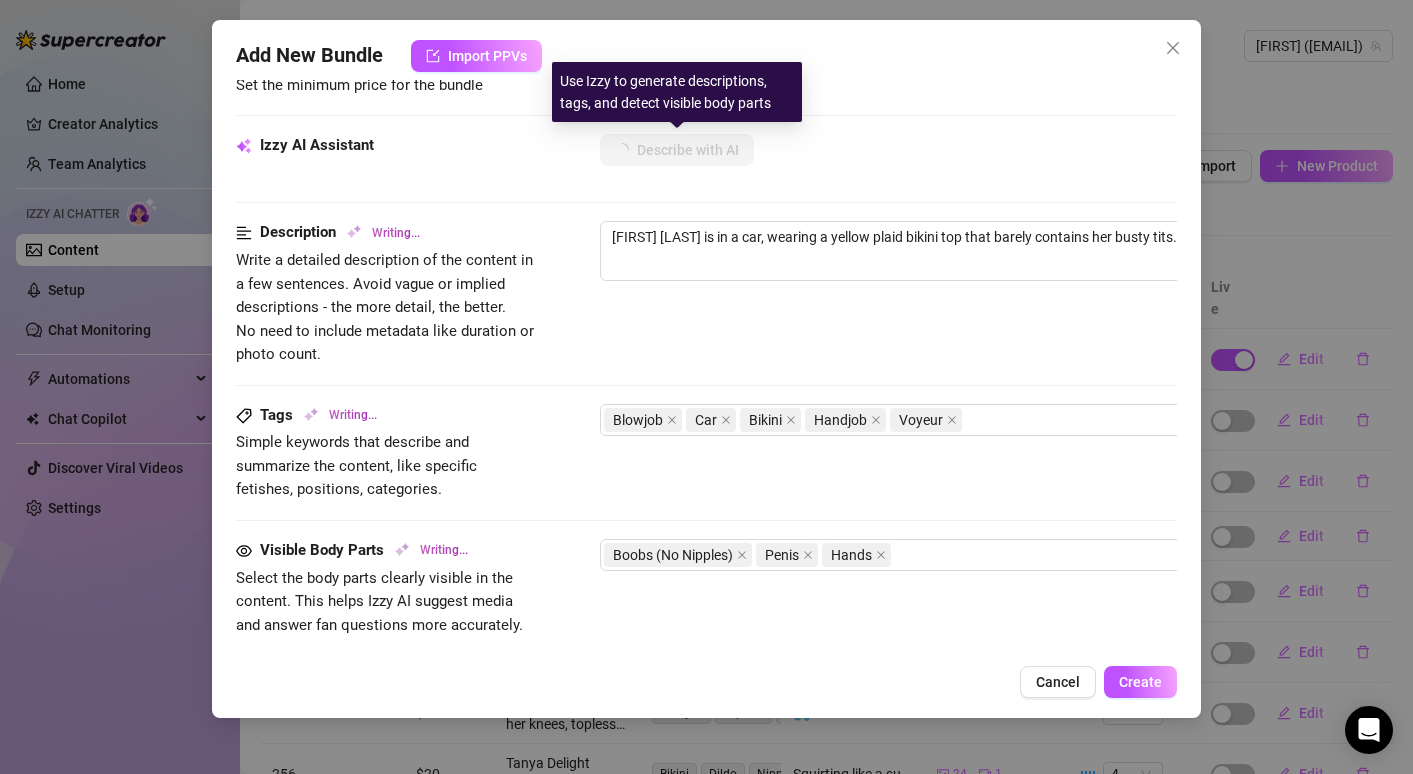 type on "[NAME] [LAST] is in a car, wearing a yellow plaid bikini top that barely contains her busty tits. Her partner's" 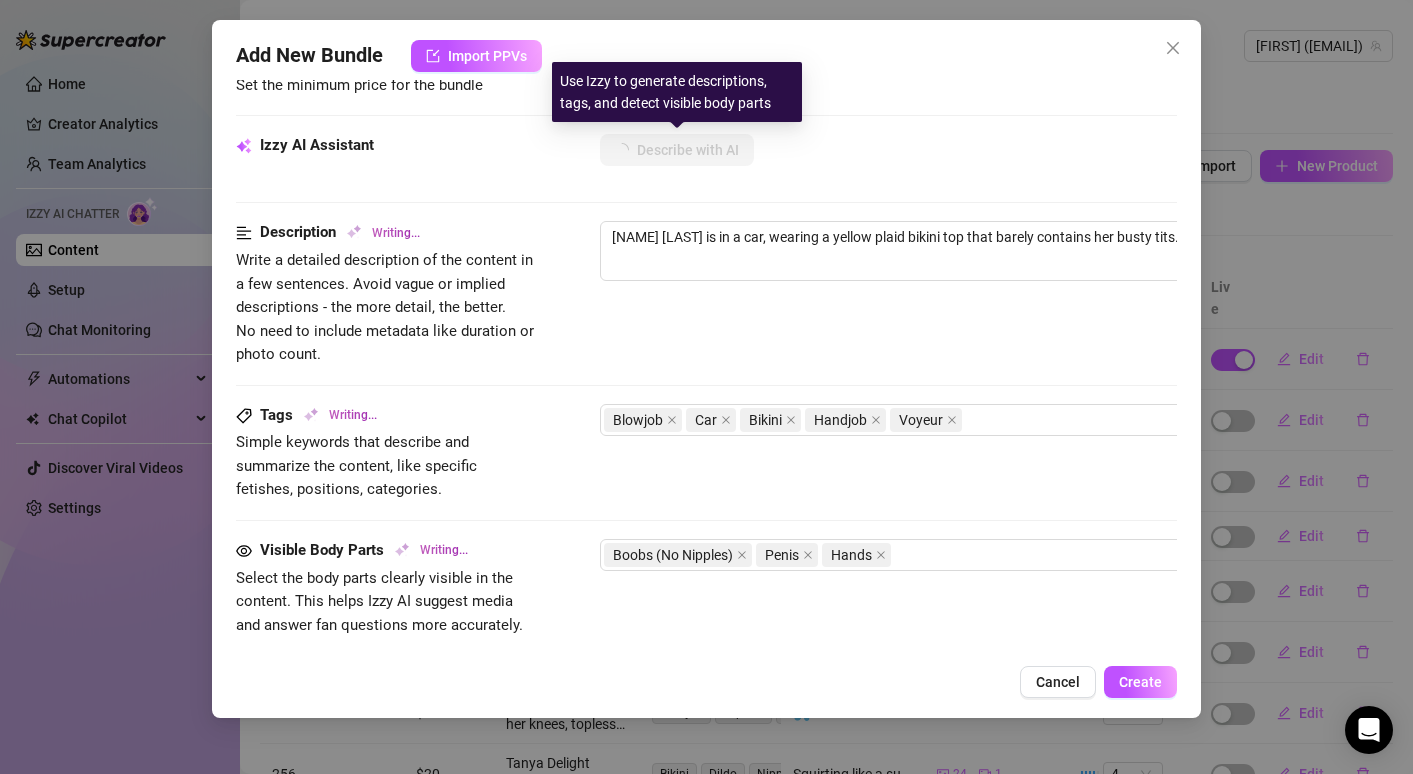 type on "[NAME] [LAST] is in a car, wearing a yellow plaid bikini top that barely contains her busty tits. Her partner's hard" 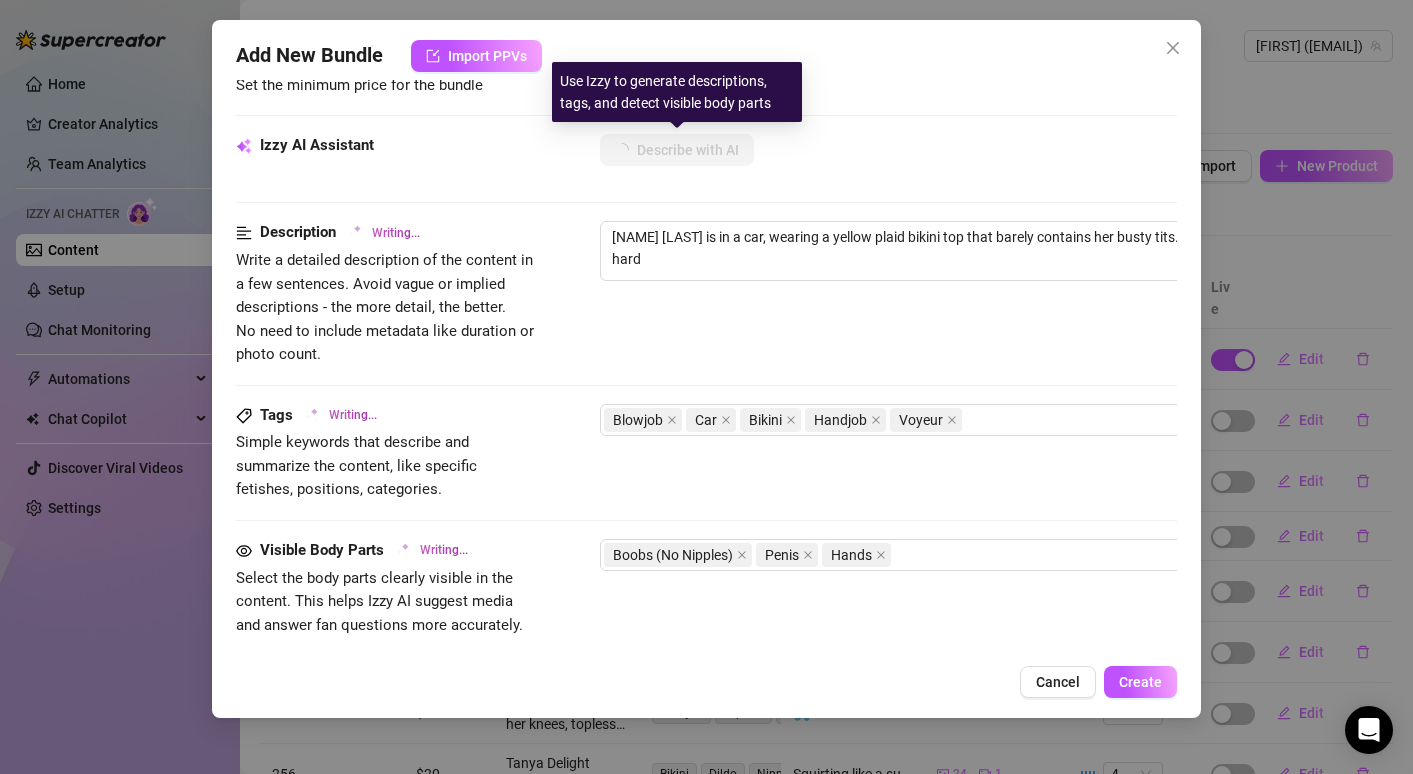 type on "[FIRST] [LAST] is in a car, wearing a yellow plaid bikini top that barely contains her busty tits. Her partner's hard cock" 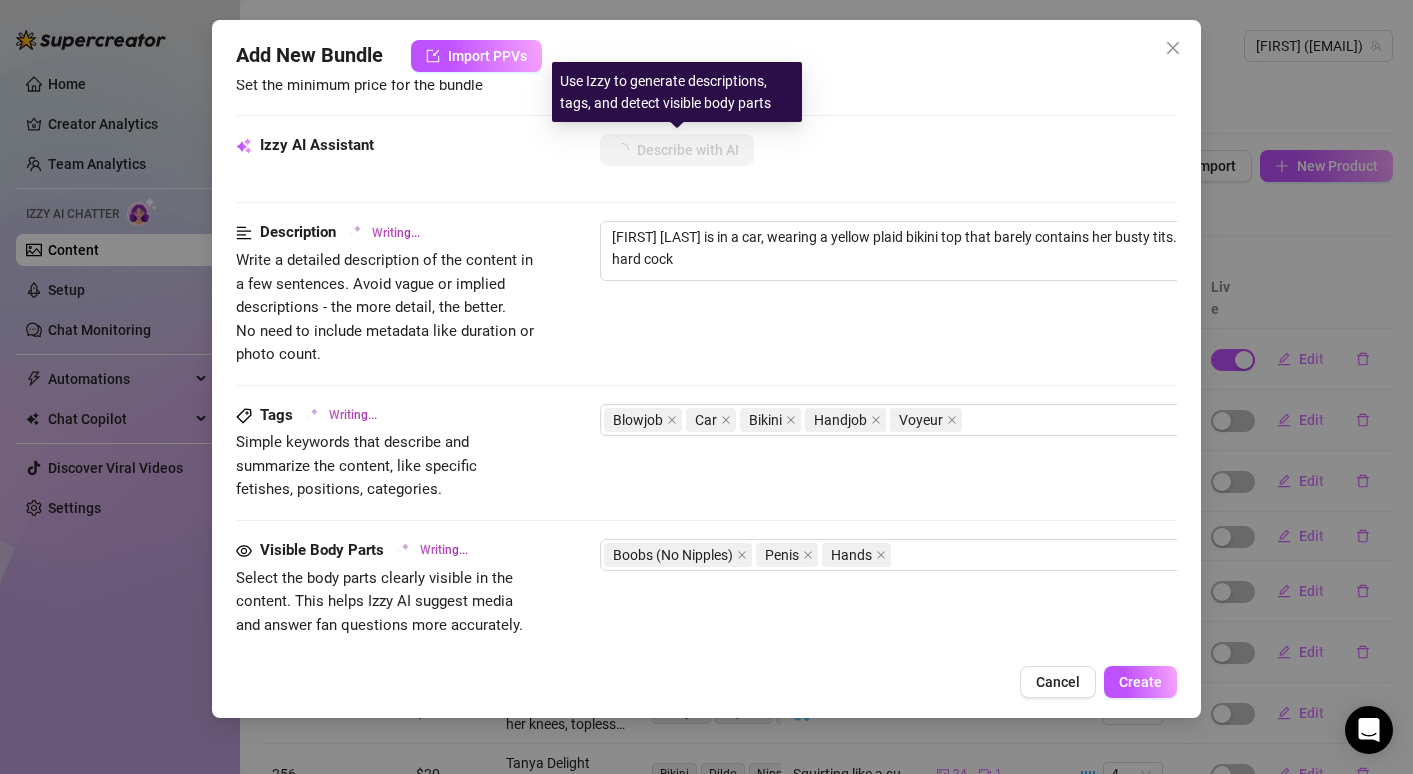 type on "[FIRST] [LAST] is in a car, wearing a yellow plaid bikini top that barely contains her busty tits. Her partner's hard cock is" 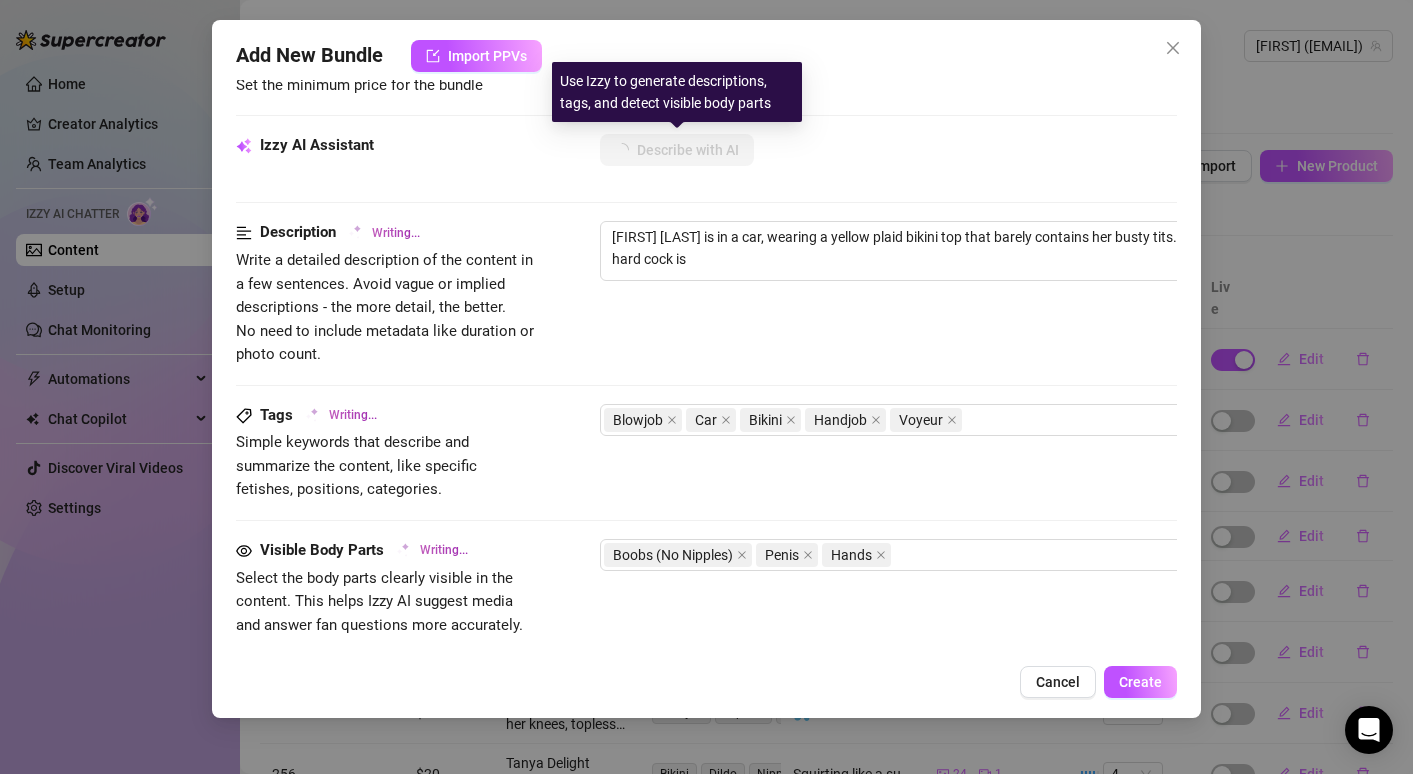 type on "Tanya Delight is in a car, wearing a yellow plaid bikini top that barely contains her busty tits. Her partner's hard cock is the" 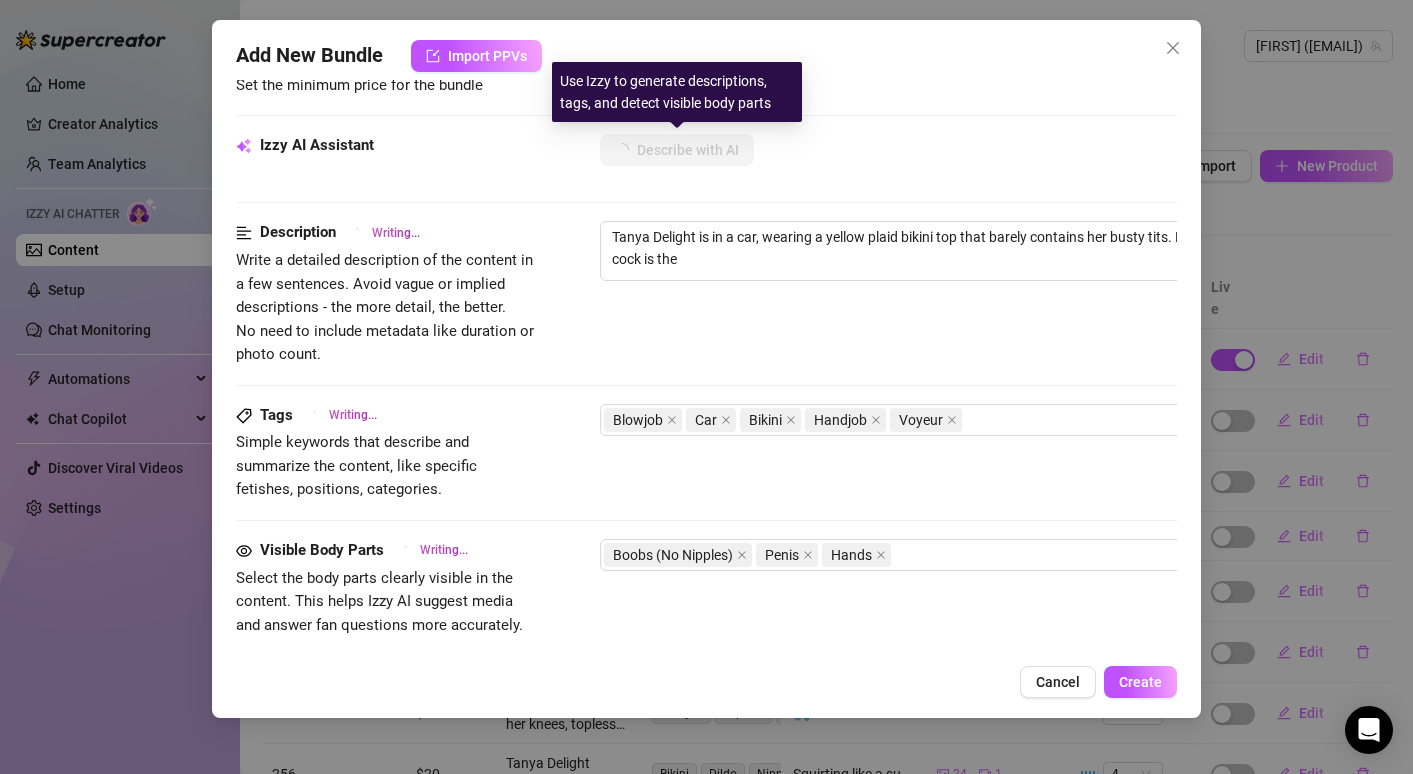 type on "[FIRST] [LAST] is in a car, wearing a yellow plaid bikini top that barely contains her busty tits. Her partner's hard cock is the center" 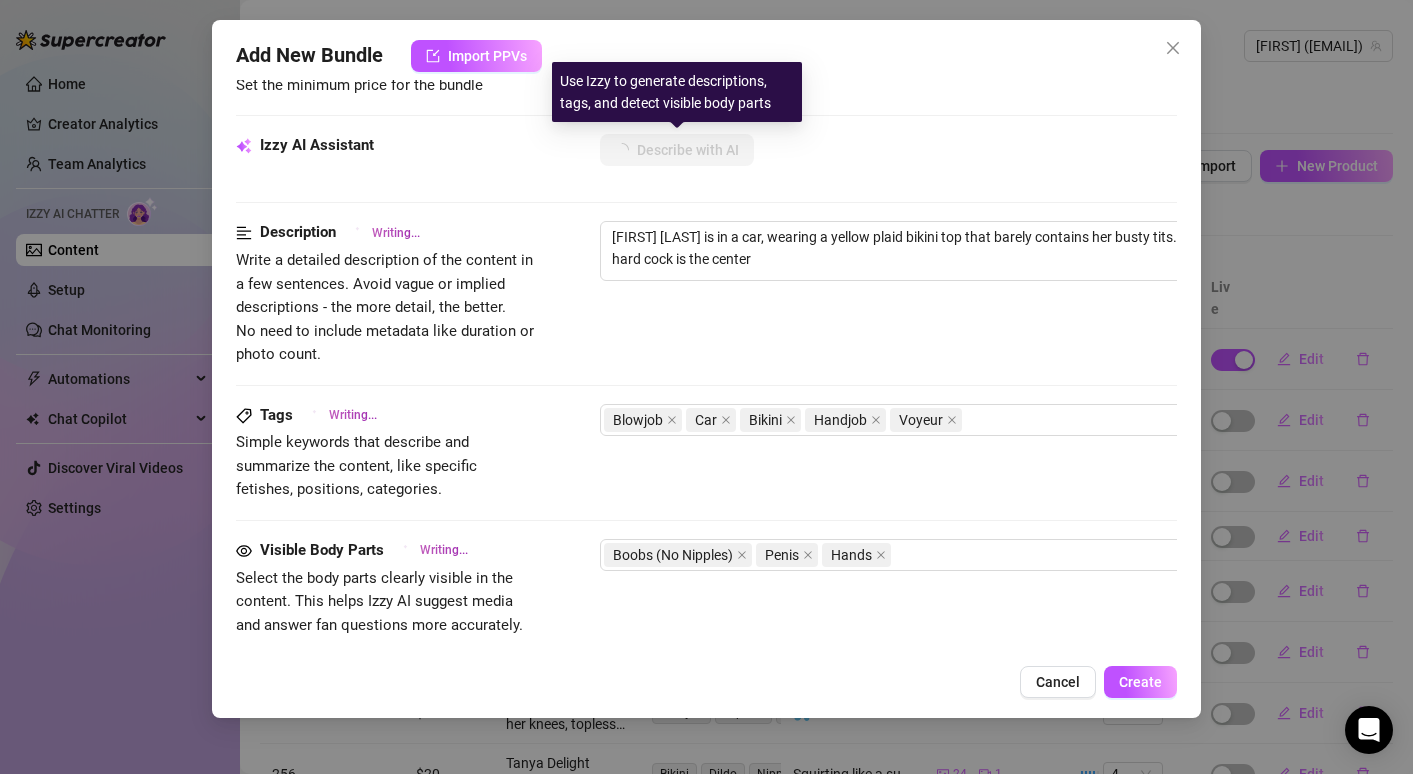 type on "[FIRST] [LAST] is in a car, wearing a yellow plaid bikini top that barely contains her busty tits. Her partner's hard cock is the center of" 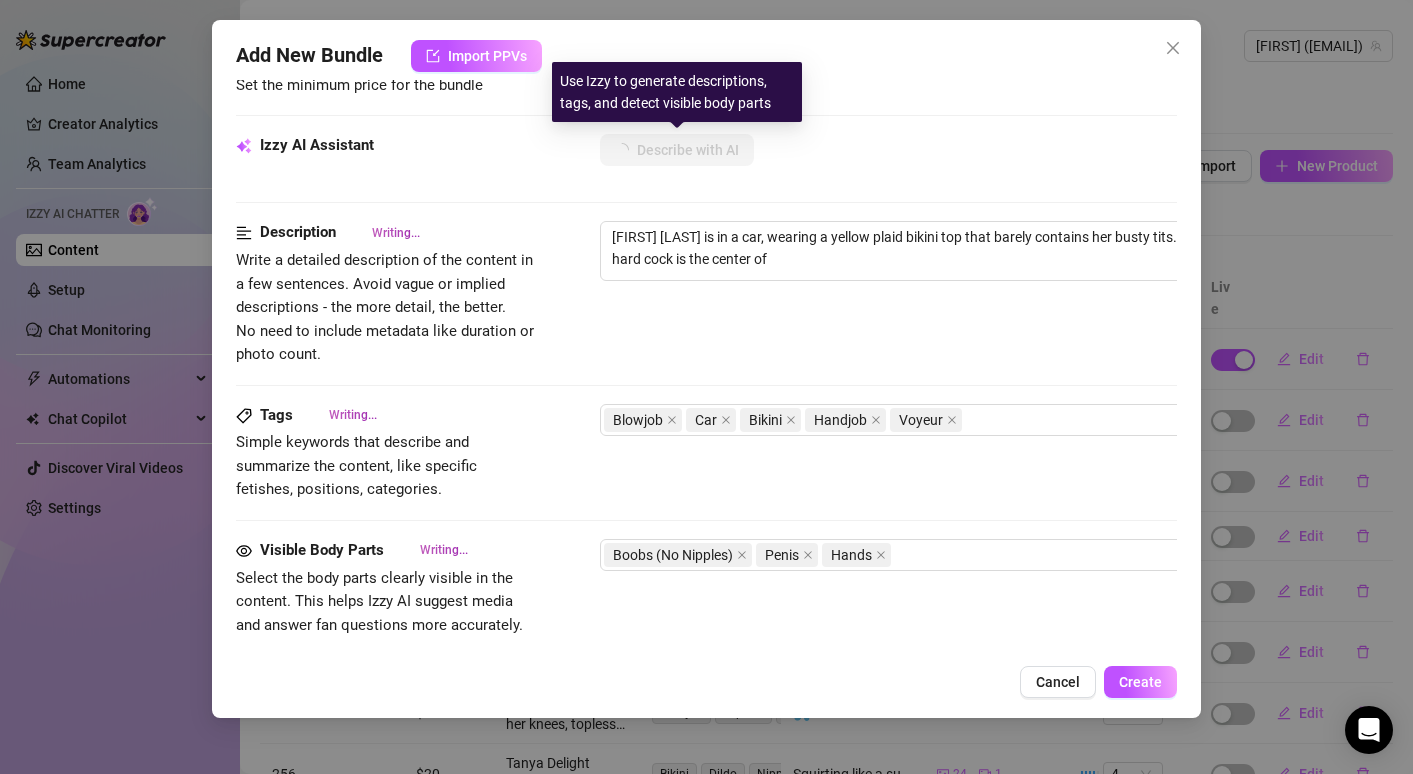 type on "Tanya Delight is in a car, wearing a yellow plaid bikini top that barely contains her busty tits. Her partner's hard cock is the center of attention" 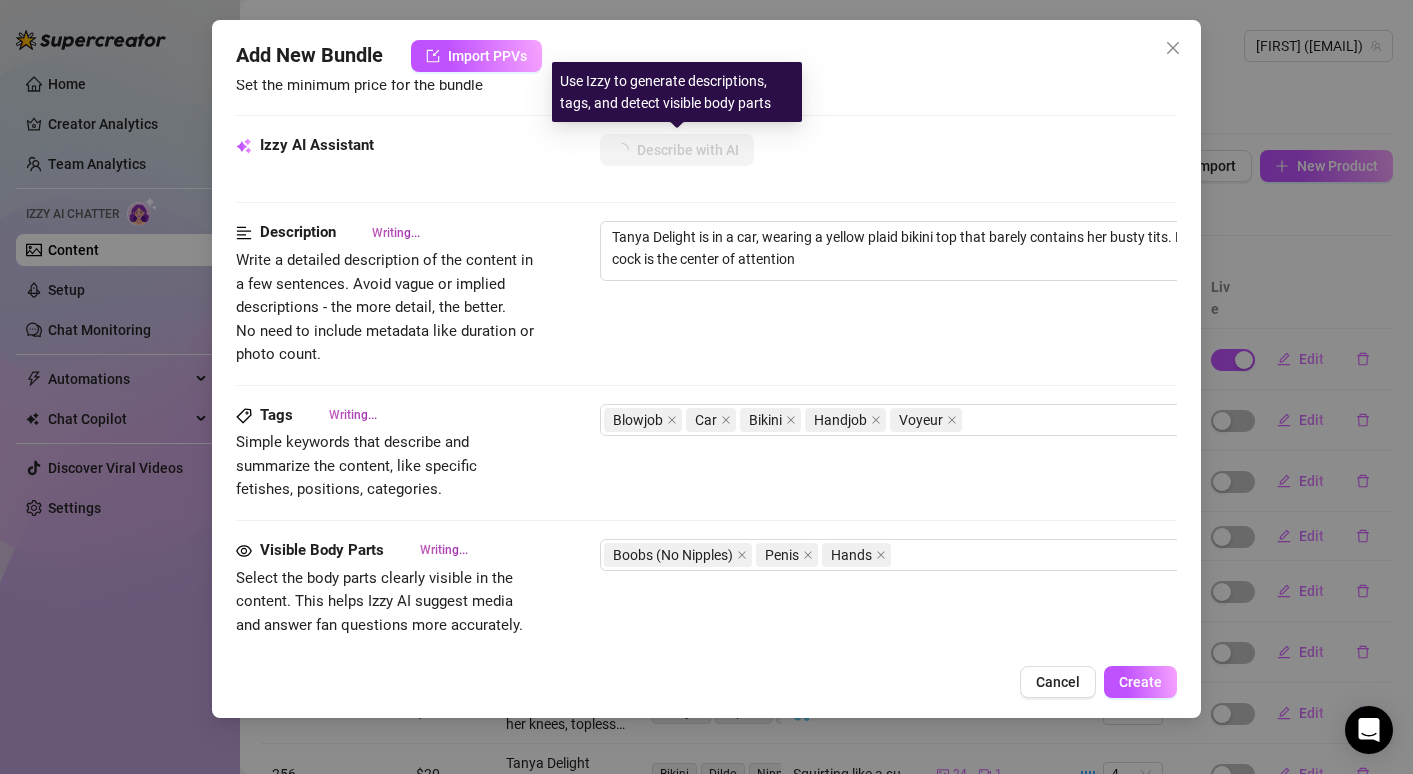 type on "[NAME] is in a car, wearing a yellow plaid bikini top that barely contains her busty tits. Her partner's hard cock is the center of attention as" 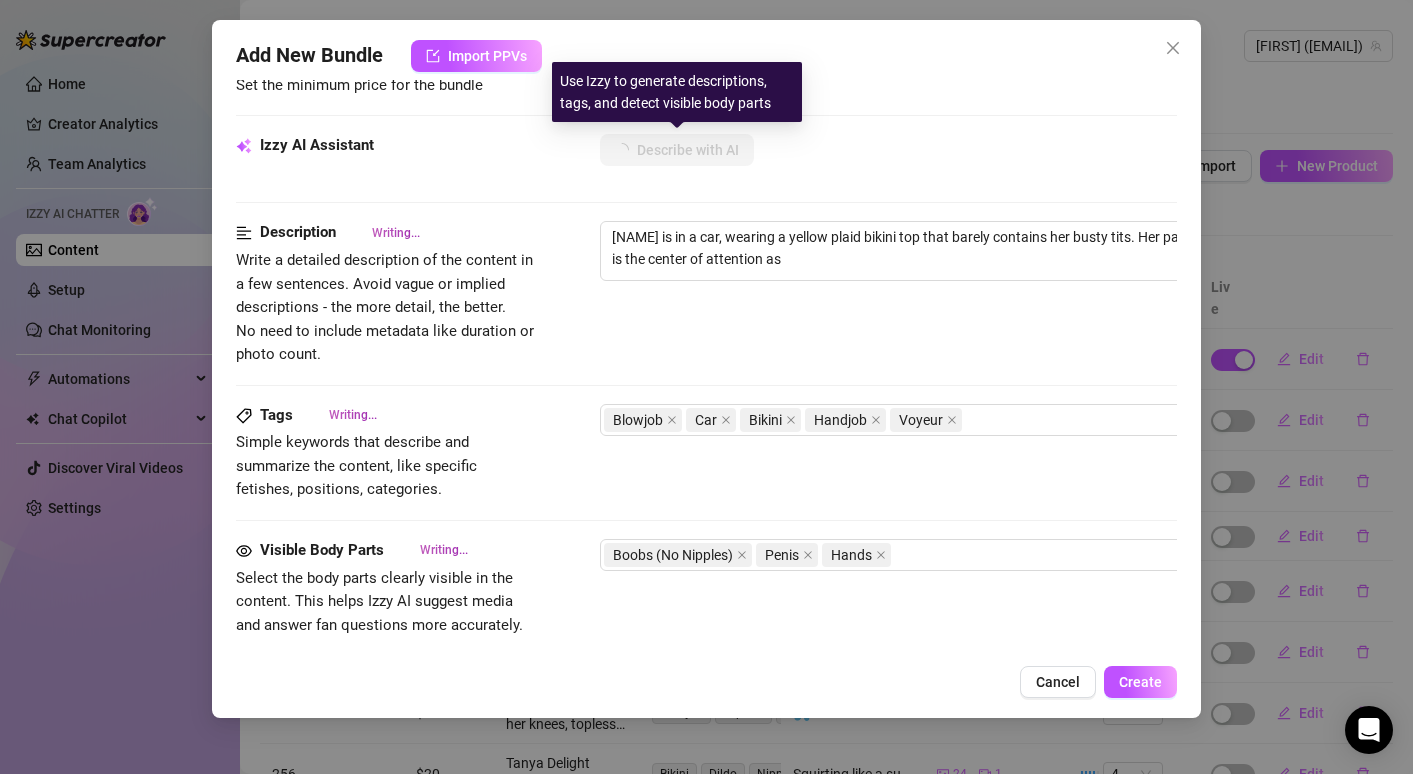type on "[FIRST] [LAST] is in a car, wearing a yellow plaid bikini top that barely contains her busty tits. Her partner's hard cock is the center of attention as she" 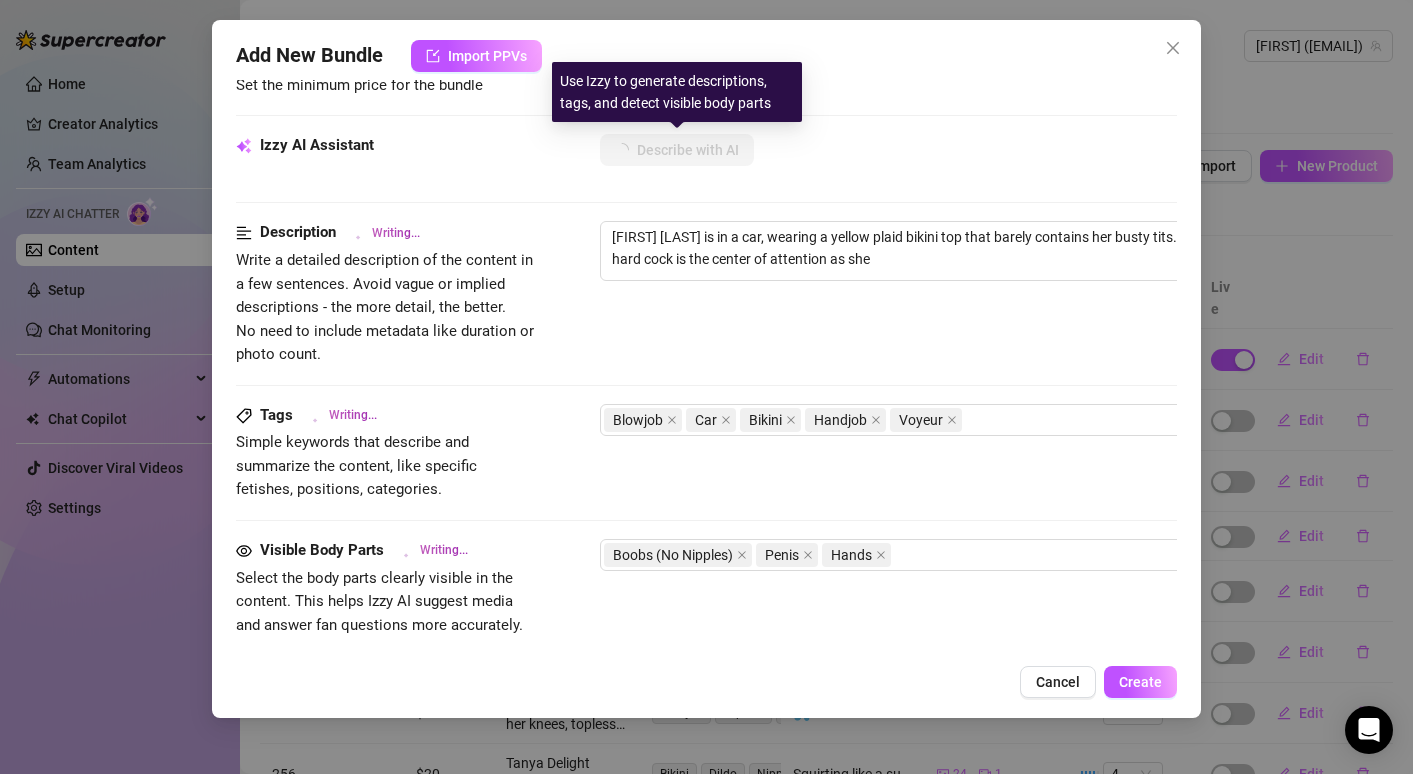 type on "[FIRST] [LAST] is in a car, wearing a yellow plaid bikini top that barely contains her busty tits. Her partner's hard cock is the center of attention as she strokes" 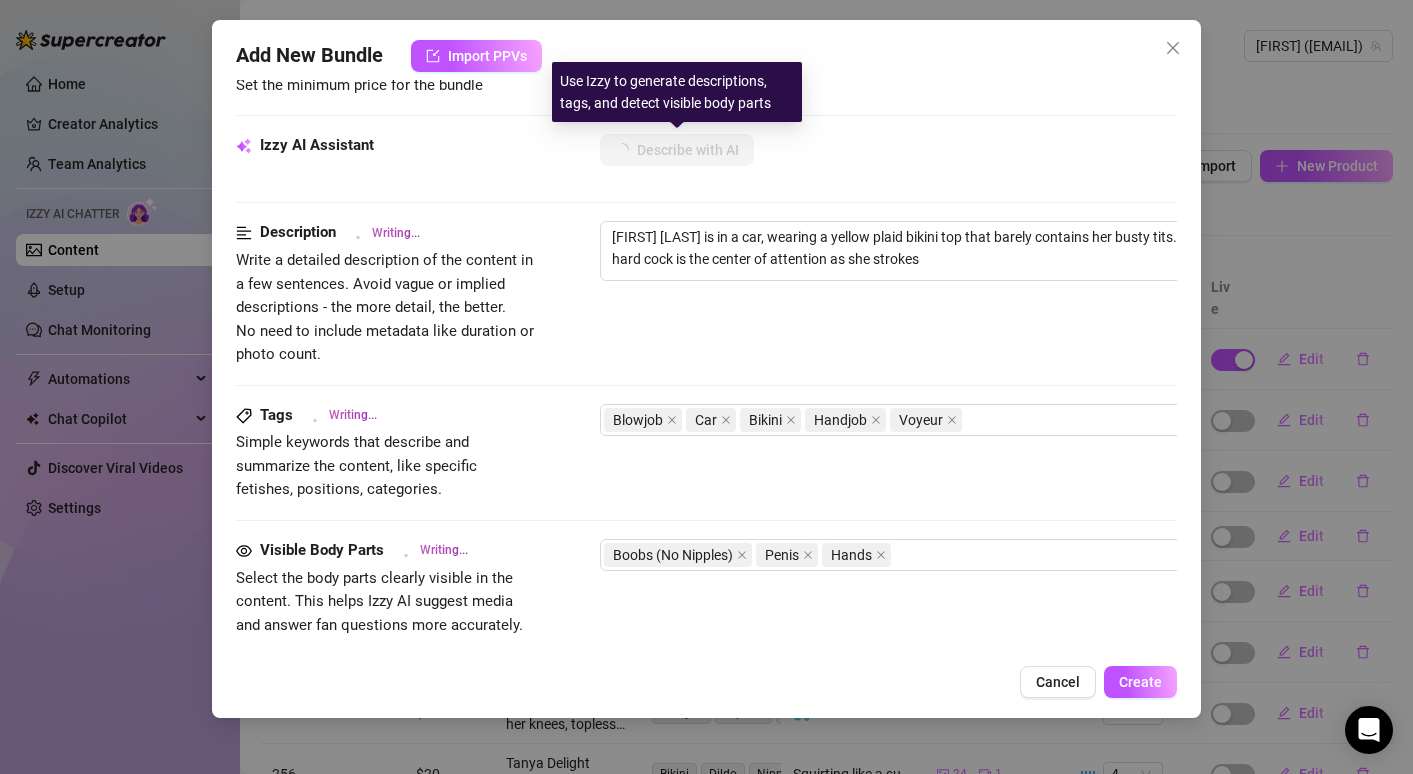 type on "[FIRST] [LAST] is in a car, wearing a yellow plaid bikini top that barely contains her busty tits. Her partner's hard cock is the center of attention as she strokes and" 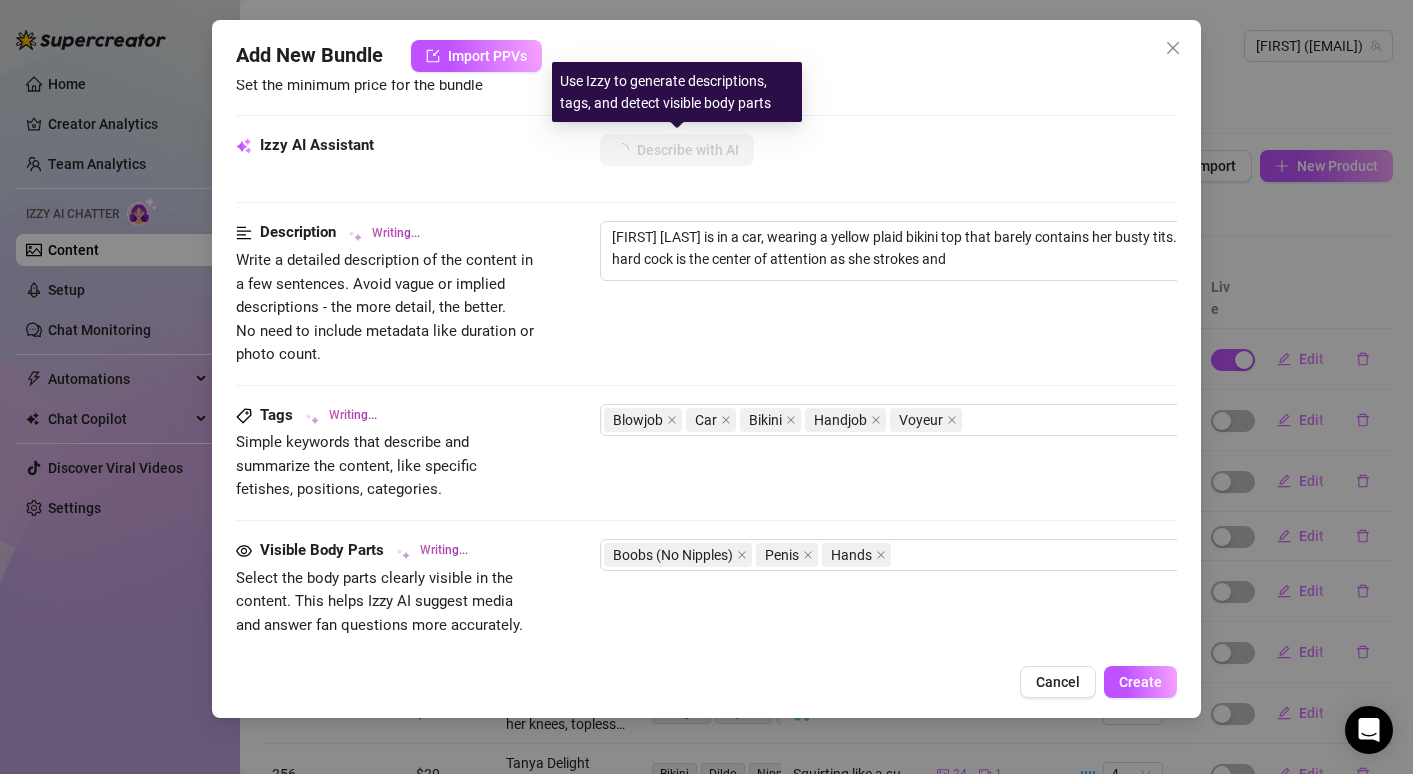 type on "[FIRST] [LAST] is in a car, wearing a yellow plaid bikini top that barely contains her busty tits. Her partner's hard cock is the center of attention as she strokes and teases" 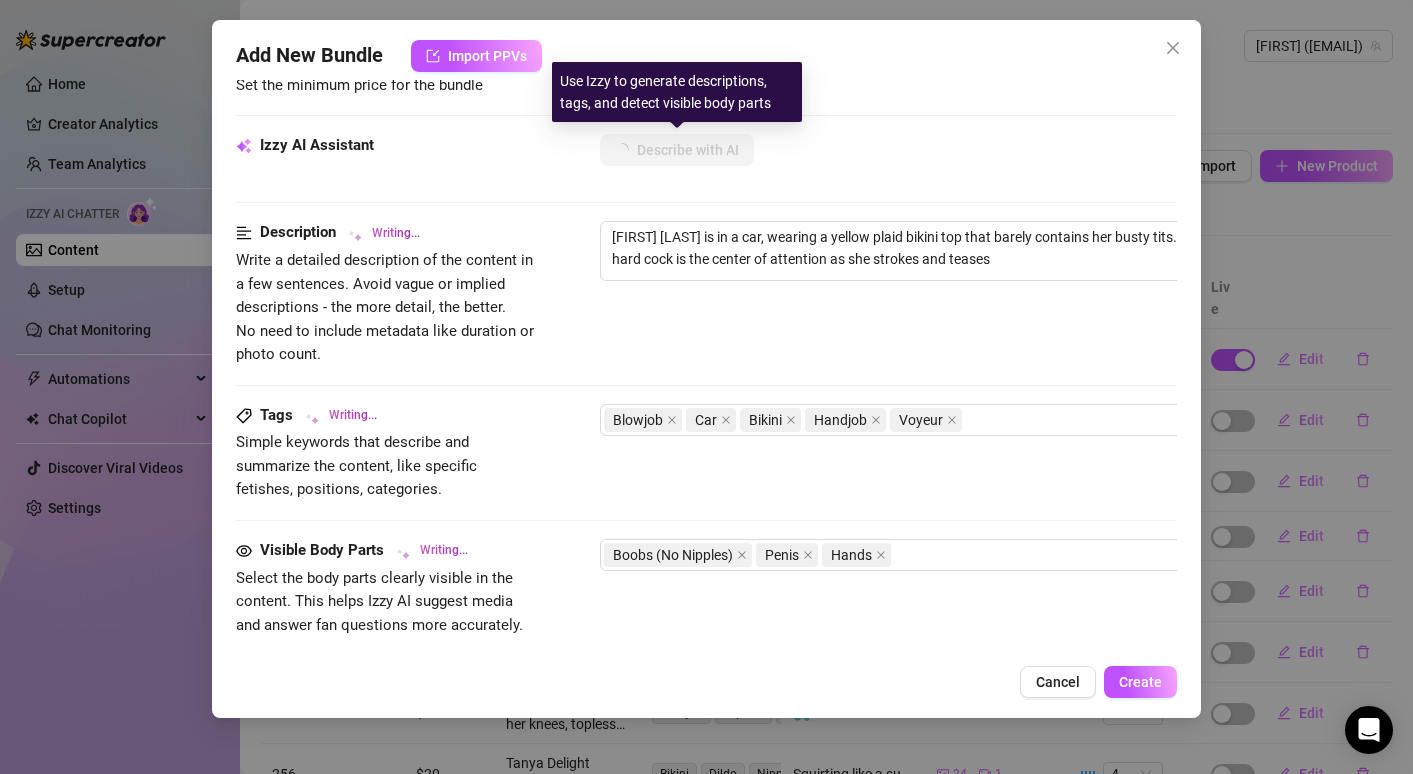type on "[FIRST] [LAST] is in a car, wearing a yellow plaid bikini top that barely contains her busty tits. Her partner's hard cock is the center of attention as she strokes and teases it" 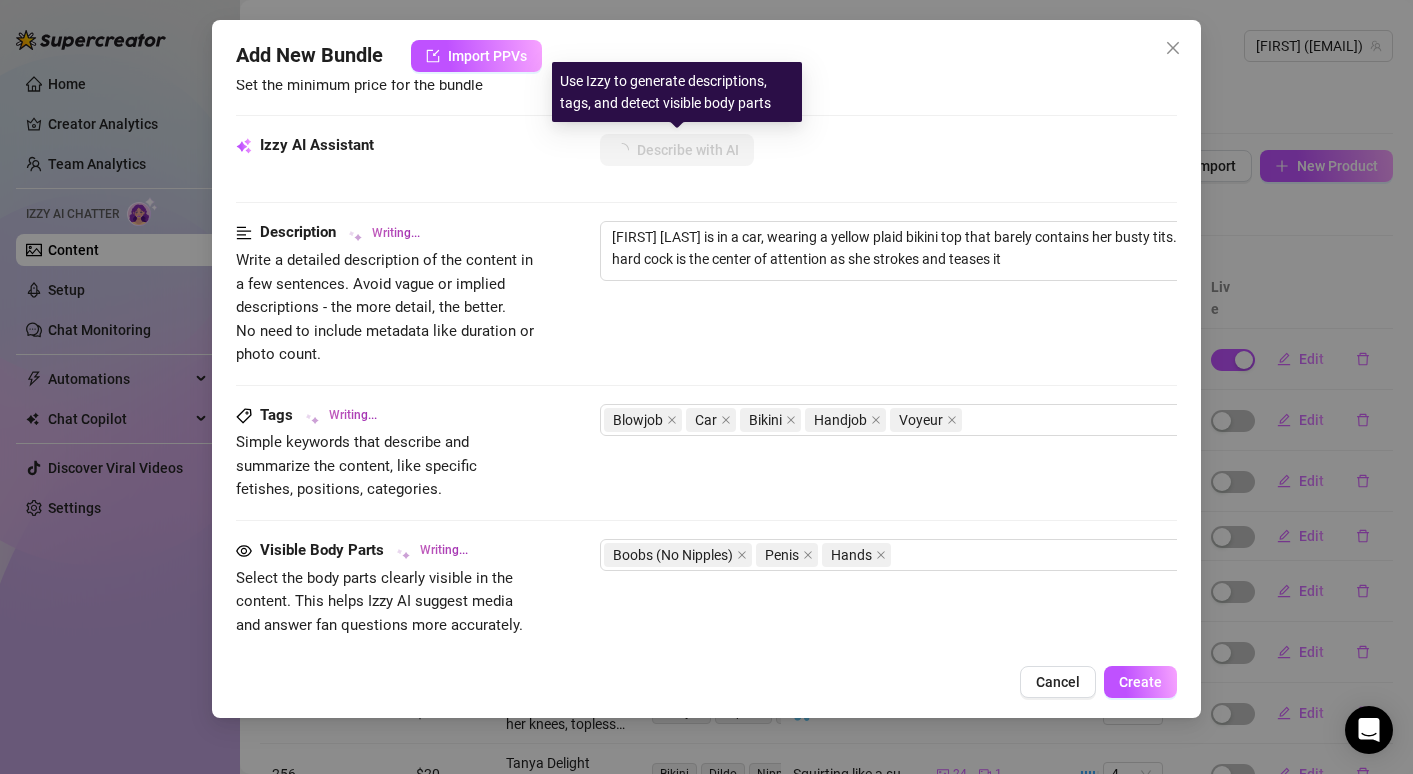 type on "[NAME] is in a car, wearing a yellow plaid bikini top that barely contains her busty tits. Her partner's hard cock is the center of attention as she strokes and teases it with" 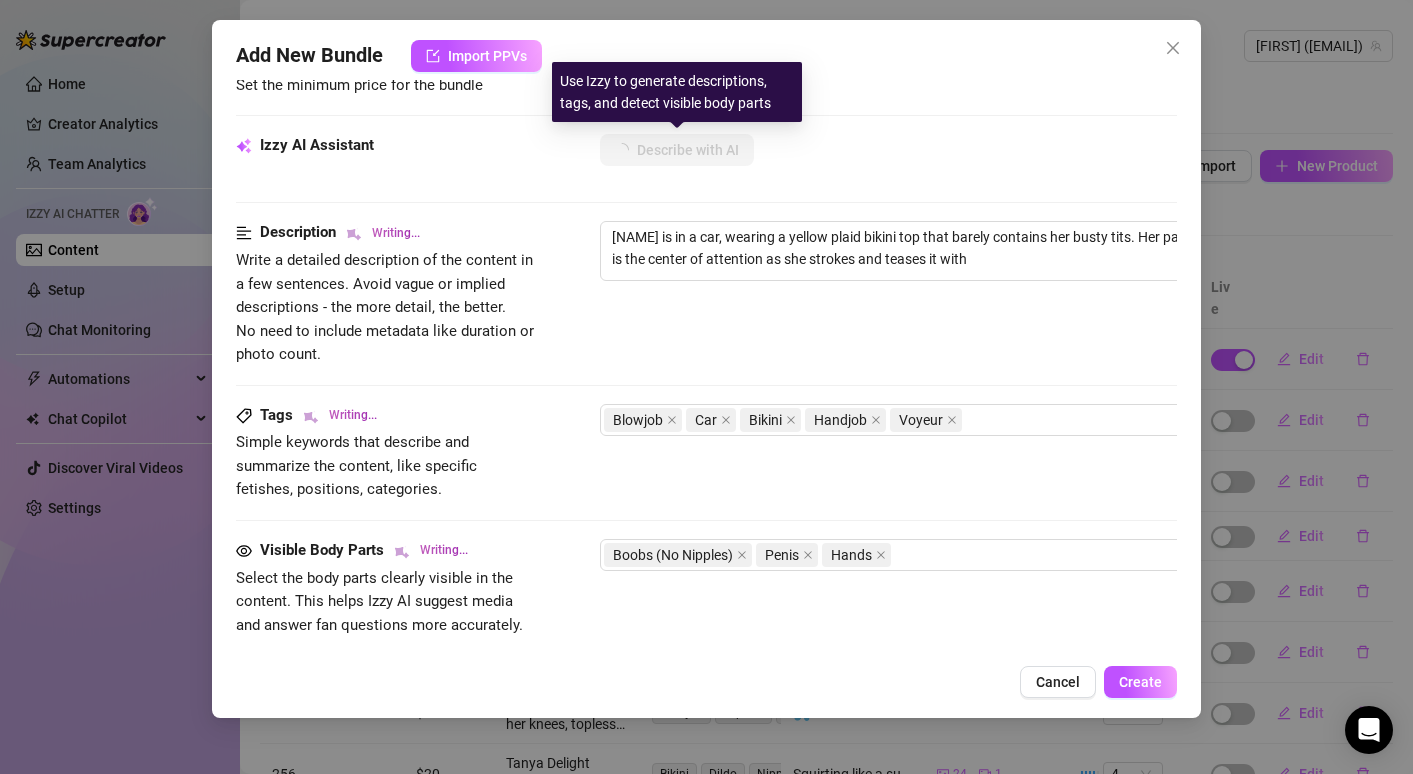 type on "[FIRST] [LAST] is in a car, wearing a yellow plaid bikini top that barely contains her busty tits. Her partner's hard cock is the center of attention as she strokes and teases it with her" 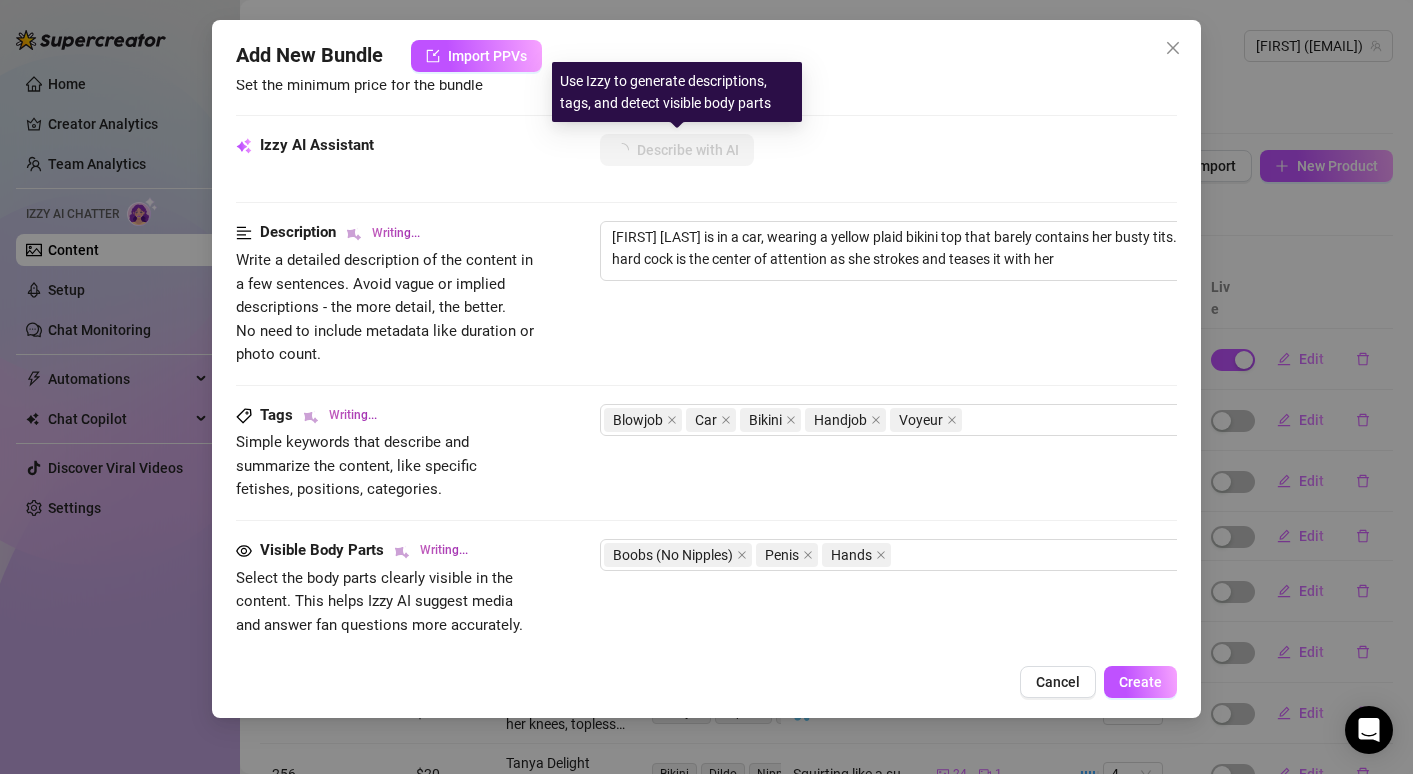 type on "[FIRST] [LAST] is in a car, wearing a yellow plaid bikini top that barely contains her busty tits. Her partner's hard cock is the center of attention as she strokes and teases it with her hands" 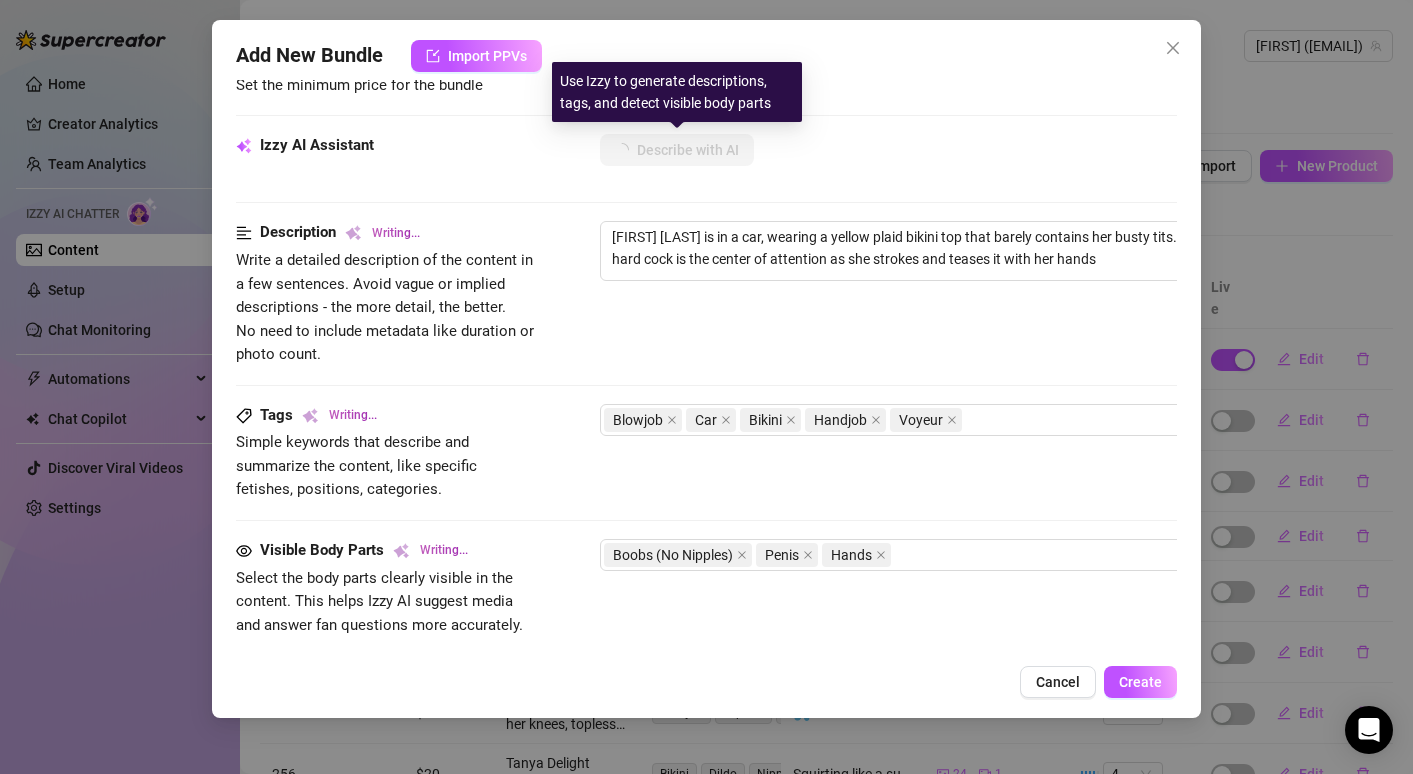 type on "[FIRST] [LAST] is in a car, wearing a yellow plaid bikini top that barely contains her busty tits. Her partner's hard cock is the center of attention as she strokes and teases it with her hands and" 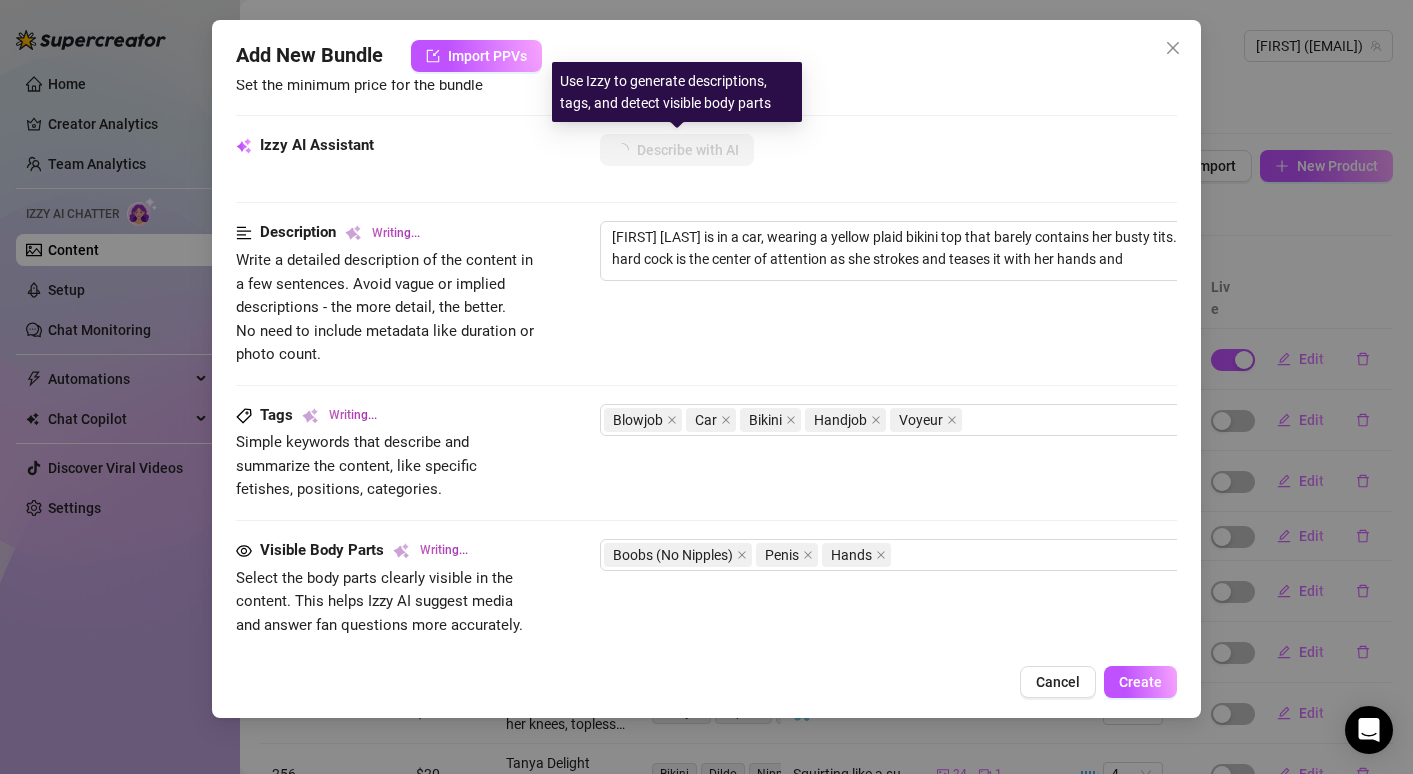 type on "[FIRST] [LAST] is in a car, wearing a yellow plaid bikini top that barely contains her busty tits. Her partner's hard cock is the center of attention as she strokes and teases it with her hands and mouth." 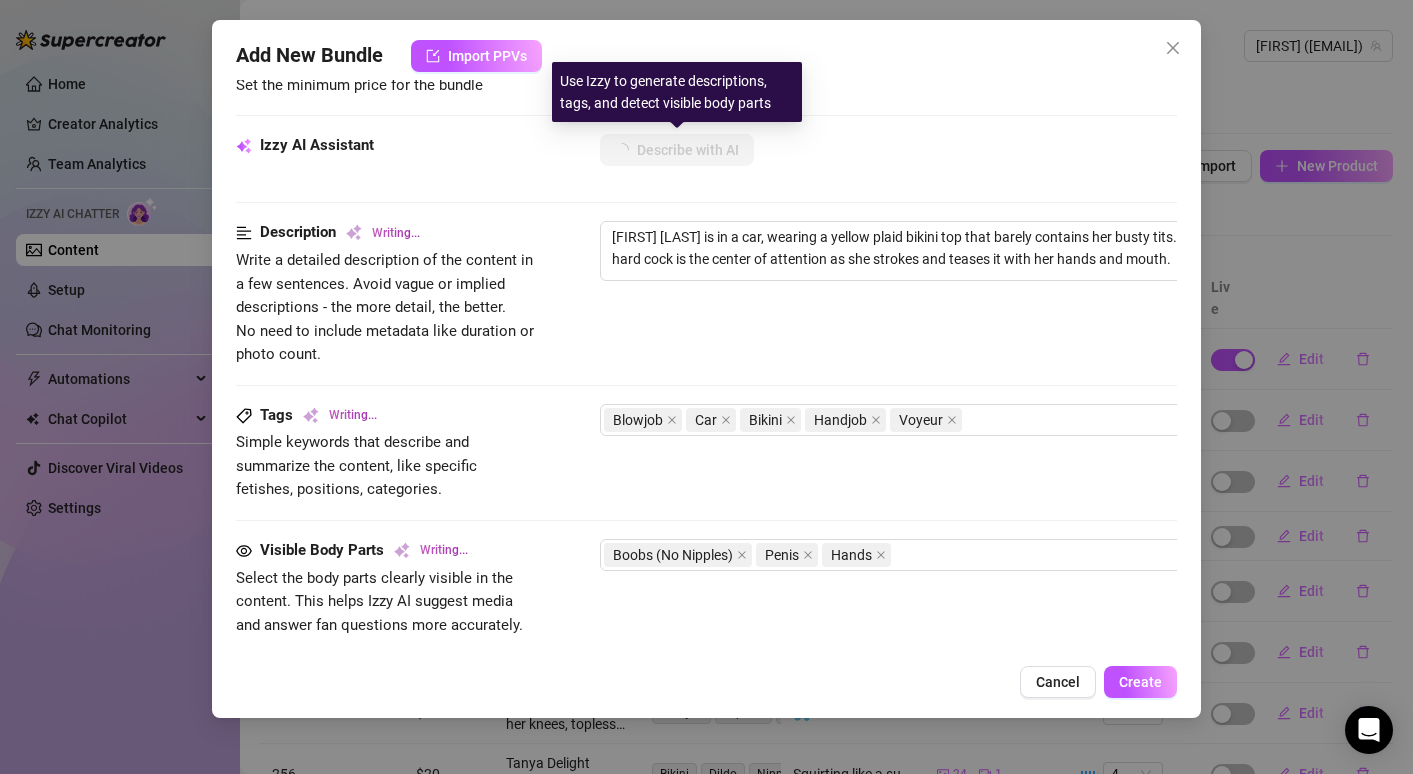type on "[NAME] [LAST] is in a car, wearing a yellow plaid bikini top that barely contains her busty tits. Her partner's hard cock is the center of attention as she strokes and teases it with her hands and mouth. The" 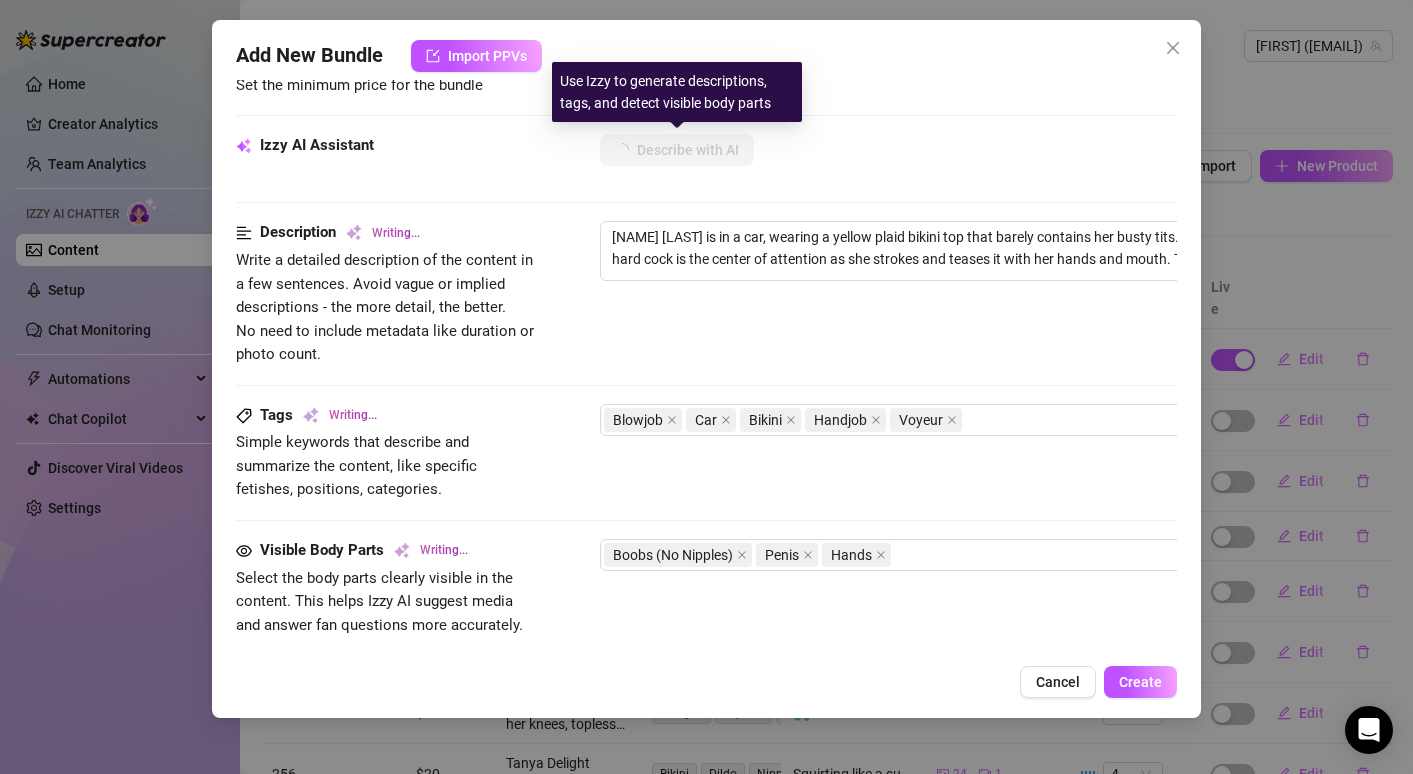 type on "[NAME] [LAST] is in a car, wearing a yellow plaid bikini top that barely contains her busty tits. Her partner's hard cock is the center of attention as she strokes and teases it with her hands and mouth. The intimate" 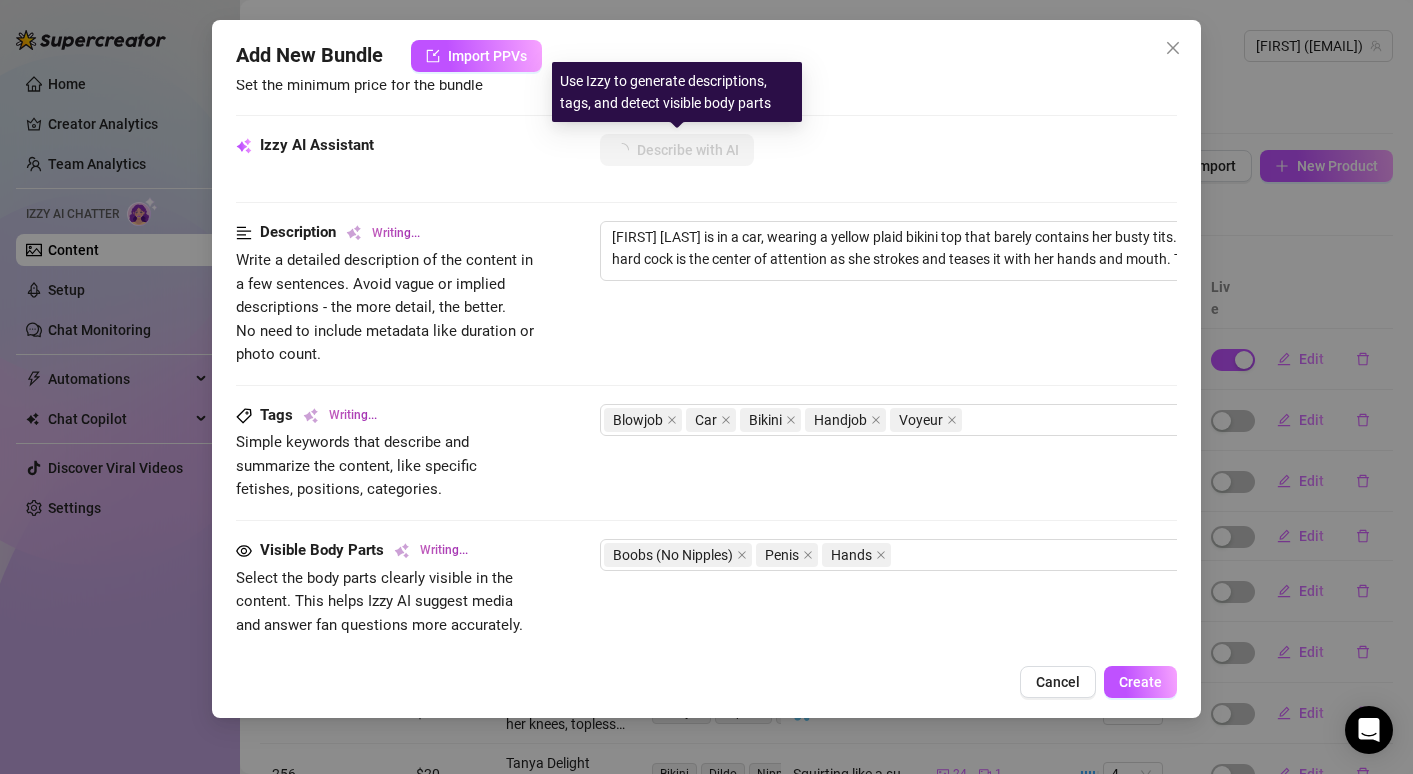 type on "[FIRST] [LAST] is in a car, wearing a yellow plaid bikini top that barely contains her busty tits. Her partner's hard cock is the center of attention as she strokes and teases it with her hands and mouth. The intimate car setting" 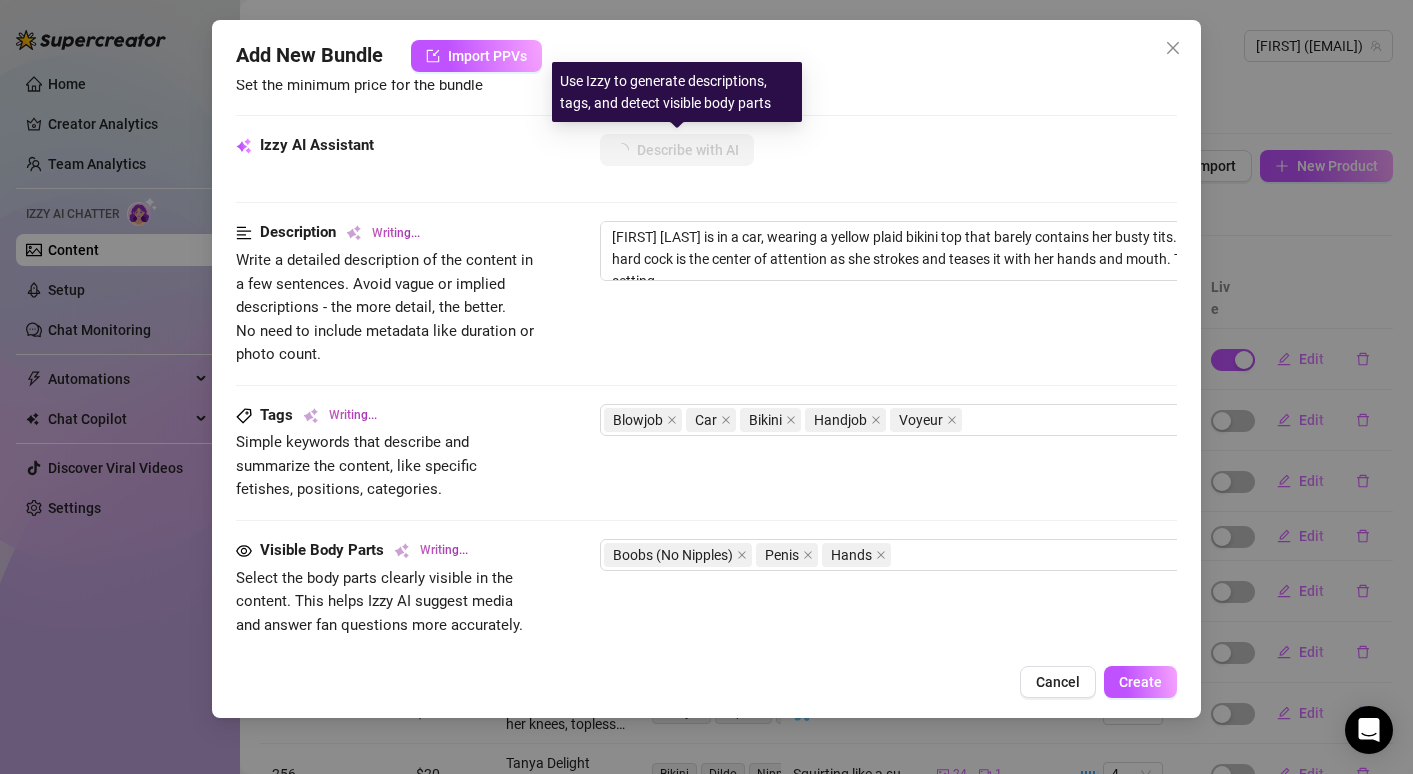 type on "[NAME] is in a car, wearing a yellow plaid bikini top that barely contains her busty tits. Her partner's hard cock is the center of attention as she strokes and teases it with her hands and mouth. The intimate car setting adds" 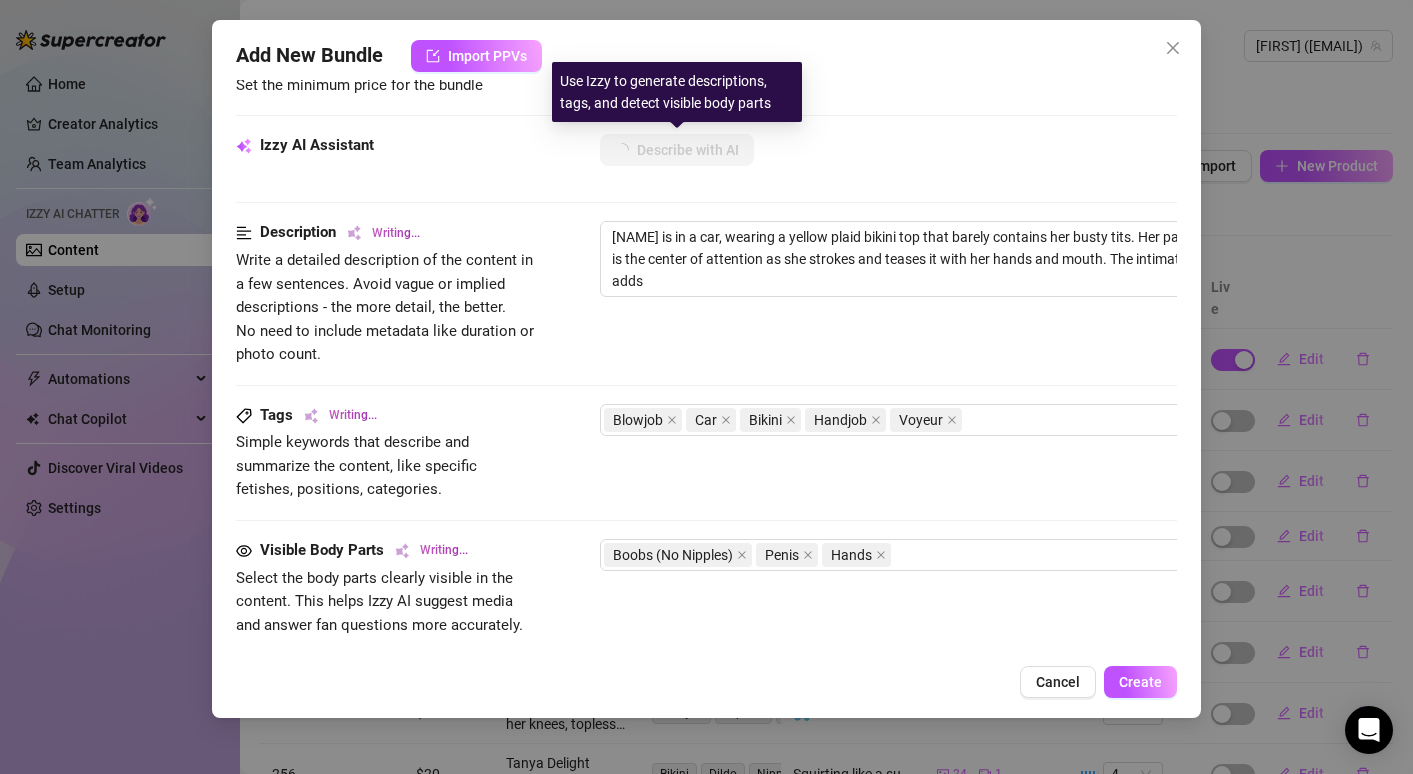 type on "[NAME] is in a car, wearing a yellow plaid bikini top that barely contains her busty tits. Her partner's hard cock is the center of attention as she strokes and teases it with her hands and mouth. The intimate car setting adds a" 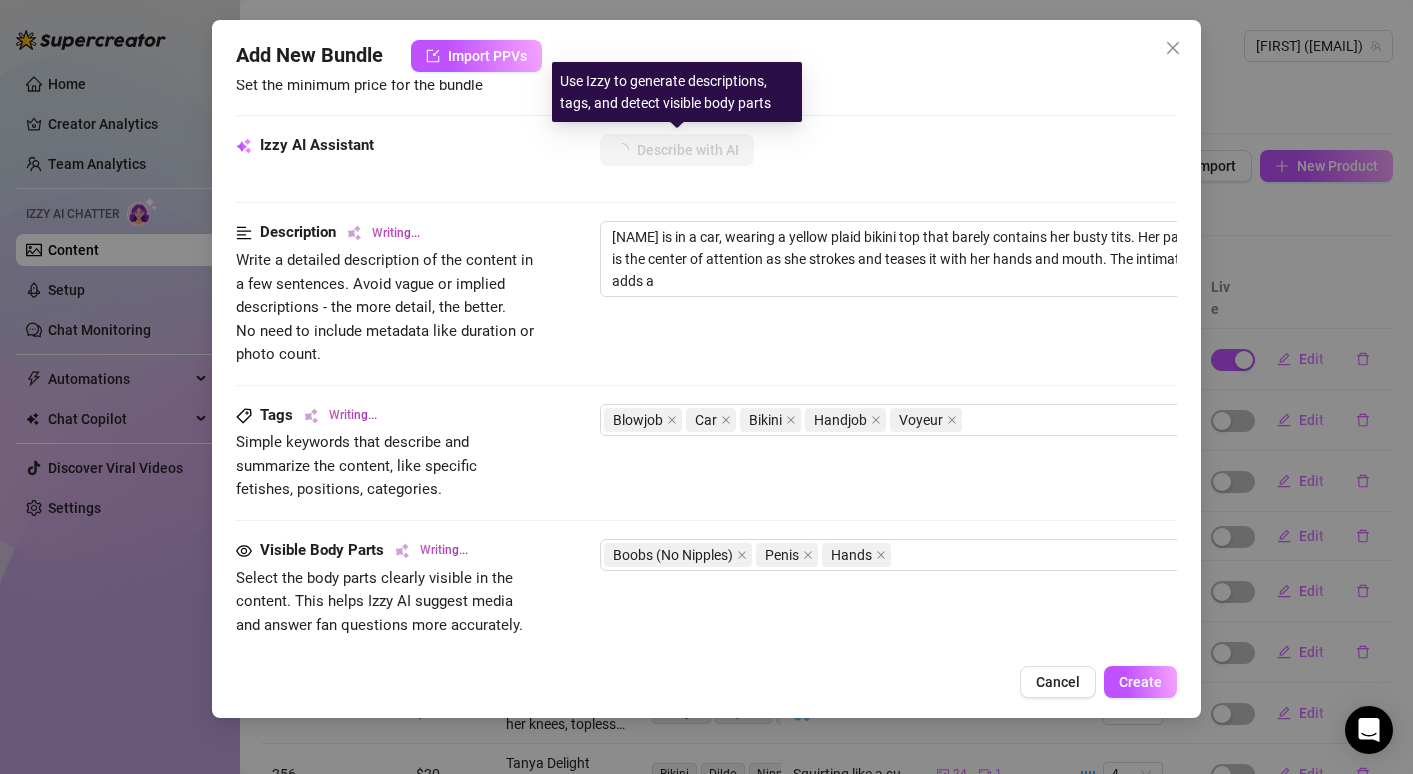 type on "[FIRST] [LAST] is in a car, wearing a yellow plaid bikini top that barely contains her busty tits. Her partner's hard cock is the center of attention as she strokes and teases it with her hands and mouth. The intimate car setting adds a thrilling," 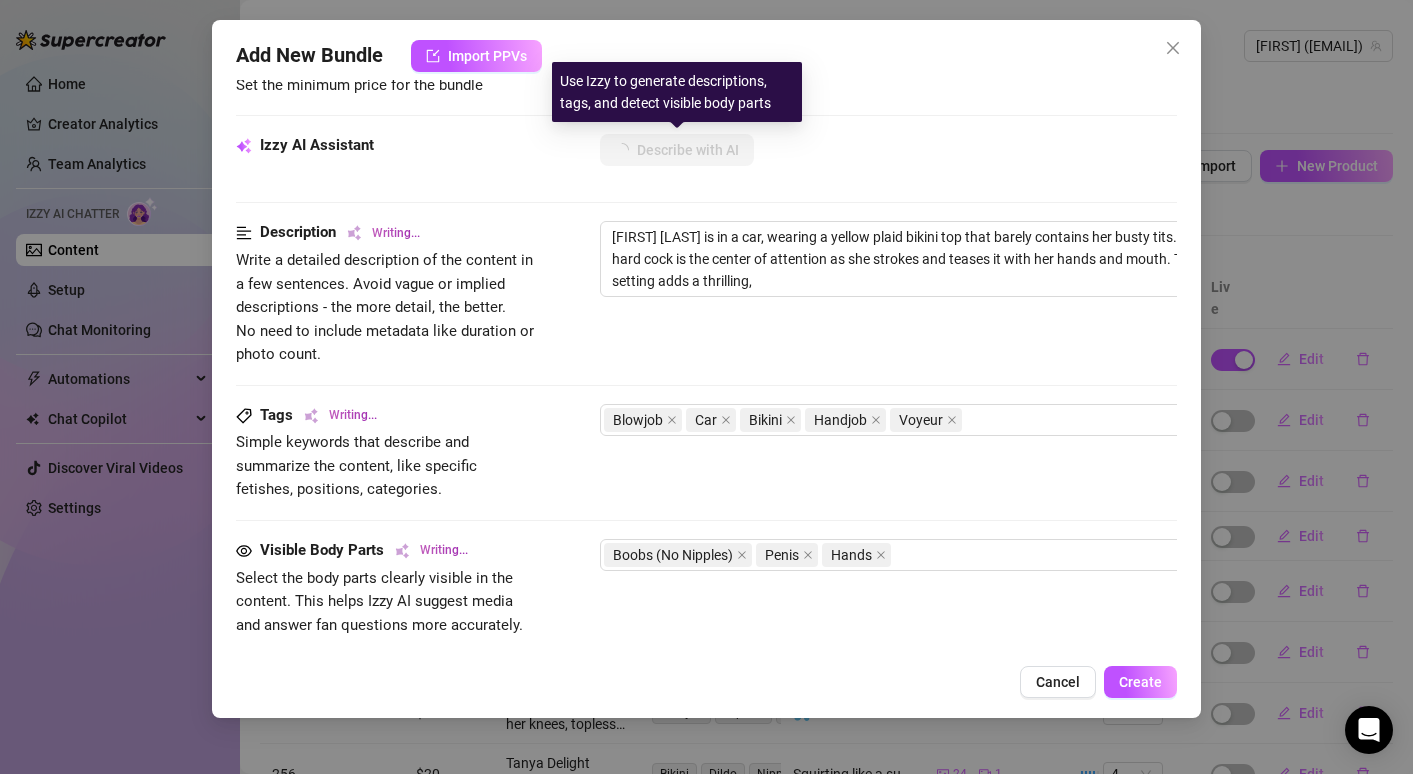 type on "[FIRST] [LAST] is in a car, wearing a yellow plaid bikini top that barely contains her busty tits. Her partner's hard cock is the center of attention as she strokes and teases it with her hands and mouth. The intimate car setting adds a thrilling, voyeuristic" 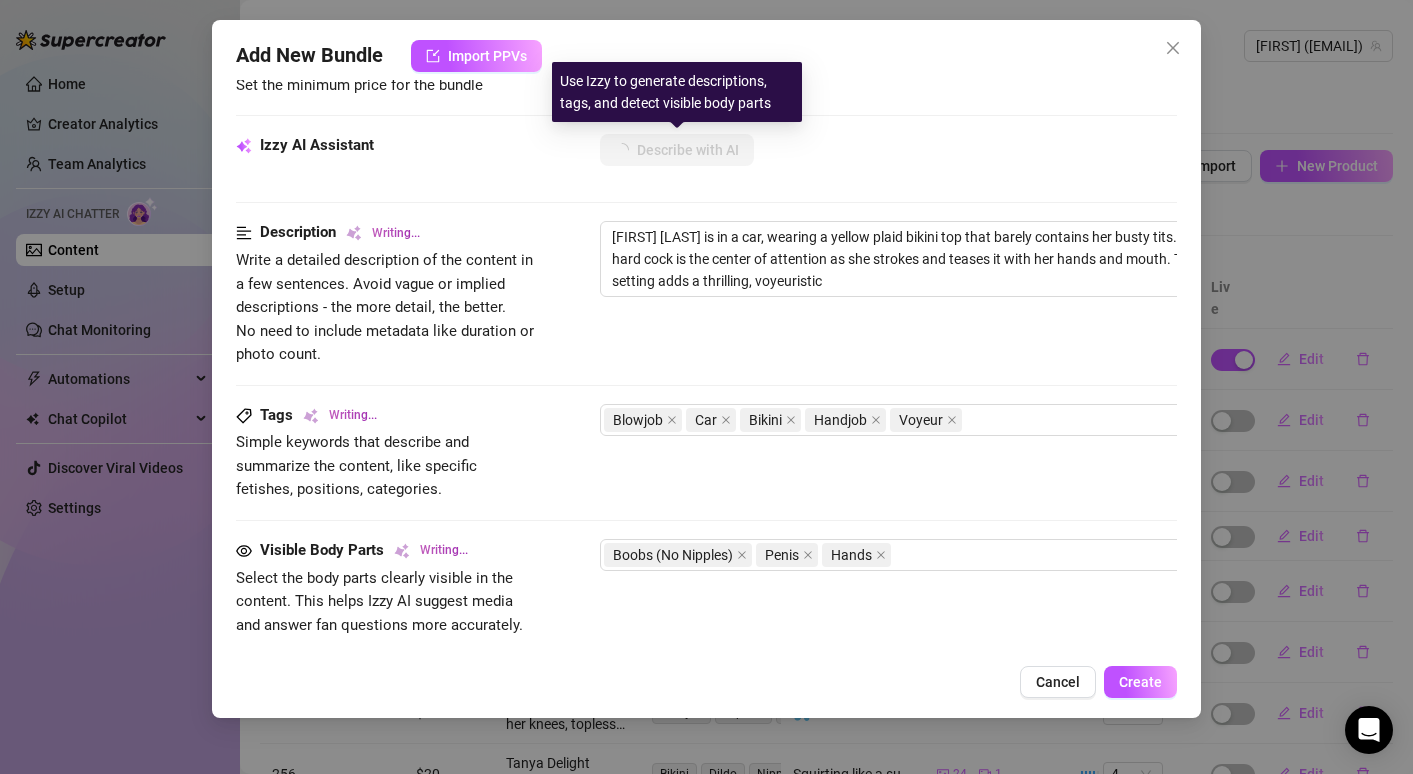 type on "[FIRST] [LAST] is in a car, wearing a yellow plaid bikini top that barely contains her busty tits. Her partner's hard cock is the center of attention as she strokes and teases it with her hands and mouth. The intimate car setting adds a thrilling, voyeuristic vibe" 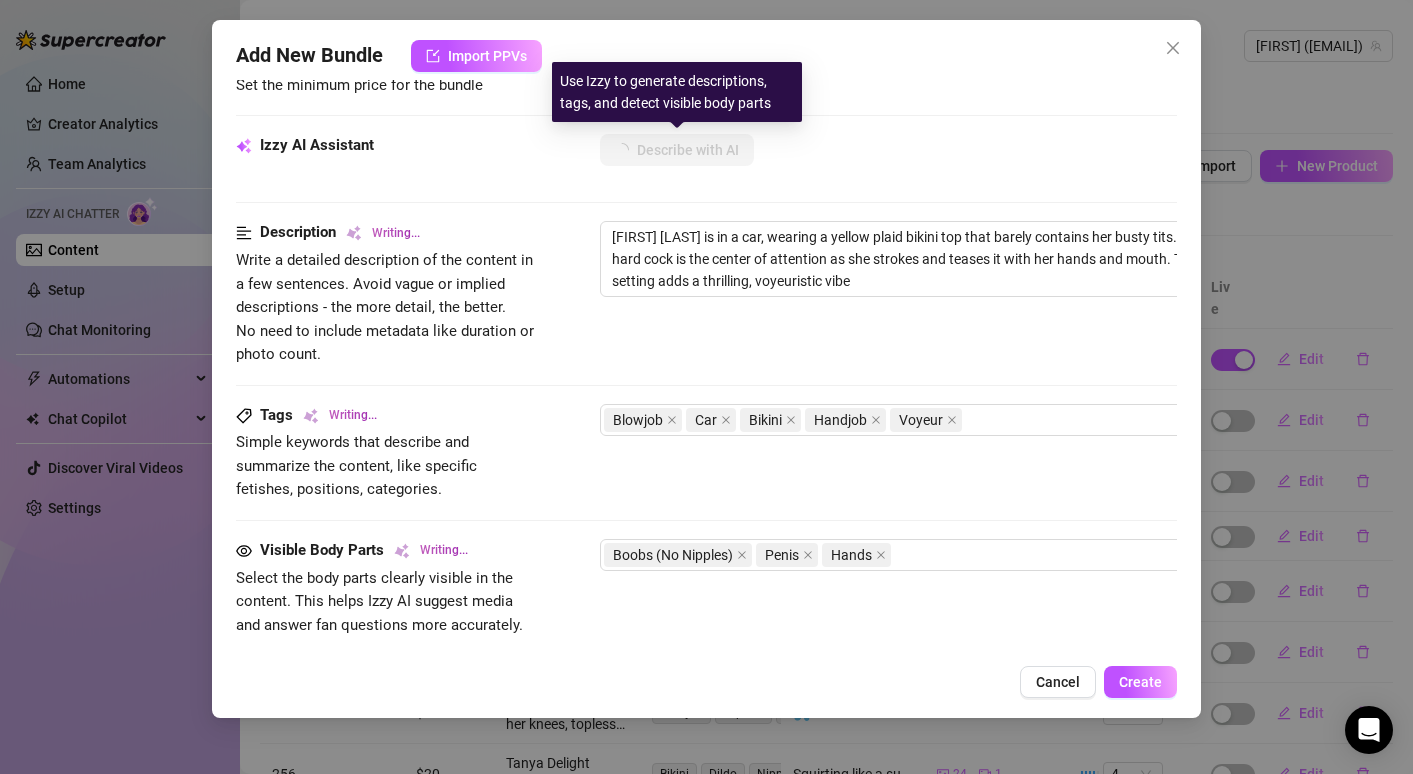 type on "[NAME] is in a car, wearing a yellow plaid bikini top that barely contains her busty tits. Her partner's hard cock is the center of attention as she strokes and teases it with her hands and mouth. The intimate car setting adds a thrilling, voyeuristic vibe to" 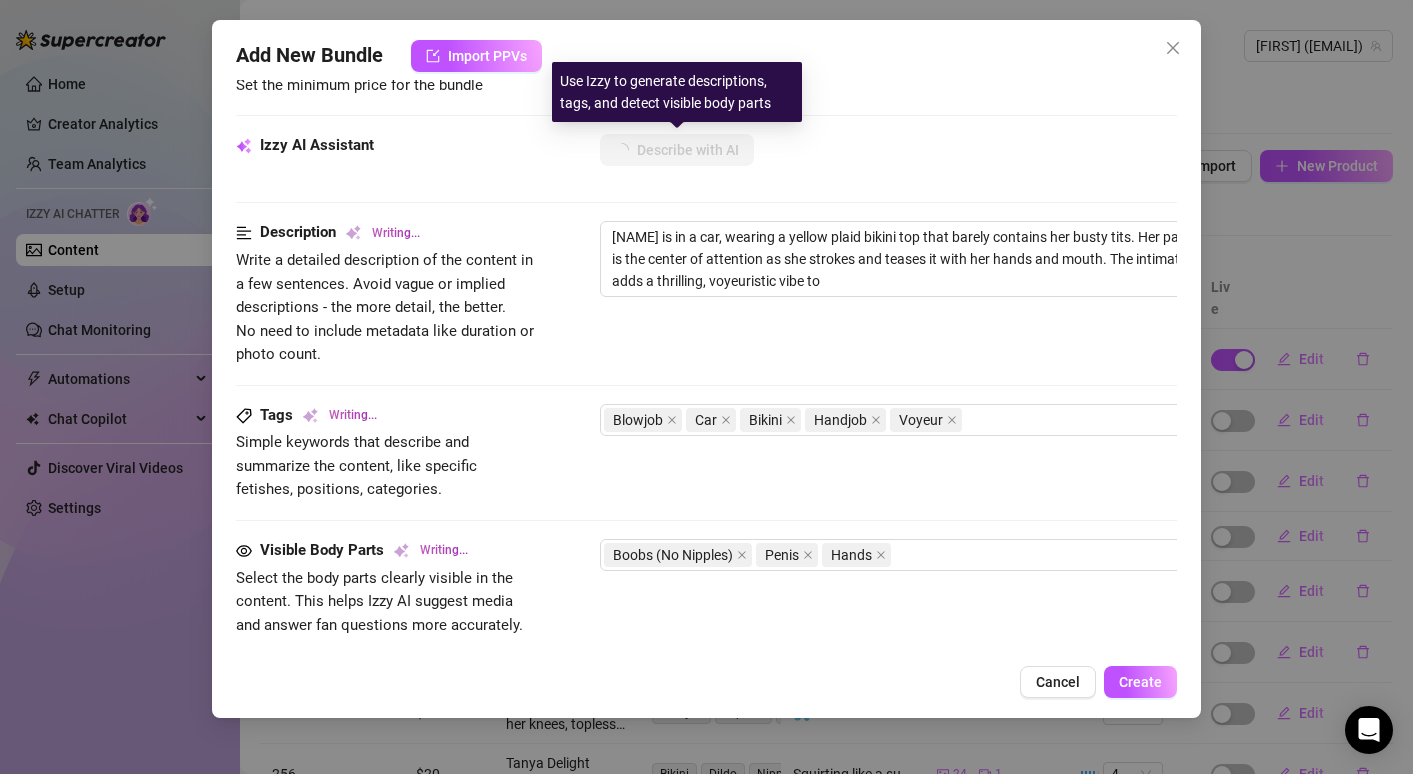 type on "Tanya Delight is in a car, wearing a yellow plaid bikini top that barely contains her busty tits. Her partner's hard cock is the center of attention as she strokes and teases it with her hands and mouth. The intimate car setting adds a thrilling, voyeuristic vibe to the" 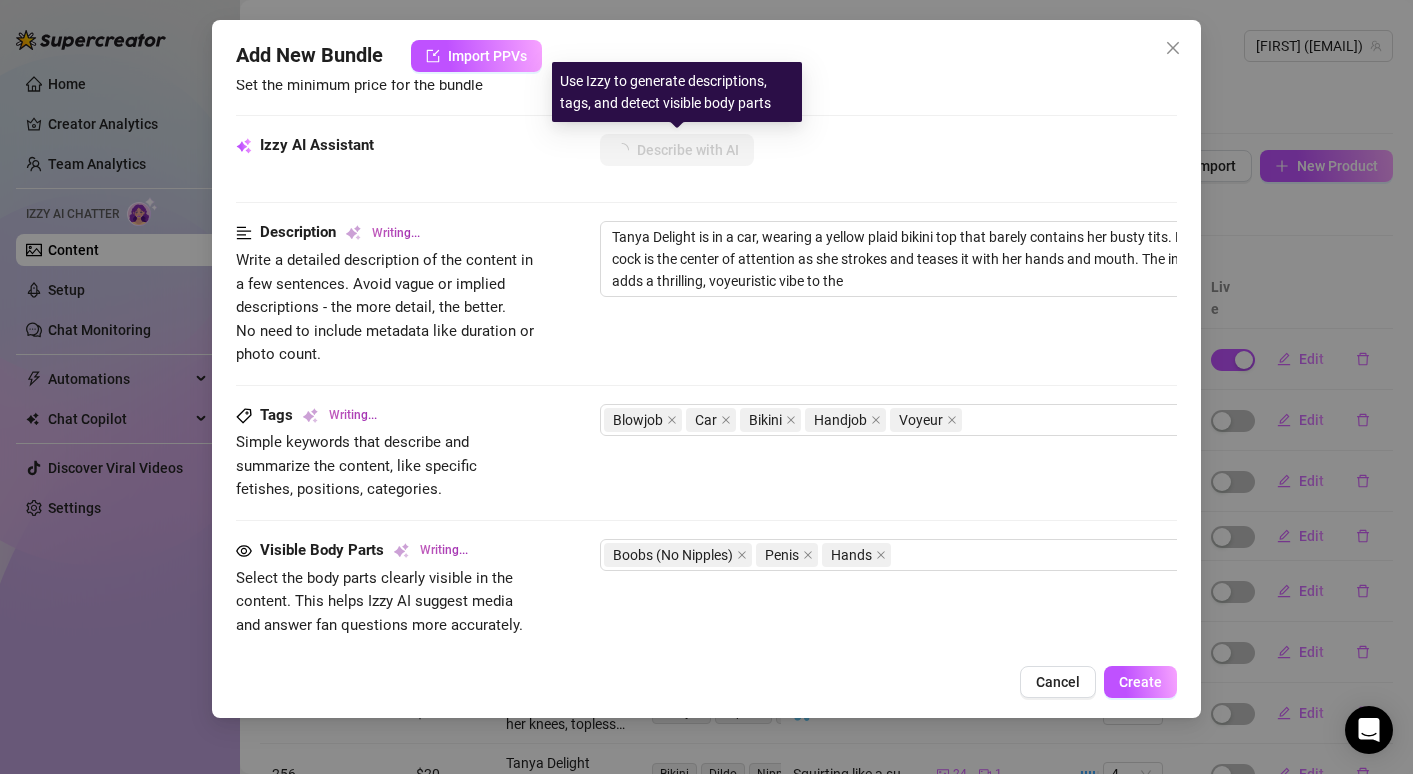 type on "[FIRST] [LAST] is in a car, wearing a yellow plaid bikini top that barely contains her busty tits. Her partner's hard cock is the center of attention as she strokes and teases it with her hands and mouth. The intimate car setting adds a thrilling, voyeuristic vibe to the steamy" 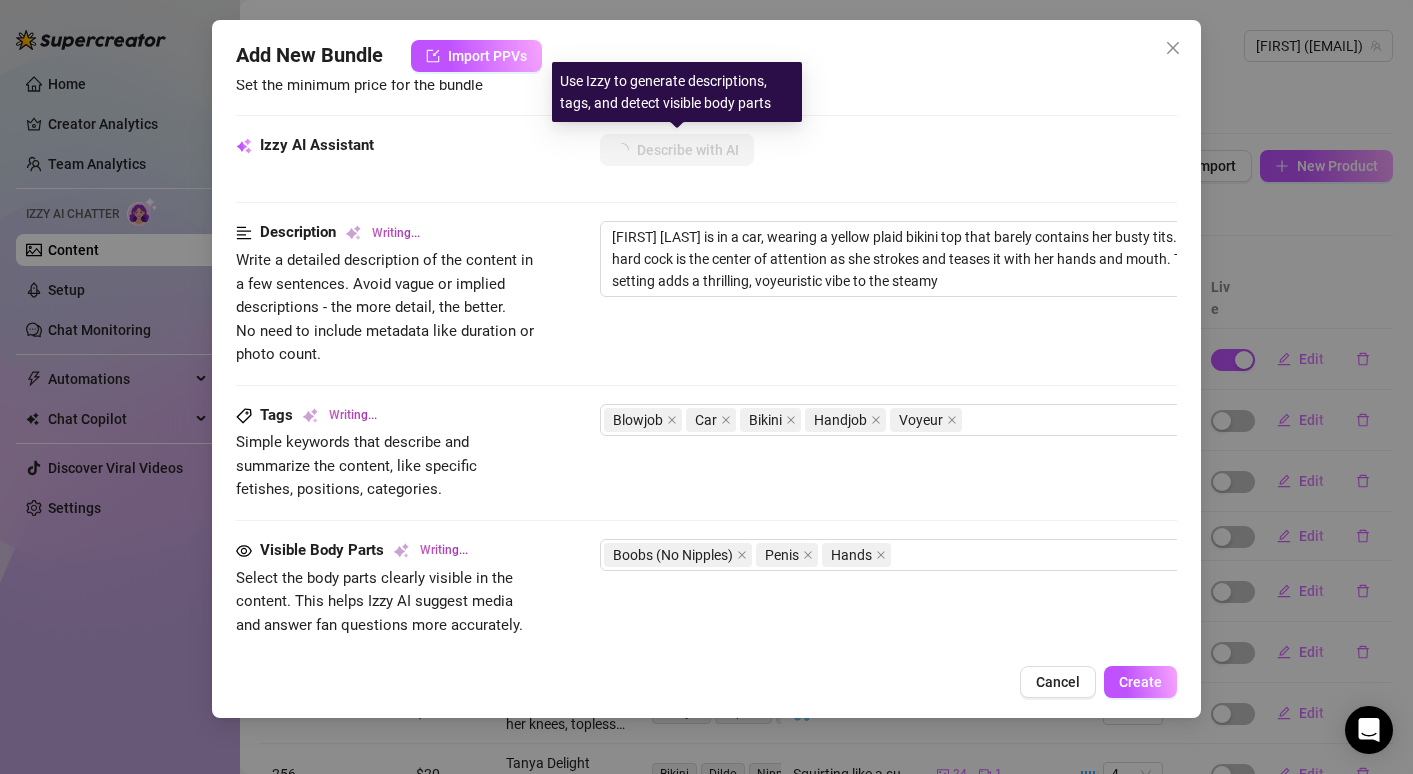 type on "[NAME] [LAST] is in a car, wearing a yellow plaid bikini top that barely contains her busty tits. Her partner's hard cock is the center of attention as she strokes and teases it with her hands and mouth. The intimate car setting adds a thrilling, voyeuristic vibe to the steamy action." 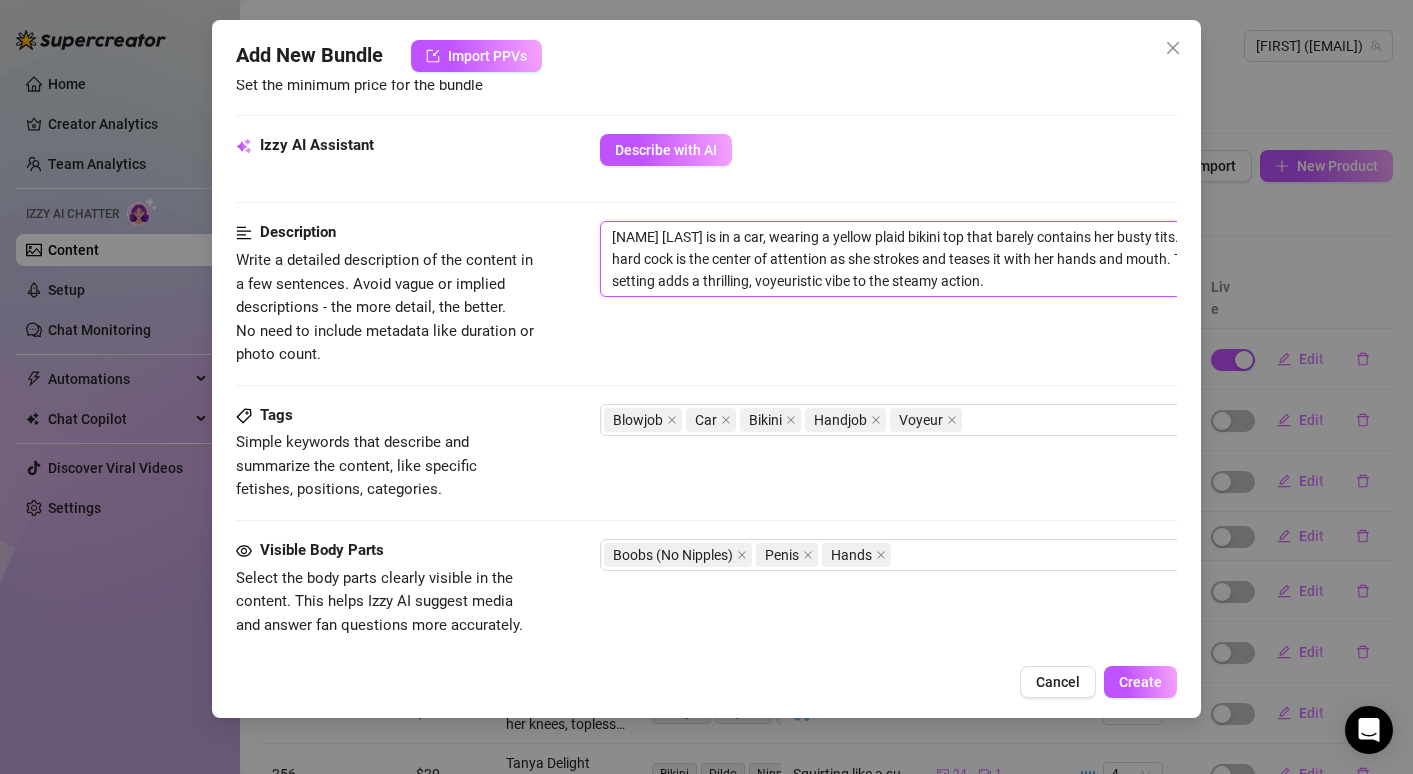 click on "[NAME] [LAST] is in a car, wearing a yellow plaid bikini top that barely contains her busty tits. Her partner's hard cock is the center of attention as she strokes and teases it with her hands and mouth. The intimate car setting adds a thrilling, voyeuristic vibe to the steamy action." at bounding box center [950, 259] 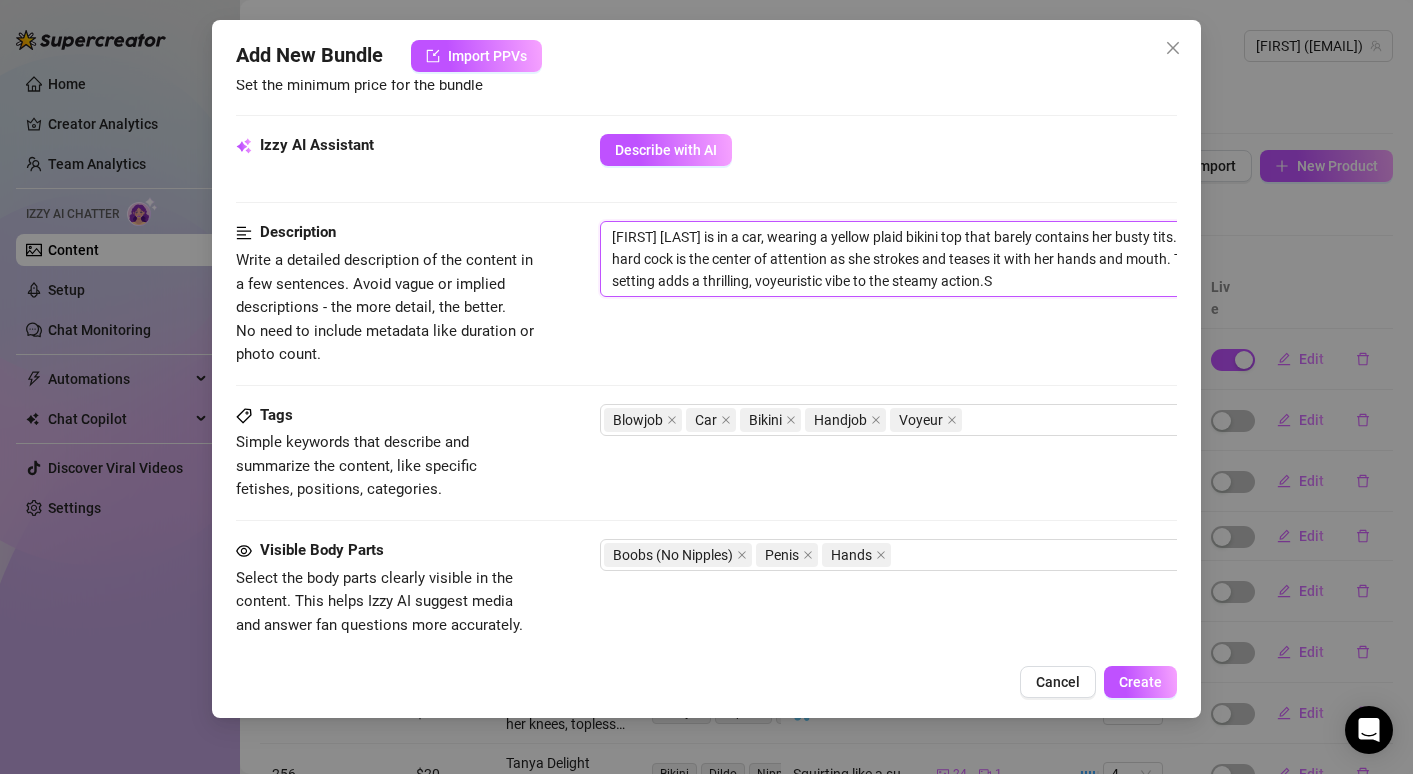 type on "[FIRST] [LAST] is in a car, wearing a yellow plaid bikini top that barely contains her busty tits. Her partner's hard cock is the center of attention as she strokes and teases it with her hands and mouth. The intimate car setting adds a thrilling, voyeuristic vibe to the steamy action.S" 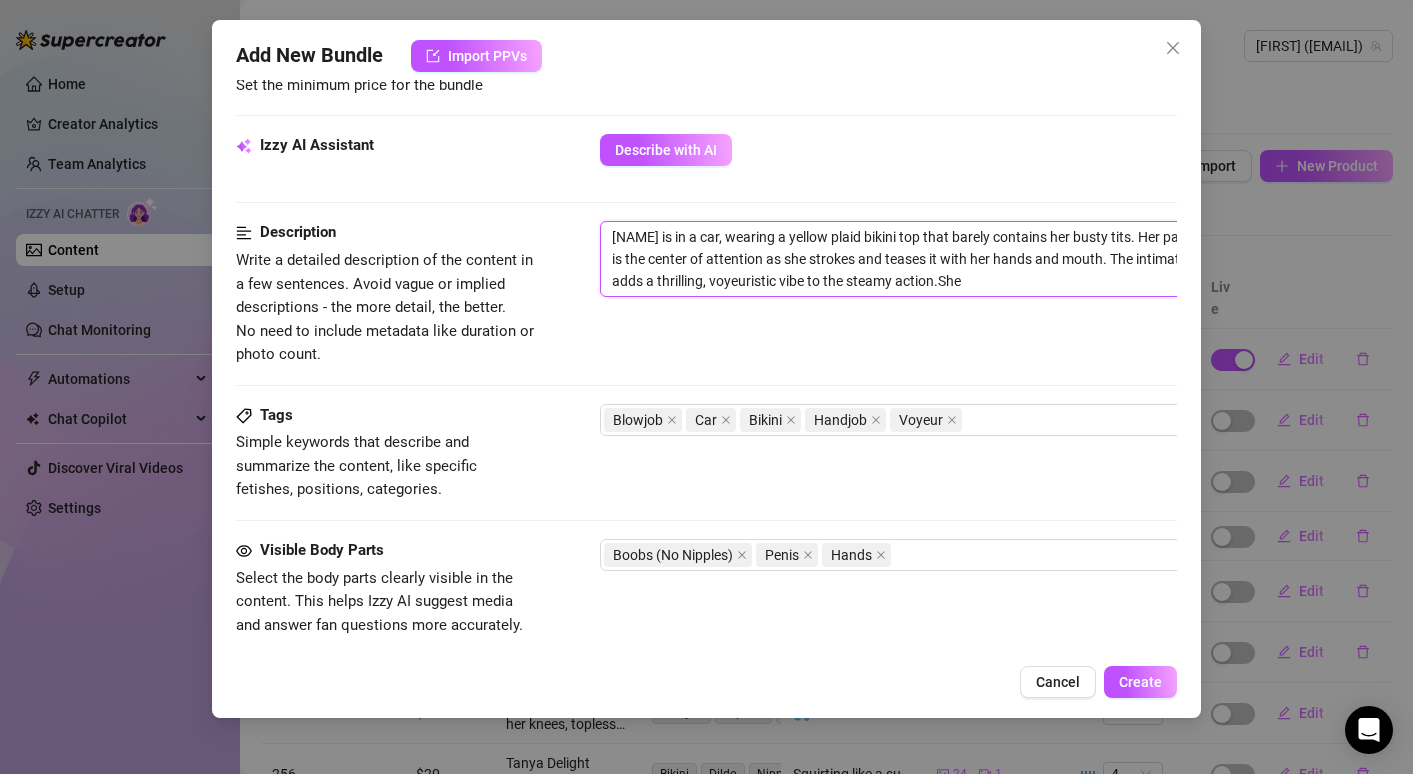 type on "[NAME] is in a car, wearing a yellow plaid bikini top that barely contains her busty tits. Her partner's hard cock is the center of attention as she strokes and teases it with her hands and mouth. The intimate car setting adds a thrilling, voyeuristic vibe to the steamy action.She" 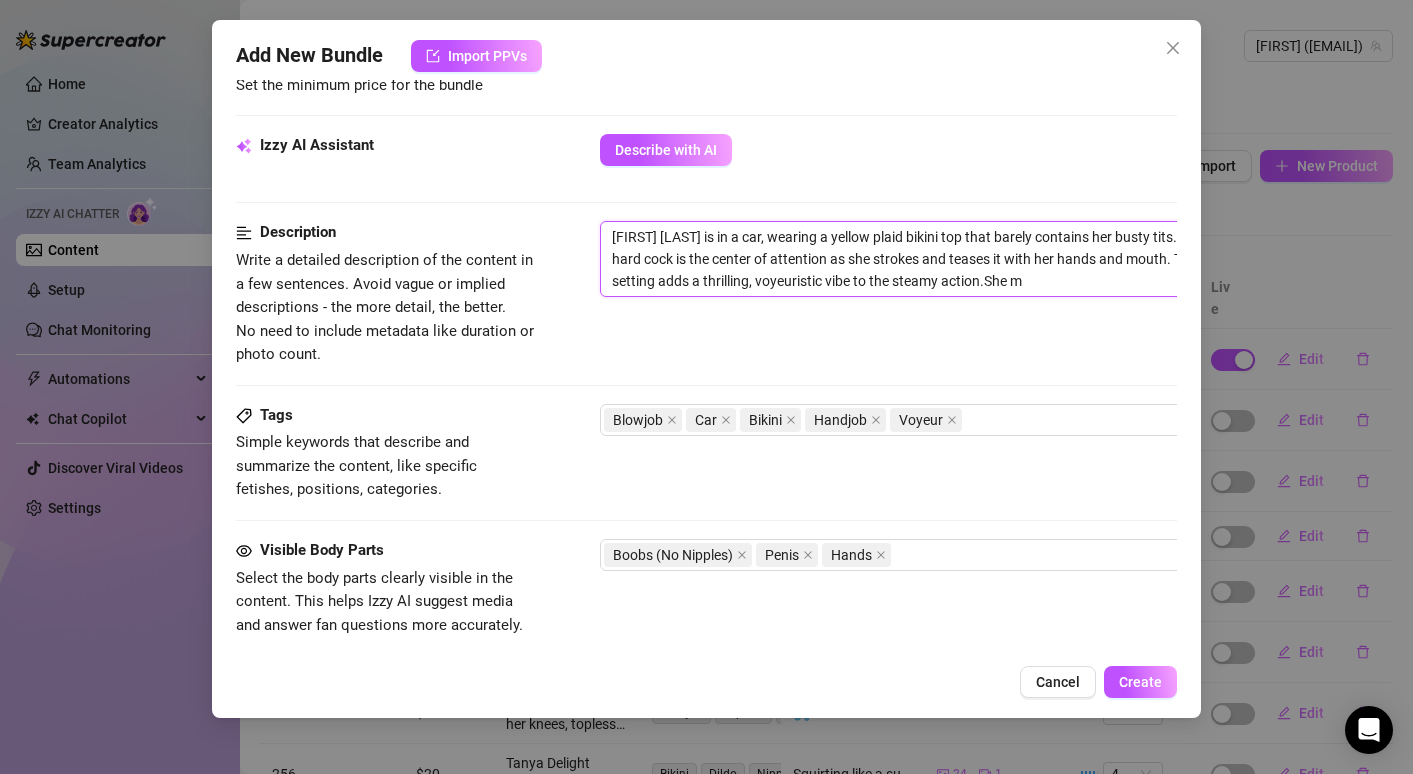 type on "[FIRST] [LAST] is in a car, wearing a yellow plaid bikini top that barely contains her busty tits. Her partner's hard cock is the center of attention as she strokes and teases it with her hands and mouth. The intimate car setting adds a thrilling, voyeuristic vibe to the steamy action.She me" 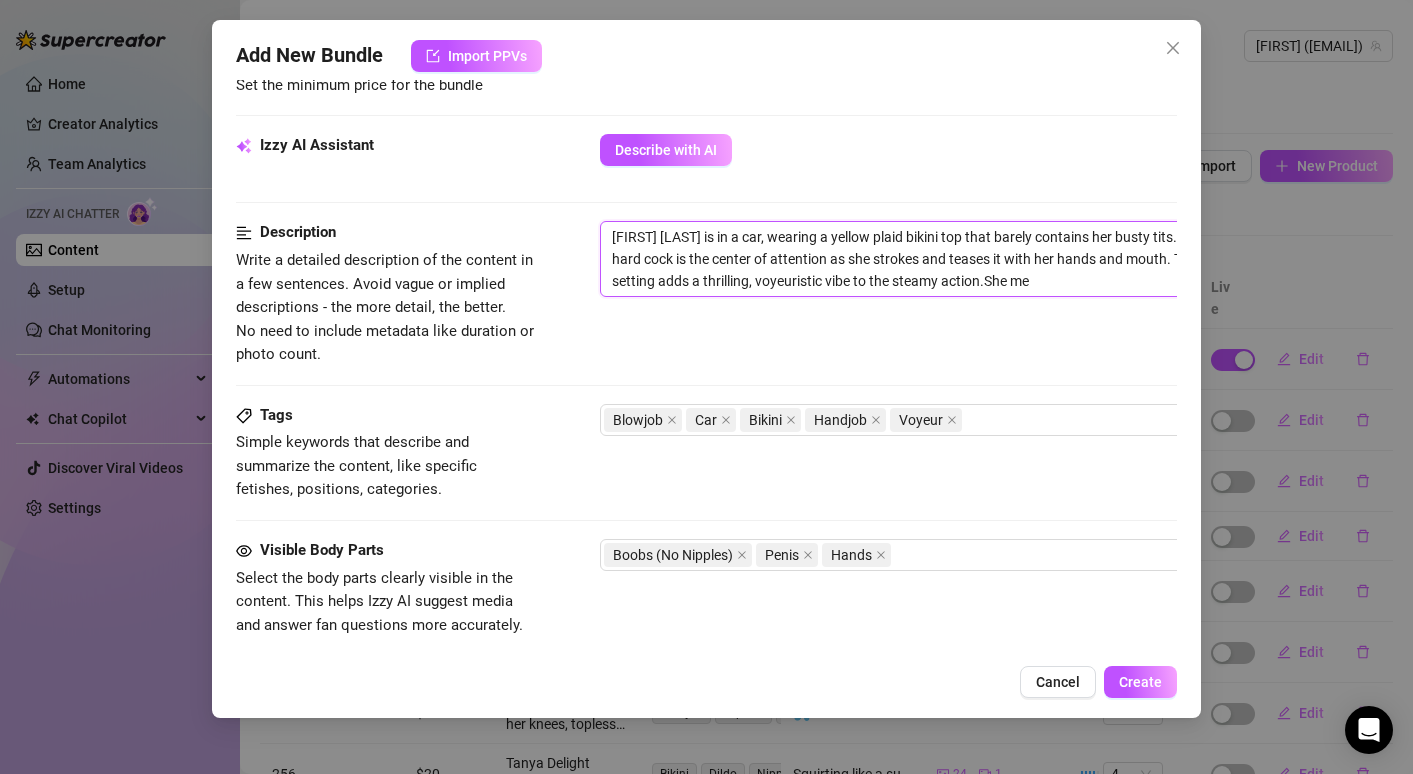 type on "[FIRST] [LAST] is in a car, wearing a yellow plaid bikini top that barely contains her busty tits. Her partner's hard cock is the center of attention as she strokes and teases it with her hands and mouth. The intimate car setting adds a thrilling, voyeuristic vibe to the steamy action. She mee" 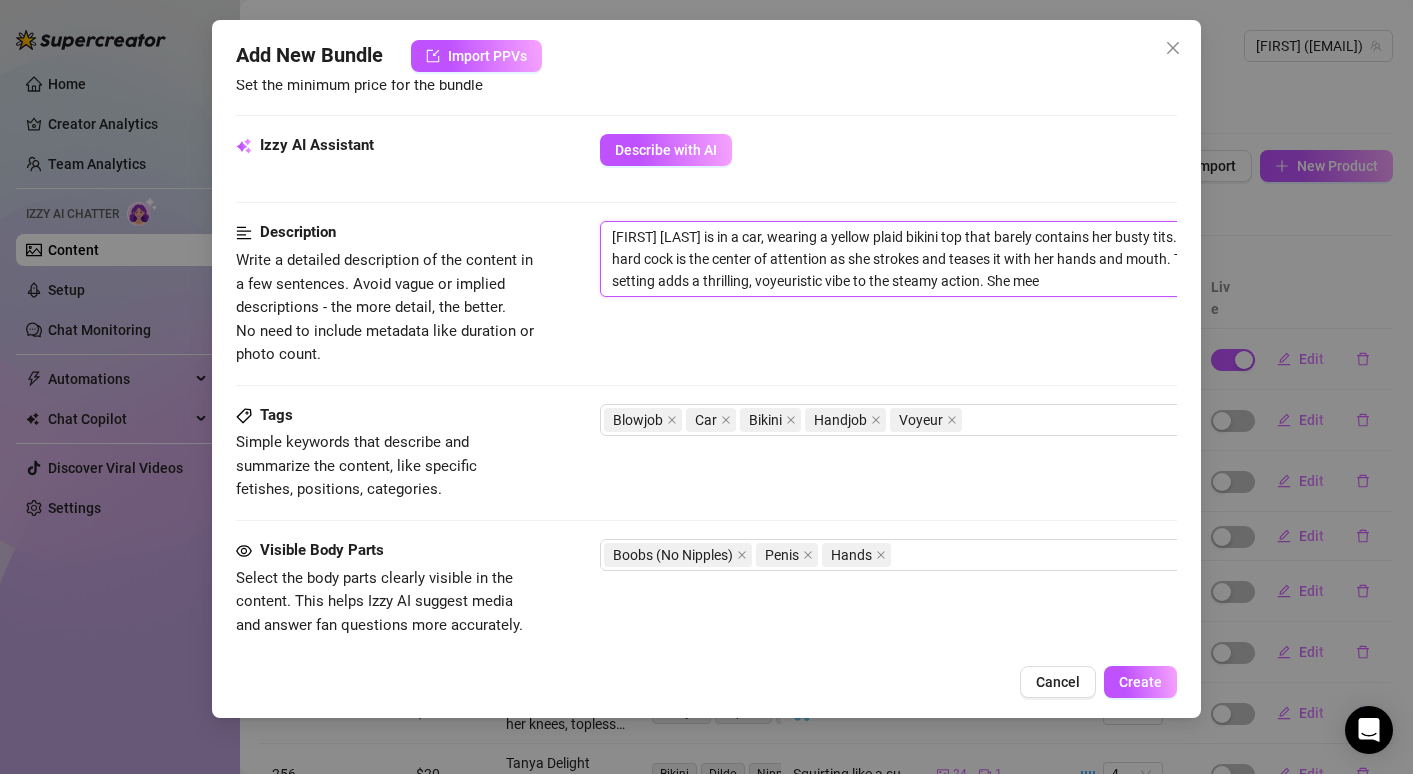 type on "[FIRST] [LAST] is in a car, wearing a yellow plaid bikini top that barely contains her busty tits. Her partner's hard cock is the center of attention as she strokes and teases it with her hands and mouth. The intimate car setting adds a thrilling, voyeuristic vibe to the steamy action.She me" 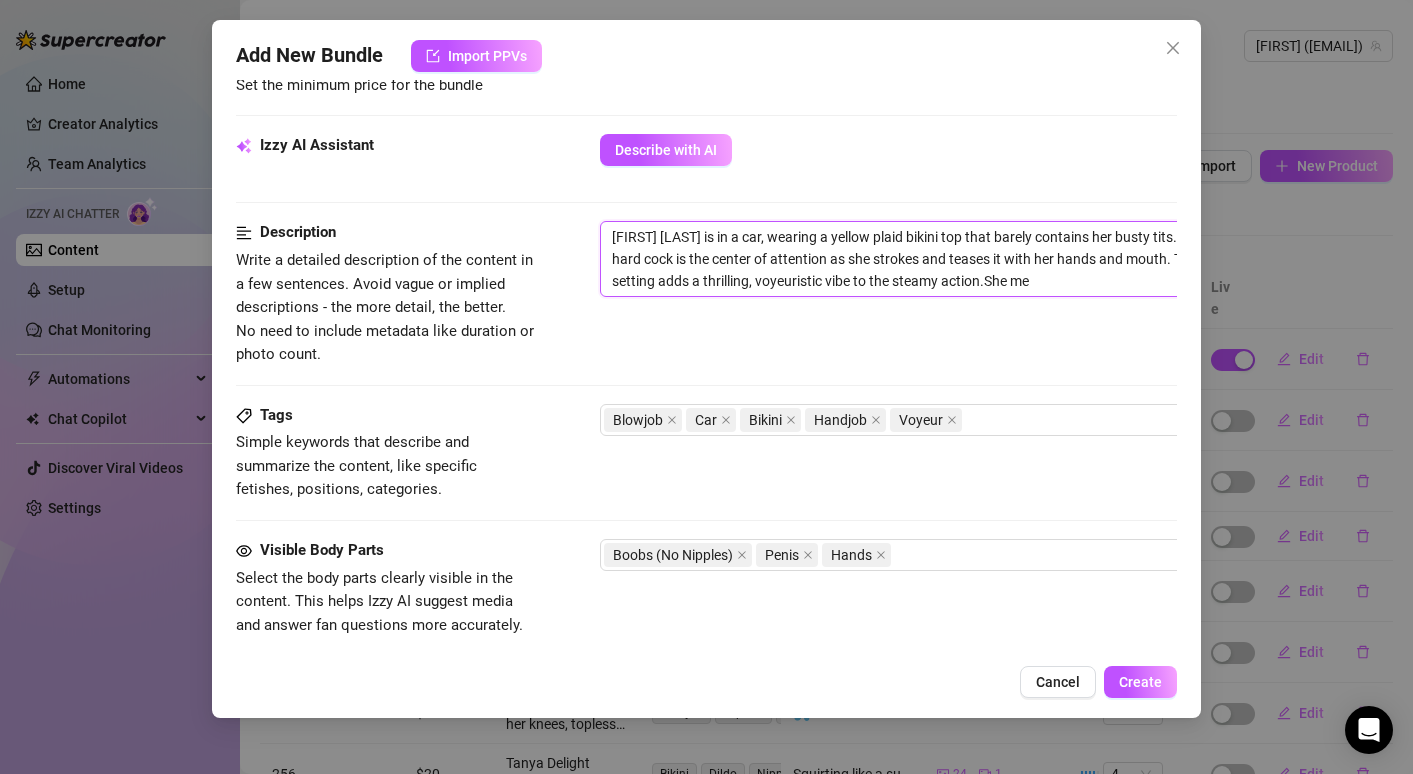 type on "[FIRST] [LAST] is in a car, wearing a yellow plaid bikini top that barely contains her busty tits. Her partner's hard cock is the center of attention as she strokes and teases it with her hands and mouth. The intimate car setting adds a thrilling, voyeuristic vibe to the steamy action.She m" 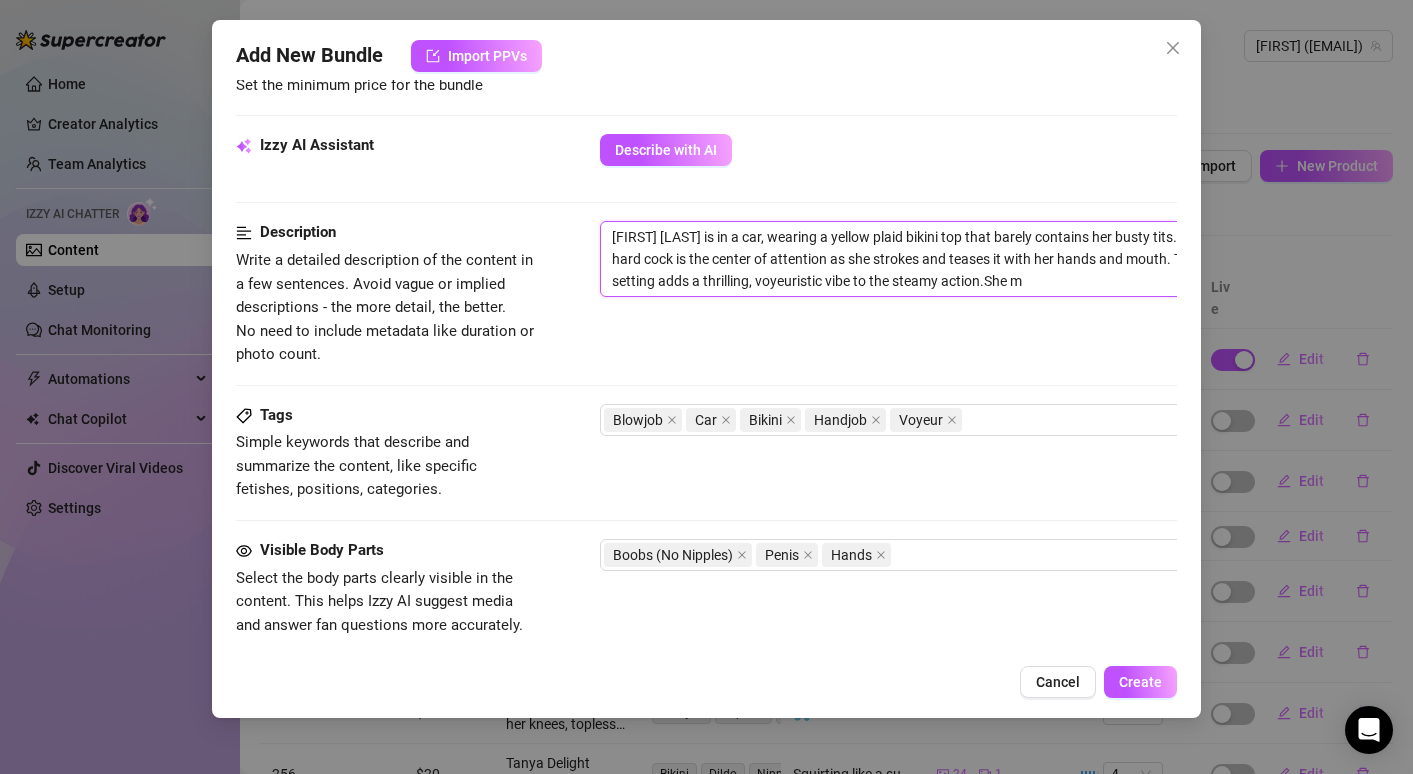 type on "[NAME] is in a car, wearing a yellow plaid bikini top that barely contains her busty tits. Her partner's hard cock is the center of attention as she strokes and teases it with her hands and mouth. The intimate car setting adds a thrilling, voyeuristic vibe to the steamy action.She" 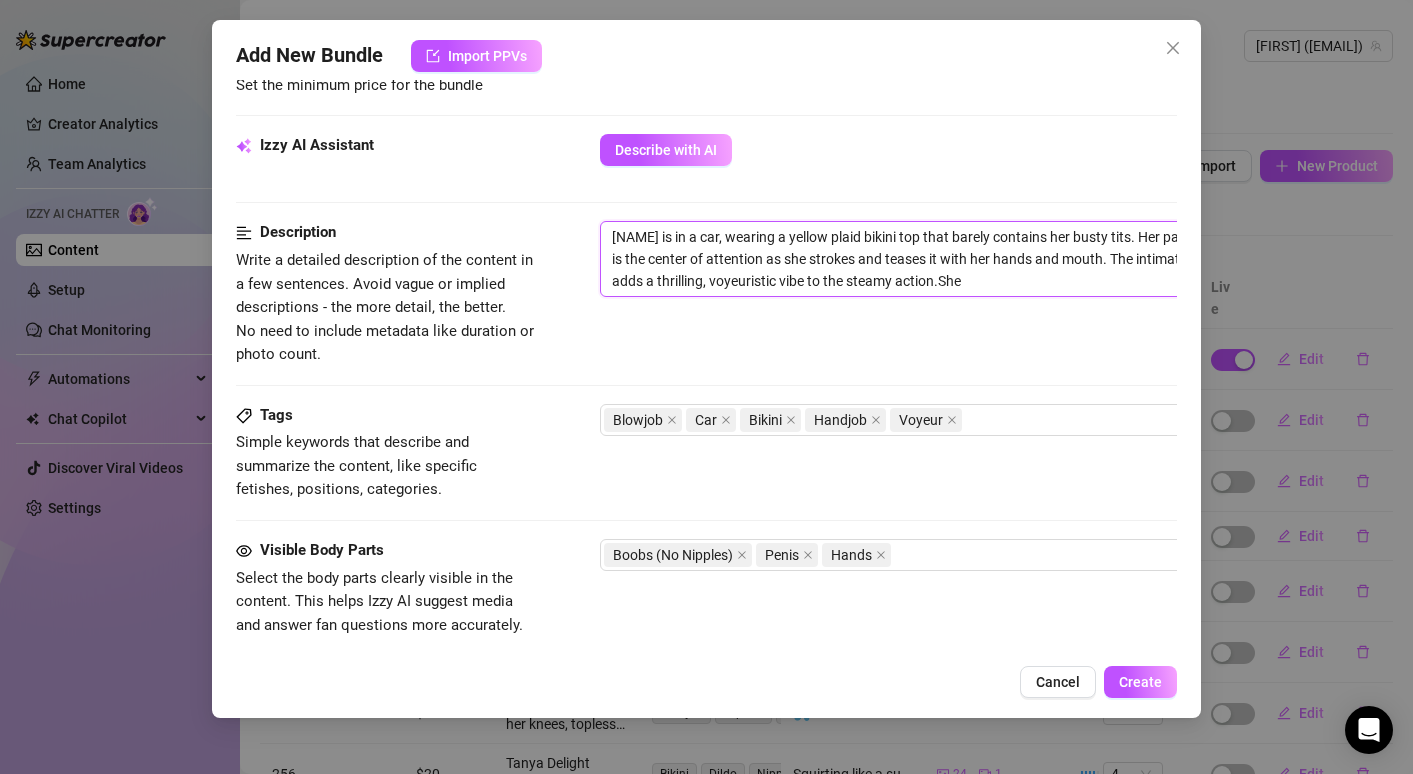 type on "[NAME] is in a car, wearing a yellow plaid bikini top that barely contains her busty tits. Her partner's hard cock is the center of attention as she strokes and teases it with her hands and mouth. The intimate car setting adds a thrilling, voyeuristic vibe to the steamy action.She" 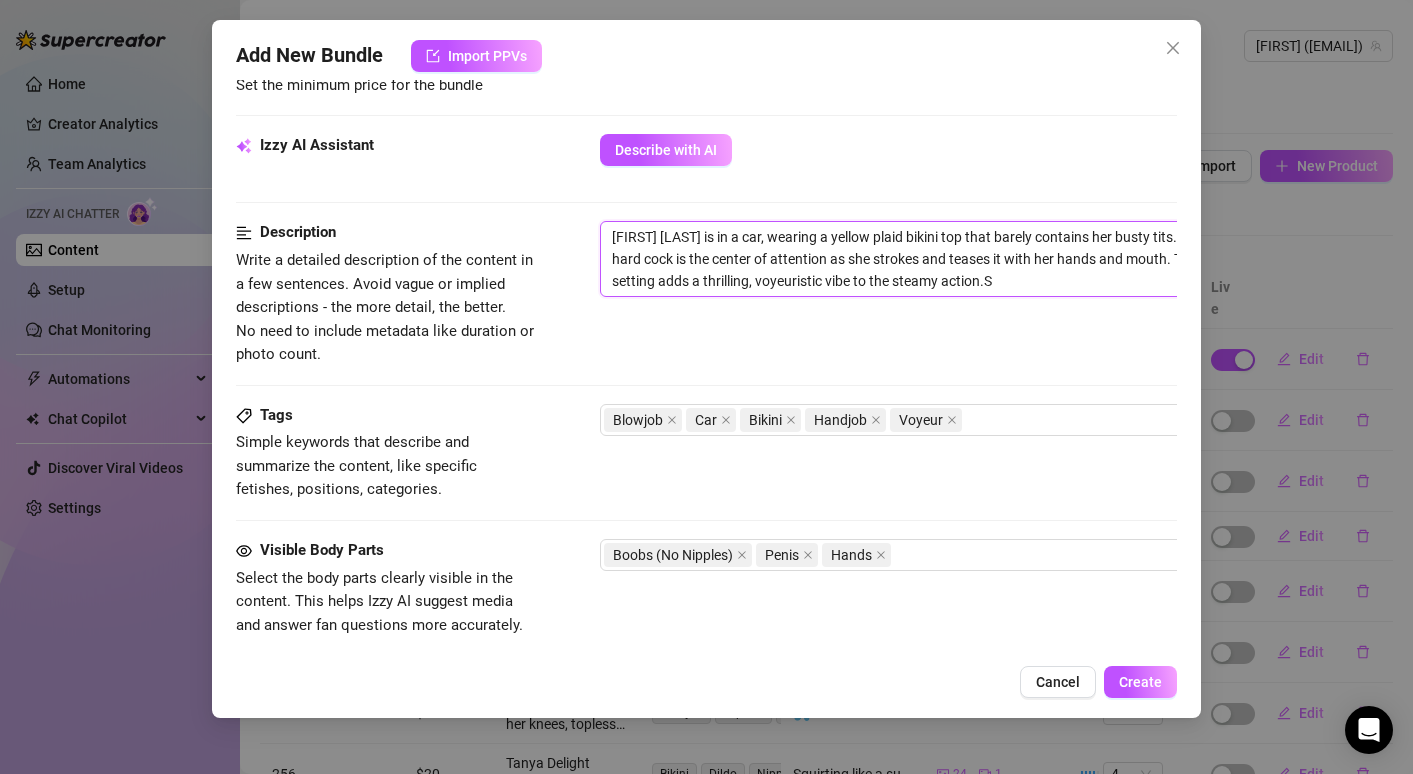 type on "[FIRST] [LAST] is in a car, wearing a yellow plaid bikini top that barely contains her busty tits. Her partner's hard cock is the center of attention as she strokes and teases it with her hands and mouth. The intimate car setting adds a thrilling, voyeuristic vibe to the steamy action.S" 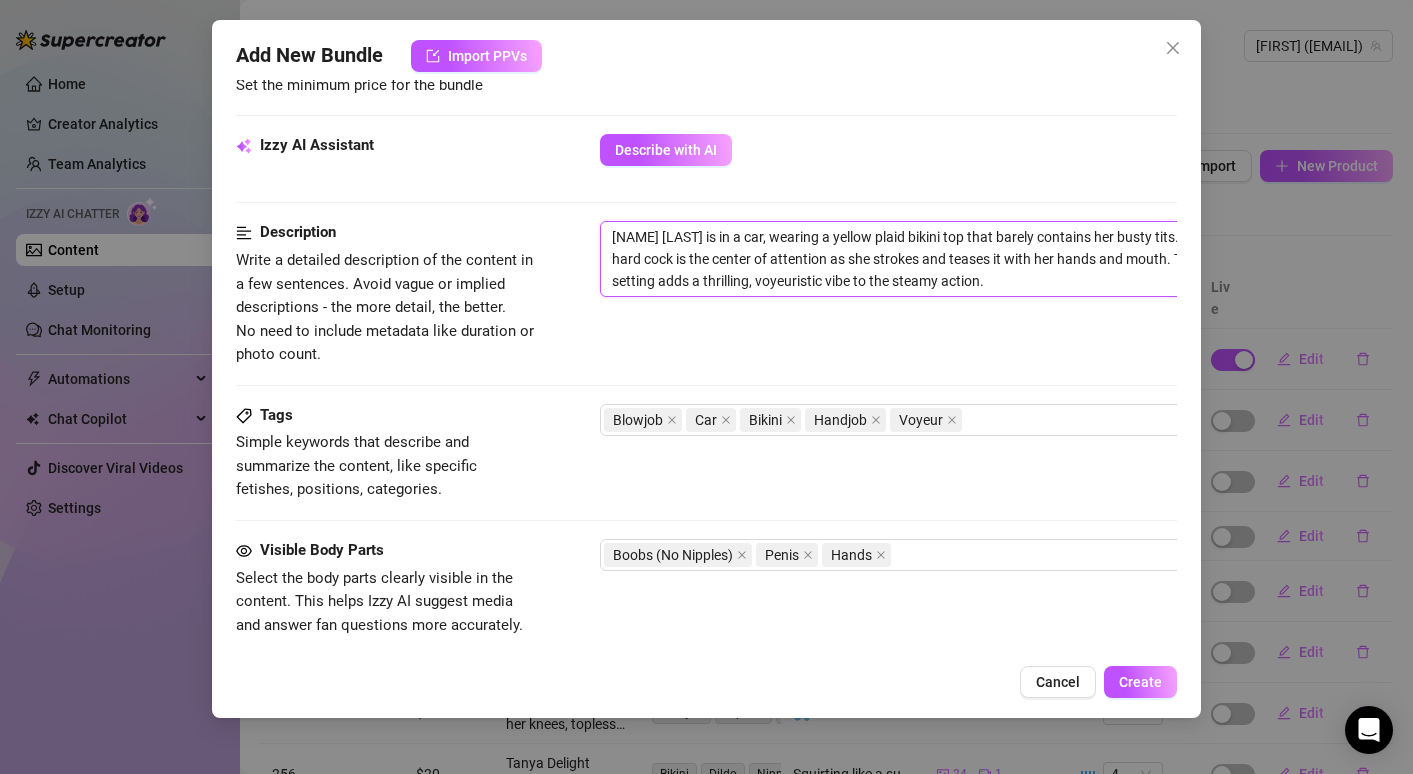 type on "[NAME] [LAST] is in a car, wearing a yellow plaid bikini top that barely contains her busty tits. Her partner's hard cock is the center of attention as she strokes and teases it with her hands and mouth. The intimate car setting adds a thrilling, voyeuristic vibe to the steamy action." 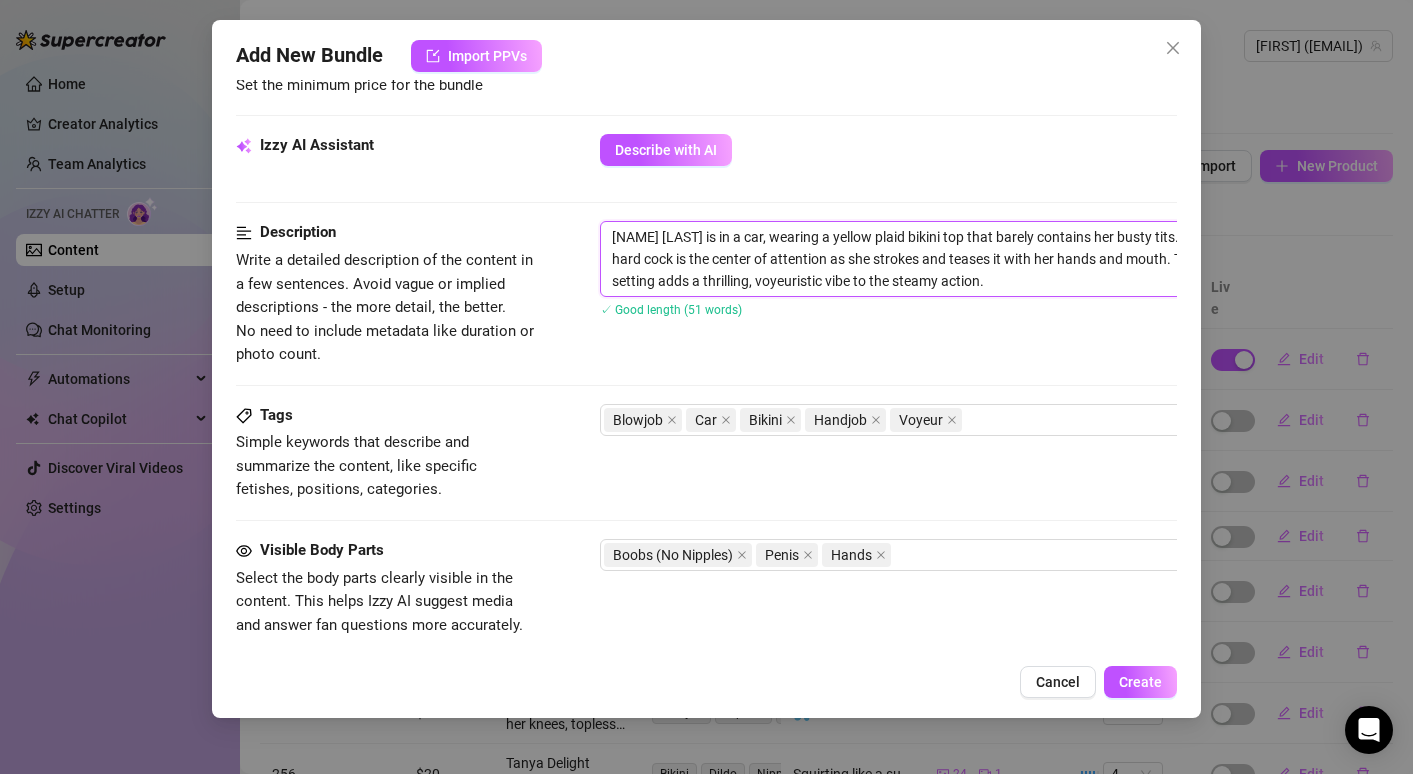 type on "[NAME] [LAST] is in a car, wearing a yellow plaid bikini top that barely contains her busty tits. Her partner's hard cock is the center of attention as she strokes and teases it with her hands and mouth. The intimate car setting adds a thrilling, voyeuristic vibe to the steamy action. S" 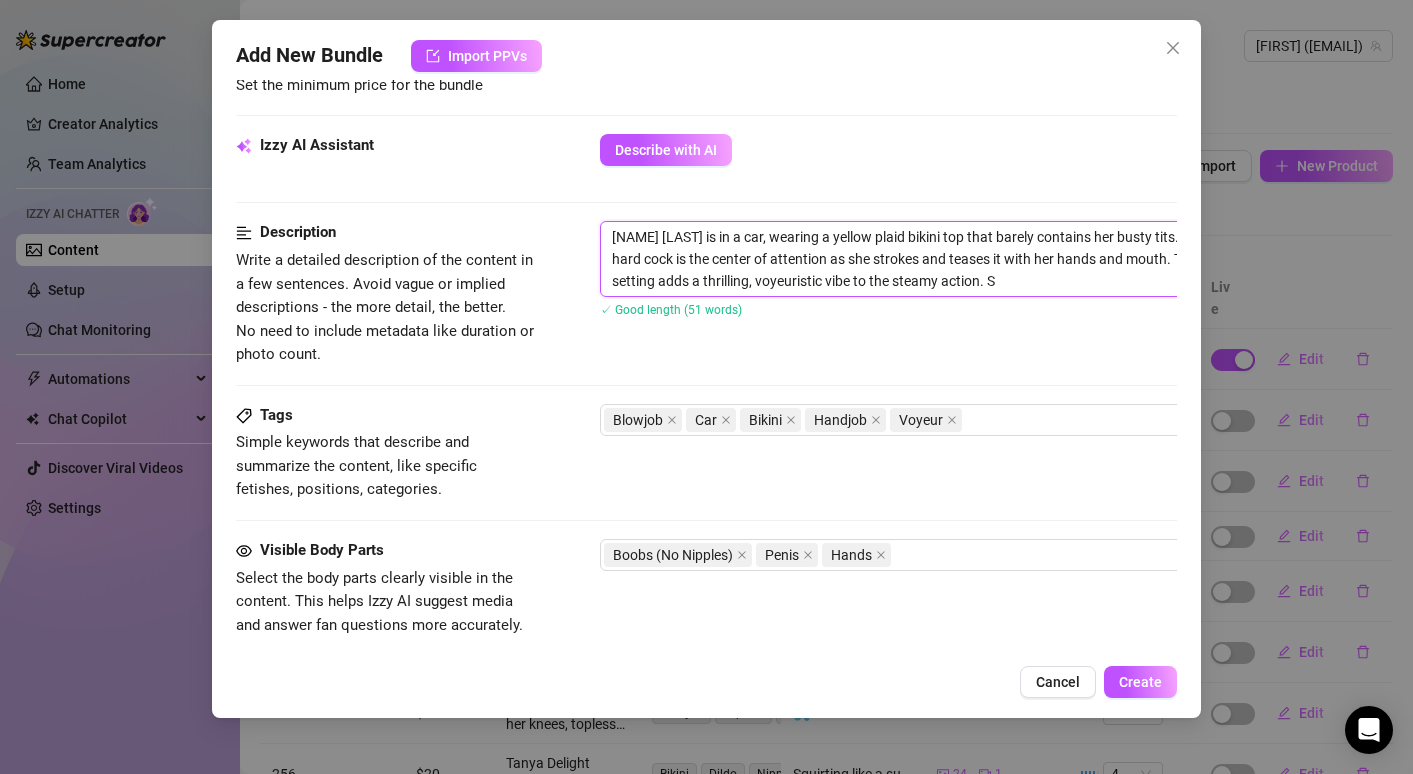 type on "[NAME] [LAST] is in a car, wearing a yellow plaid bikini top that barely contains her busty tits. Her partner's hard cock is the center of attention as she strokes and teases it with her hands and mouth. The intimate car setting adds a thrilling, voyeuristic vibe to the steamy action. Sh" 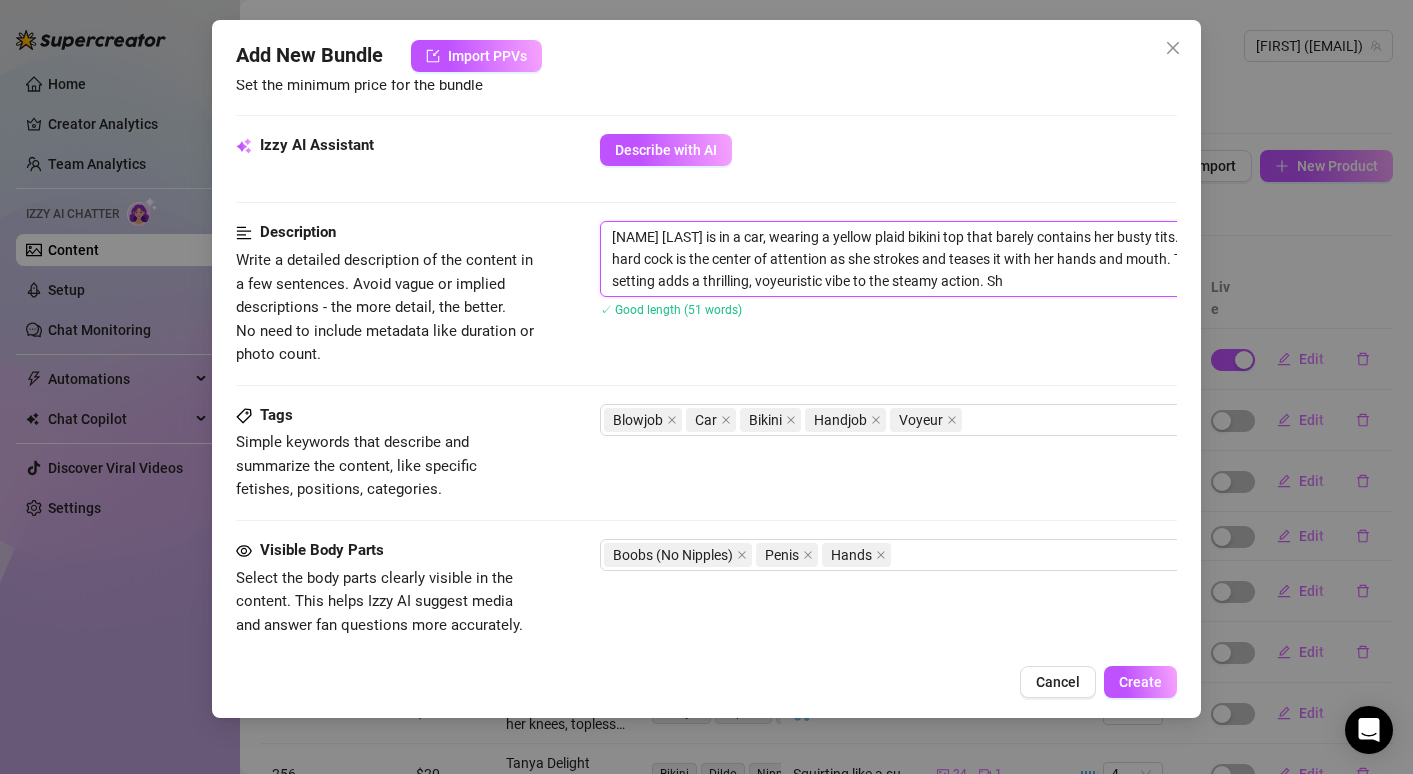 type on "[FIRST] [LAST] is in a car, wearing a yellow plaid bikini top that barely contains her busty tits. Her partner's hard cock is the center of attention as she strokes and teases it with her hands and mouth. The intimate car setting adds a thrilling, voyeuristic vibe to the steamy action. She" 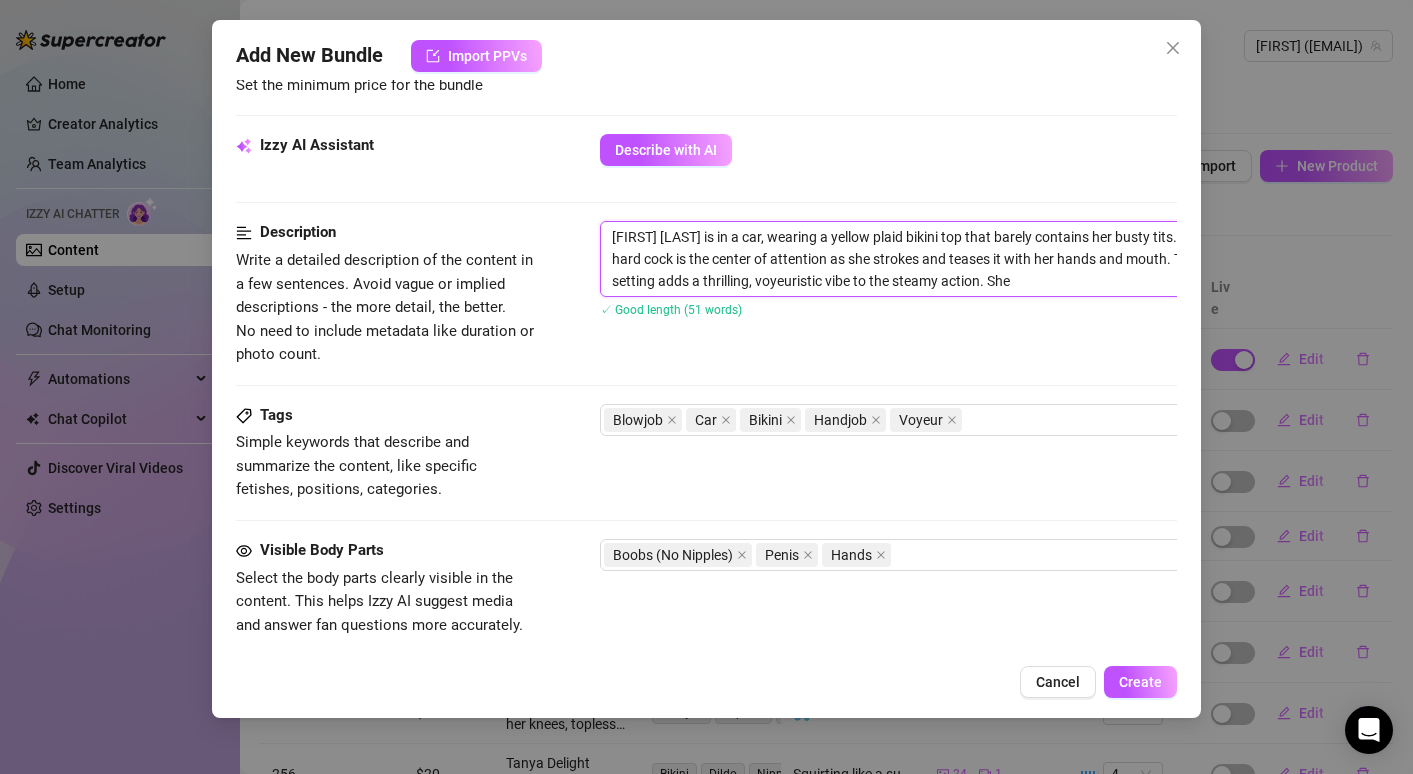 type on "[FIRST] [LAST] is in a car, wearing a yellow plaid bikini top that barely contains her busty tits. Her partner's hard cock is the center of attention as she strokes and teases it with her hands and mouth. The intimate car setting adds a thrilling, voyeuristic vibe to the steamy action. She" 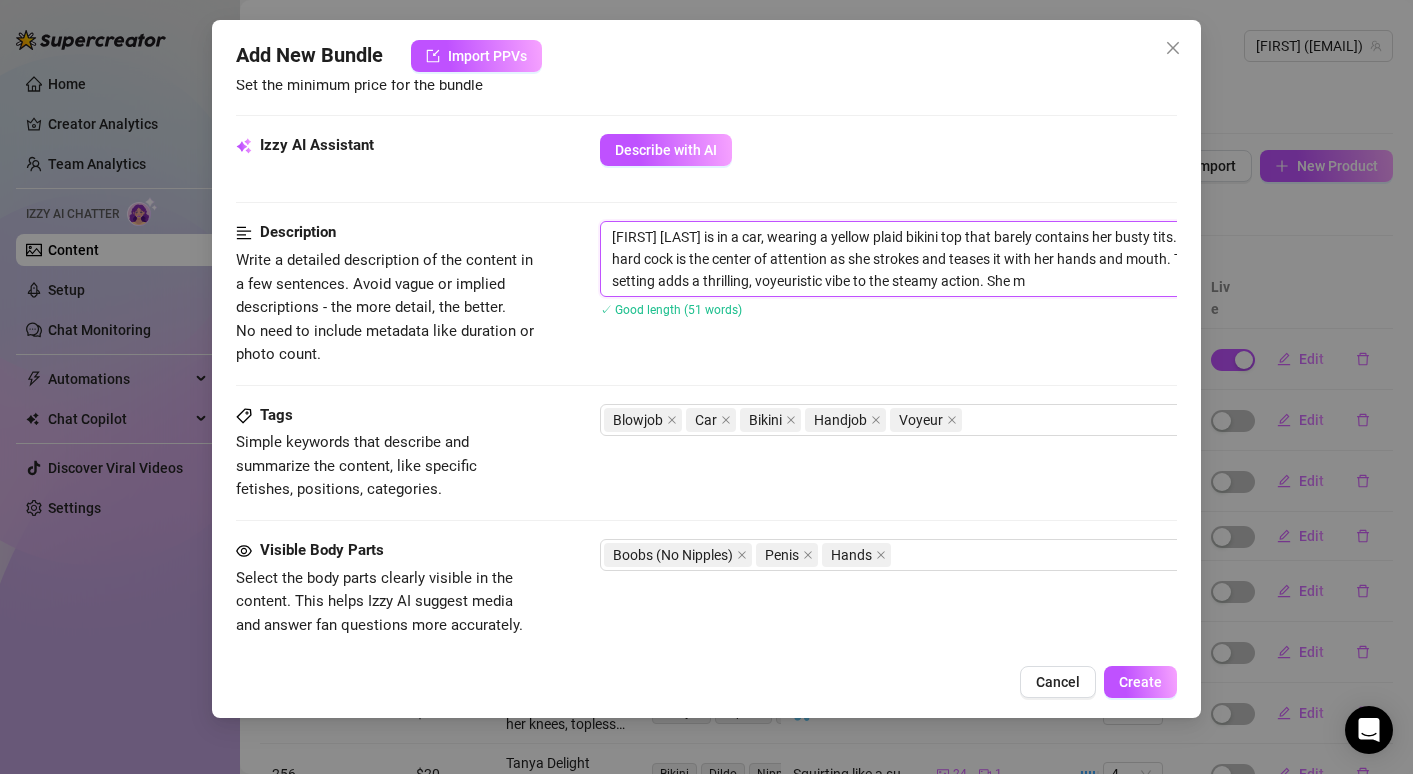 type on "[NAME] is in a car, wearing a yellow plaid bikini top that barely contains her busty tits. Her partner's hard cock is the center of attention as she strokes and teases it with her hands and mouth. The intimate car setting adds a thrilling, voyeuristic vibe to the steamy action. She me" 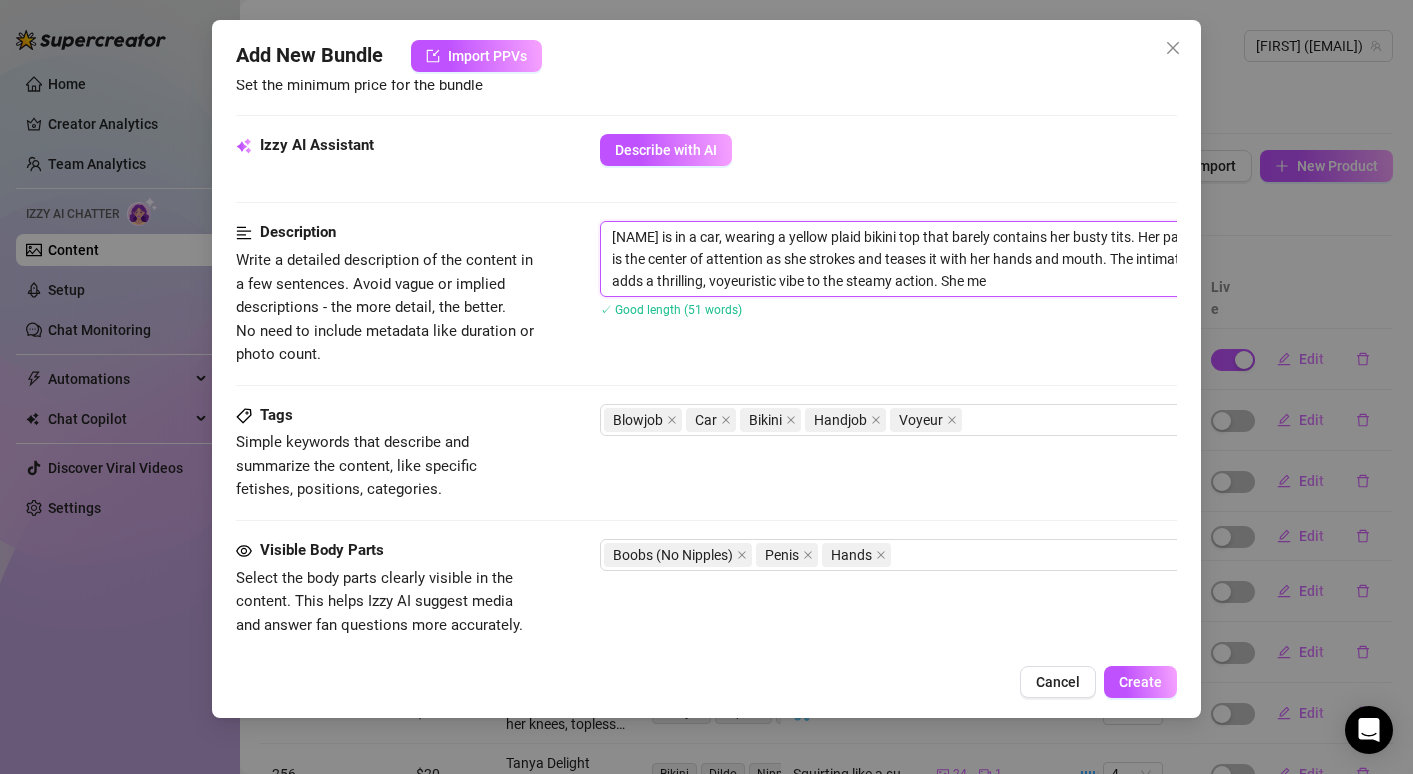 type on "[FIRST] [LAST] is in a car, wearing a yellow plaid bikini top that barely contains her busty tits. Her partner's hard cock is the center of attention as she strokes and teases it with her hands and mouth. The intimate car setting adds a thrilling, voyeuristic vibe to the steamy action. She mee" 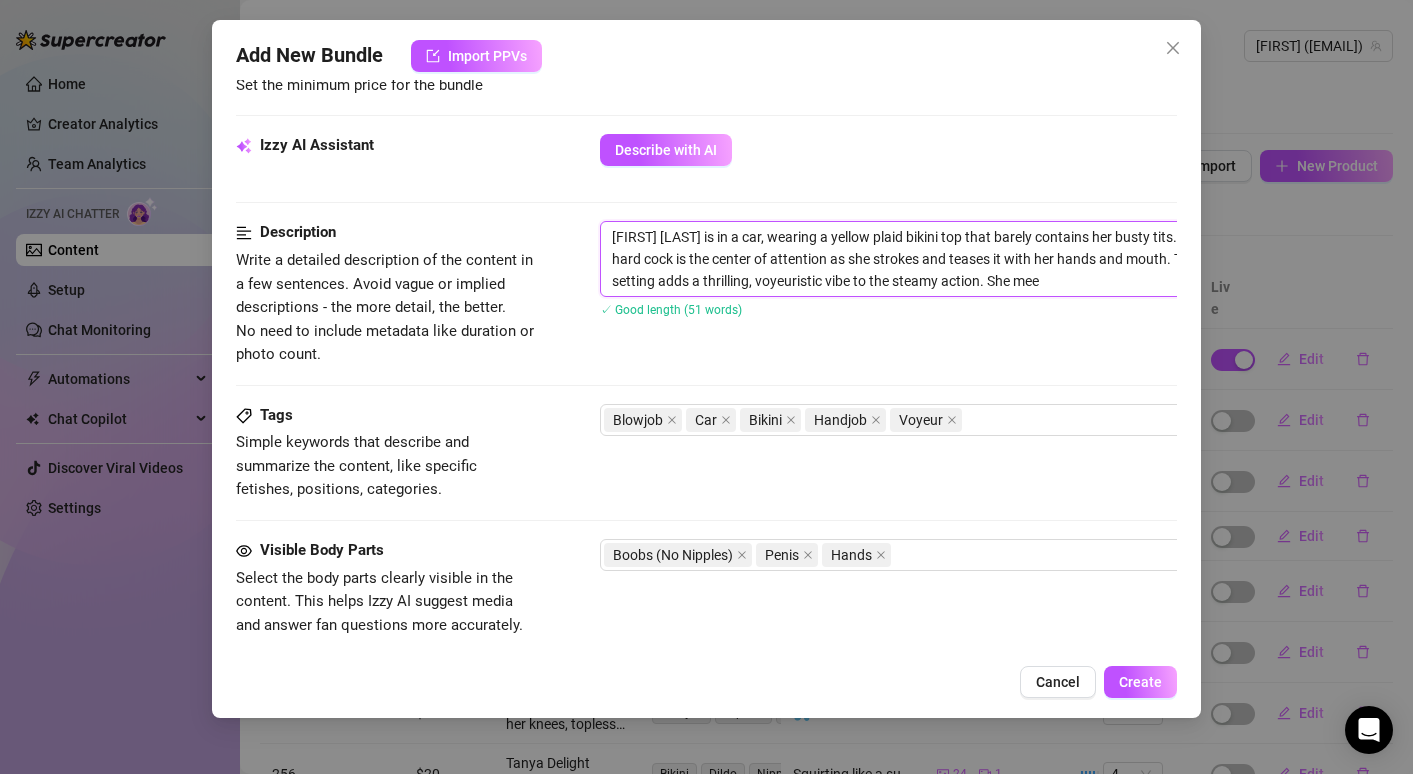 type on "[FIRST] [LAST] is in a car, wearing a yellow plaid bikini top that barely contains her busty tits. Her partner's hard cock is the center of attention as she strokes and teases it with her hands and mouth. The intimate car setting adds a thrilling, voyeuristic vibe to the steamy action. She meet" 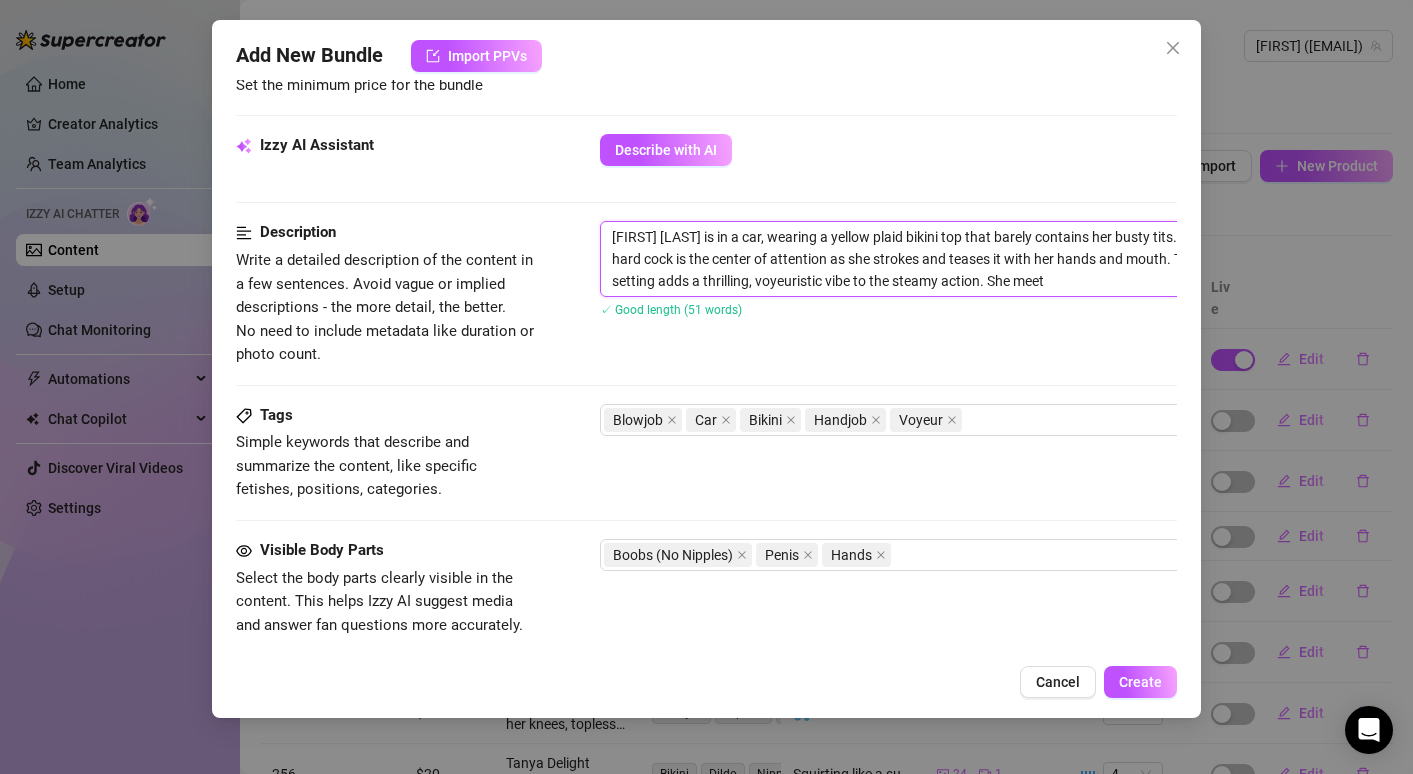 type on "[FIRST] [LAST] is in a car, wearing a yellow plaid bikini top that barely contains her busty tits. Her partner's hard cock is the center of attention as she strokes and teases it with her hands and mouth. The intimate car setting adds a thrilling, voyeuristic vibe to the steamy action. She meets" 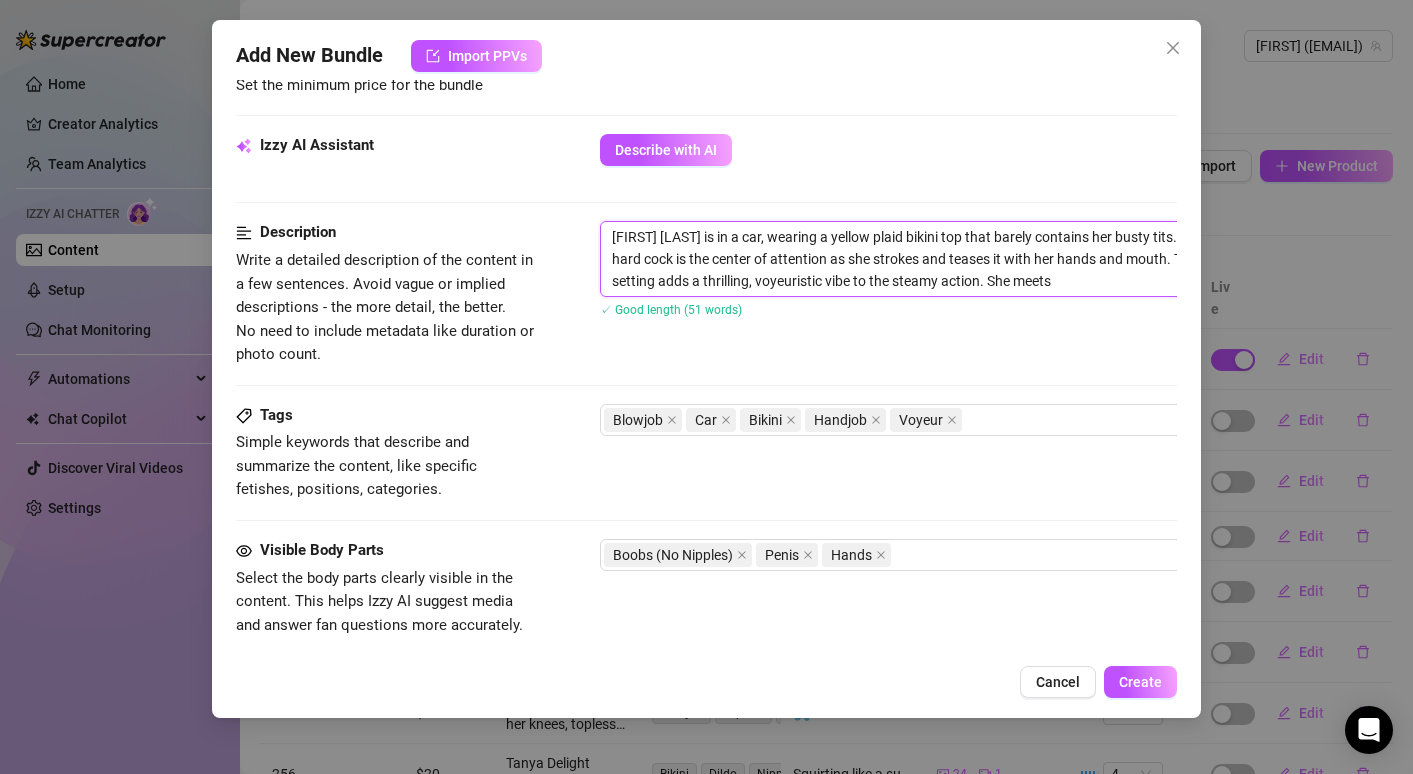 type on "[FIRST] [LAST] is in a car, wearing a yellow plaid bikini top that barely contains her busty tits. Her partner's hard cock is the center of attention as she strokes and teases it with her hands and mouth. The intimate car setting adds a thrilling, voyeuristic vibe to the steamy action. She meets" 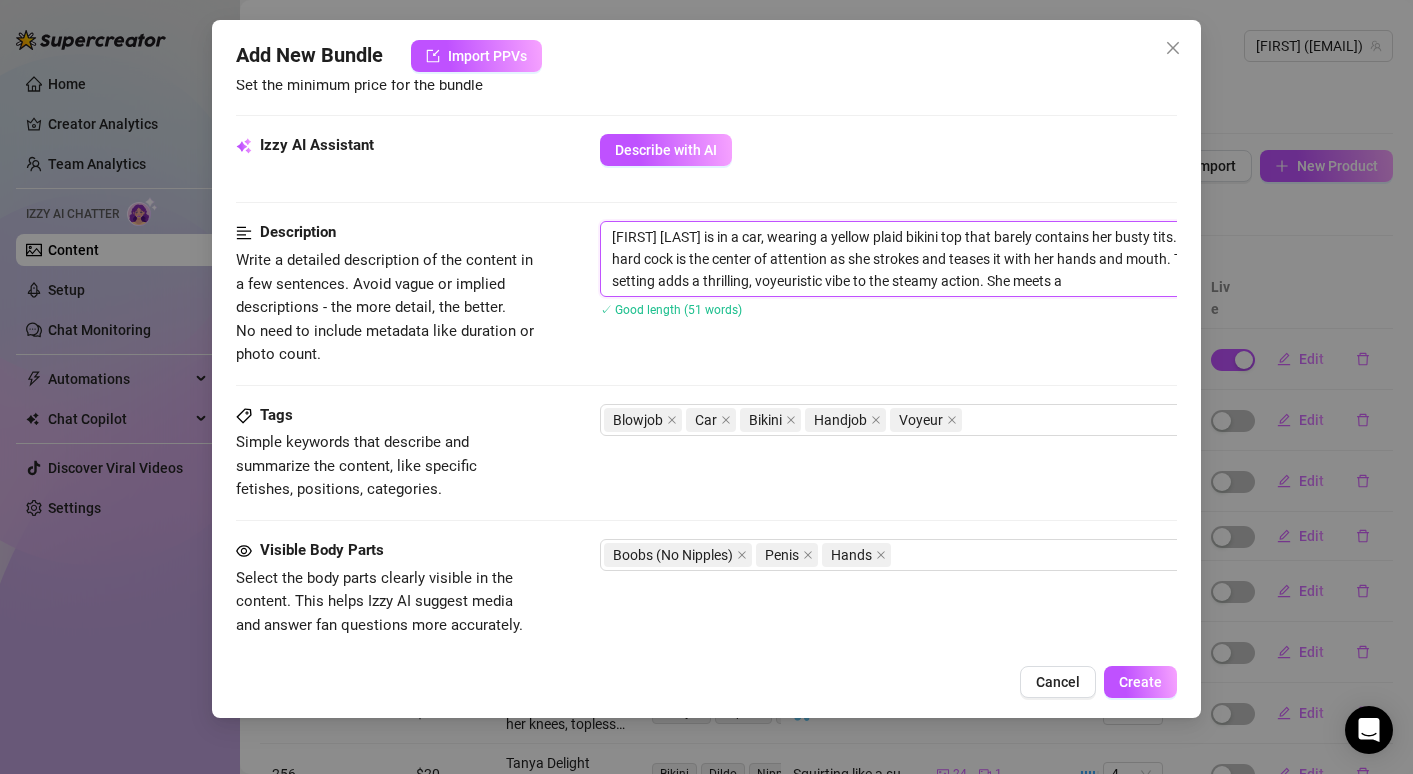 type on "[FIRST] [LAST] is in a car, wearing a yellow plaid bikini top that barely contains her busty tits. Her partner's hard cock is the center of attention as she strokes and teases it with her hands and mouth. The intimate car setting adds a thrilling, voyeuristic vibe to the steamy action. She meets a" 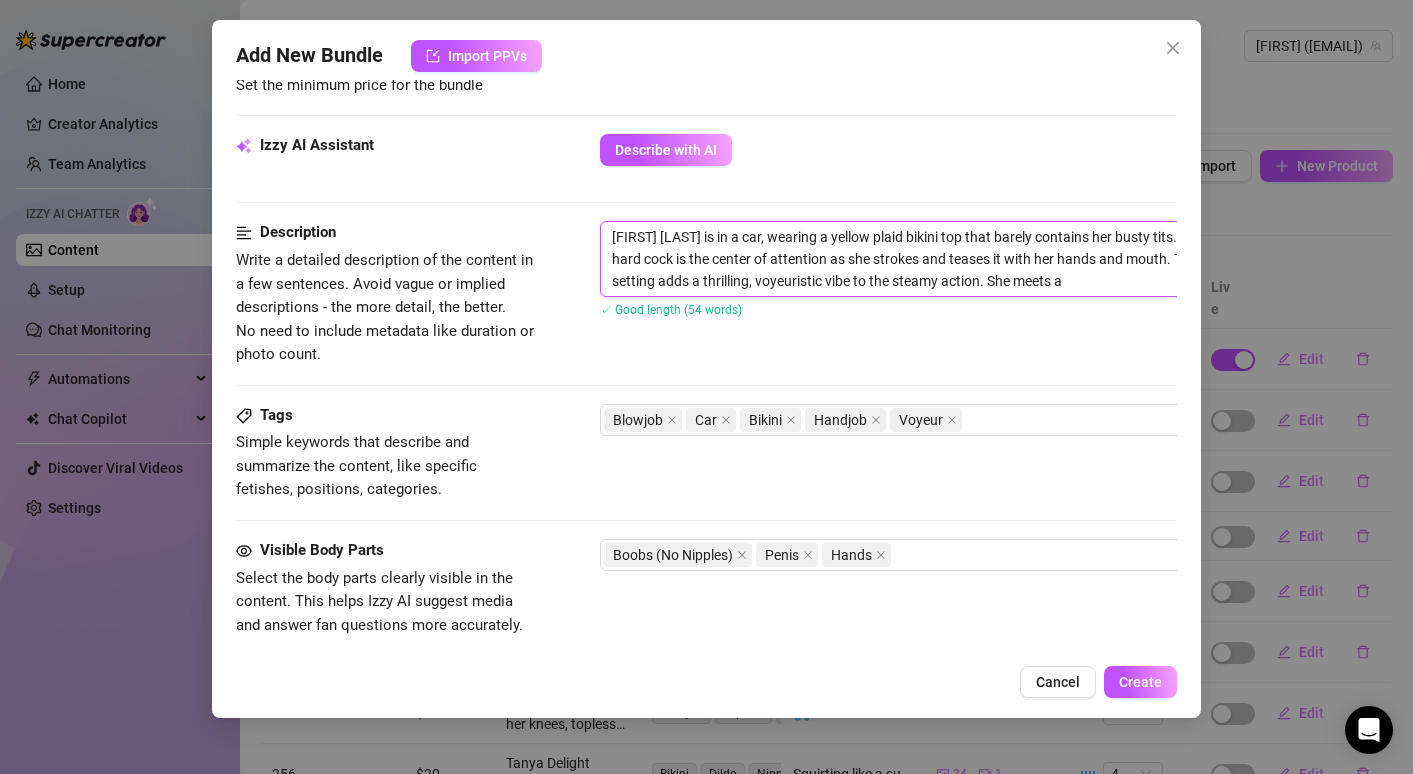 type on "[FIRST] [LAST] is in a car, wearing a yellow plaid bikini top that barely contains her busty tits. Her partner's hard cock is the center of attention as she strokes and teases it with her hands and mouth. The intimate car setting adds a thrilling, voyeuristic vibe to the steamy action. She meets a f" 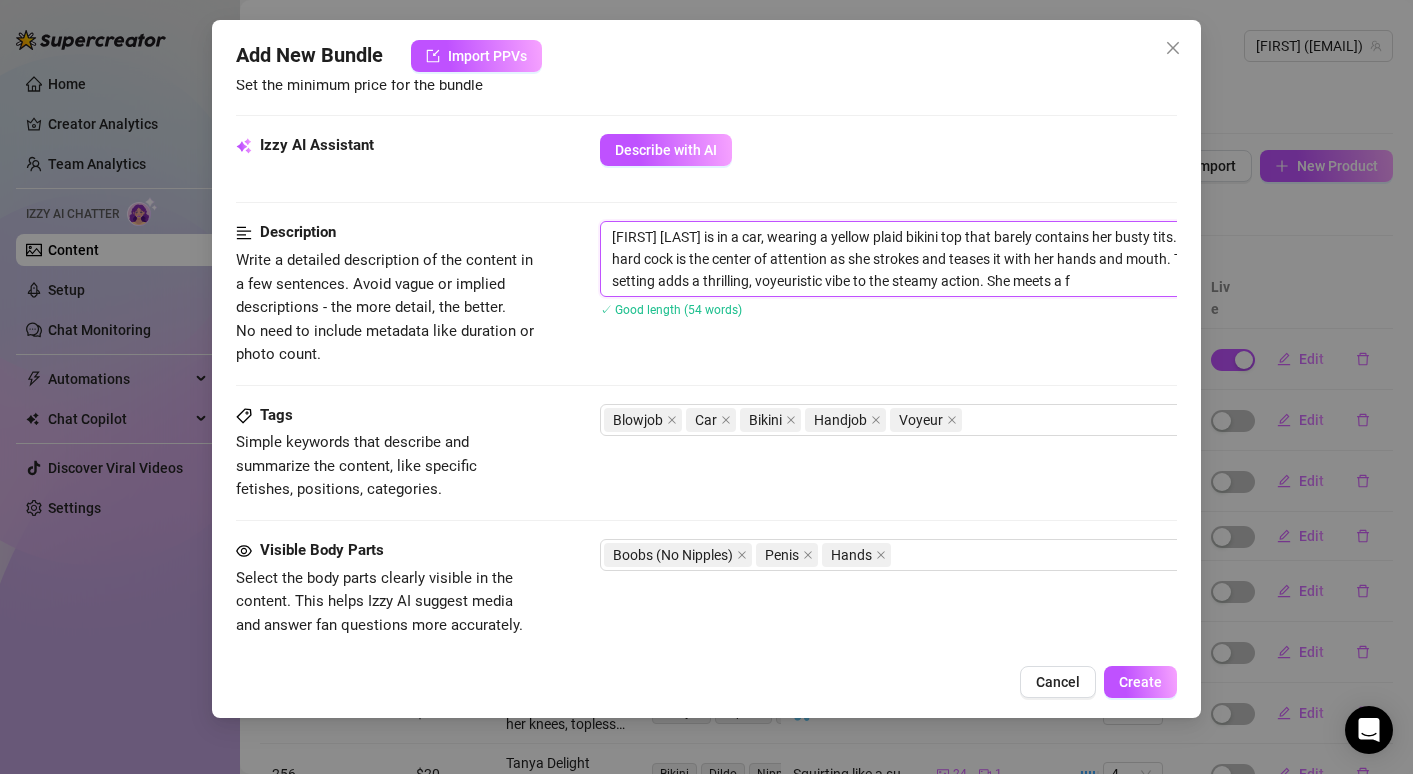 type on "[NAME] is in a car, wearing a yellow plaid bikini top that barely contains her busty tits. Her partner's hard cock is the center of attention as she strokes and teases it with her hands and mouth. The intimate car setting adds a thrilling, voyeuristic vibe to the steamy action. She meets a fa" 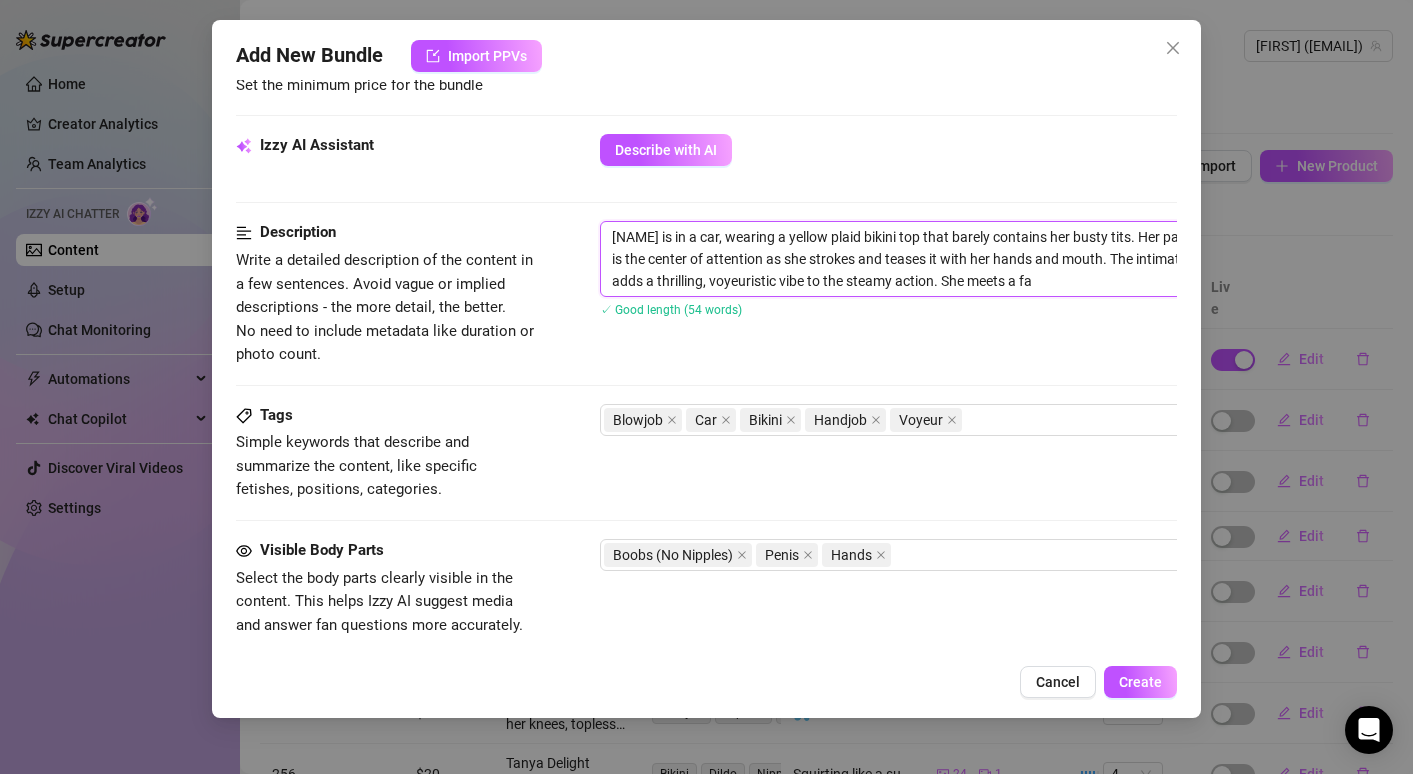 type on "[NAME] is in a car, wearing a yellow plaid bikini top that barely contains her busty tits. Her partner's hard cock is the center of attention as she strokes and teases it with her hands and mouth. The intimate car setting adds a thrilling, voyeuristic vibe to the steamy action. She meets a fa" 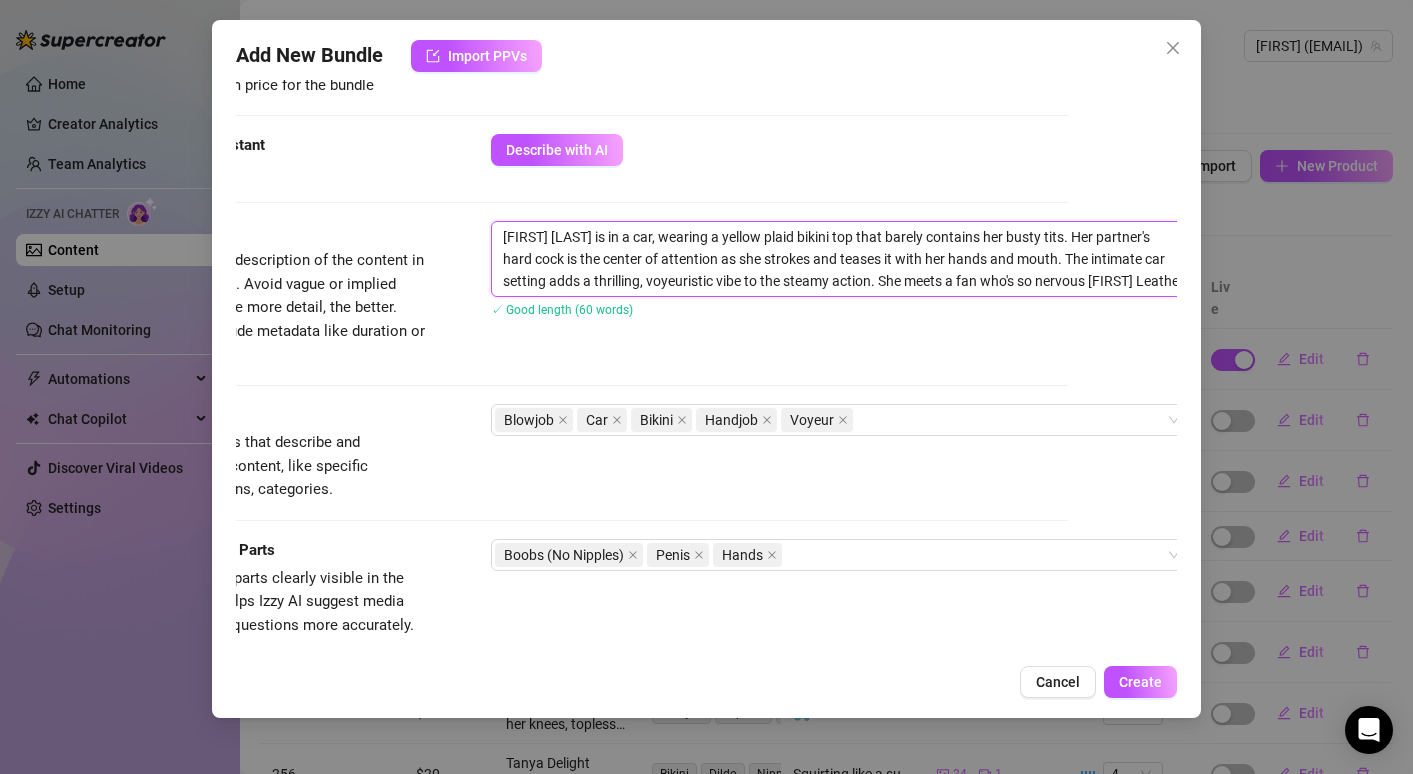 scroll, scrollTop: 680, scrollLeft: 124, axis: both 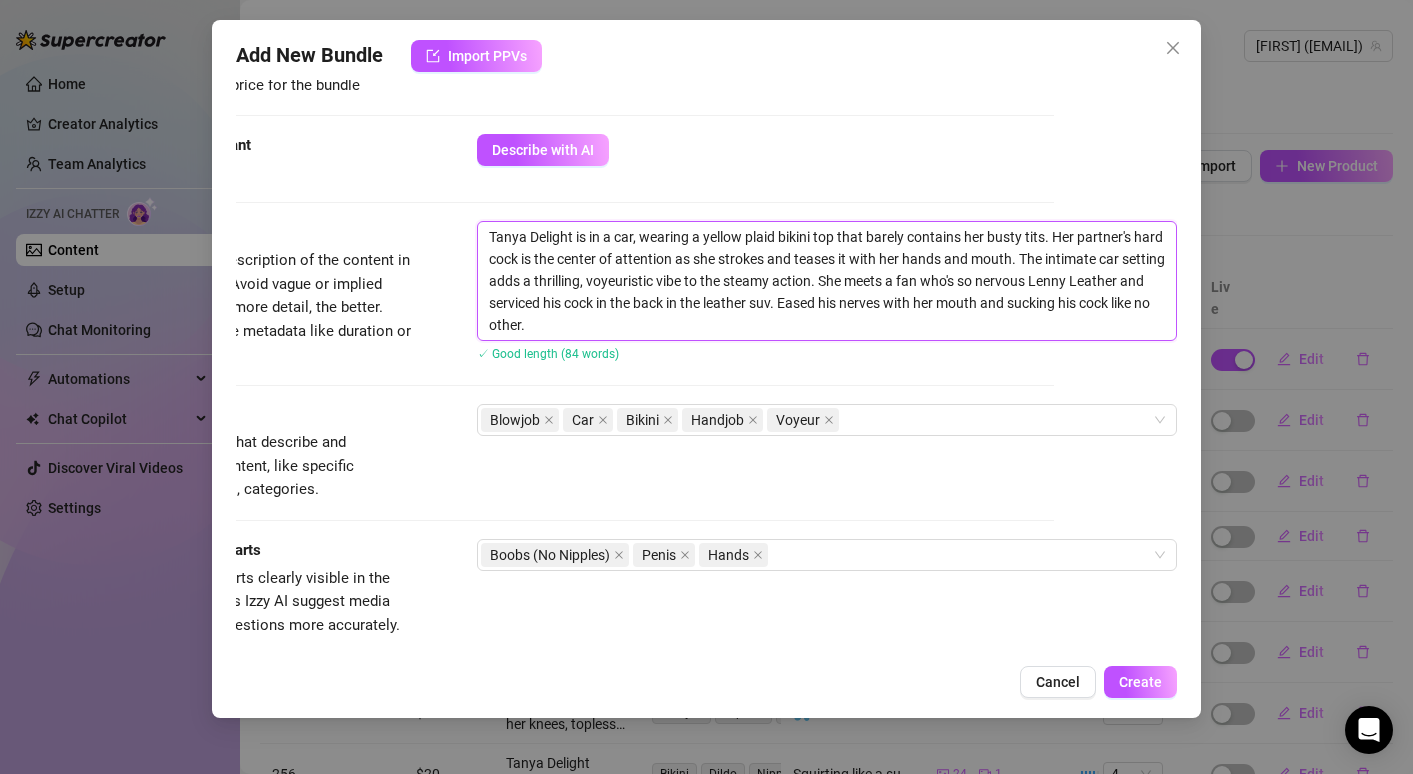 drag, startPoint x: 612, startPoint y: 334, endPoint x: 415, endPoint y: 223, distance: 226.11943 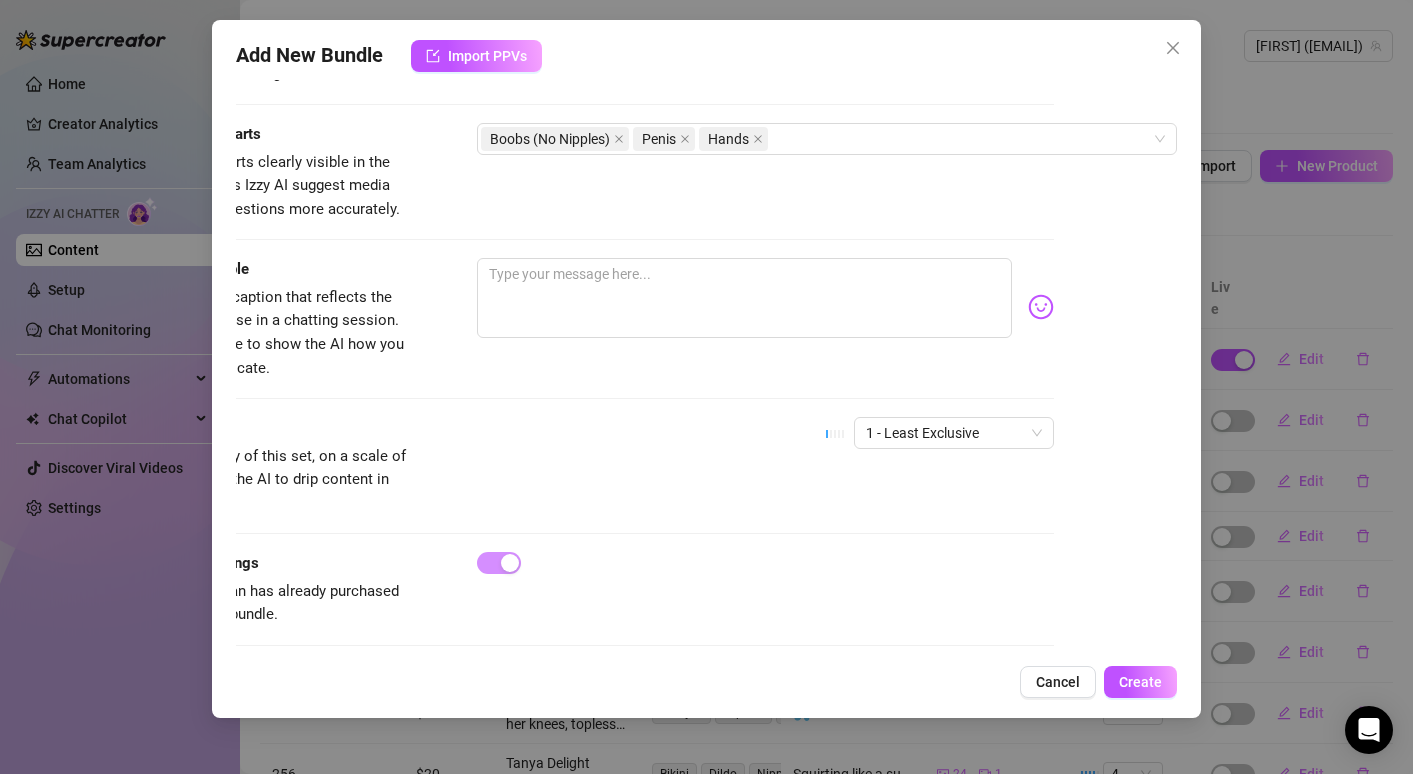scroll, scrollTop: 1121, scrollLeft: 126, axis: both 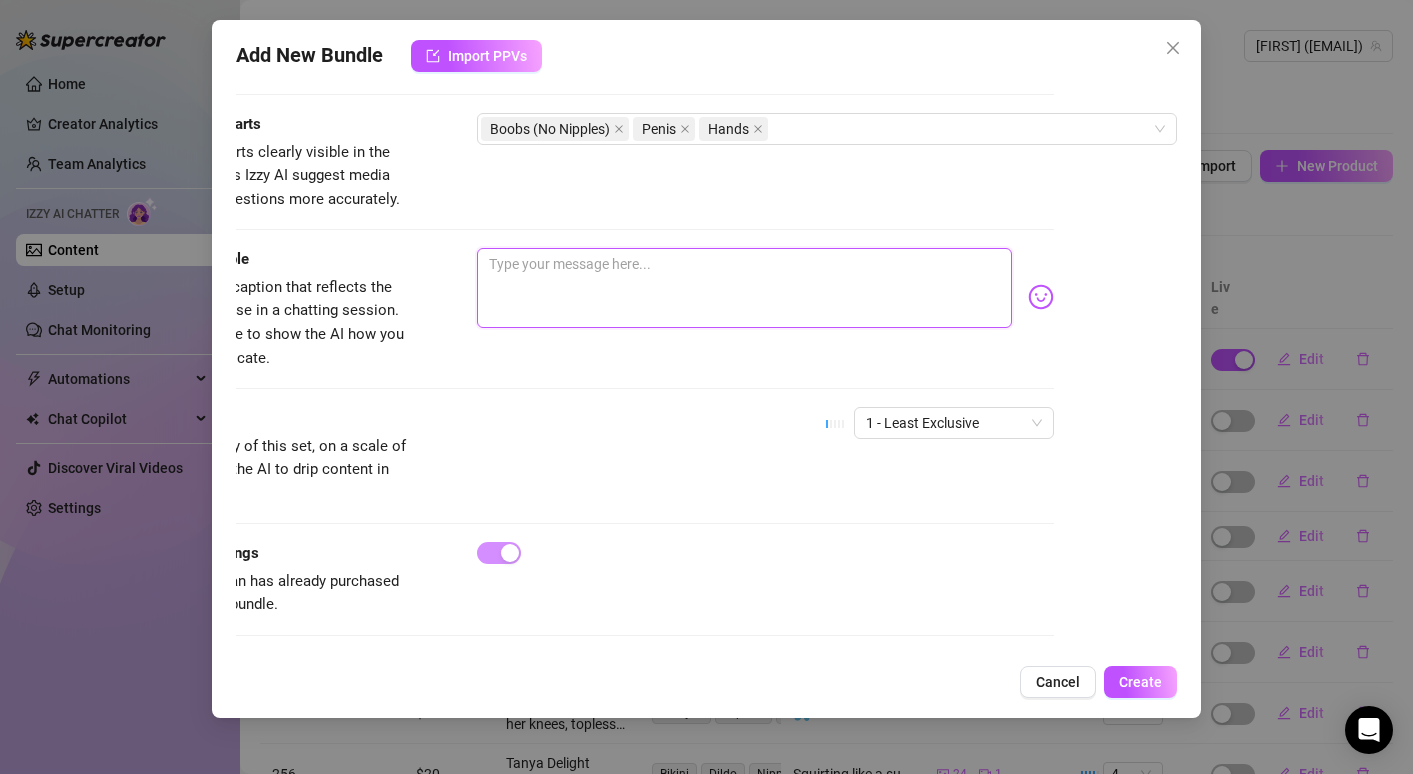 click at bounding box center (744, 288) 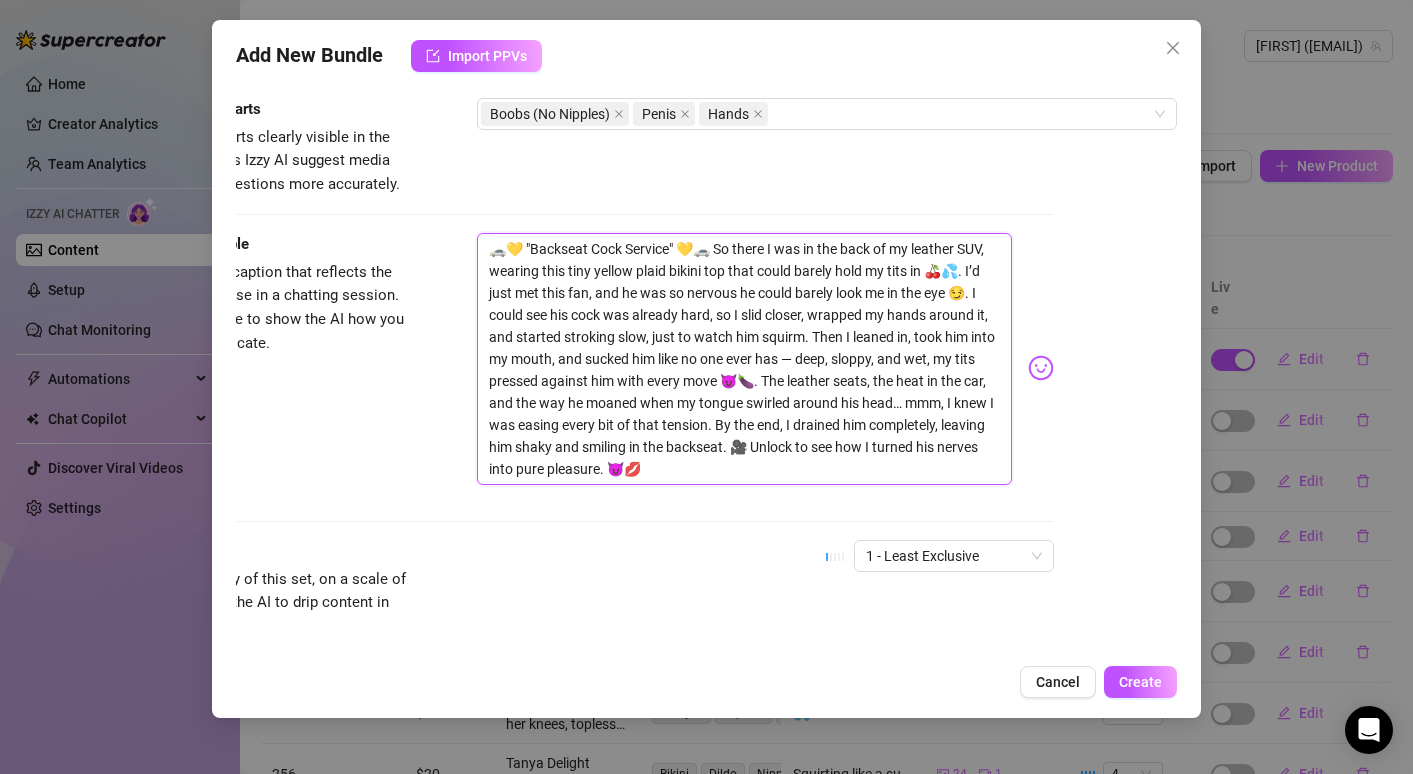 scroll, scrollTop: 0, scrollLeft: 0, axis: both 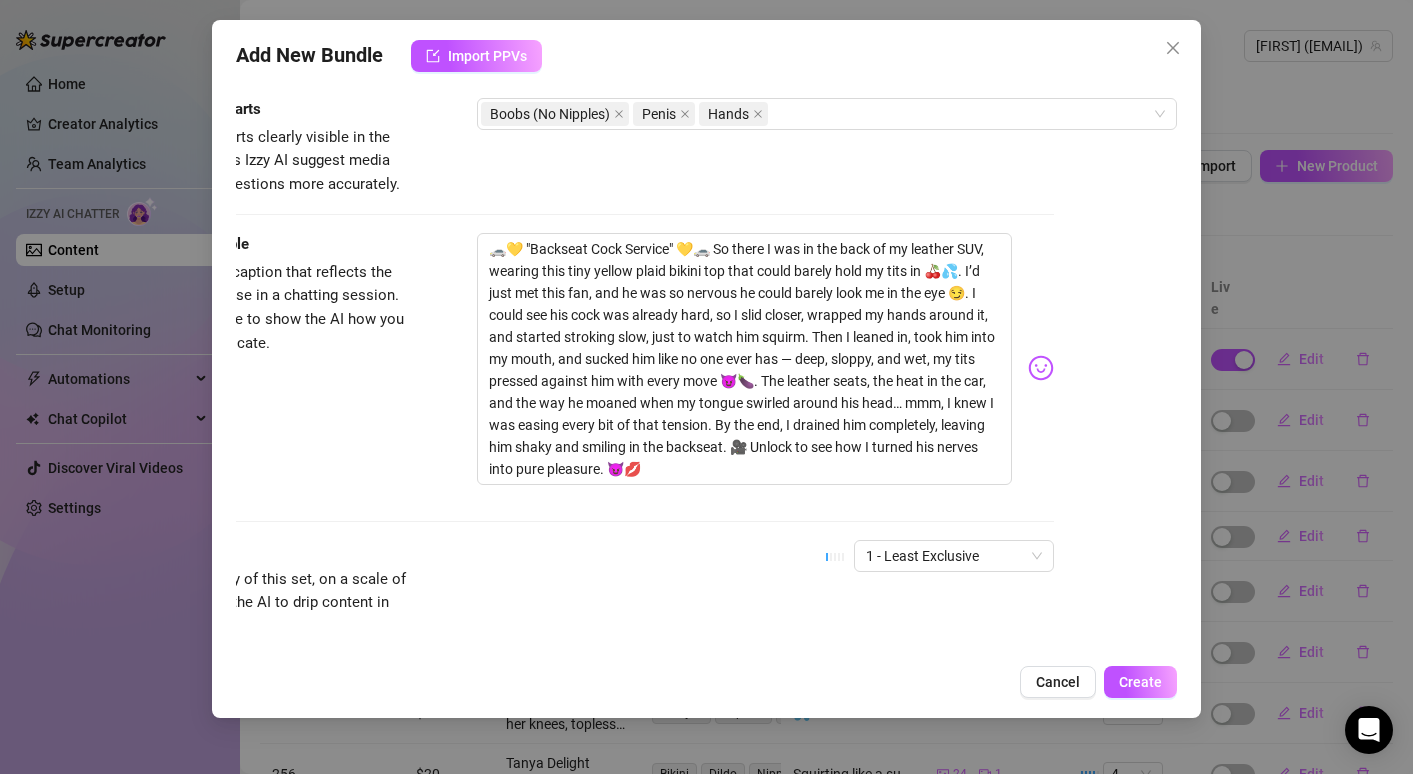 click on "Visible Body Parts Select the body parts clearly visible in the content. This helps Izzy AI suggest media and answer fan questions more accurately. Boobs (No Nipples) Penis Hands" at bounding box center [583, 165] 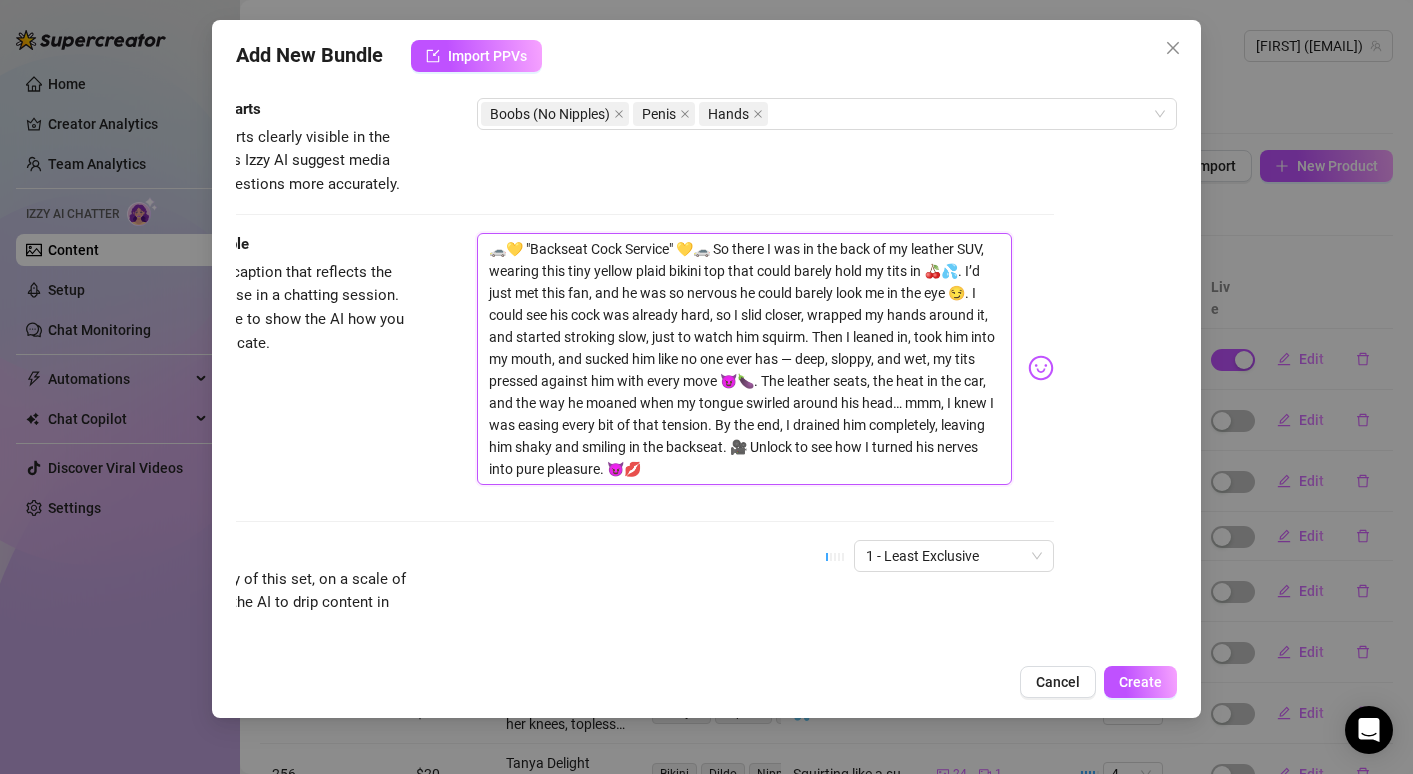 click on "🚗💛 "Backseat Cock Service" 💛🚗 So there I was in the back of my leather SUV, wearing this tiny yellow plaid bikini top that could barely hold my tits in 🍒💦. I’d just met this fan, and he was so nervous he could barely look me in the eye 😏. I could see his cock was already hard, so I slid closer, wrapped my hands around it, and started stroking slow, just to watch him squirm. Then I leaned in, took him into my mouth, and sucked him like no one ever has — deep, sloppy, and wet, my tits pressed against him with every move 😈🍆. The leather seats, the heat in the car, and the way he moaned when my tongue swirled around his head… mmm, I knew I was easing every bit of that tension. By the end, I drained him completely, leaving him shaky and smiling in the backseat. 🎥 Unlock to see how I turned his nerves into pure pleasure. 😈💋" at bounding box center [744, 359] 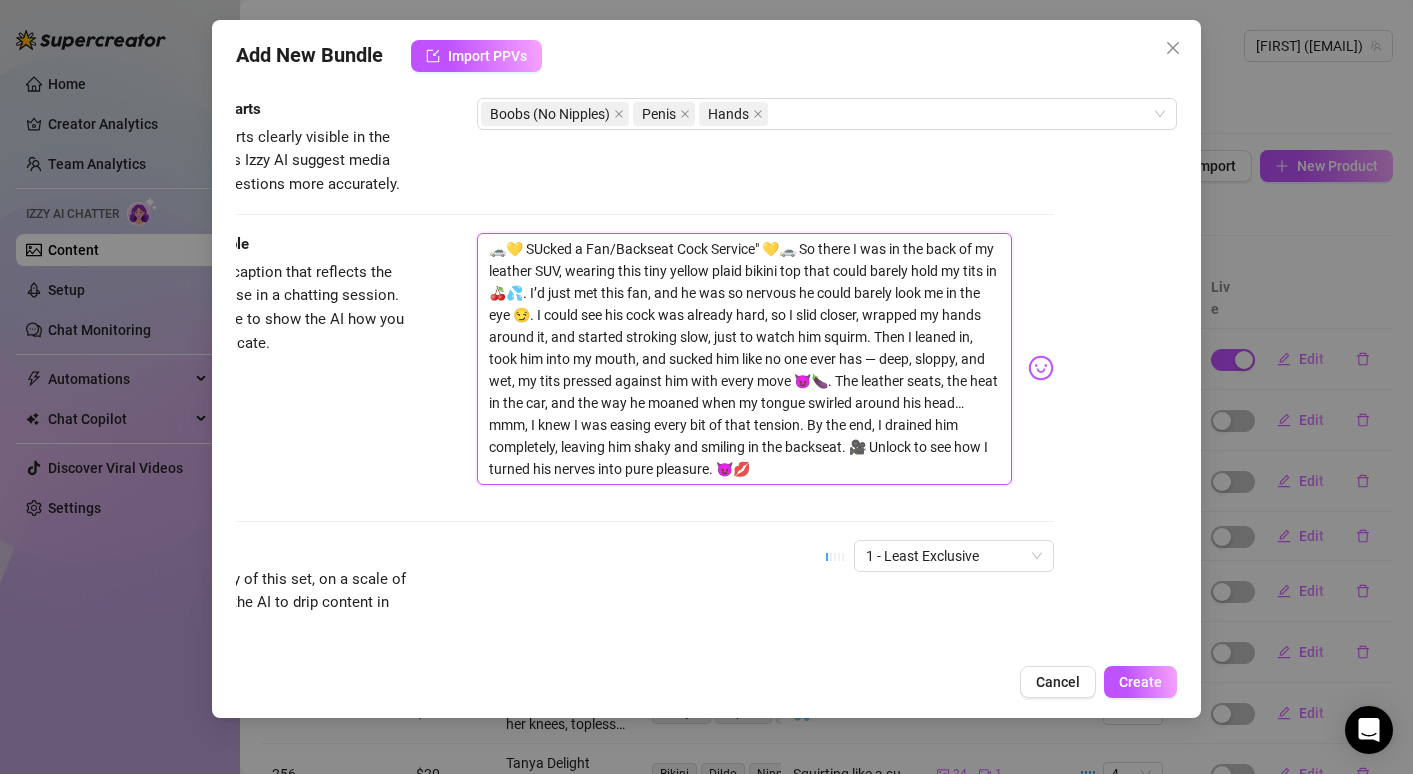 click on "🚗💛 SUcked a Fan/Backseat Cock Service" 💛🚗 So there I was in the back of my leather SUV, wearing this tiny yellow plaid bikini top that could barely hold my tits in 🍒💦. I’d just met this fan, and he was so nervous he could barely look me in the eye 😏. I could see his cock was already hard, so I slid closer, wrapped my hands around it, and started stroking slow, just to watch him squirm. Then I leaned in, took him into my mouth, and sucked him like no one ever has — deep, sloppy, and wet, my tits pressed against him with every move 😈🍆. The leather seats, the heat in the car, and the way he moaned when my tongue swirled around his head… mmm, I knew I was easing every bit of that tension. By the end, I drained him completely, leaving him shaky and smiling in the backseat. 🎥 Unlock to see how I turned his nerves into pure pleasure. 😈💋" at bounding box center (744, 359) 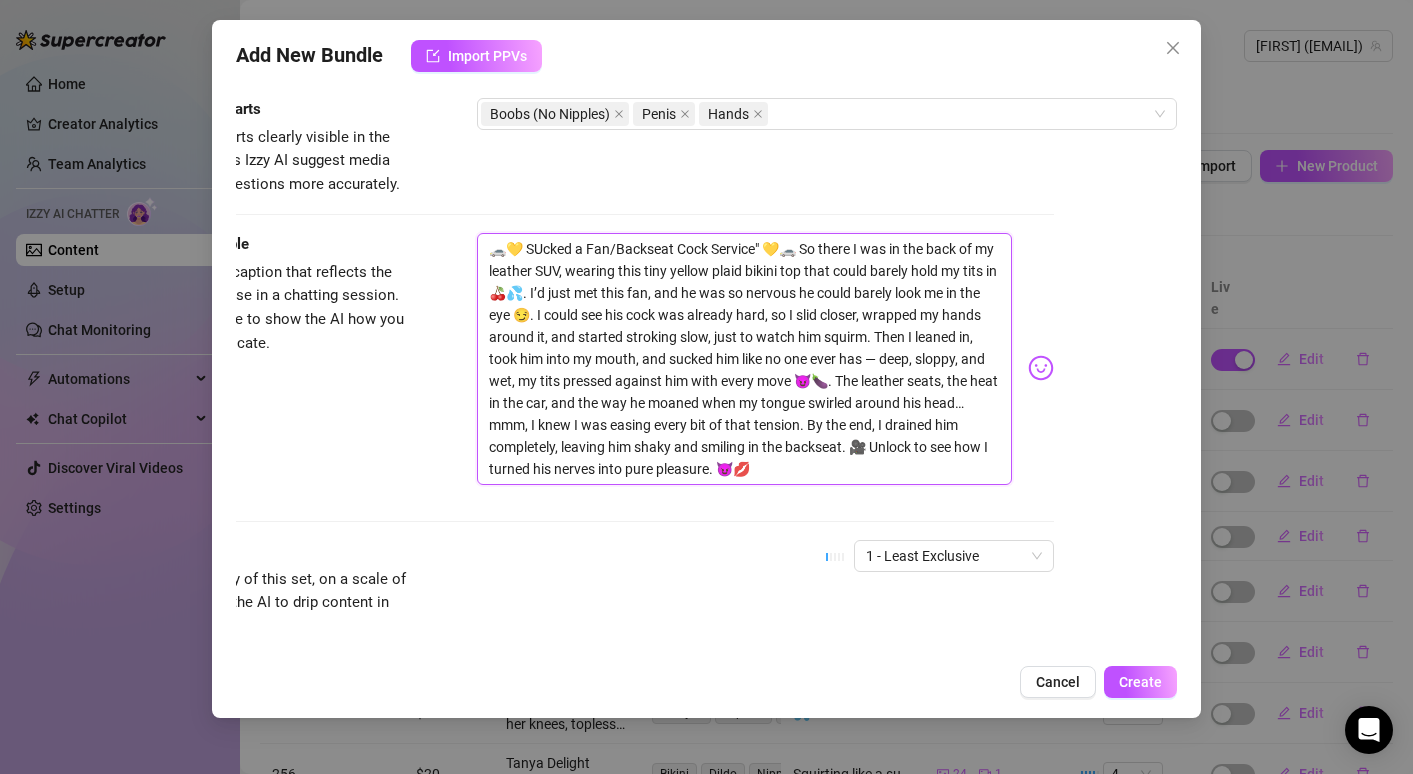 drag, startPoint x: 566, startPoint y: 248, endPoint x: 519, endPoint y: 241, distance: 47.518417 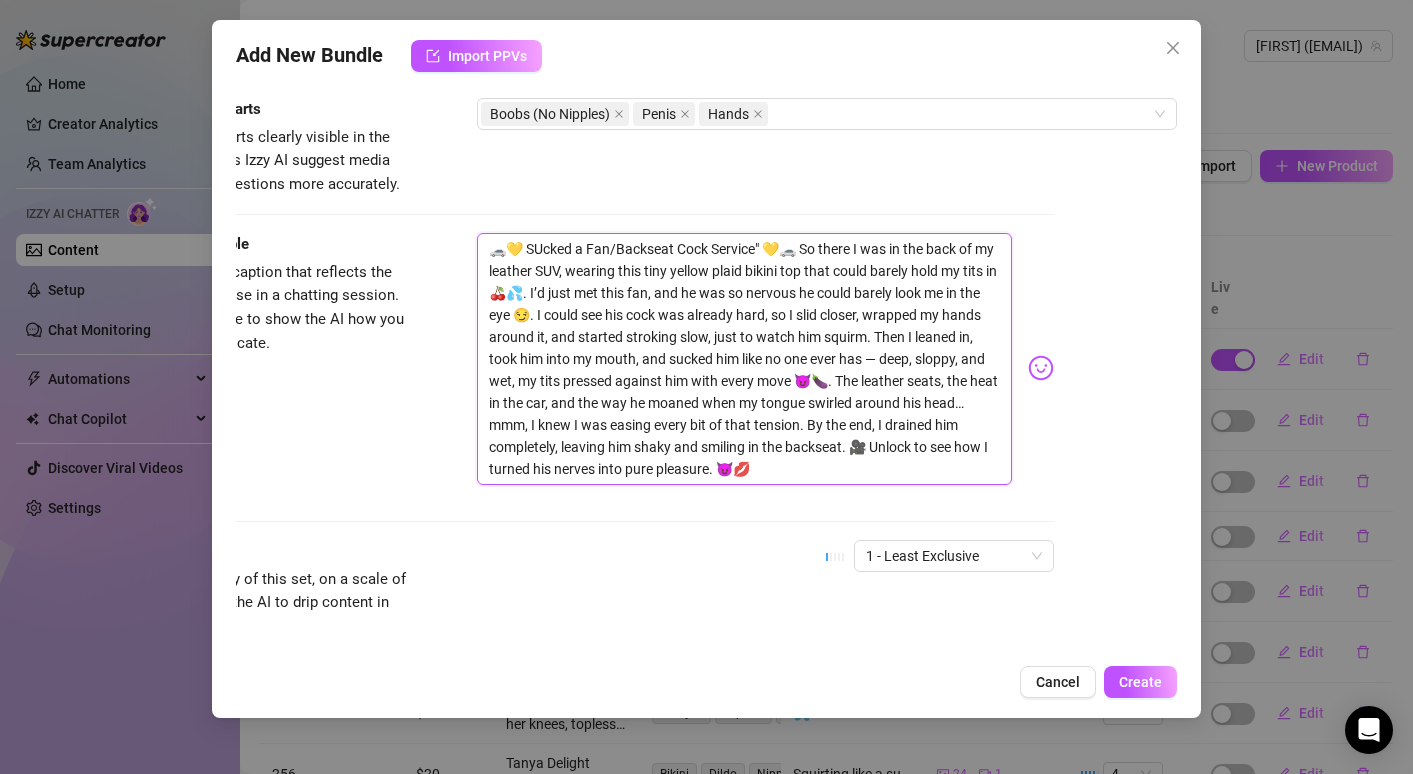 click on "🚗💛 SUcked a Fan/Backseat Cock Service" 💛🚗 So there I was in the back of my leather SUV, wearing this tiny yellow plaid bikini top that could barely hold my tits in 🍒💦. I’d just met this fan, and he was so nervous he could barely look me in the eye 😏. I could see his cock was already hard, so I slid closer, wrapped my hands around it, and started stroking slow, just to watch him squirm. Then I leaned in, took him into my mouth, and sucked him like no one ever has — deep, sloppy, and wet, my tits pressed against him with every move 😈🍆. The leather seats, the heat in the car, and the way he moaned when my tongue swirled around his head… mmm, I knew I was easing every bit of that tension. By the end, I drained him completely, leaving him shaky and smiling in the backseat. 🎥 Unlock to see how I turned his nerves into pure pleasure. 😈💋" at bounding box center [744, 359] 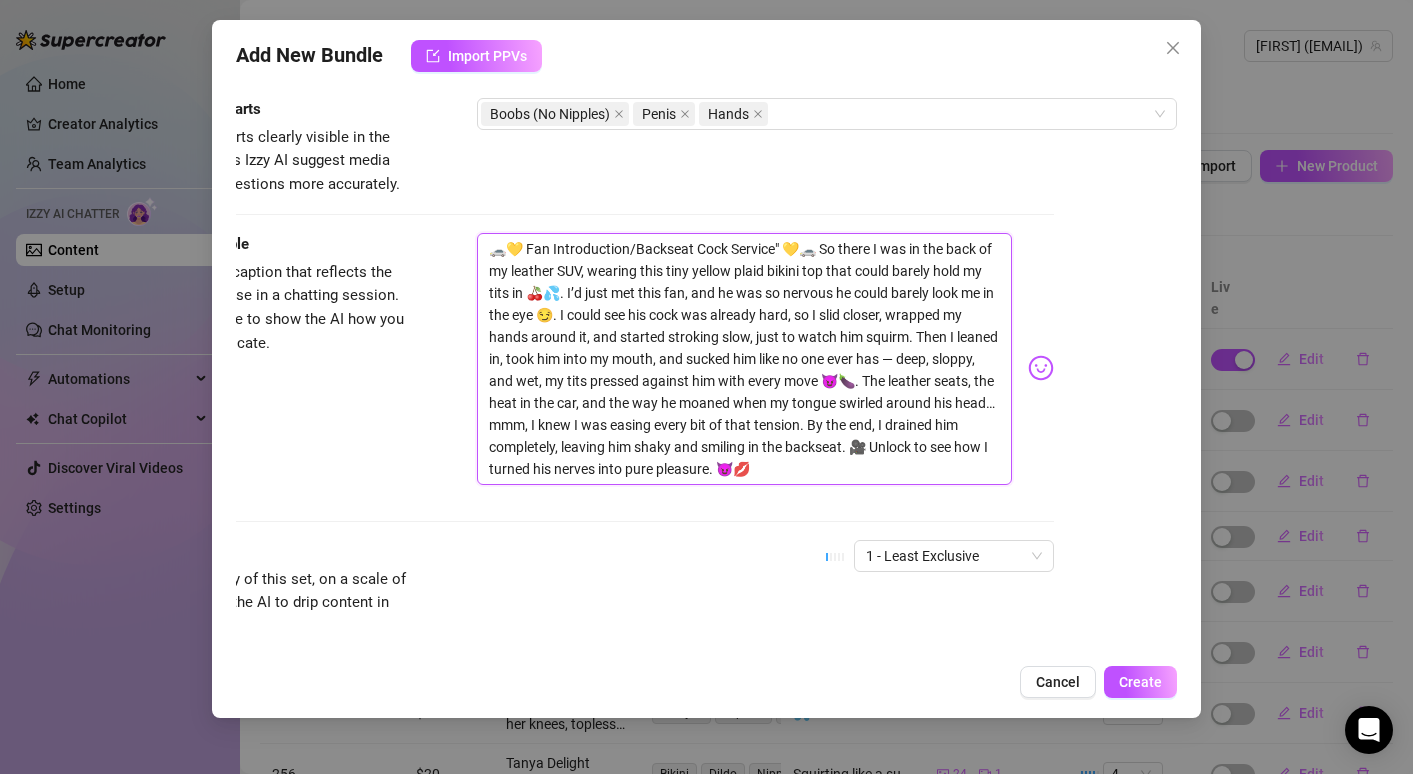click on "🚗💛 Fan Introduction/Backseat Cock Service" 💛🚗 So there I was in the back of my leather SUV, wearing this tiny yellow plaid bikini top that could barely hold my tits in 🍒💦. I’d just met this fan, and he was so nervous he could barely look me in the eye 😏. I could see his cock was already hard, so I slid closer, wrapped my hands around it, and started stroking slow, just to watch him squirm. Then I leaned in, took him into my mouth, and sucked him like no one ever has — deep, sloppy, and wet, my tits pressed against him with every move 😈🍆. The leather seats, the heat in the car, and the way he moaned when my tongue swirled around his head… mmm, I knew I was easing every bit of that tension. By the end, I drained him completely, leaving him shaky and smiling in the backseat. 🎥 Unlock to see how I turned his nerves into pure pleasure. 😈💋" at bounding box center (744, 359) 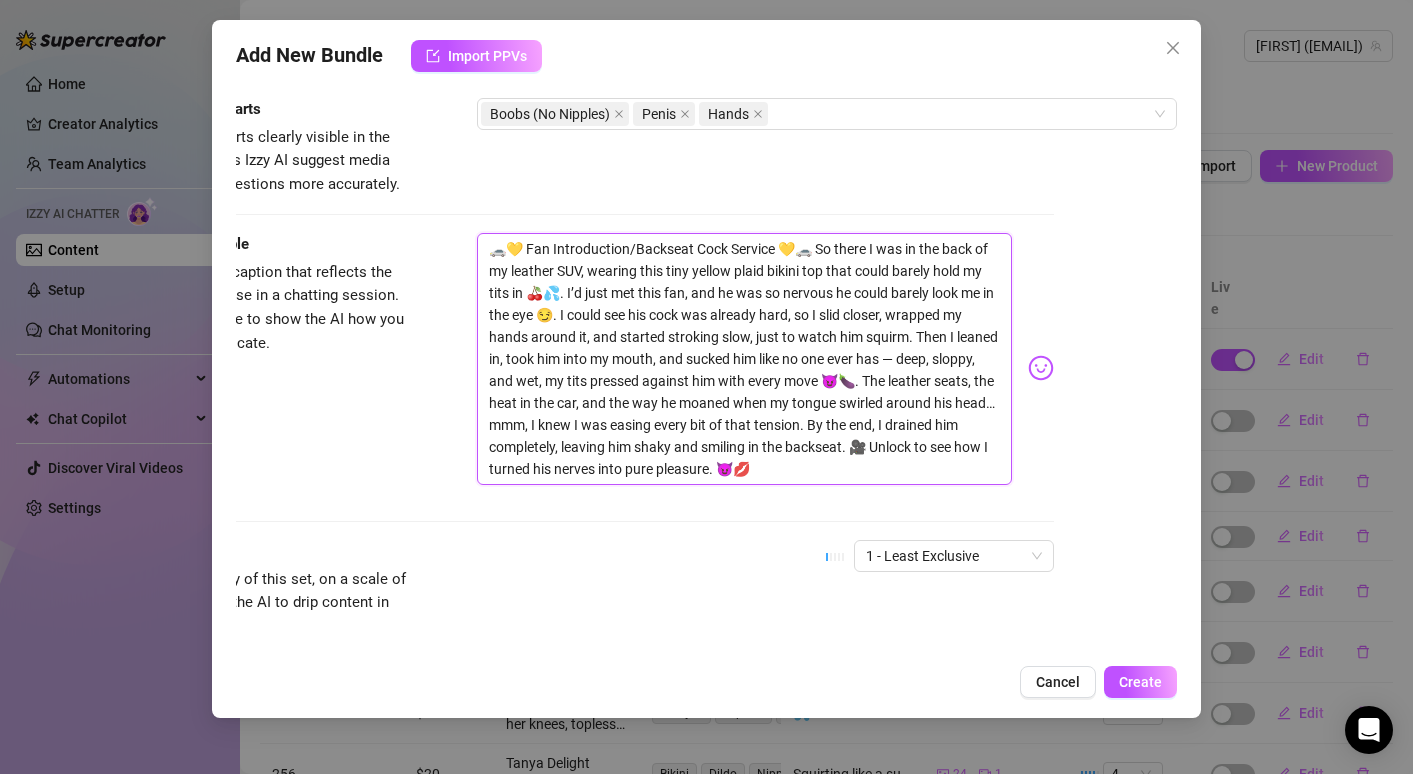 drag, startPoint x: 482, startPoint y: 246, endPoint x: 1010, endPoint y: 507, distance: 588.9864 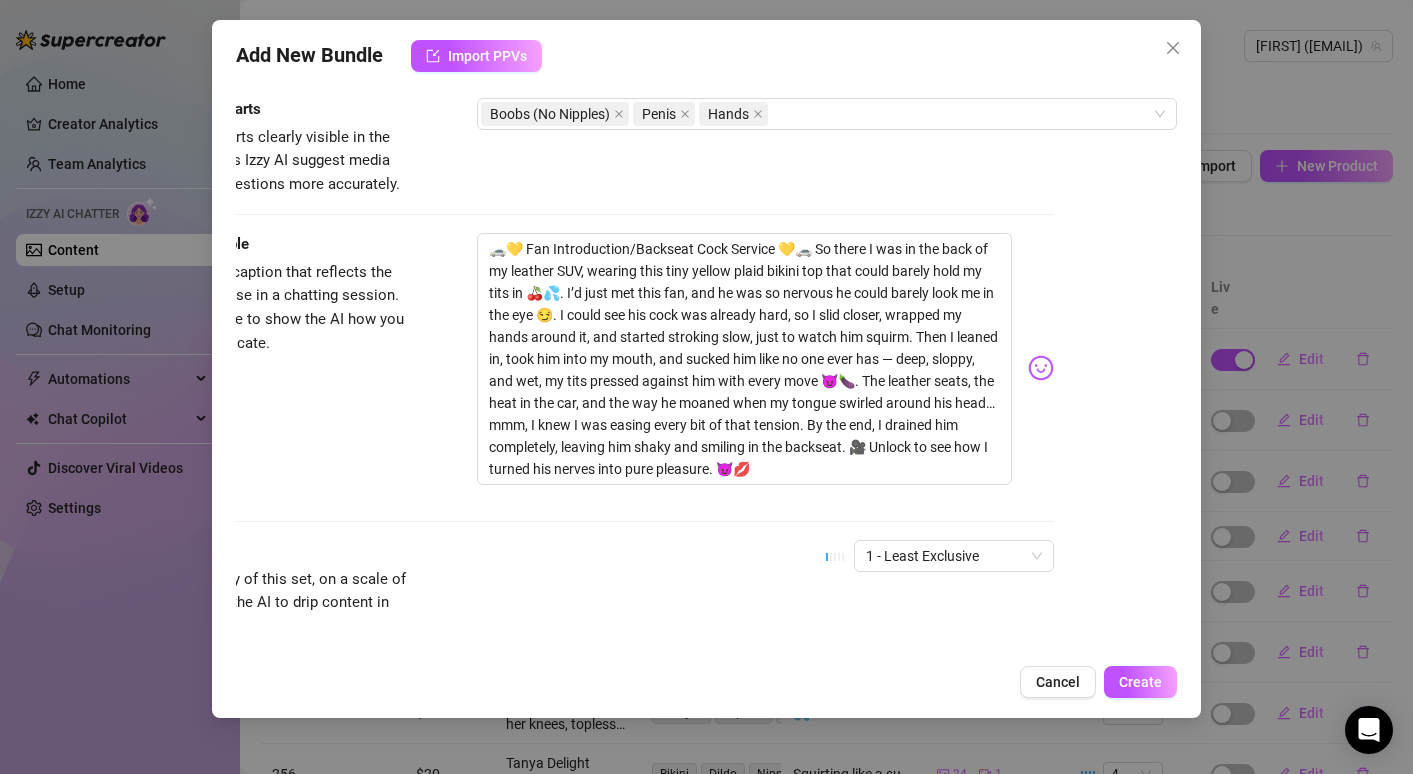 click on "Add New Bundle Import PPVs Account [FIRST] (@[FIRST][LAST]) Name Name is for your internal organization only. 264 Media Add Media from Vault Attached Media Tag Collaborators   @ Tag creator Minimum Price Set the minimum price for the bundle $ 0 Izzy AI Assistant Describe with AI Description Write a detailed description of the content in a few sentences. Avoid vague or implied descriptions - the more detail, the better.  No need to include metadata like duration or photo count. [FIRST] [LAST] is in a car, wearing a yellow plaid bikini top that barely contains her busty tits. Her partner's hard cock is the center of attention as she strokes and teases it with her hands and mouth. The intimate car setting adds a thrilling, voyeuristic vibe to the steamy action. She meets a fan who's so nervous [FIRST] [LAST] and serviced his cock in the back in the leather suv. Eased his nerves with her mouth and sucking his cock like no other.  ✓ Good length (84 words) Tags Blowjob Car Bikini Handjob Voyeur   Visible Body Parts" at bounding box center (706, 387) 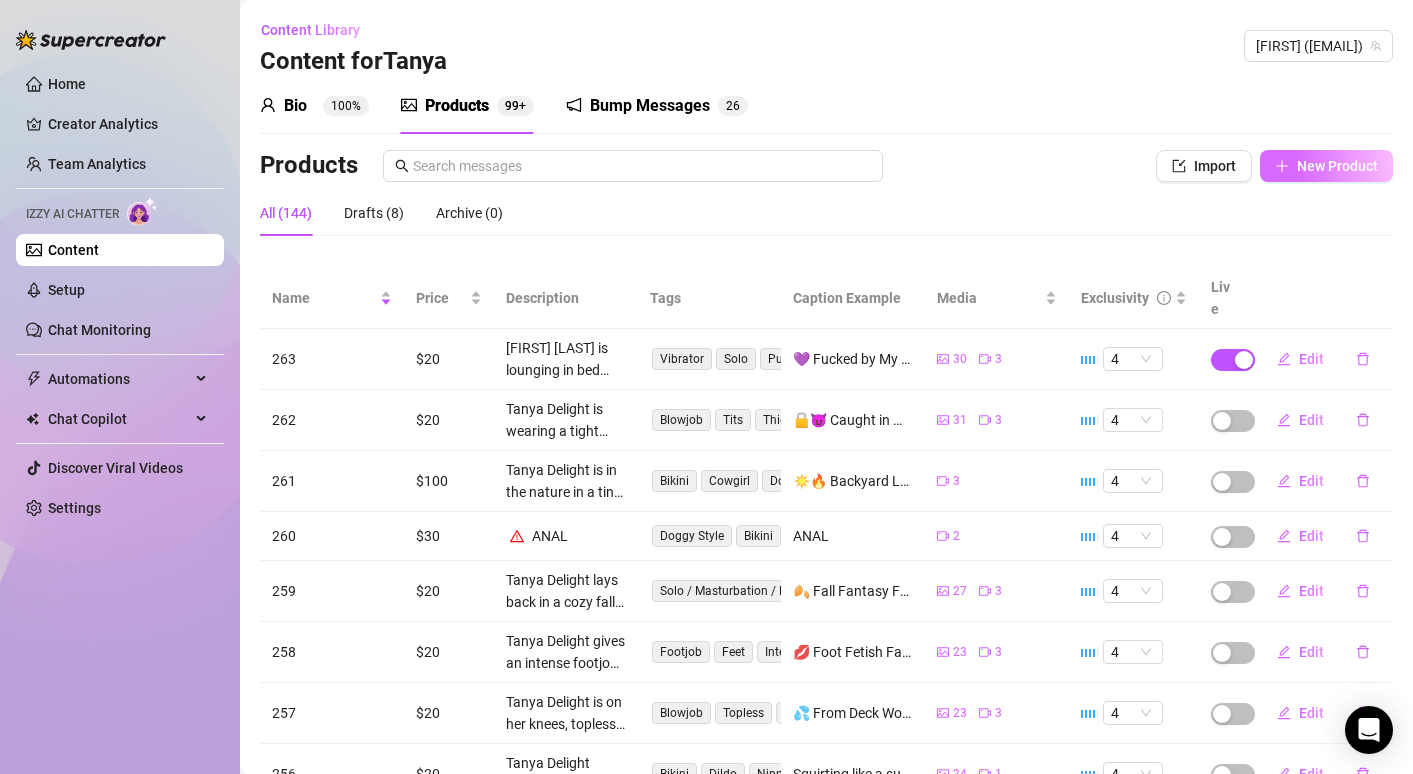 click on "New Product" at bounding box center [1337, 166] 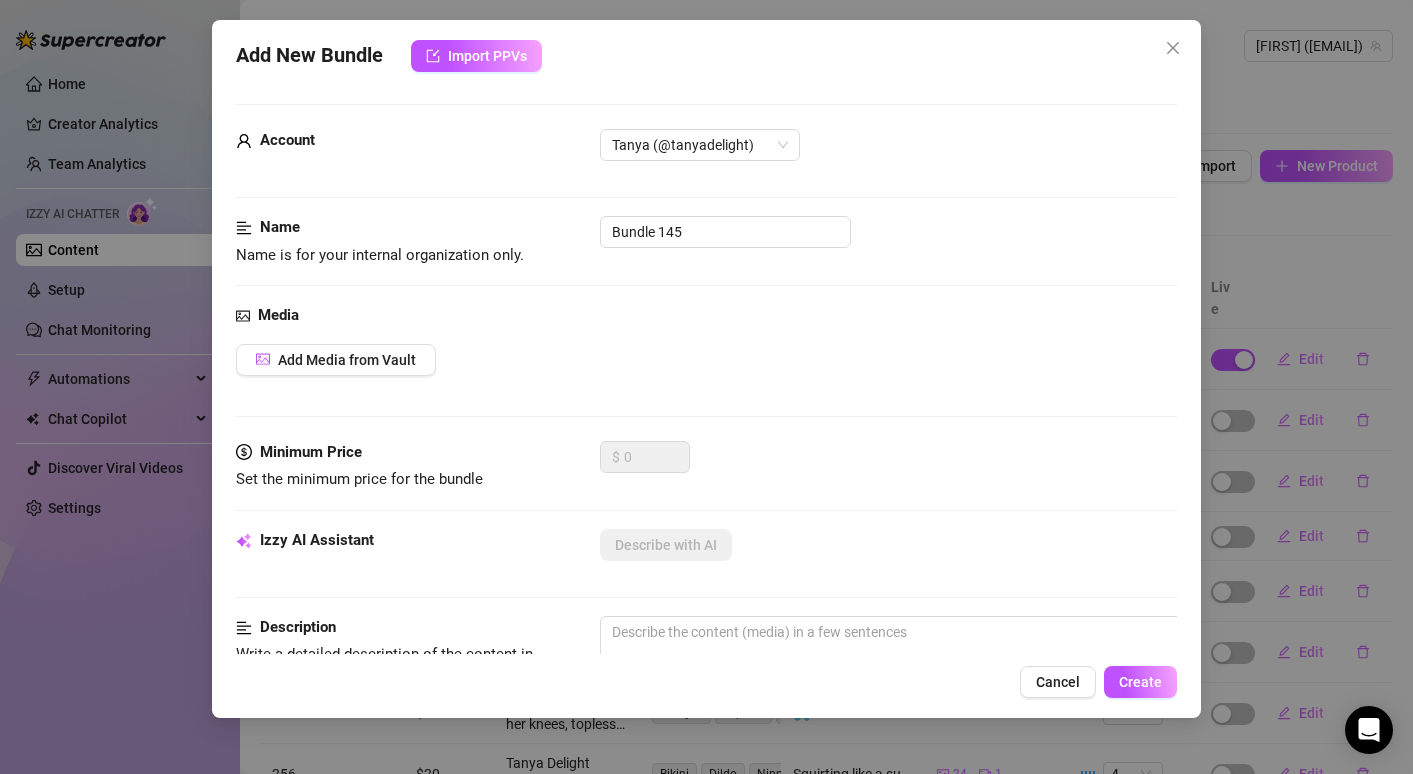 click on "Media Add Media from Vault" at bounding box center (706, 372) 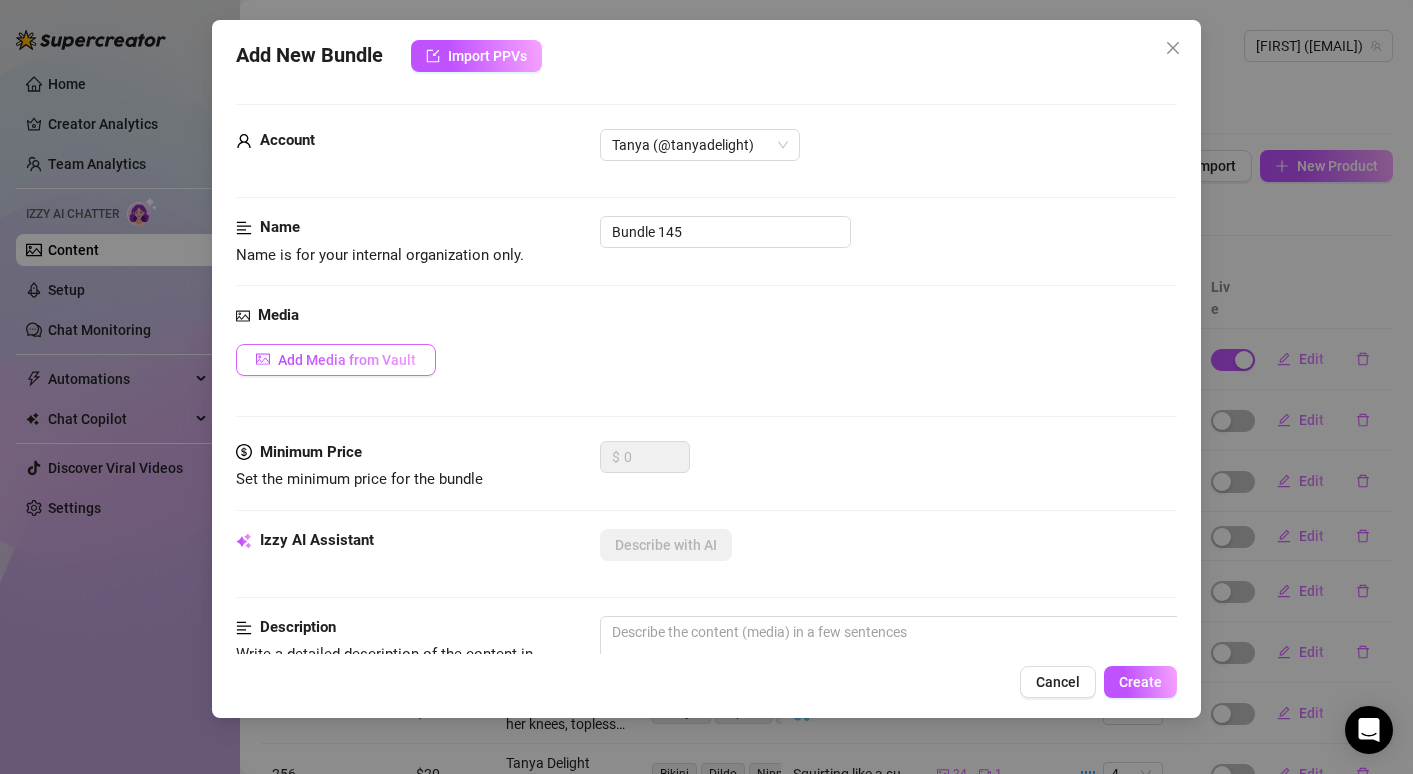 click on "Add Media from Vault" at bounding box center (336, 360) 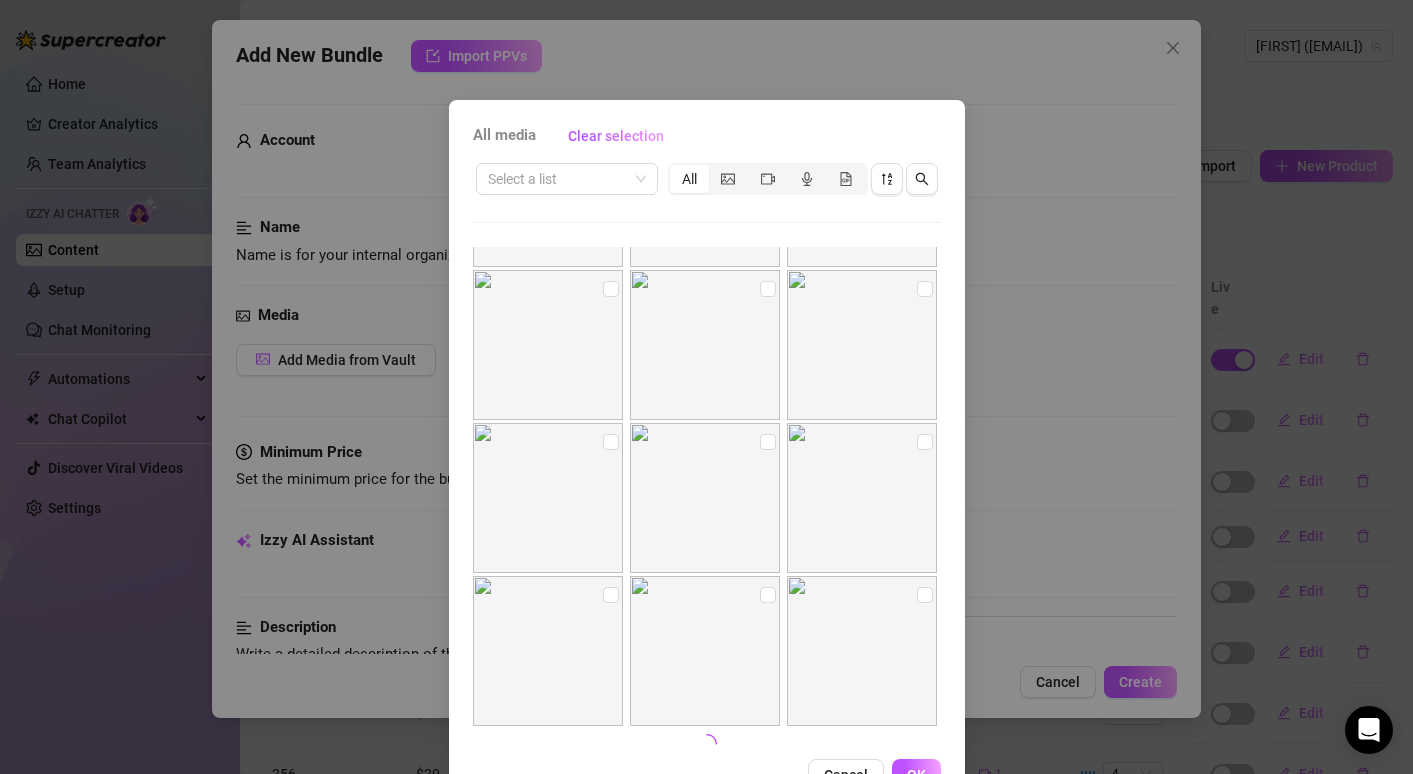 scroll, scrollTop: 754, scrollLeft: 0, axis: vertical 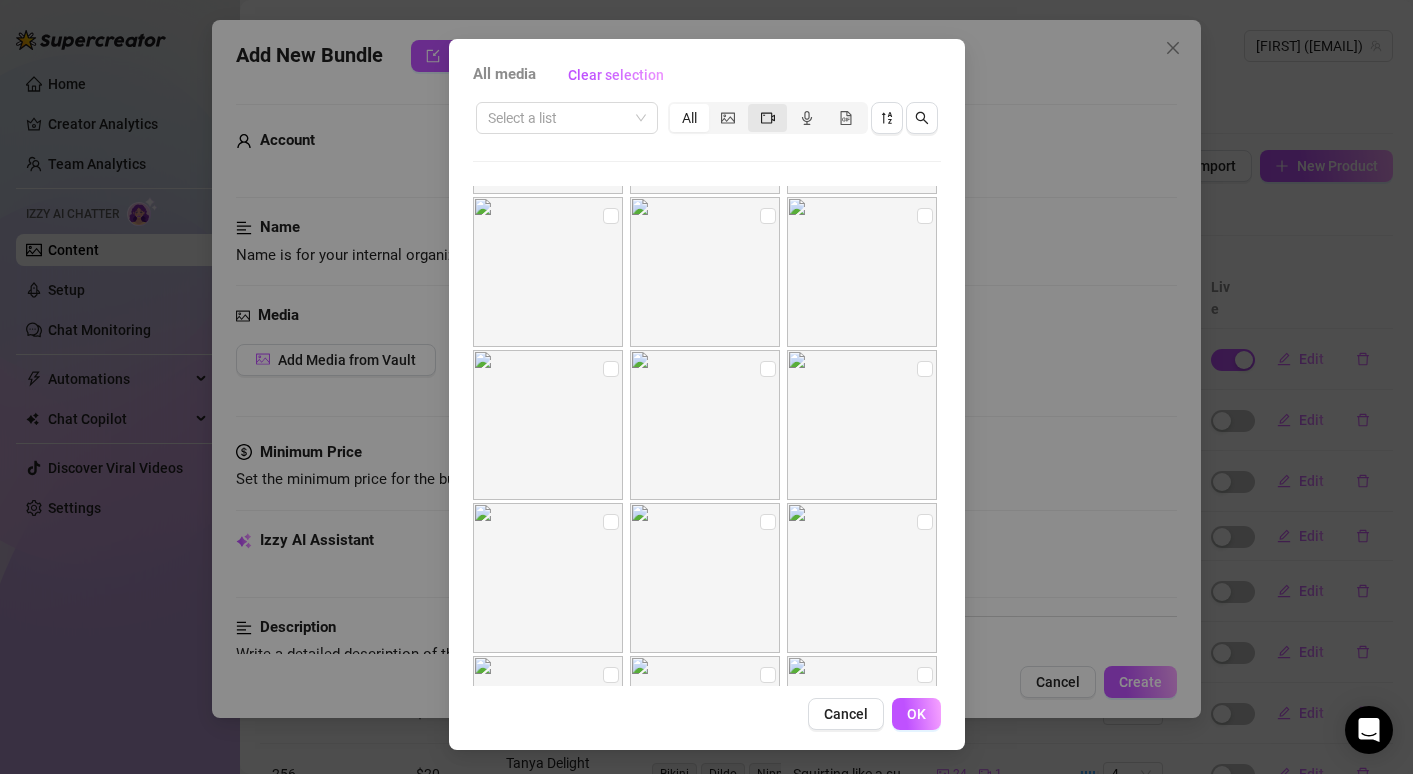 click 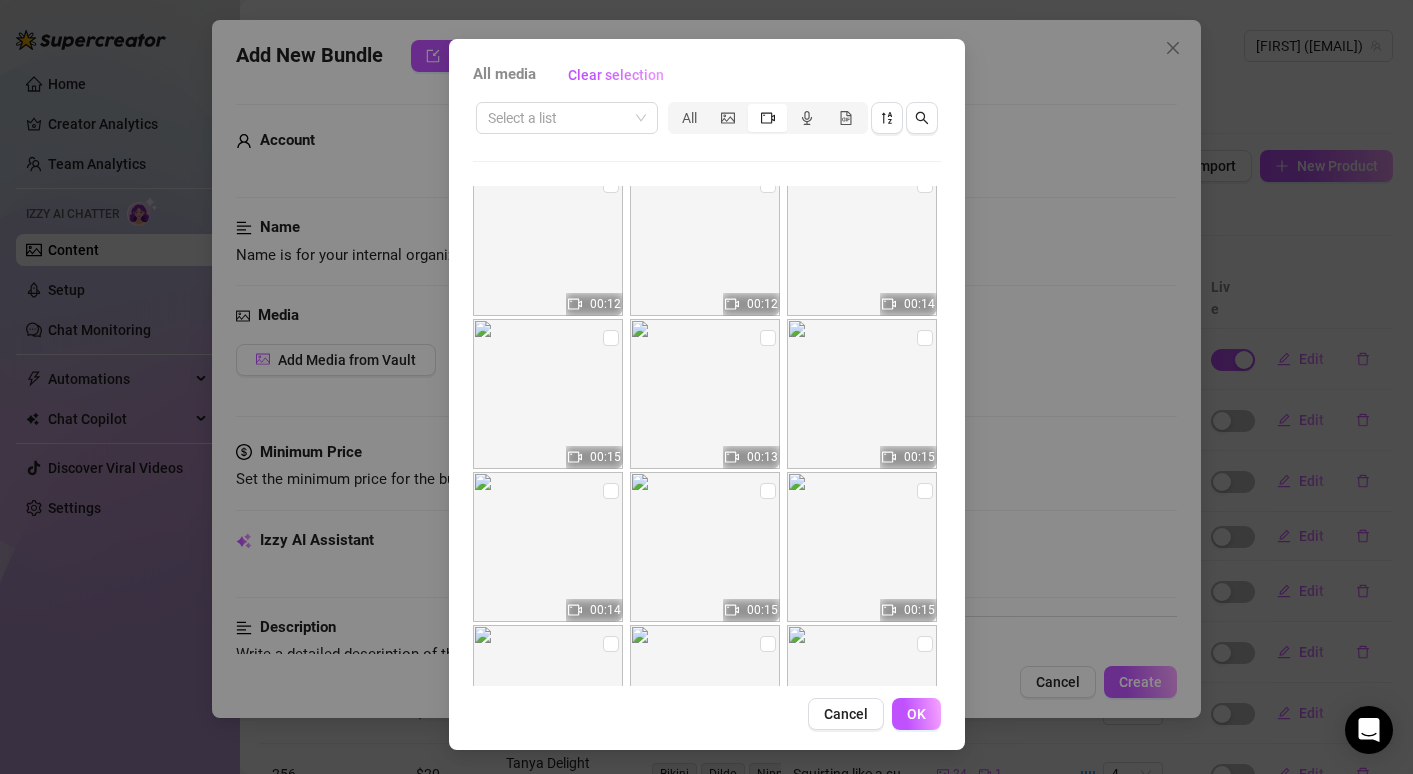 scroll, scrollTop: 0, scrollLeft: 0, axis: both 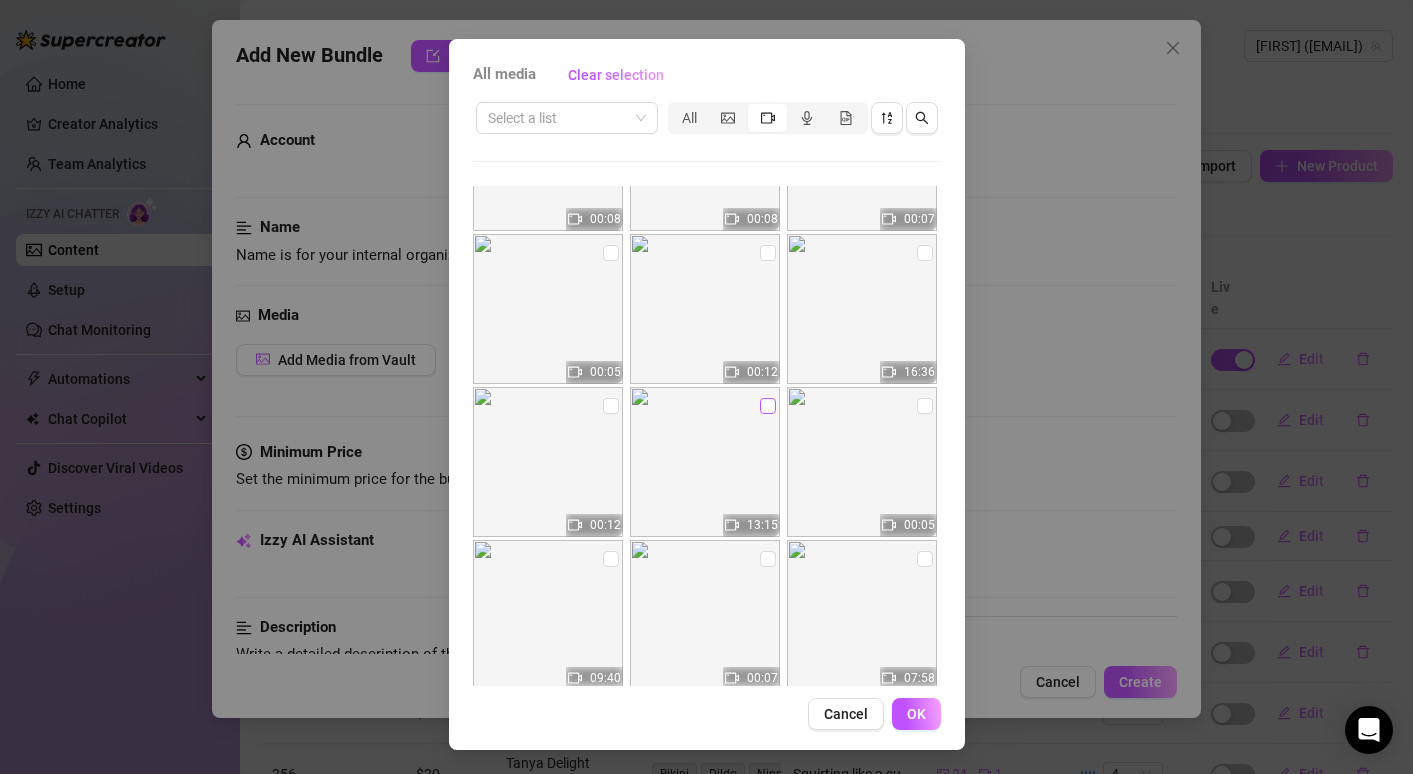 click at bounding box center (768, 406) 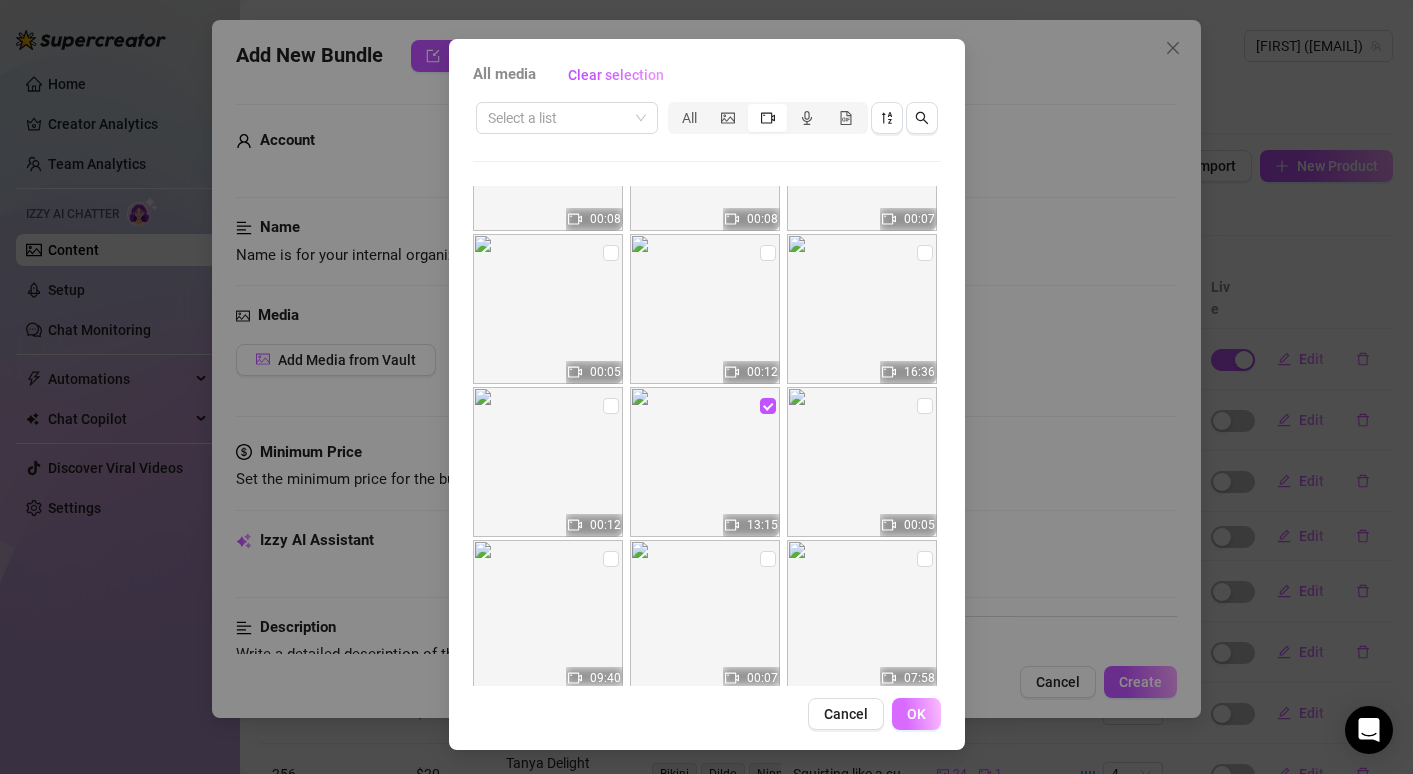 click on "OK" at bounding box center (916, 714) 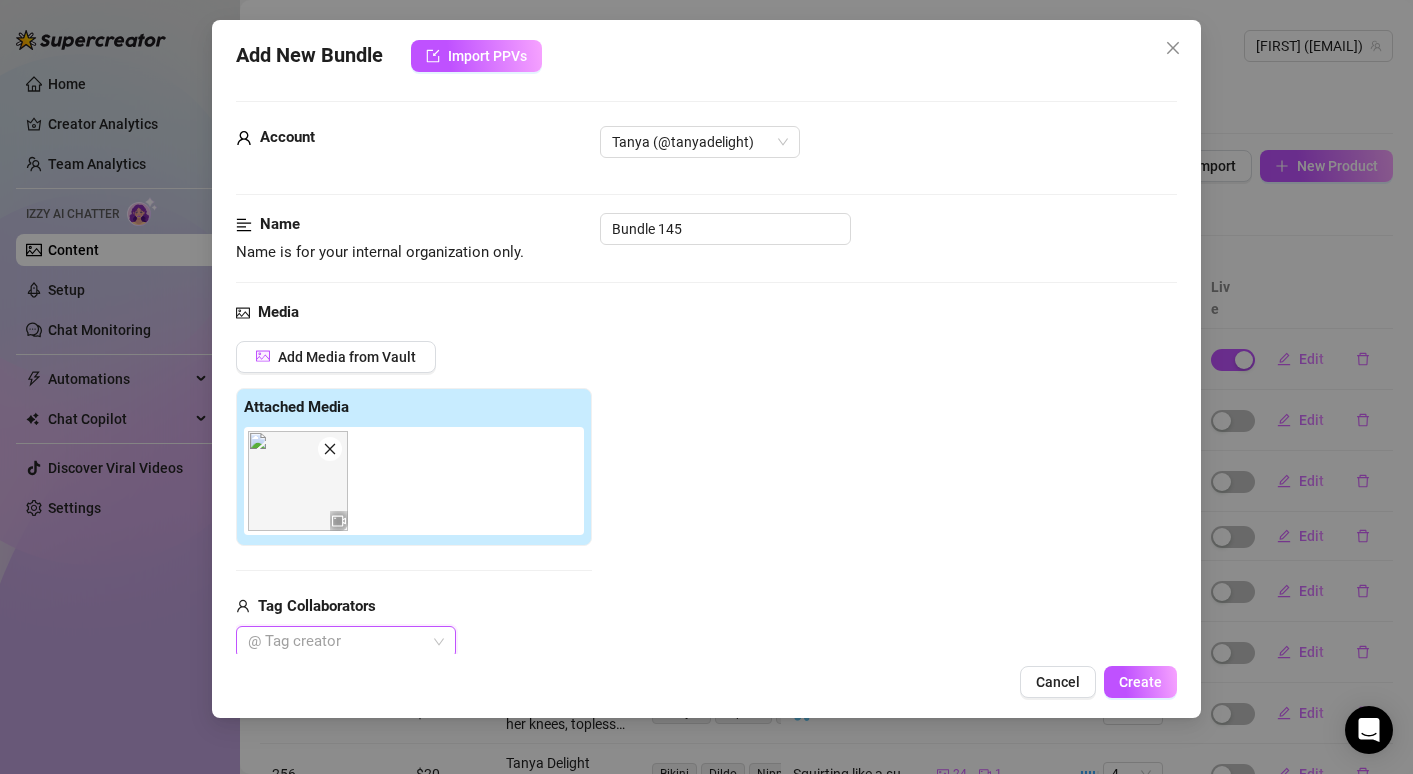 scroll, scrollTop: 303, scrollLeft: 0, axis: vertical 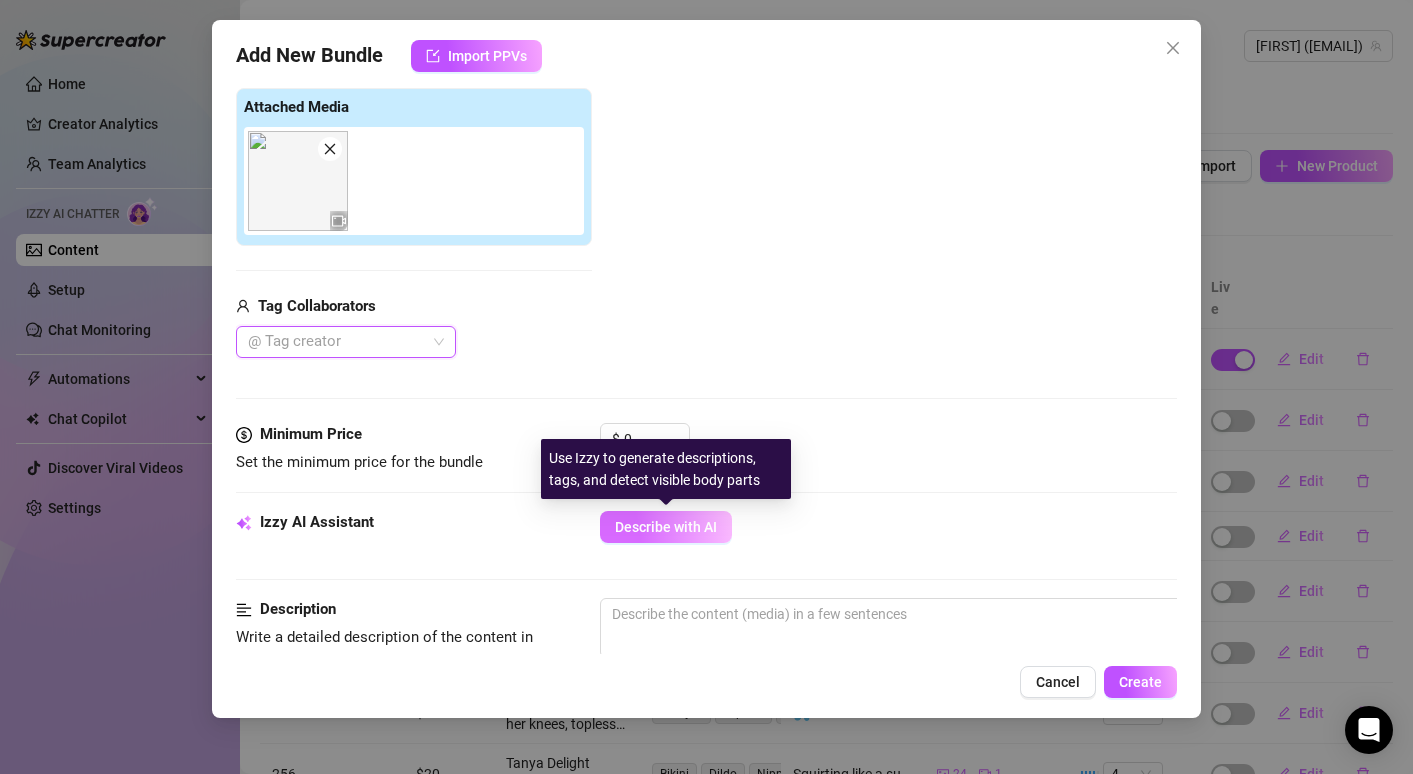 click on "Describe with AI" at bounding box center (666, 527) 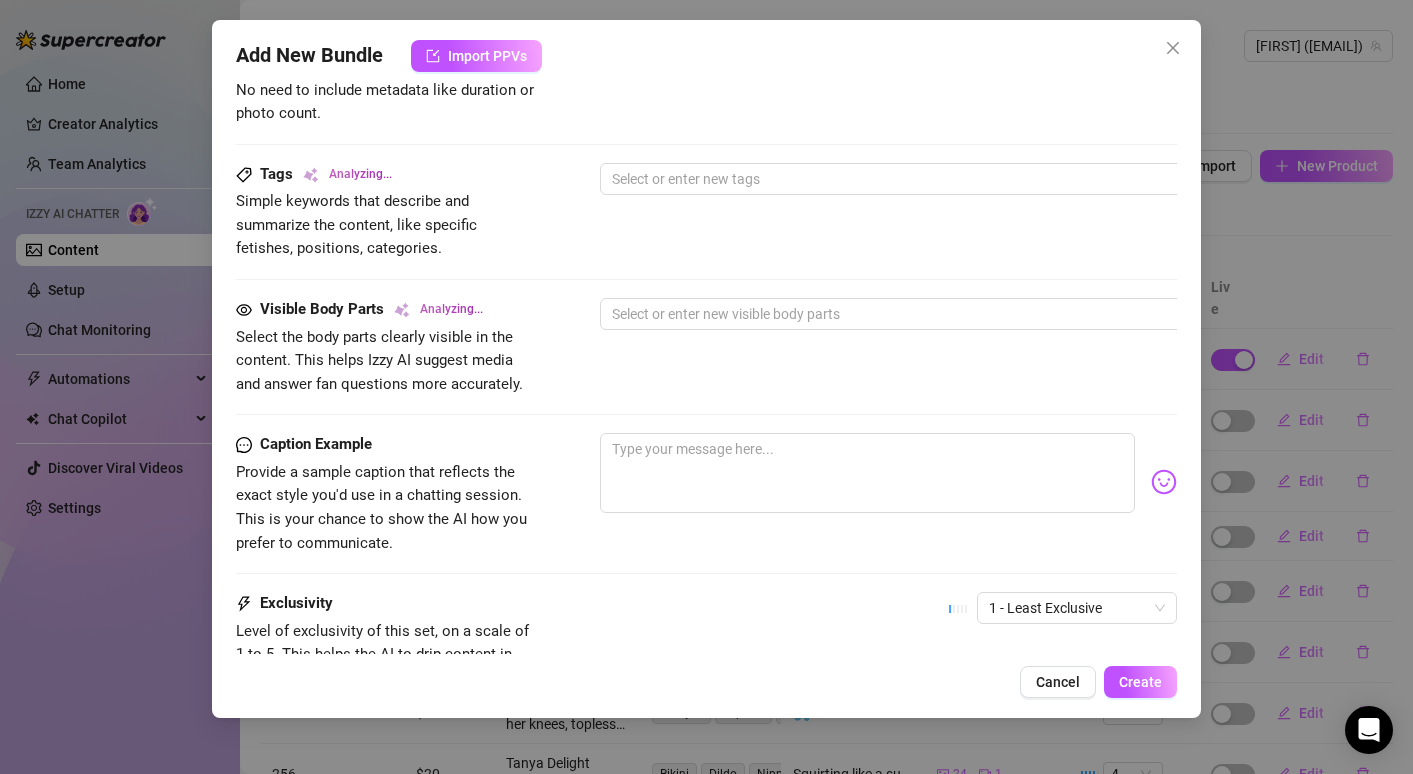 scroll, scrollTop: 926, scrollLeft: 0, axis: vertical 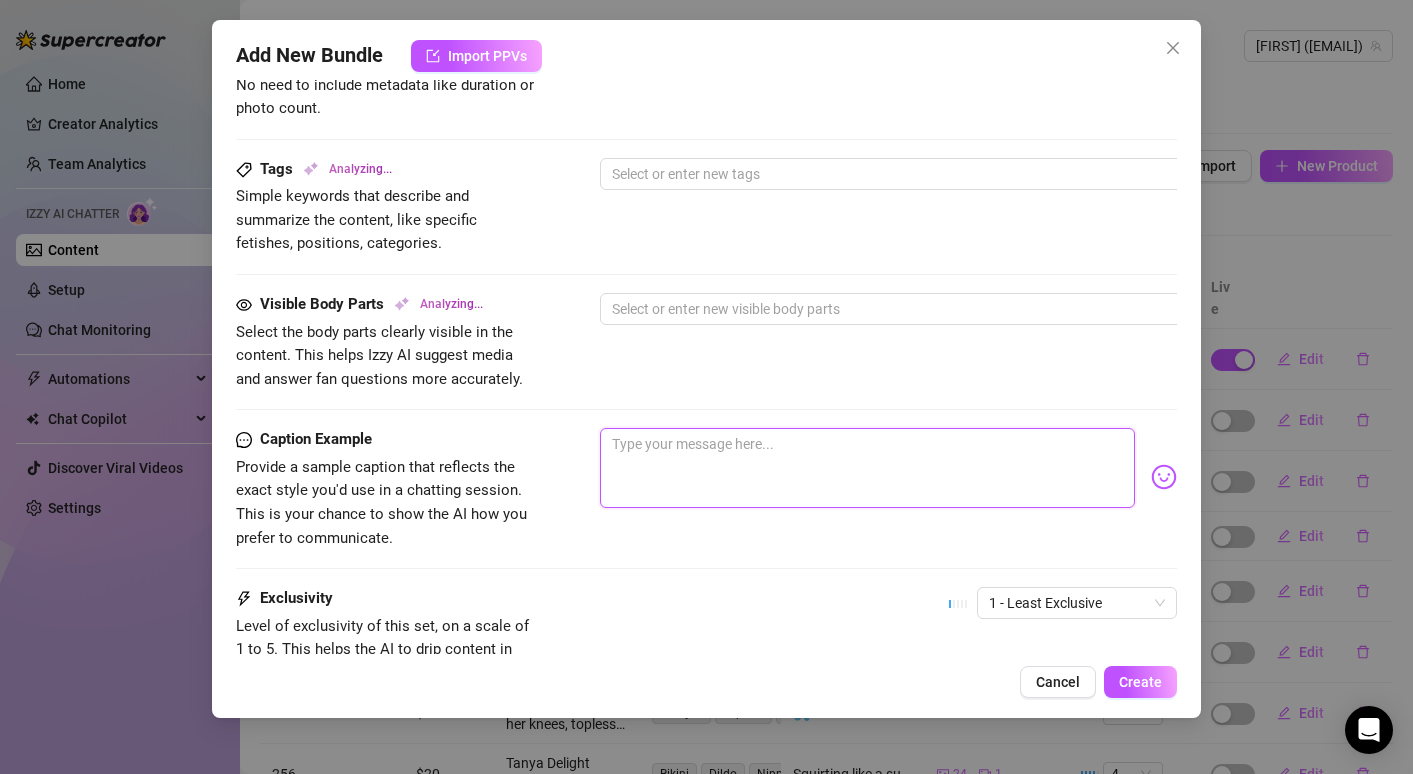 click at bounding box center (867, 468) 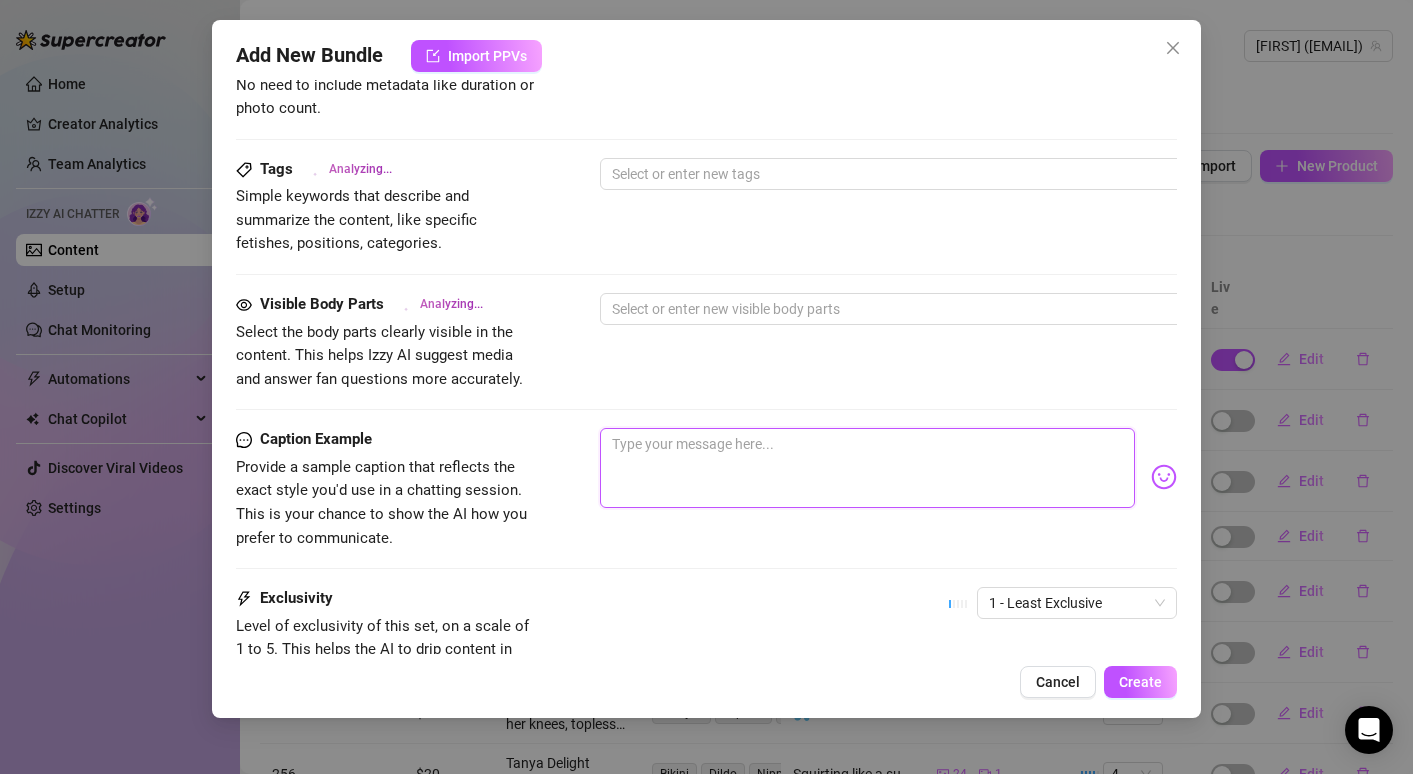 paste on "🚗💛 Fan Introduction/Backseat Cock Service 💛🚗 So there I was in the back of my leather SUV, wearing this tiny yellow plaid bikini top that could barely hold my tits in 🍒💦. I’d just met this fan, and he was so nervous he could barely look me in the eye 😏. I could see his cock was already hard, so I slid closer, wrapped my hands around it, and started stroking slow, just to watch him squirm. Then I leaned in, took him into my mouth, and sucked him like no one ever has — deep, sloppy, and wet, my tits pressed against him with every move 😈🍆. The leather seats, the heat in the car, and the way he moaned when my tongue swirled around his head… mmm, I knew I was easing every bit of that tension. By the end, I drained him completely, leaving him shaky and smiling in the backseat. 🎥 Unlock to see how I turned his nerves into pure pleasure. 😈💋" 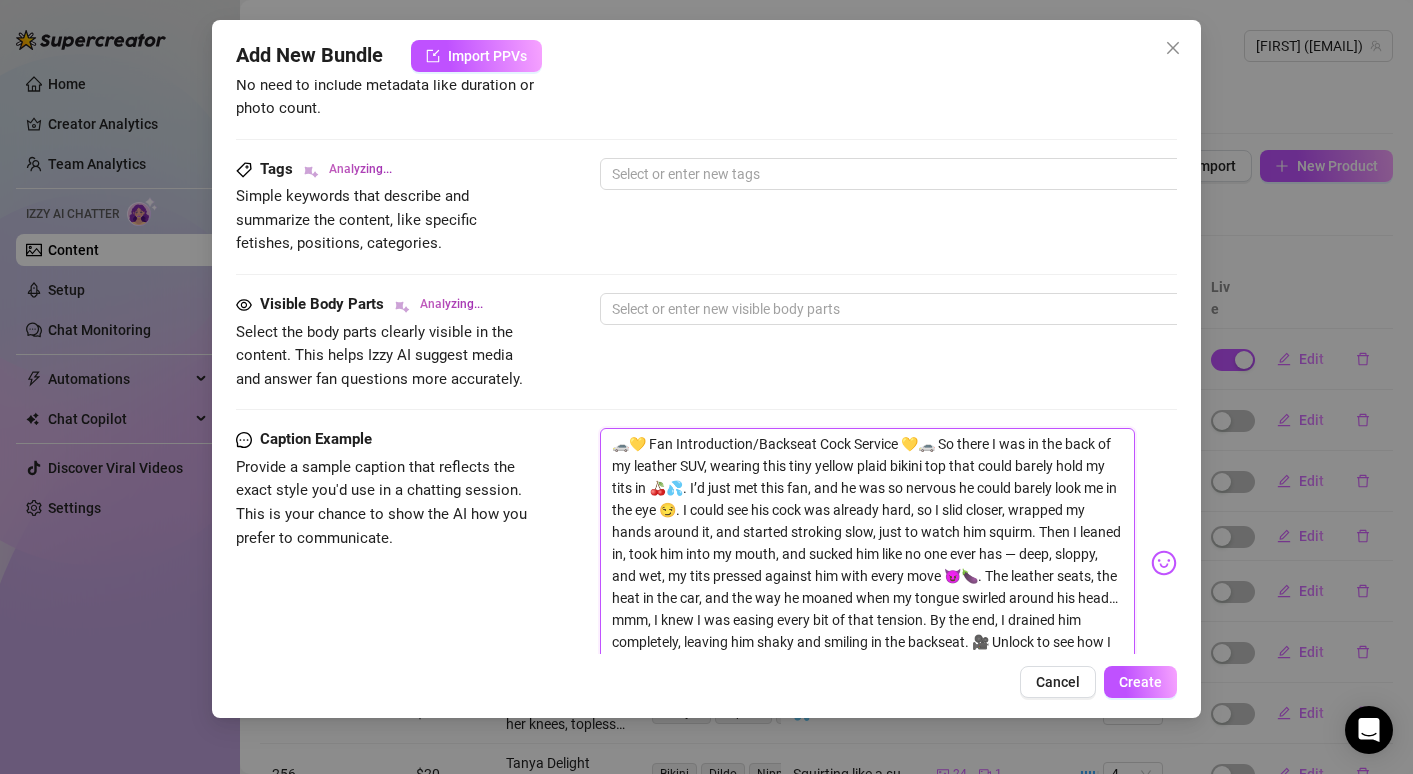 scroll, scrollTop: 0, scrollLeft: 0, axis: both 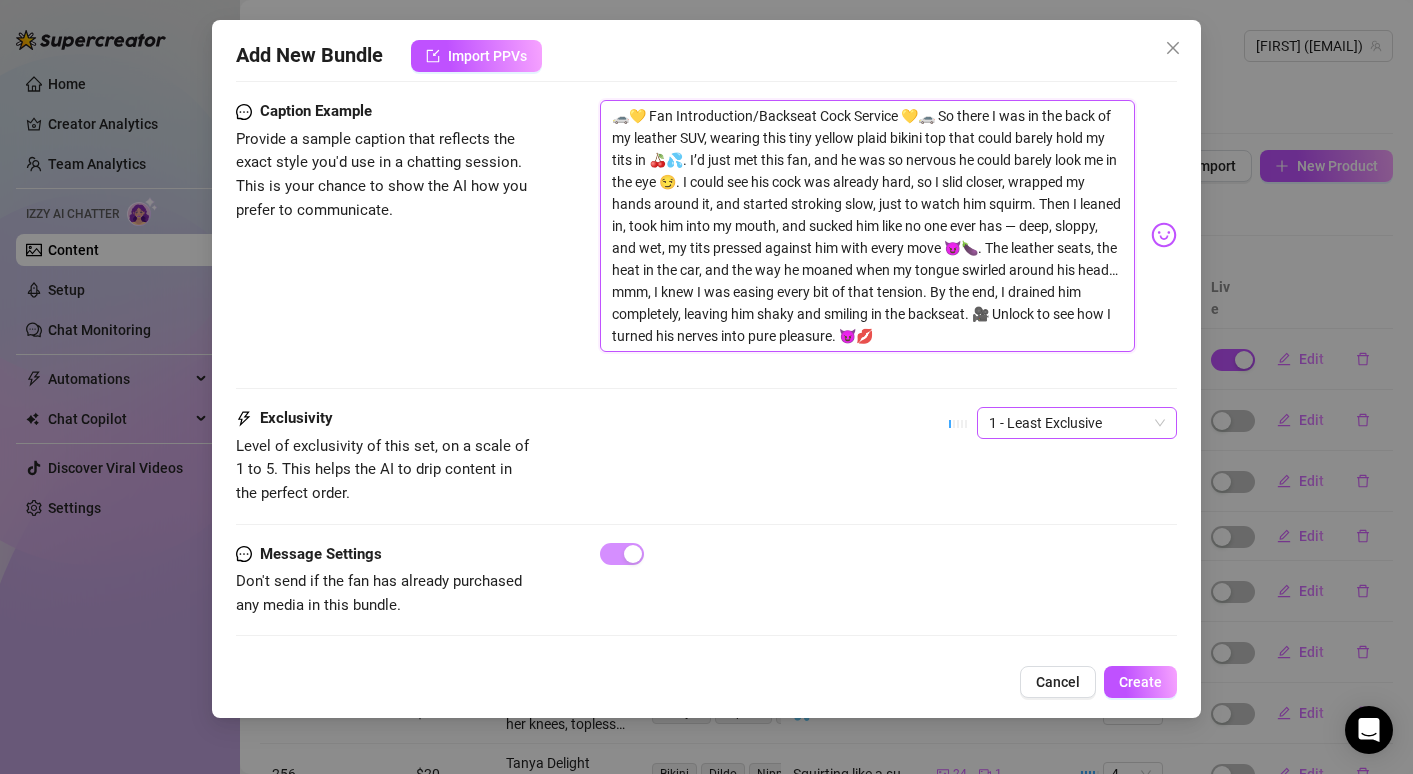 click on "1 - Least Exclusive" at bounding box center [1077, 423] 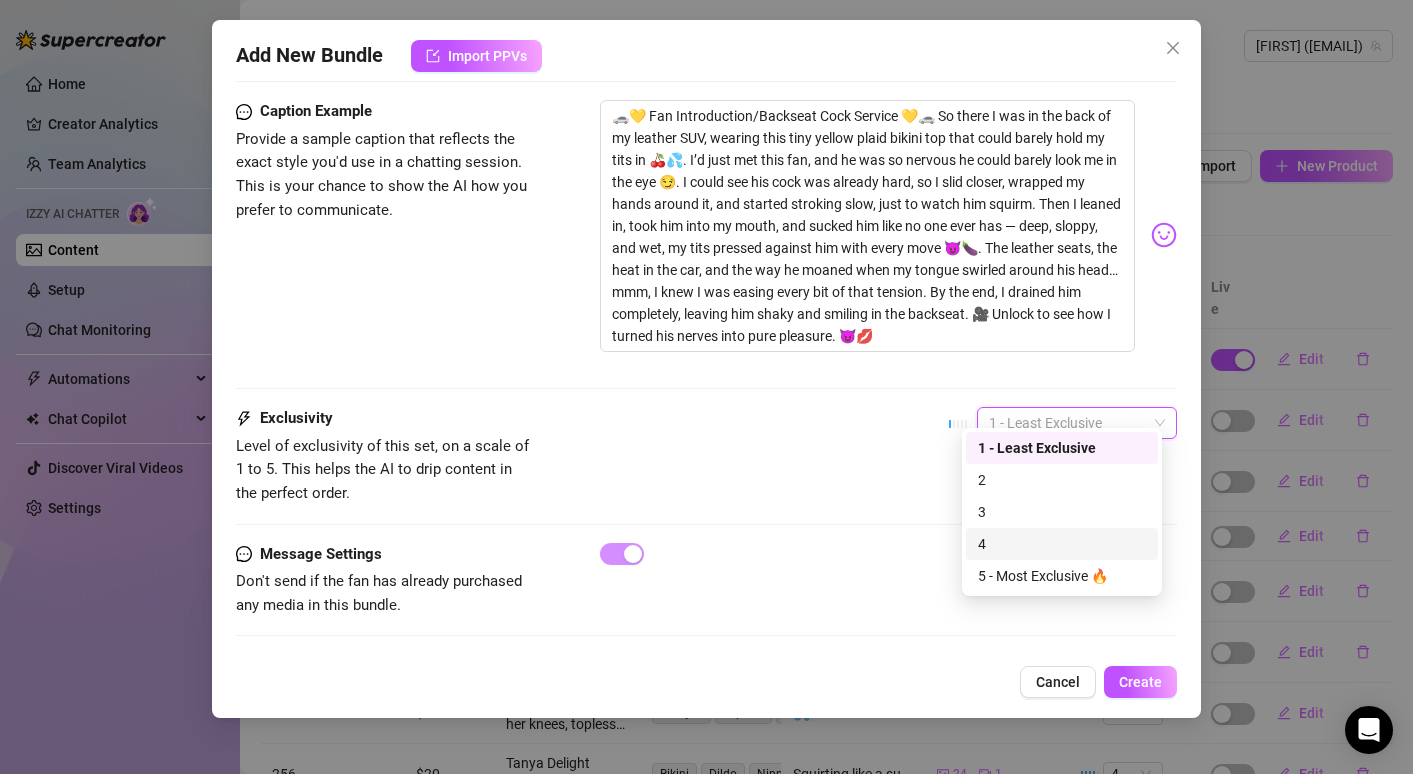 click on "4" at bounding box center [1062, 544] 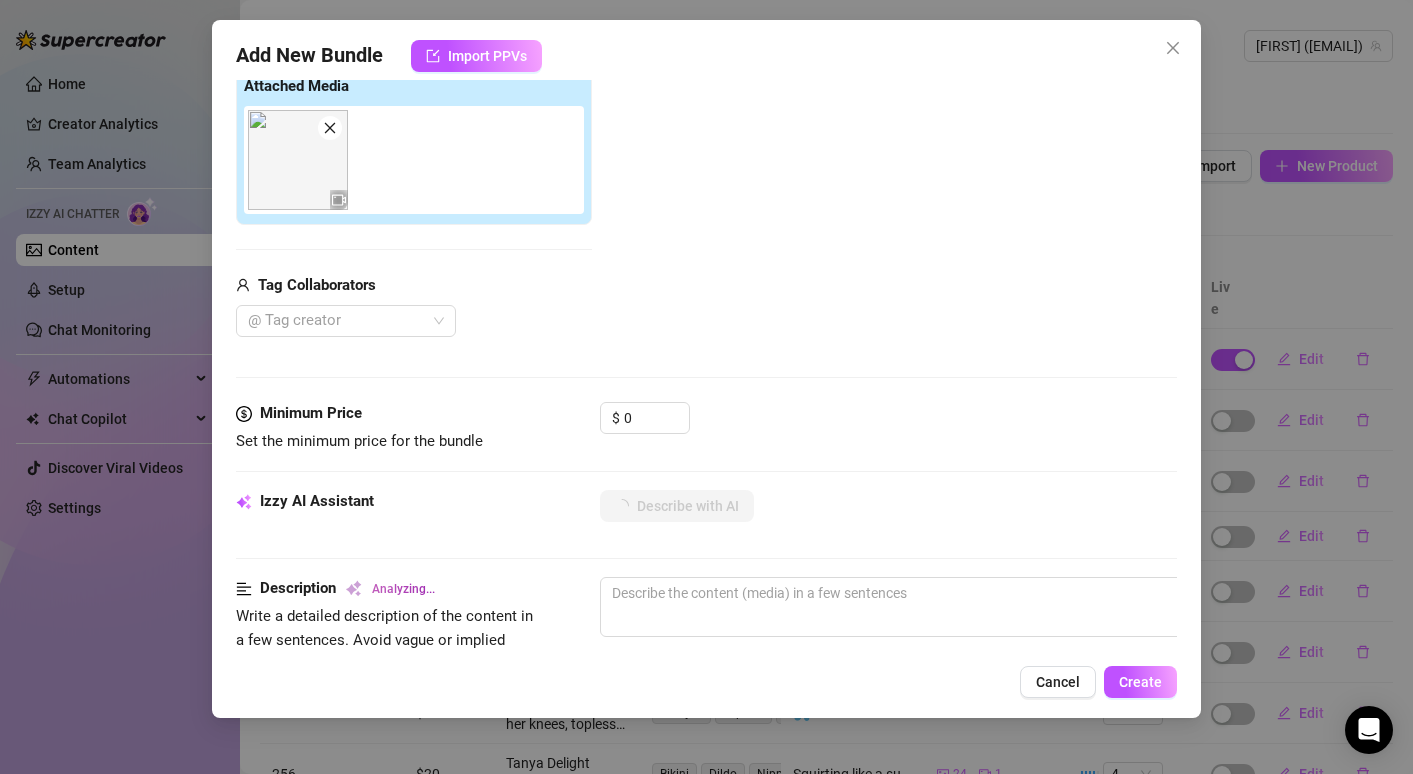scroll, scrollTop: 0, scrollLeft: 0, axis: both 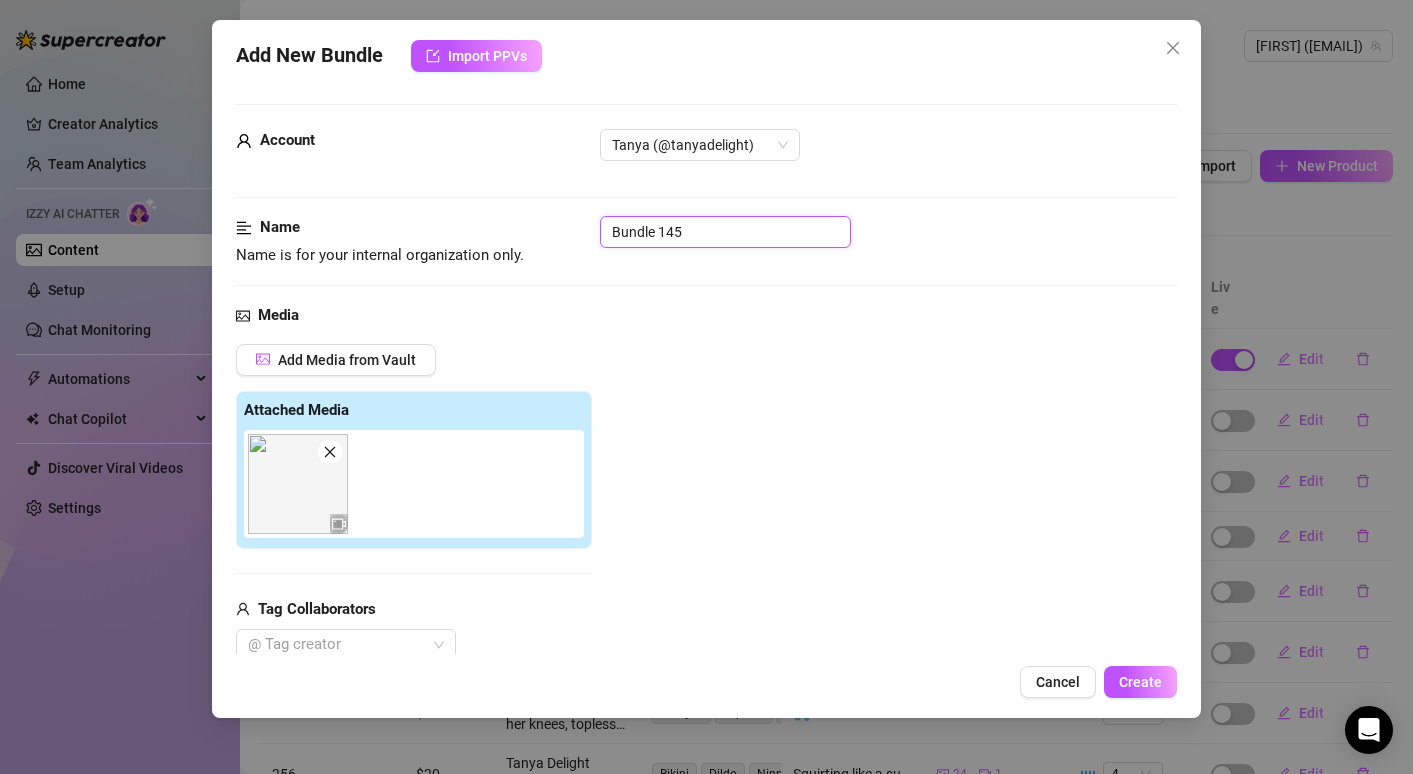 click on "Bundle 145" at bounding box center [725, 232] 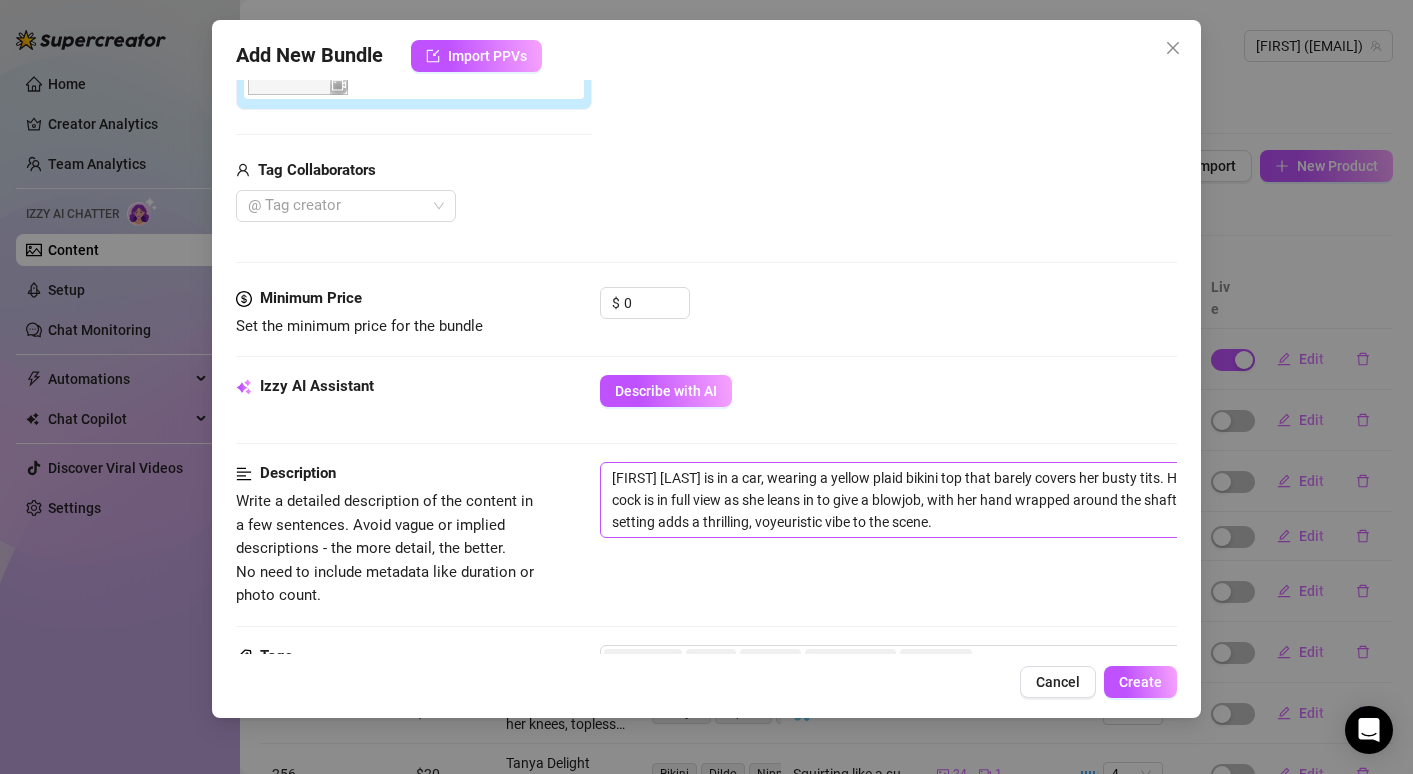 scroll, scrollTop: 440, scrollLeft: 0, axis: vertical 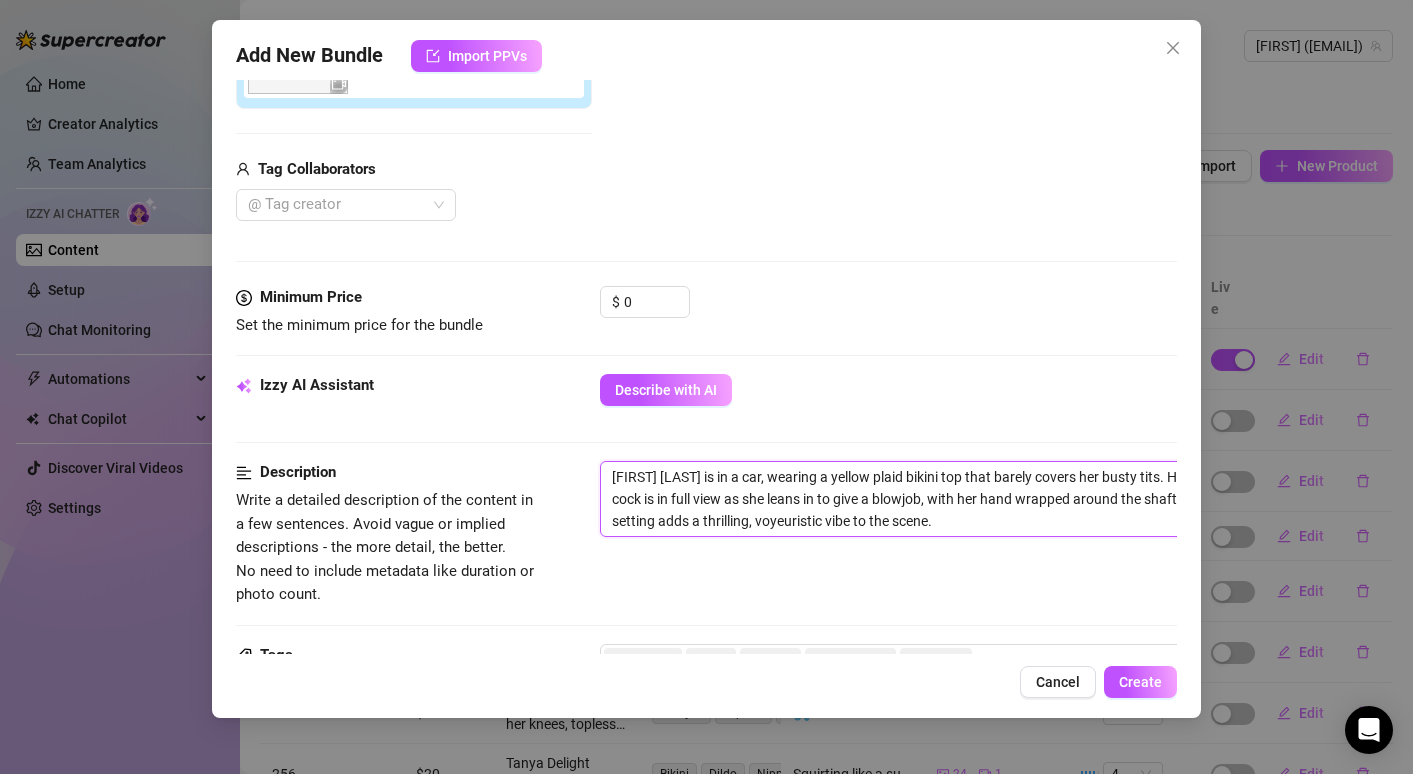 click on "[FIRST] [LAST] is in a car, wearing a yellow plaid bikini top that barely covers her busty tits. Her partner's hard cock is in full view as she leans in to give a blowjob, with her hand wrapped around the shaft. The intimate car setting adds a thrilling, voyeuristic vibe to the scene." at bounding box center [950, 499] 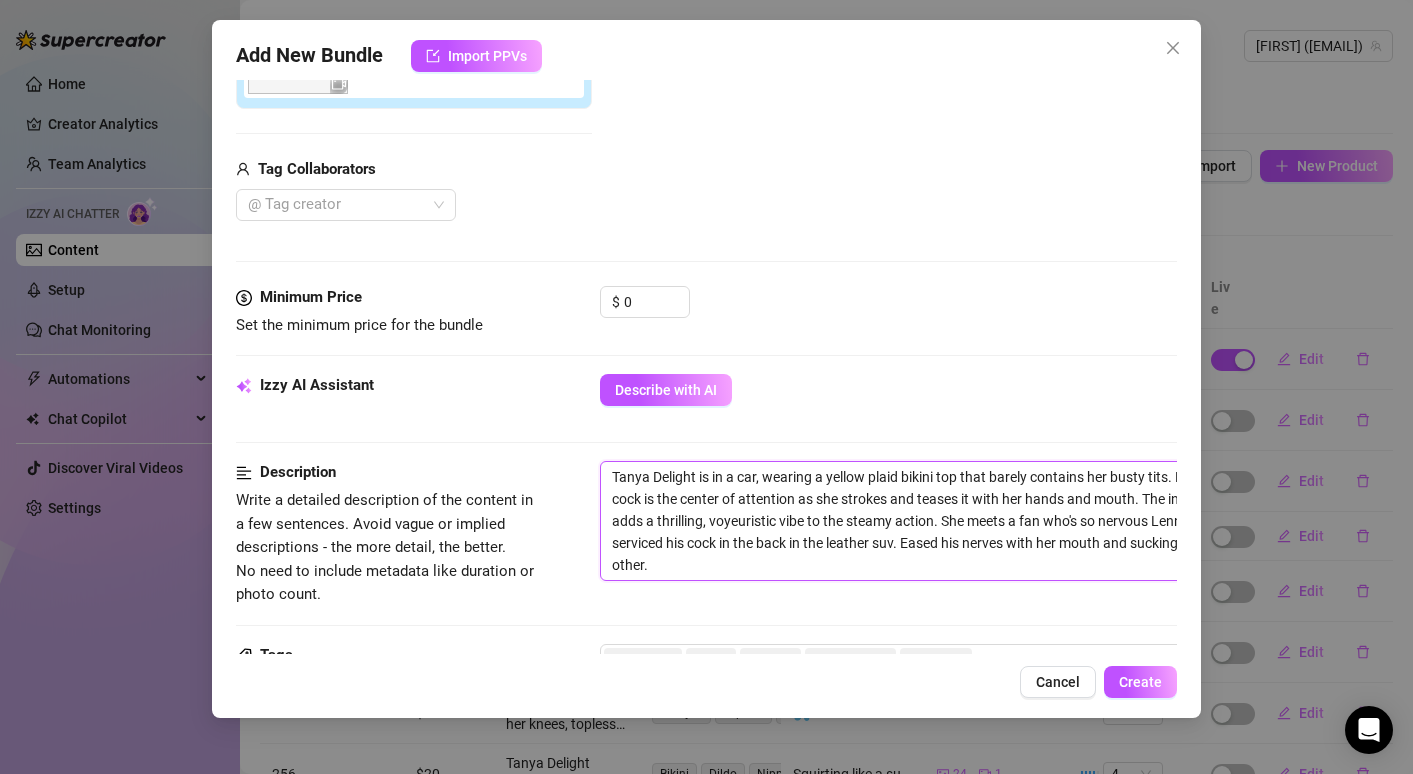 scroll, scrollTop: 0, scrollLeft: 0, axis: both 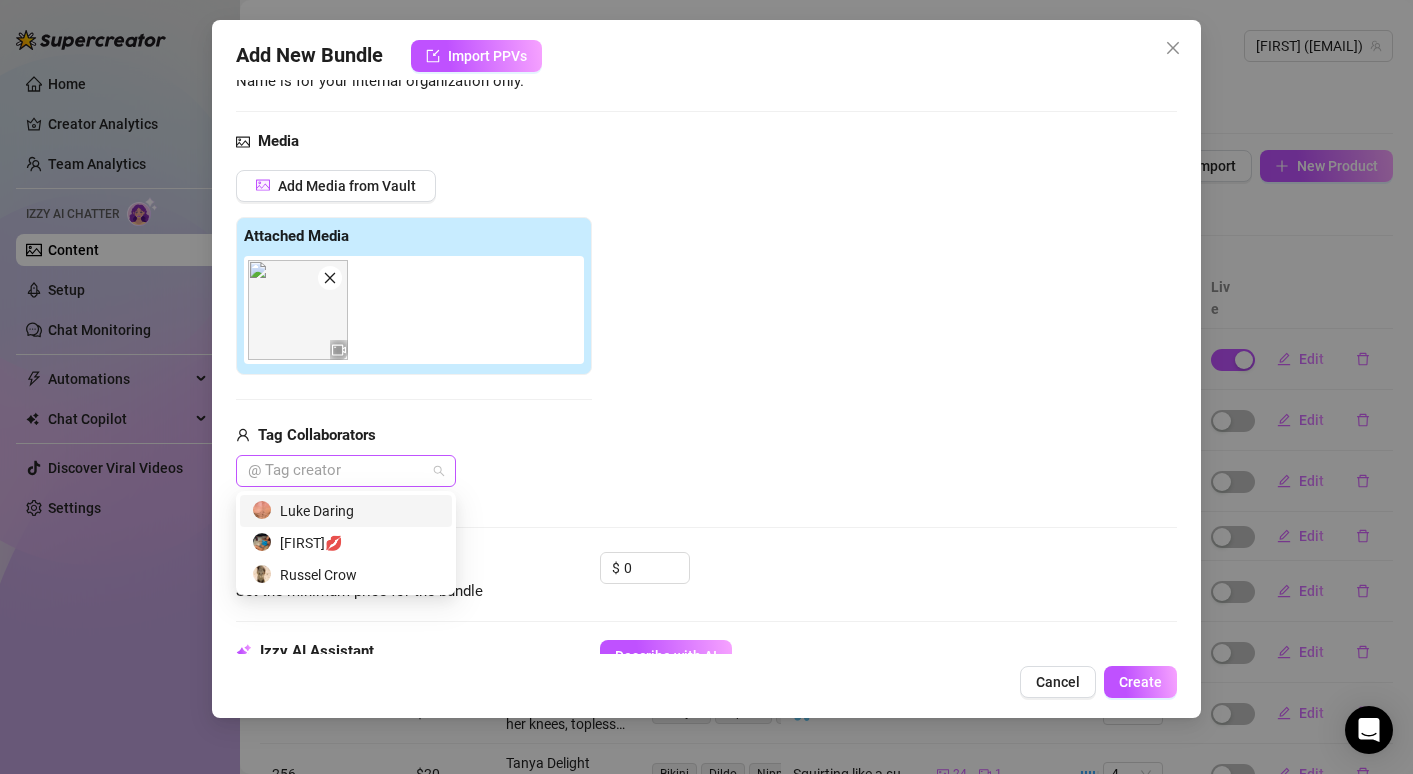 click at bounding box center (335, 471) 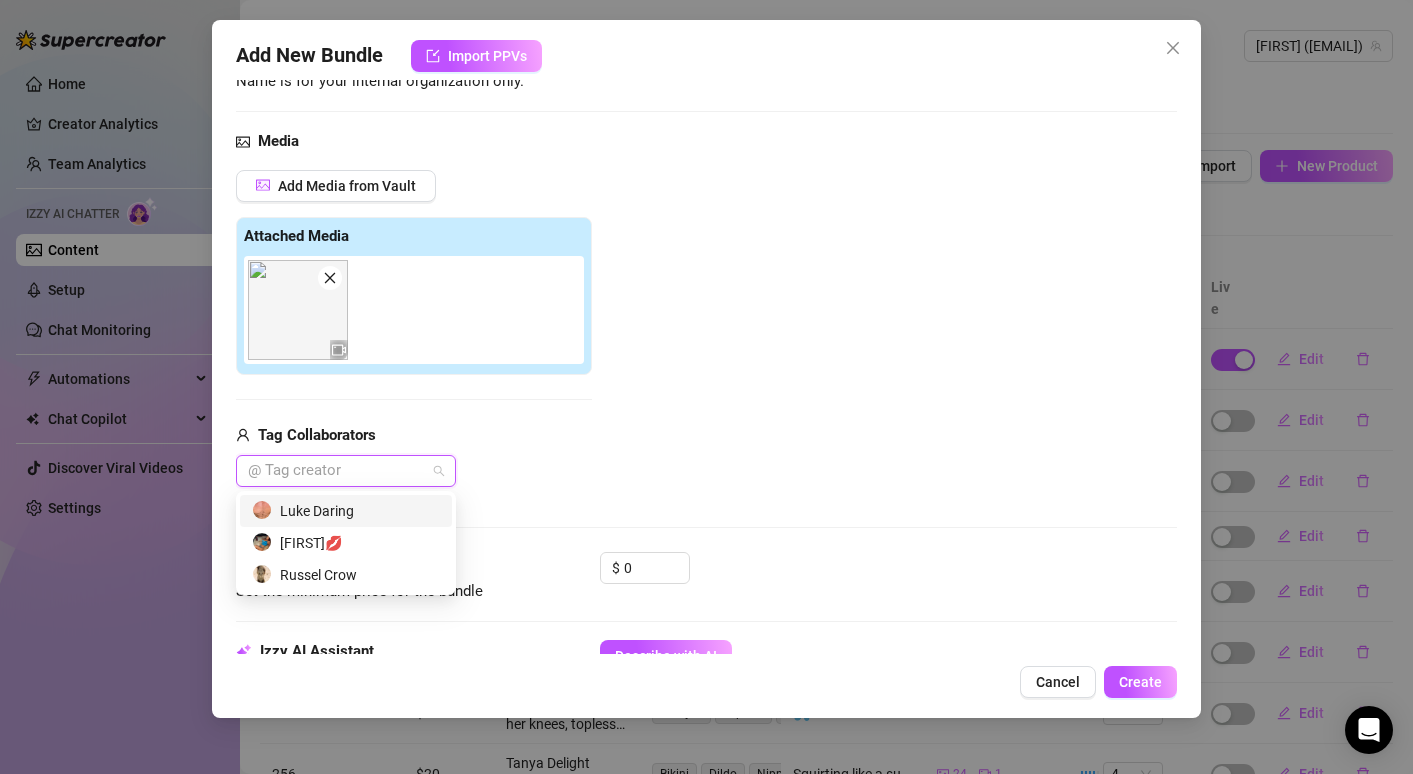 click on "Luke Daring" at bounding box center (346, 511) 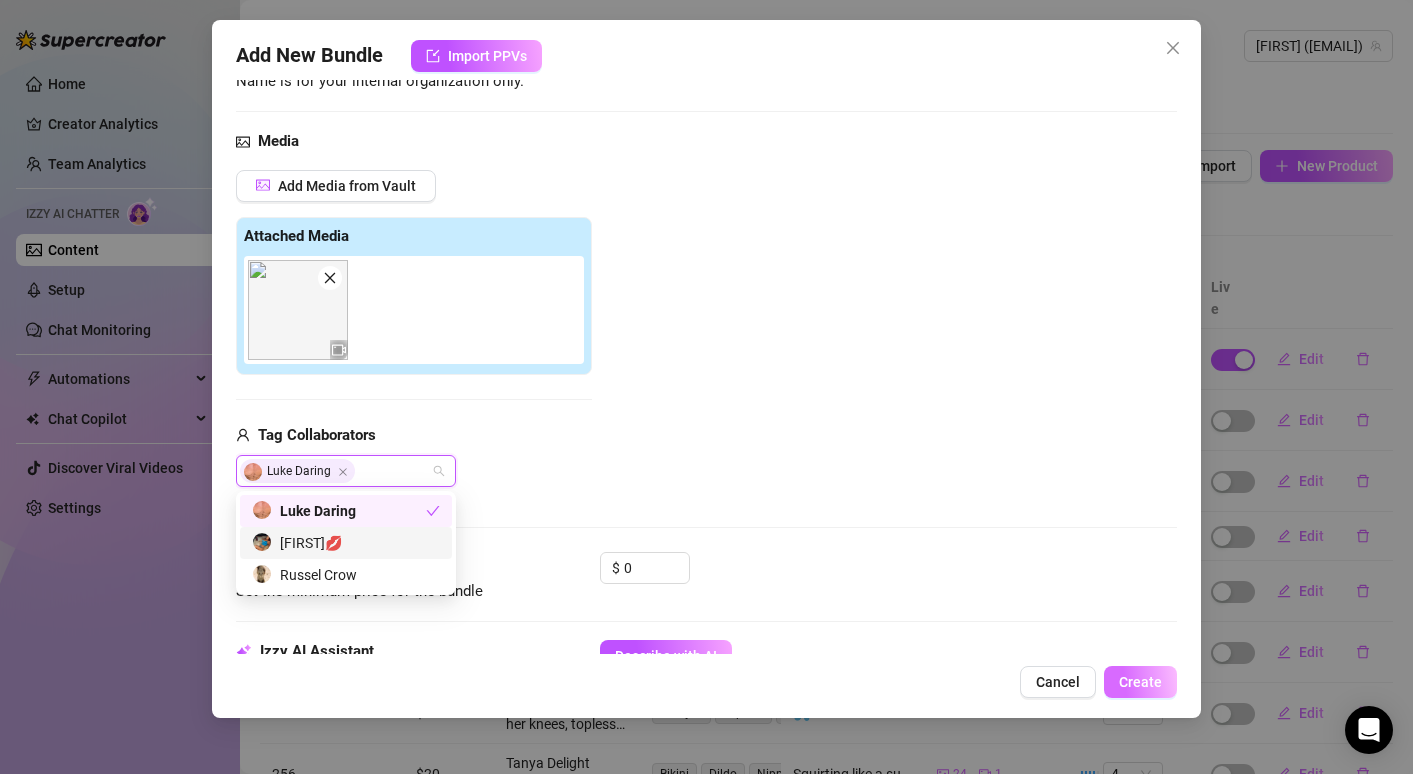 click on "Create" at bounding box center [1140, 682] 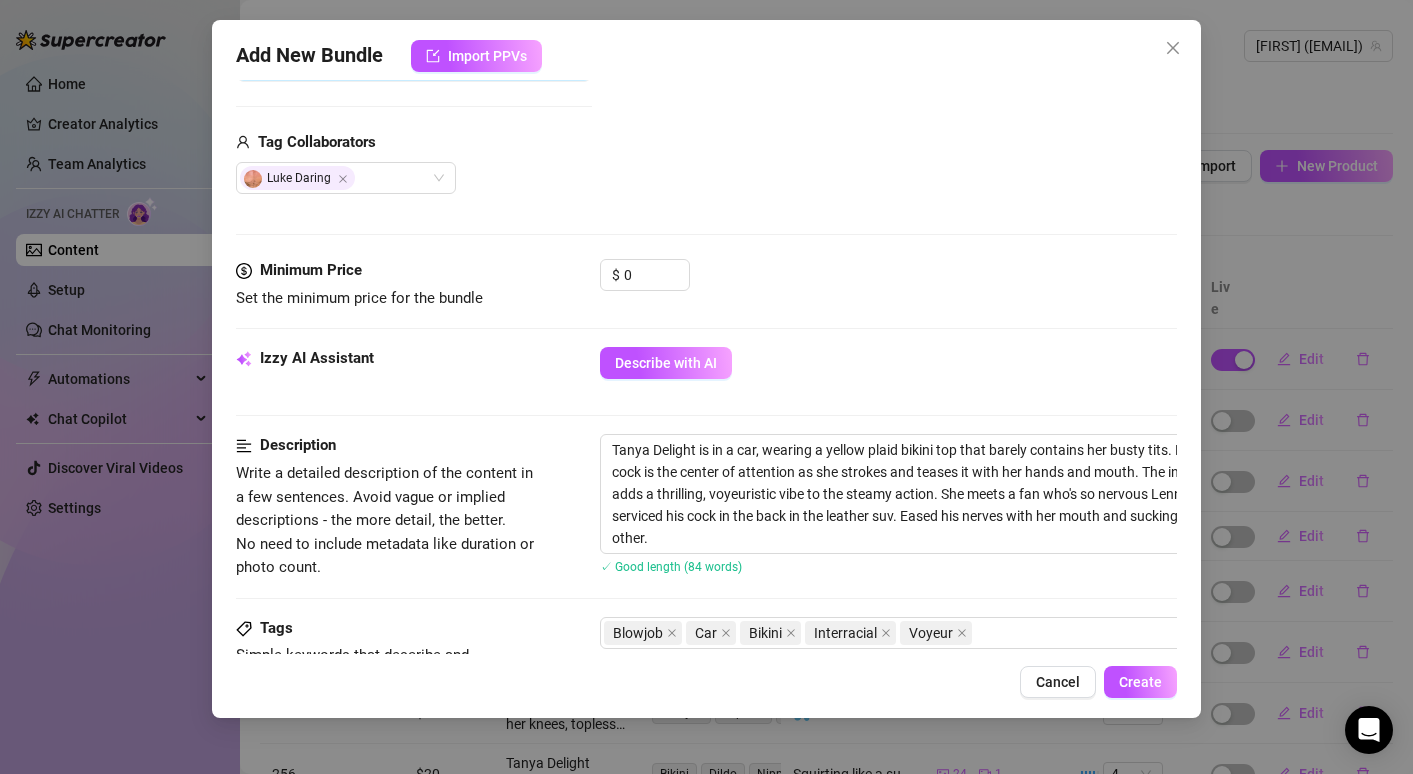 scroll, scrollTop: 463, scrollLeft: 0, axis: vertical 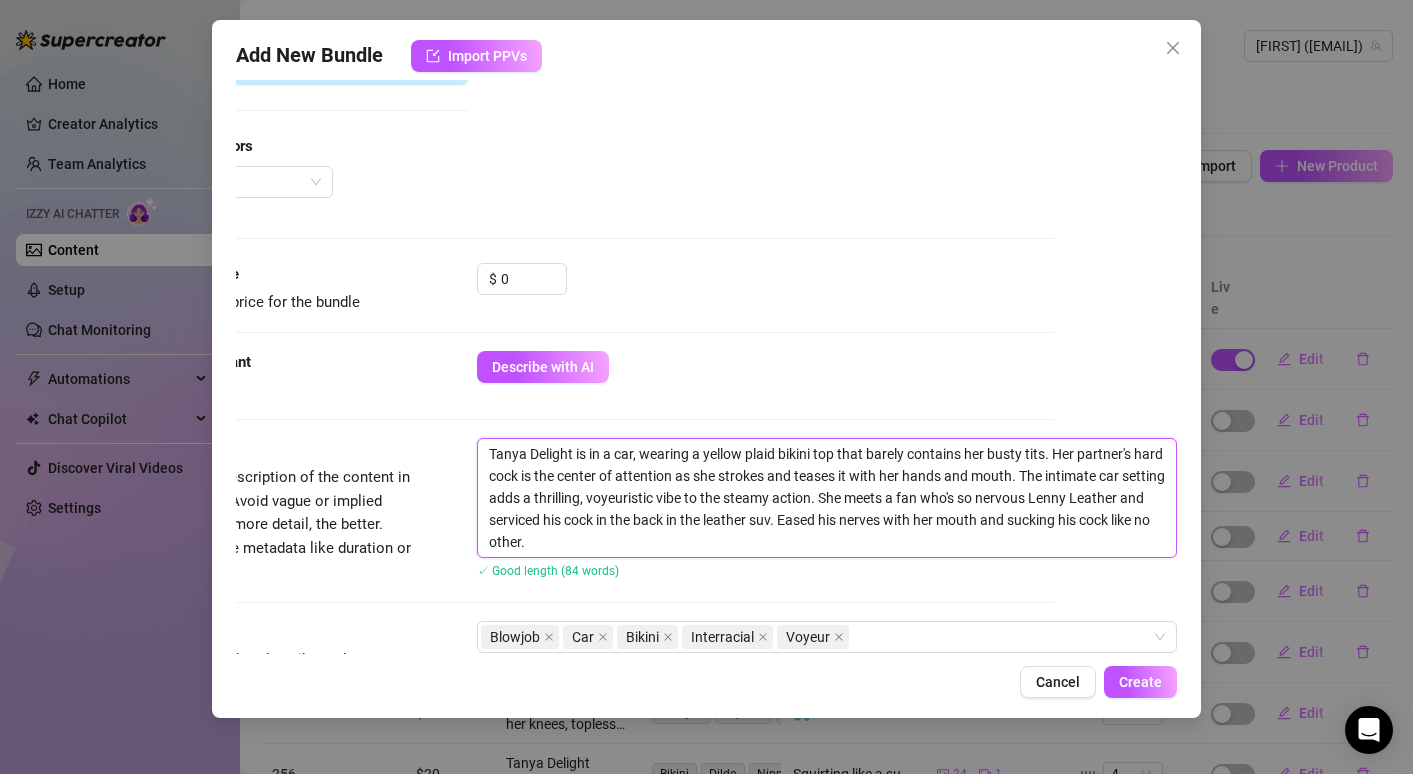 drag, startPoint x: 734, startPoint y: 454, endPoint x: 1180, endPoint y: 547, distance: 455.59302 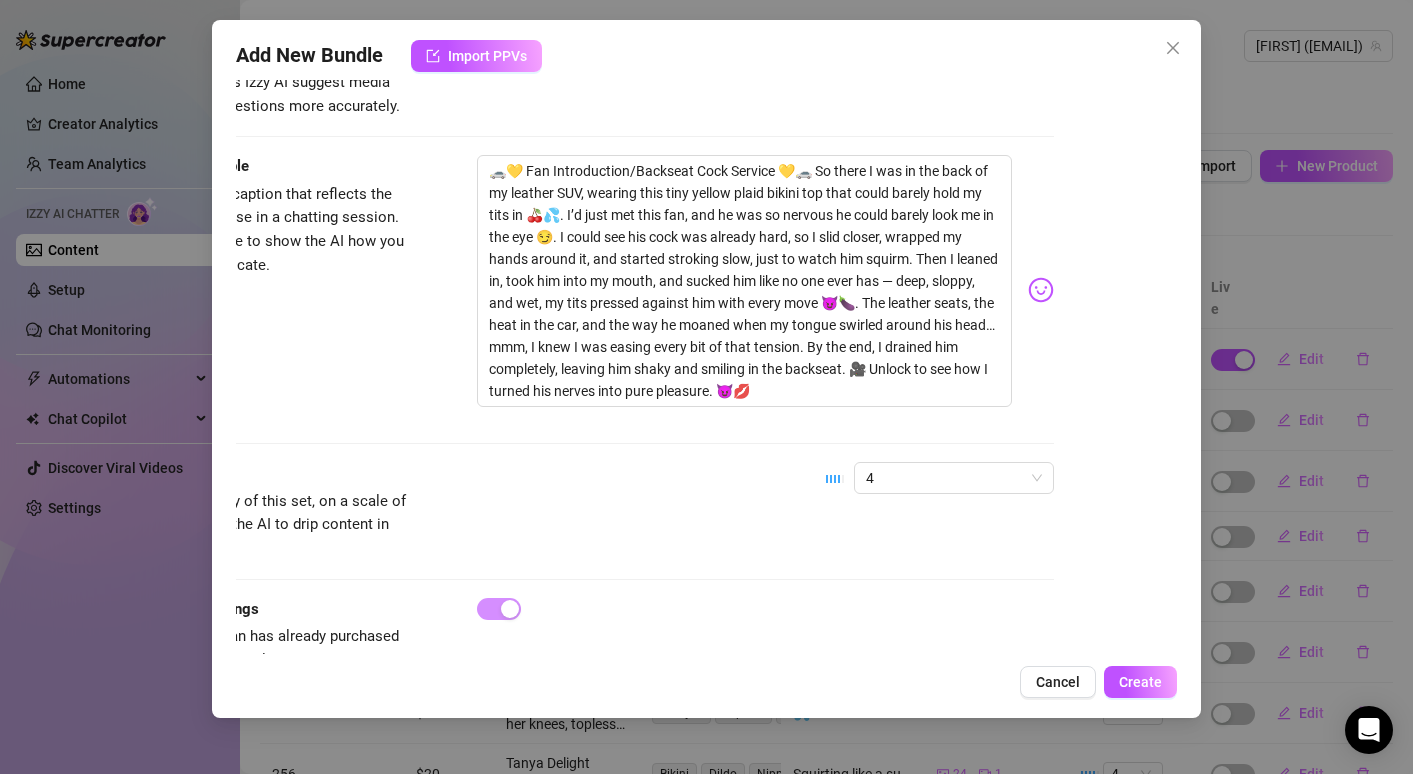 scroll, scrollTop: 1208, scrollLeft: 138, axis: both 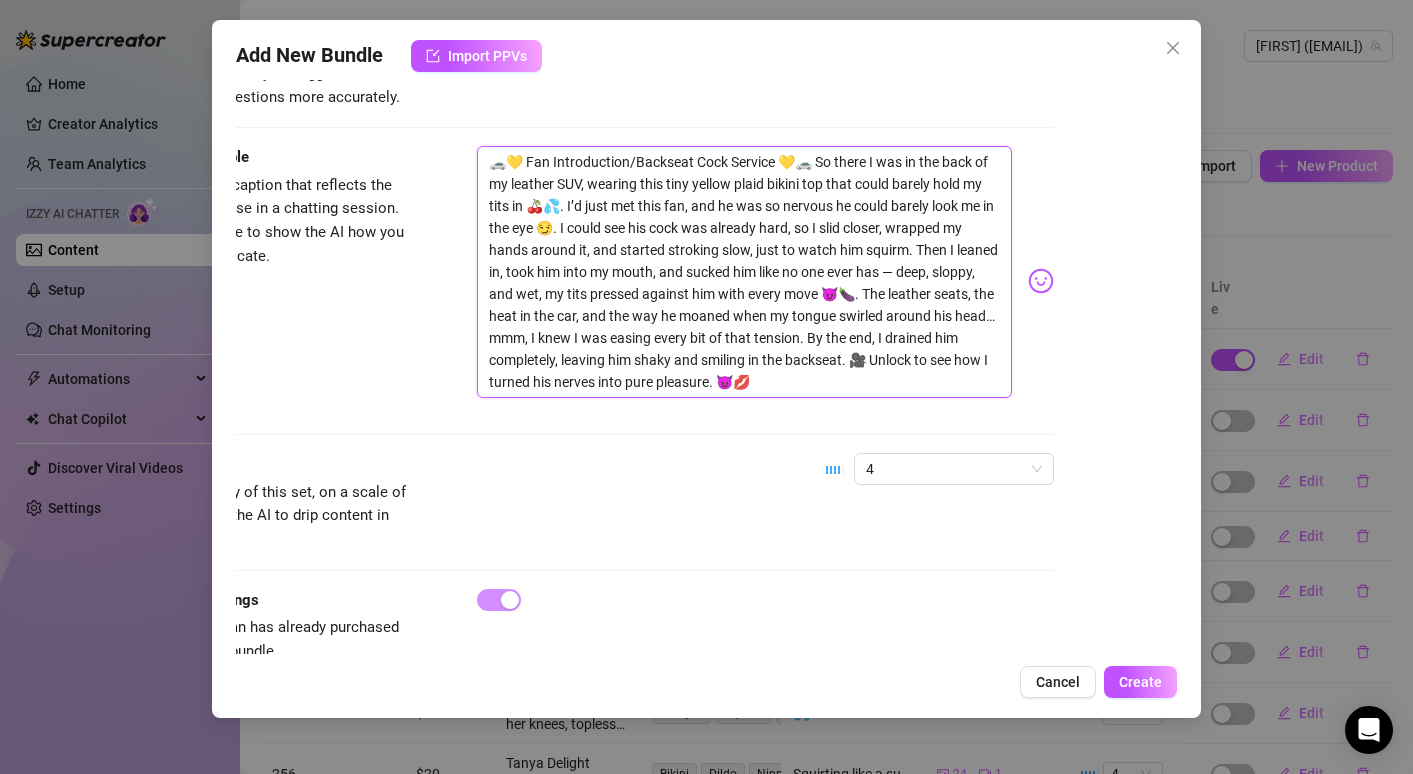 drag, startPoint x: 574, startPoint y: 156, endPoint x: 771, endPoint y: 266, distance: 225.63023 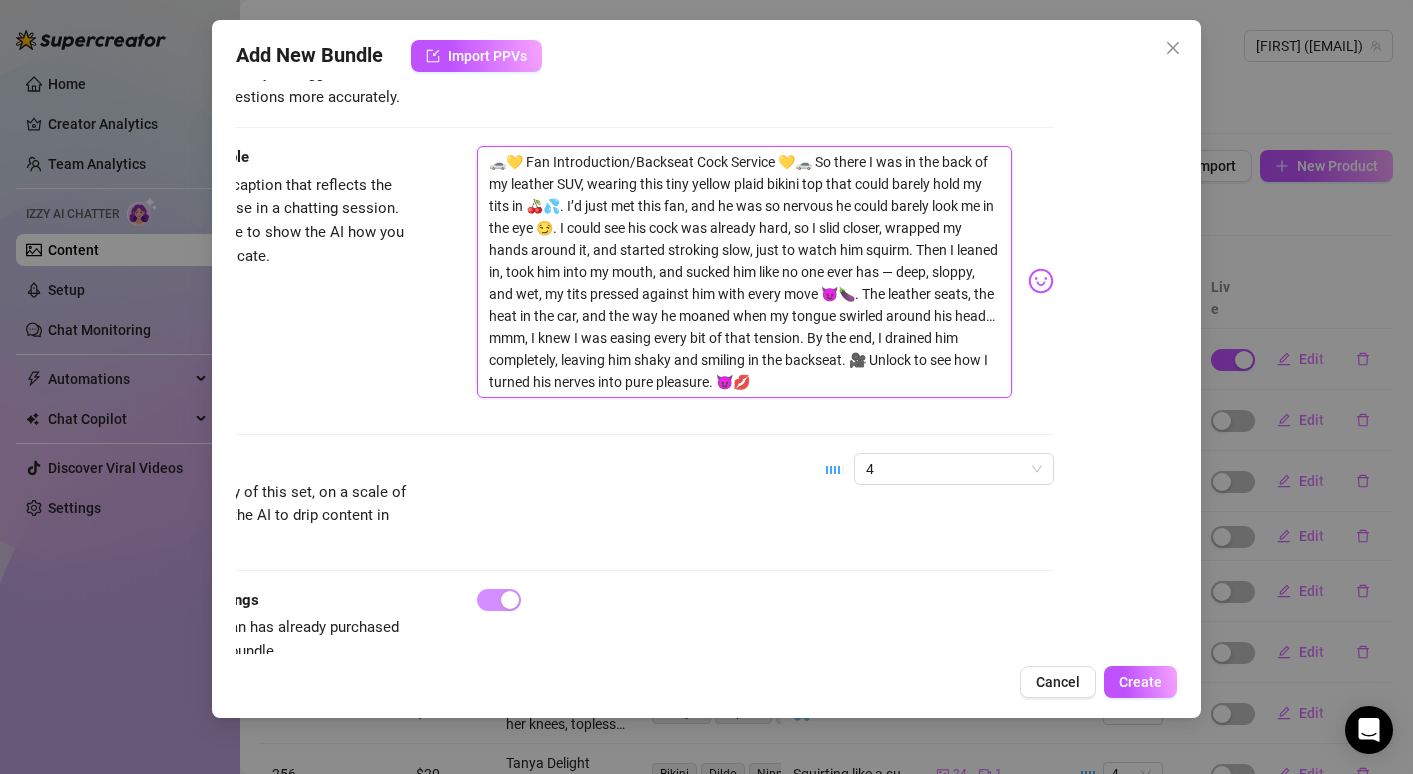 drag, startPoint x: 575, startPoint y: 202, endPoint x: 667, endPoint y: 200, distance: 92.021736 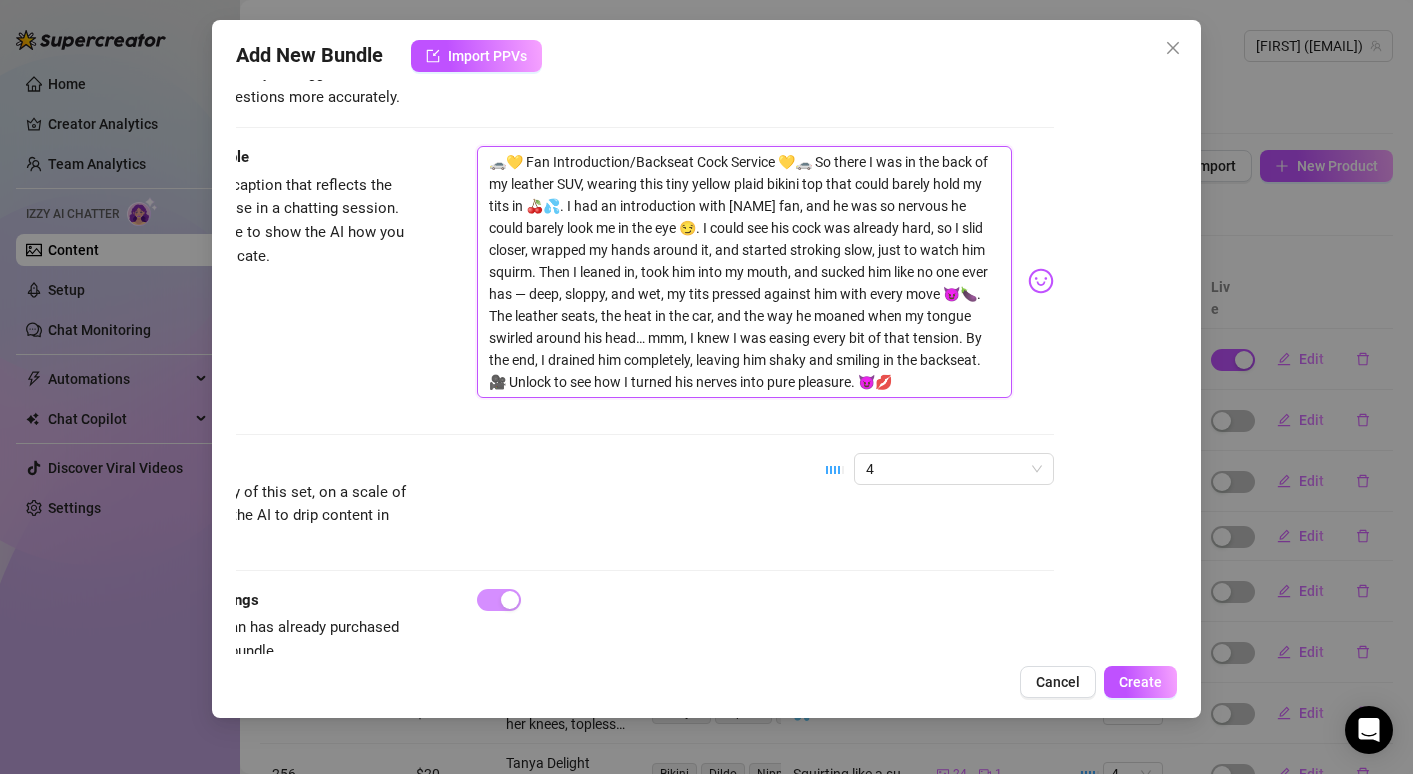 click on "🚗💛 Fan Introduction/Backseat Cock Service 💛🚗 So there I was in the back of my leather SUV, wearing this tiny yellow plaid bikini top that could barely hold my tits in 🍒💦. I had an introduction with [NAME] fan, and he was so nervous he could barely look me in the eye 😏. I could see his cock was already hard, so I slid closer, wrapped my hands around it, and started stroking slow, just to watch him squirm. Then I leaned in, took him into my mouth, and sucked him like no one ever has — deep, sloppy, and wet, my tits pressed against him with every move 😈🍆. The leather seats, the heat in the car, and the way he moaned when my tongue swirled around his head… mmm, I knew I was easing every bit of that tension. By the end, I drained him completely, leaving him shaky and smiling in the backseat. 🎥 Unlock to see how I turned his nerves into pure pleasure. 😈💋" at bounding box center (744, 272) 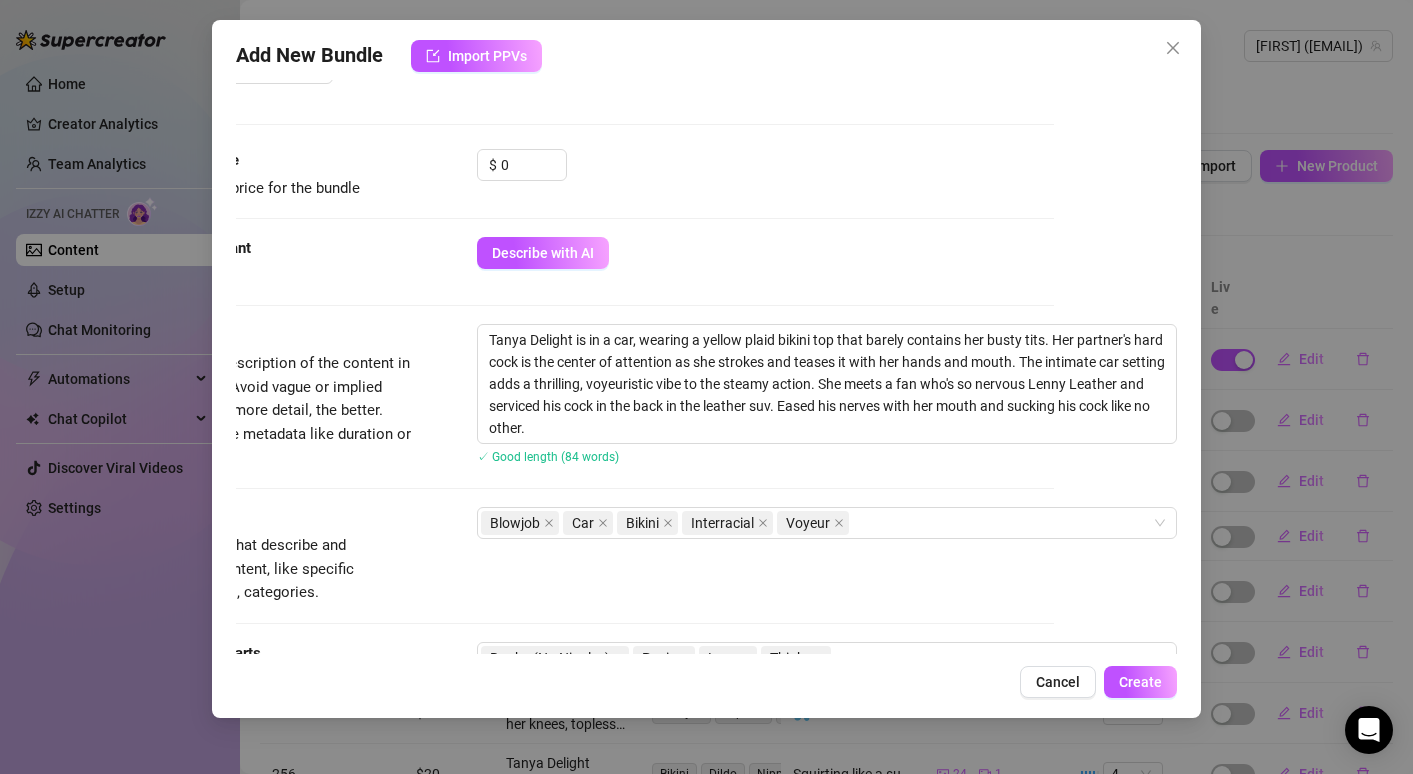scroll, scrollTop: 558, scrollLeft: 127, axis: both 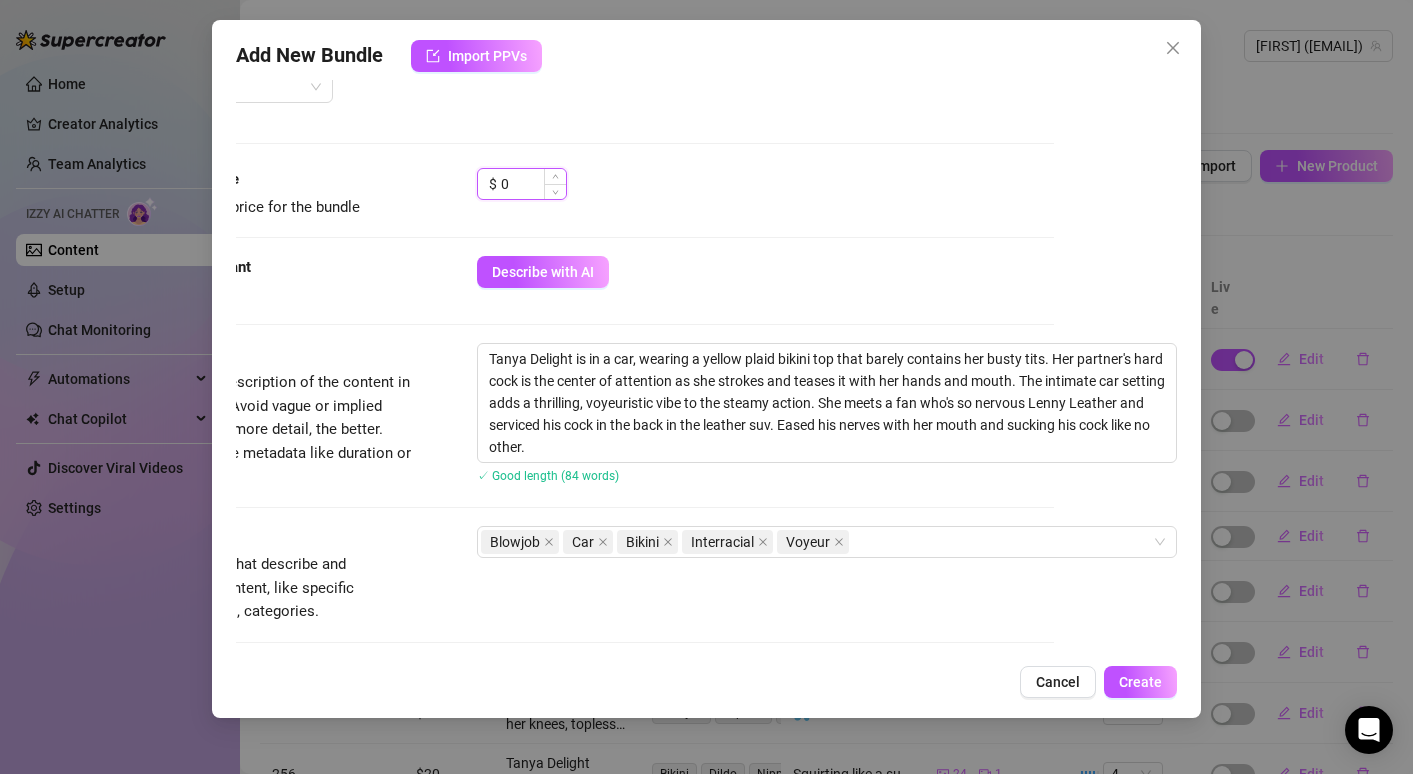 click on "0" at bounding box center (533, 184) 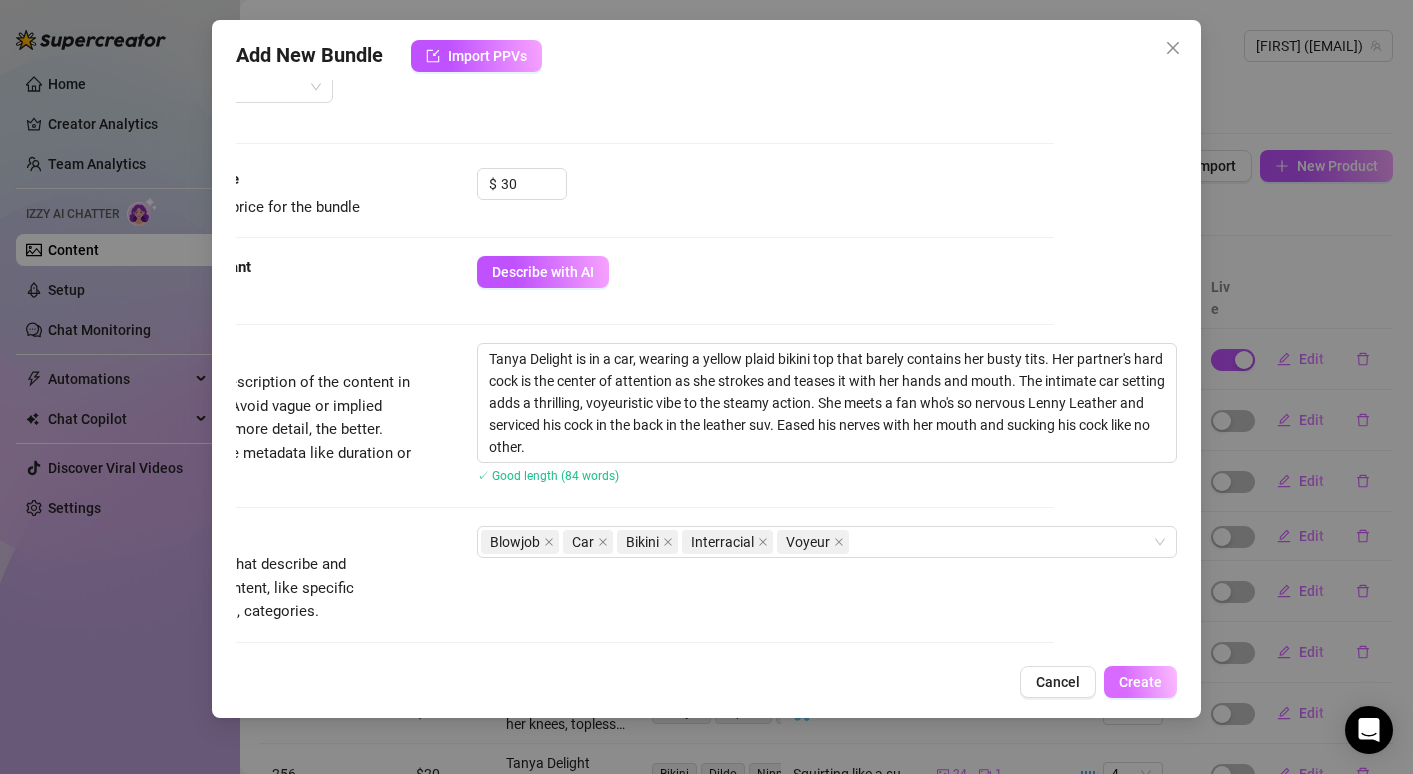 click on "Create" at bounding box center [1140, 682] 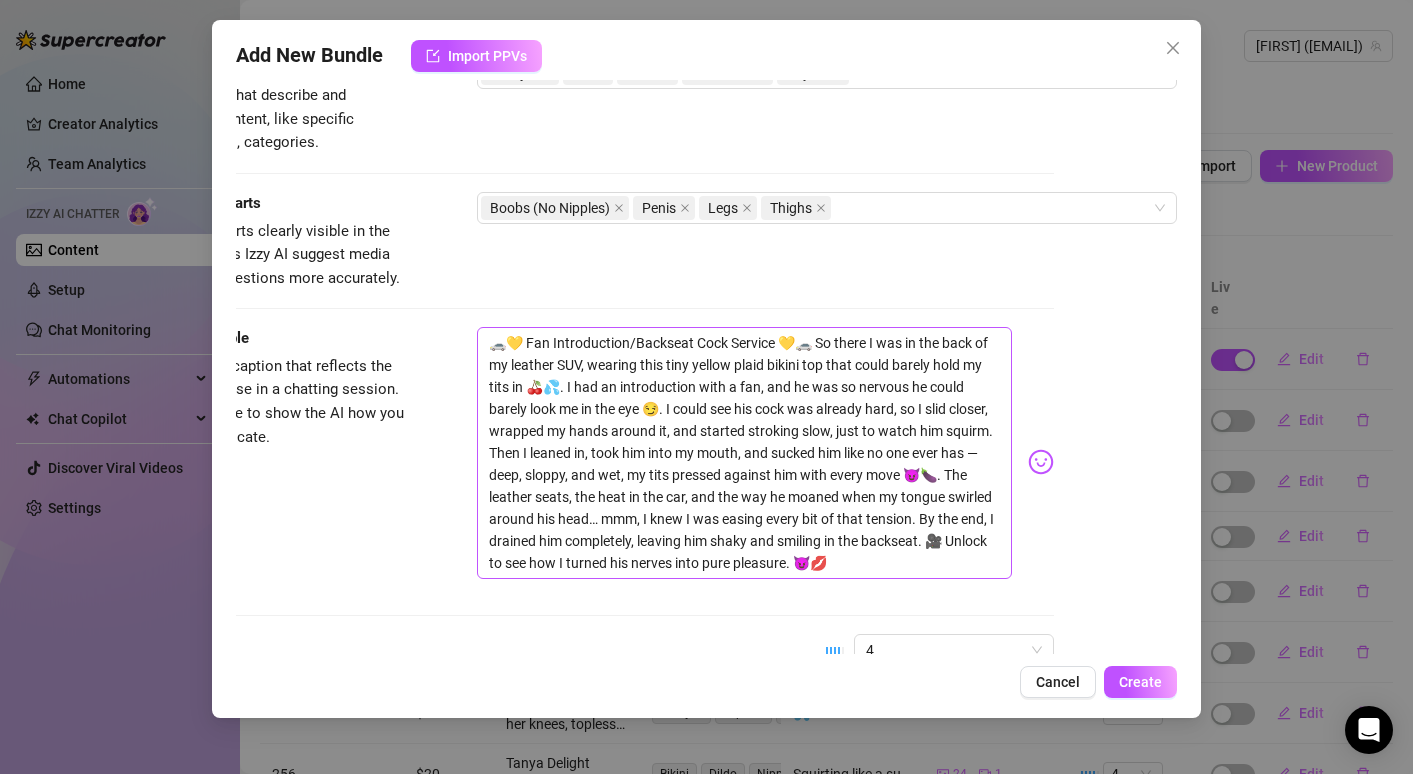 scroll, scrollTop: 1070, scrollLeft: 137, axis: both 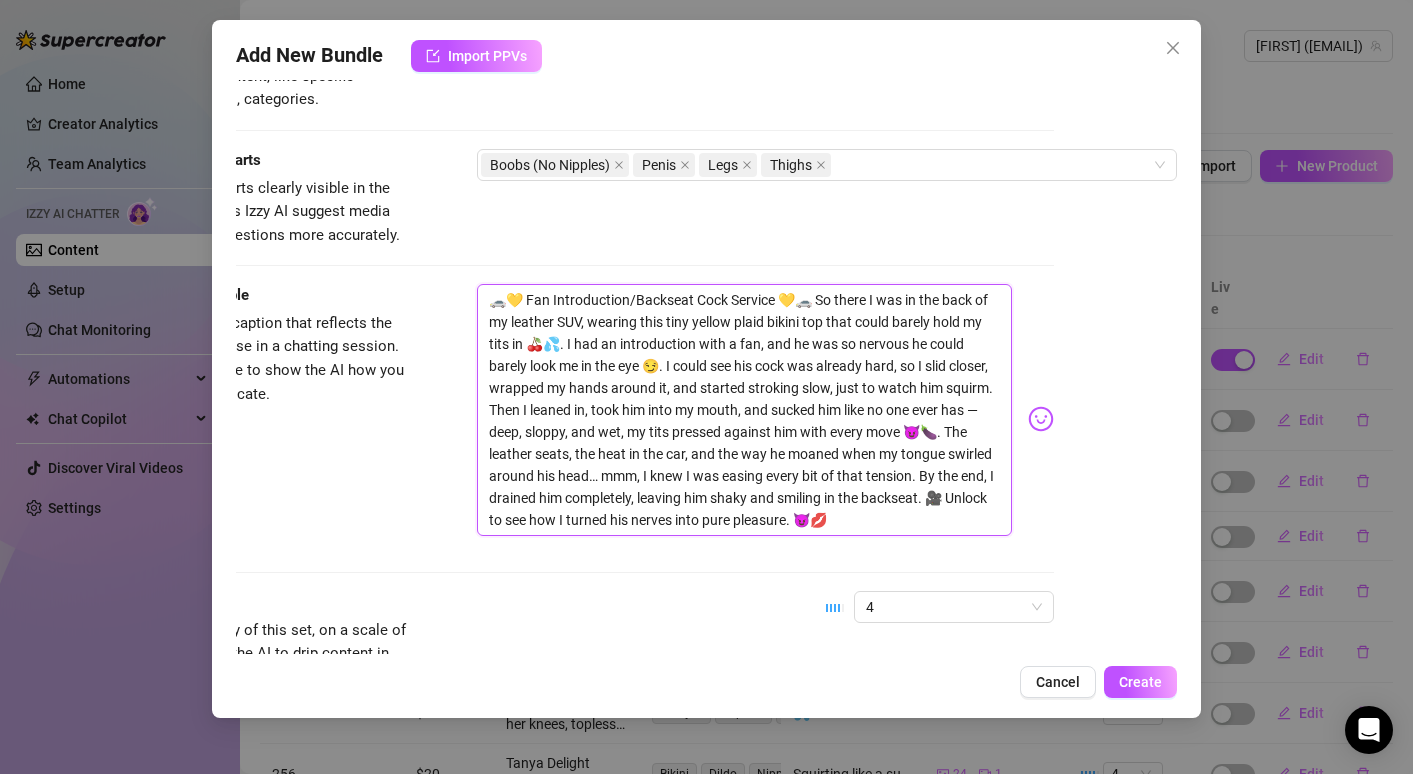drag, startPoint x: 750, startPoint y: 353, endPoint x: 501, endPoint y: 261, distance: 265.45245 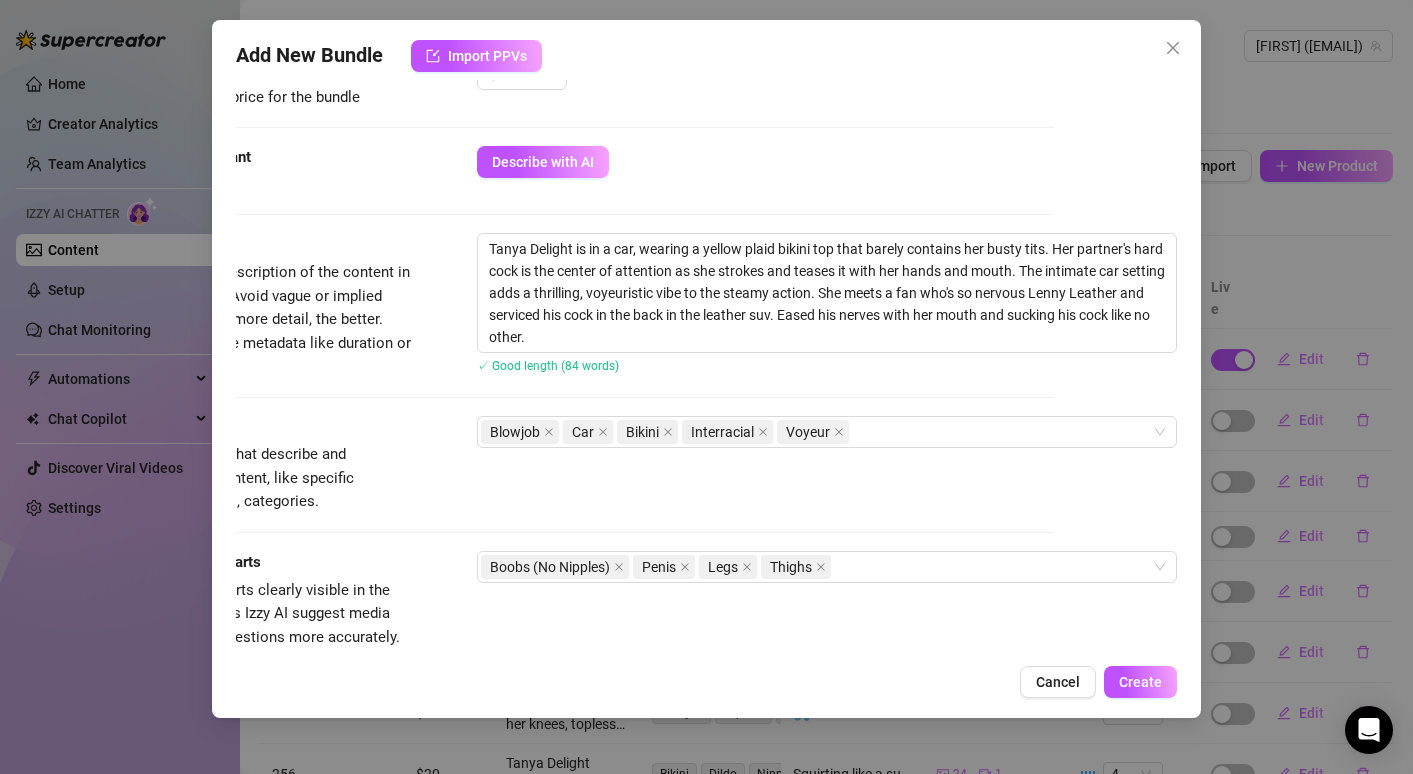 scroll, scrollTop: 526, scrollLeft: 137, axis: both 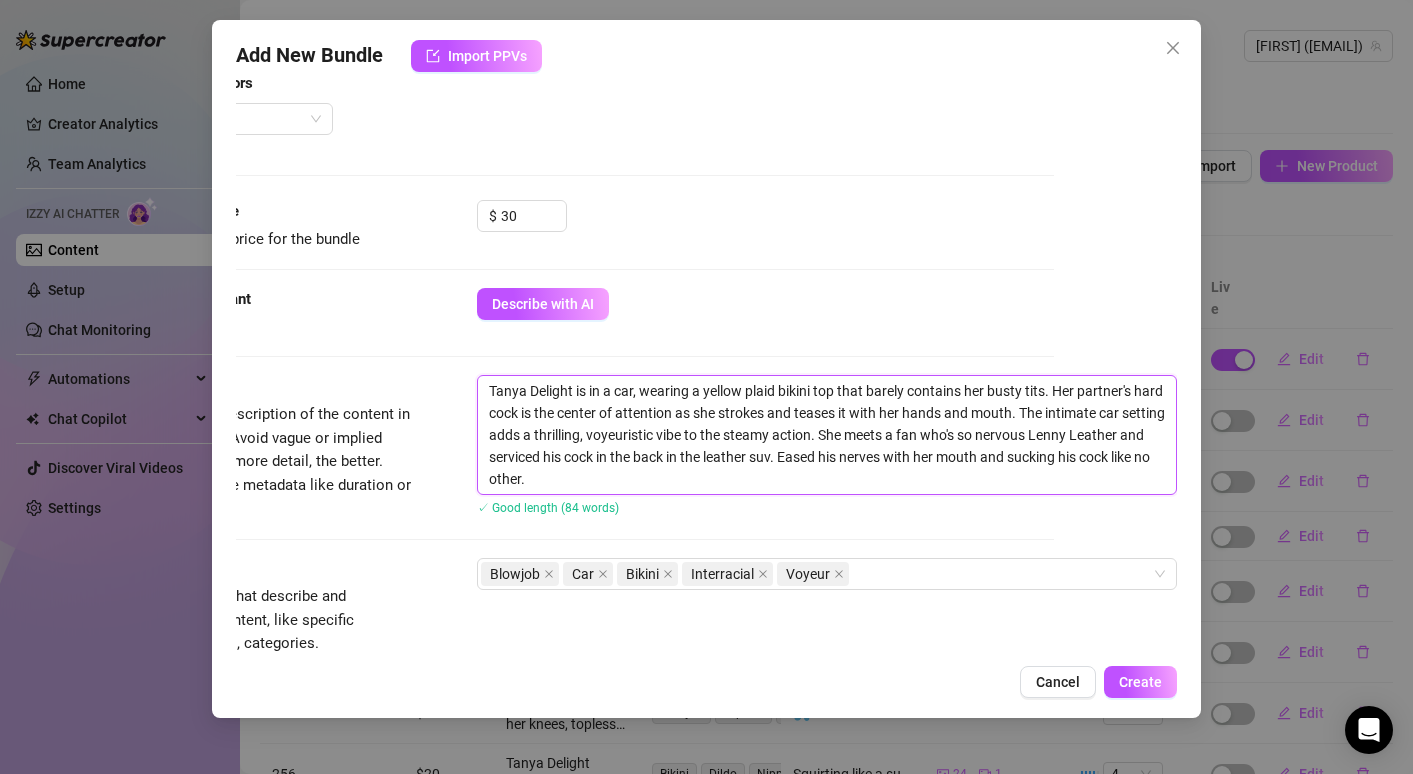 drag, startPoint x: 678, startPoint y: 396, endPoint x: 744, endPoint y: 436, distance: 77.175125 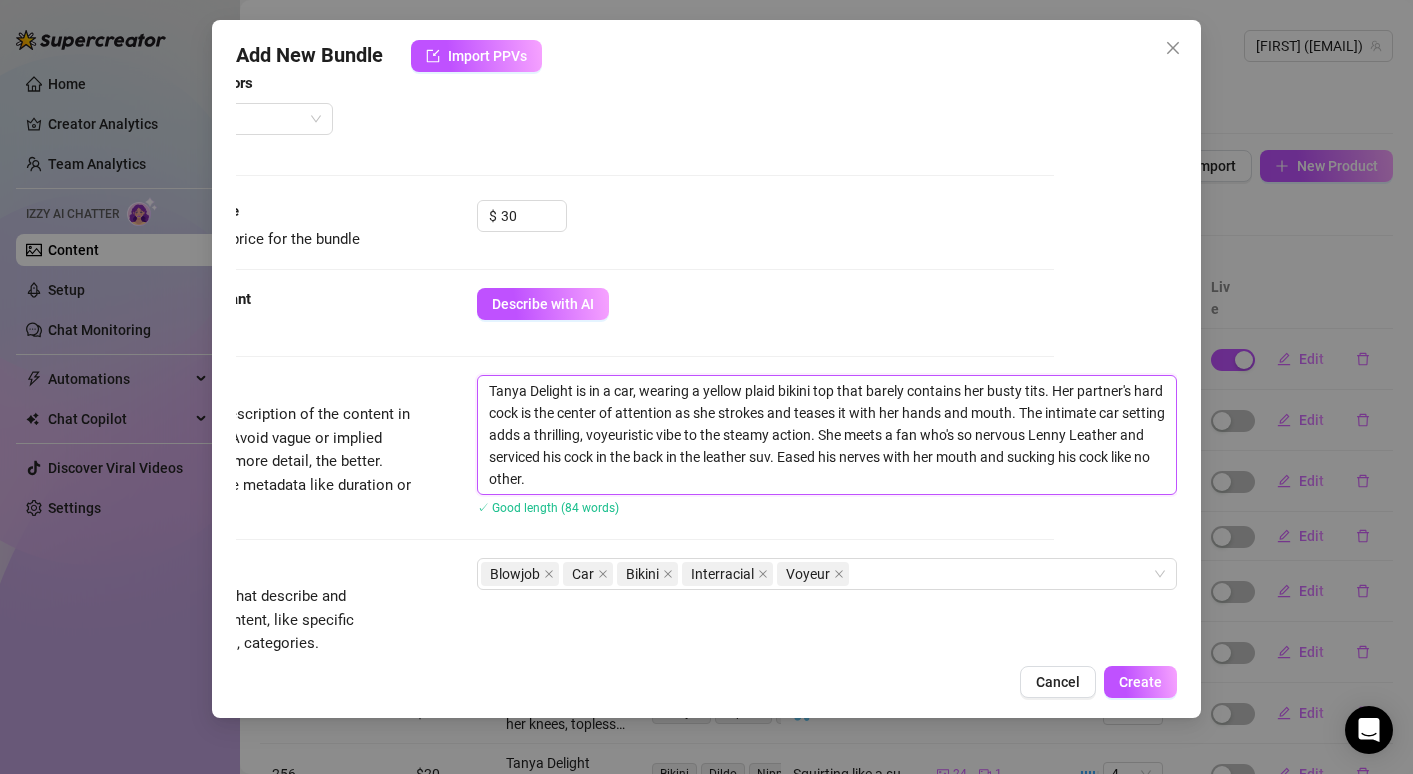 drag, startPoint x: 876, startPoint y: 437, endPoint x: 933, endPoint y: 433, distance: 57.14018 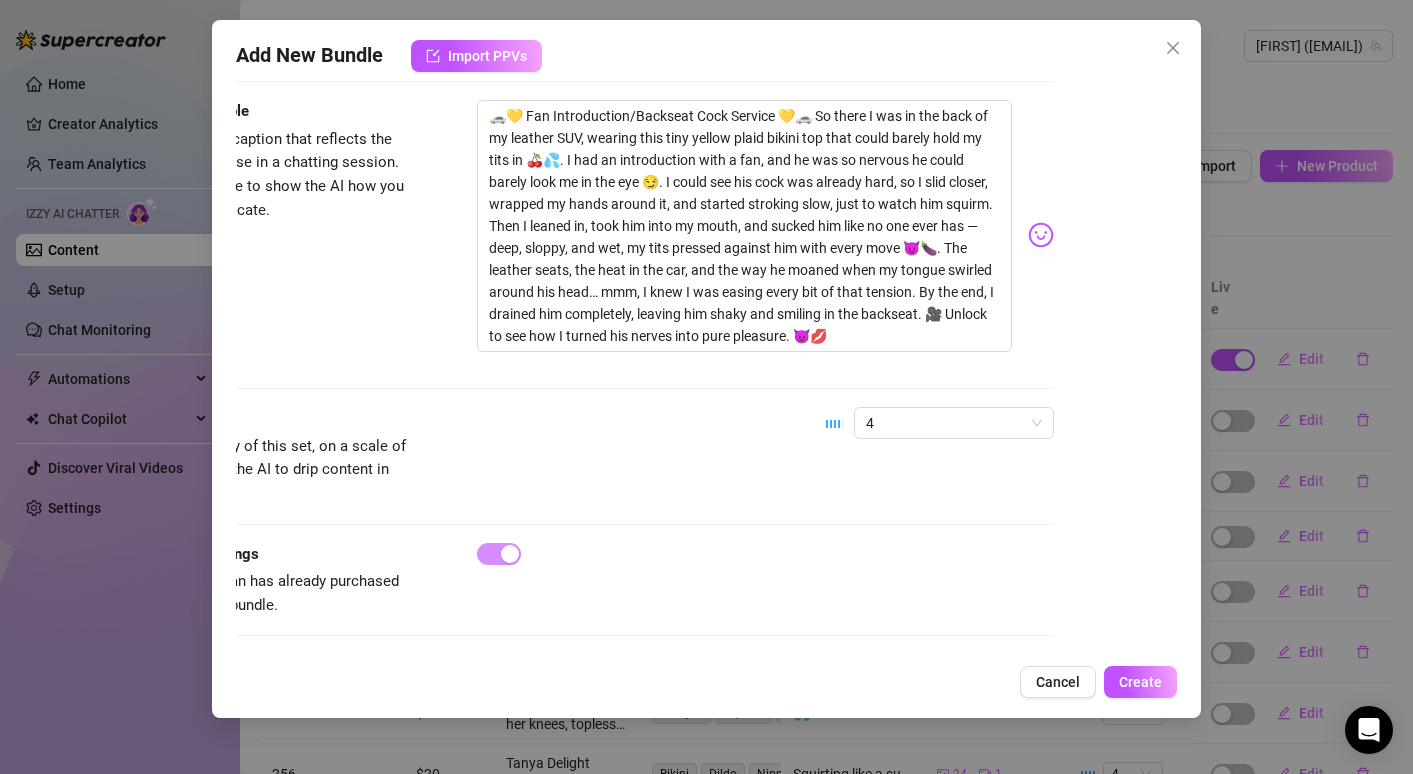 scroll, scrollTop: 1269, scrollLeft: 137, axis: both 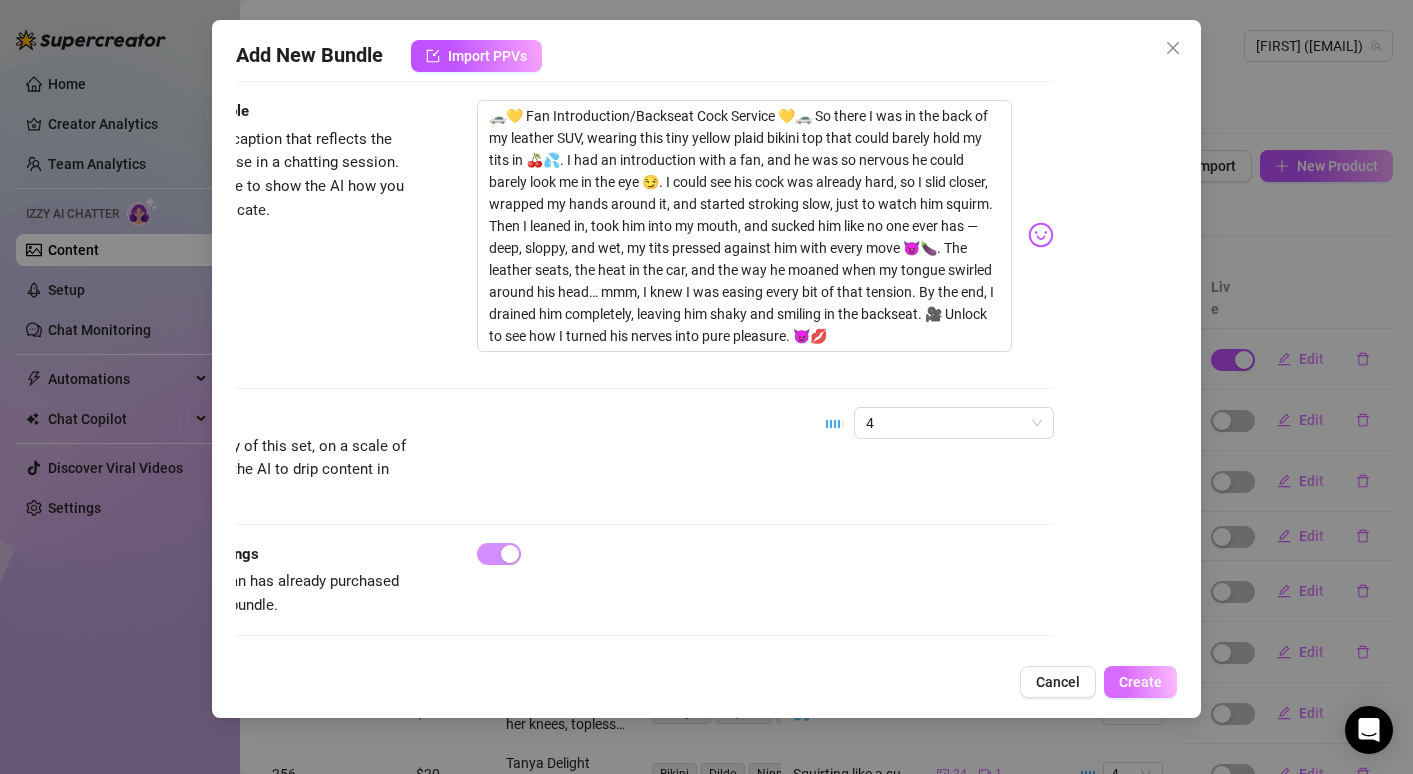 click on "Create" at bounding box center [1140, 682] 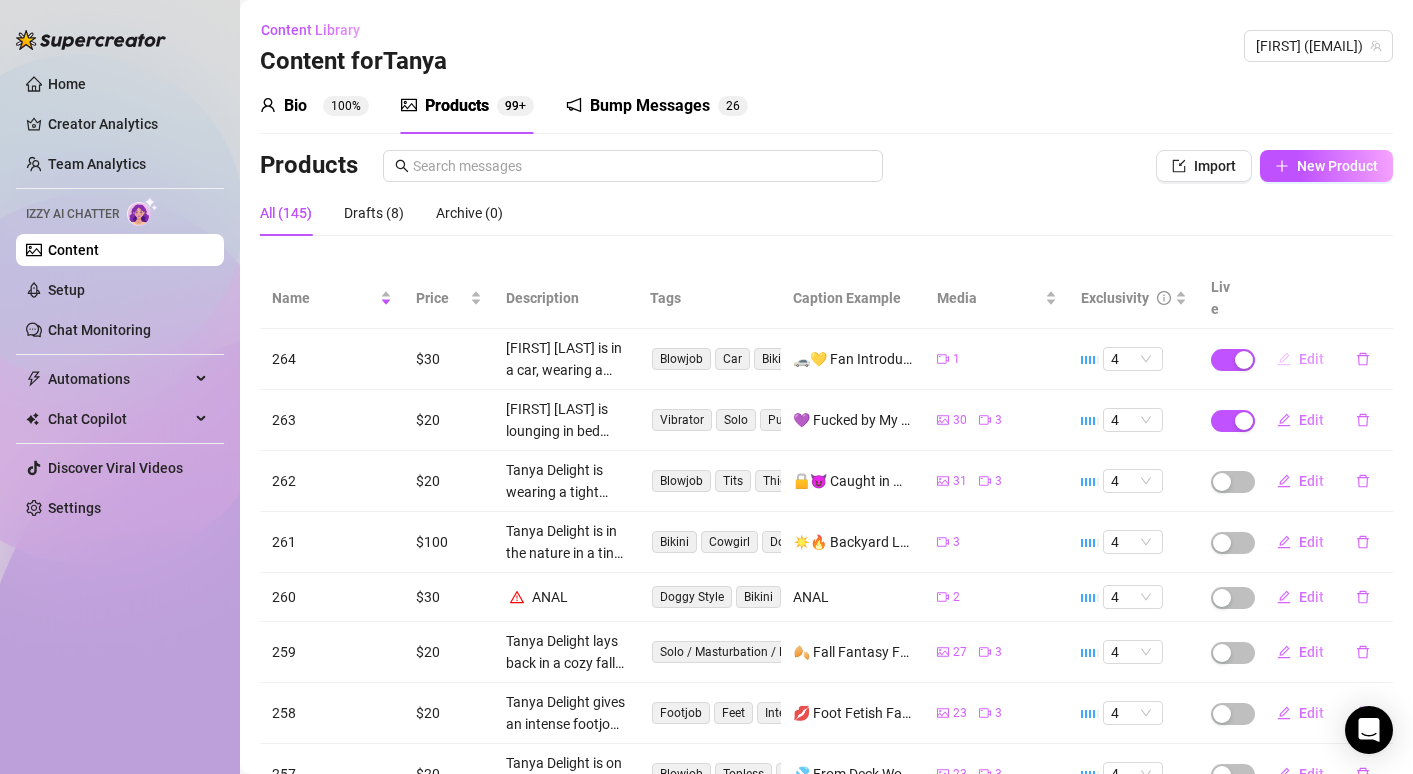 click 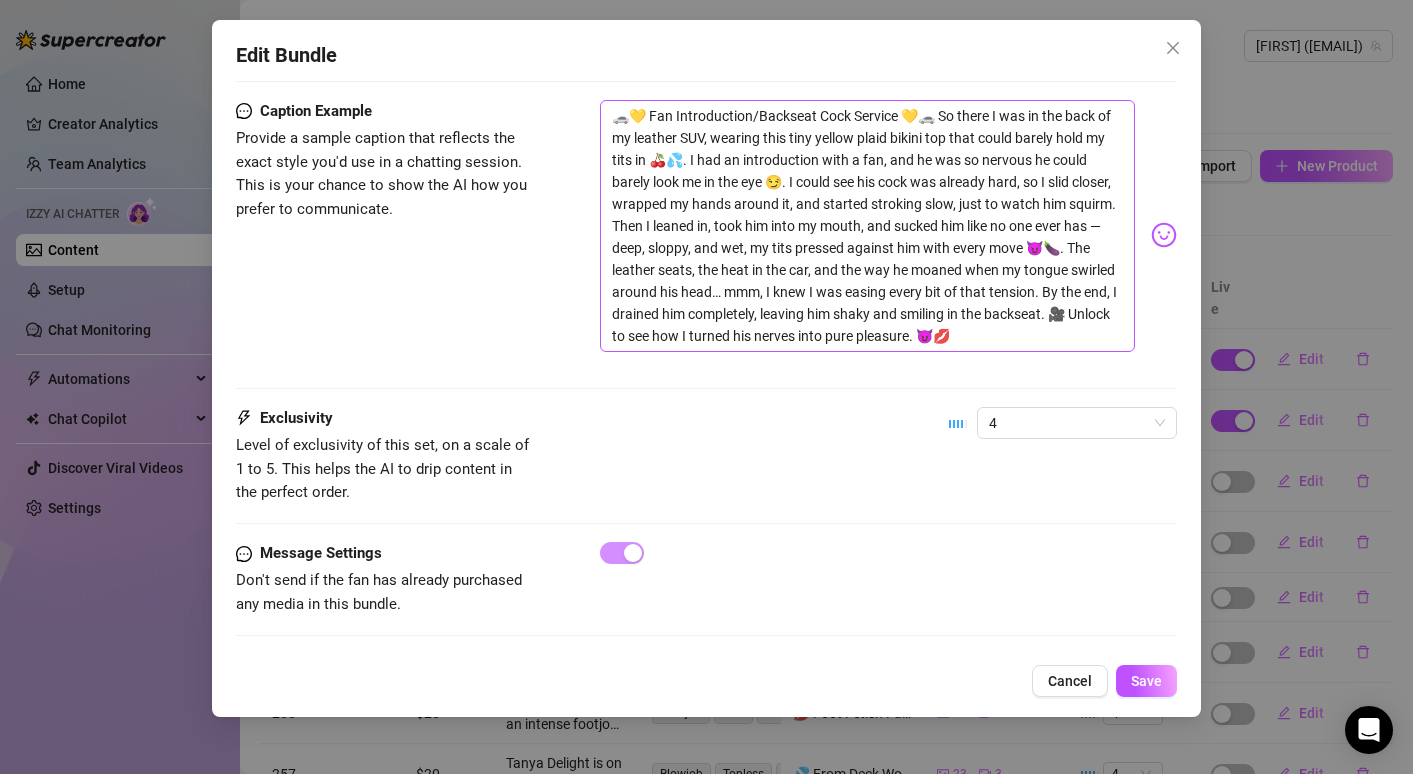 scroll, scrollTop: 1265, scrollLeft: 0, axis: vertical 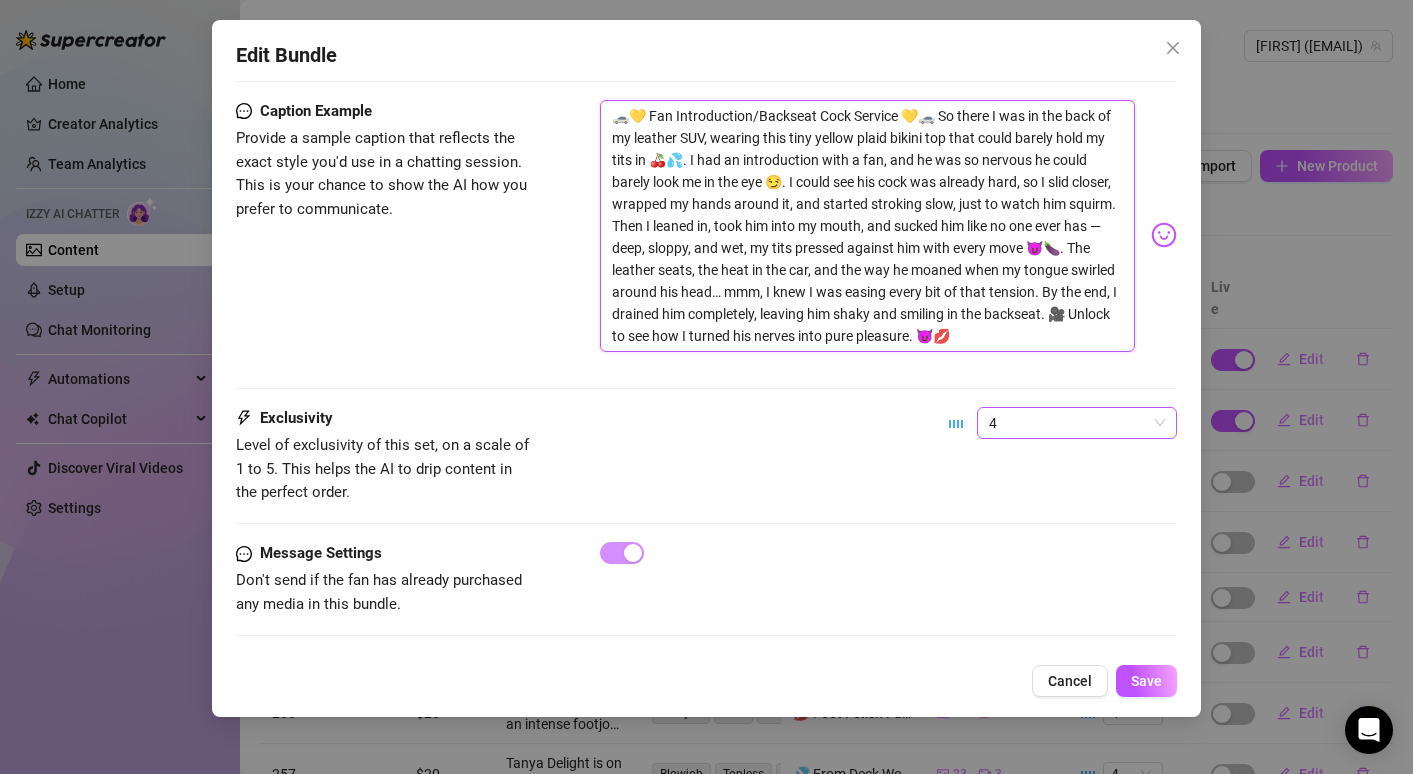 drag, startPoint x: 606, startPoint y: 104, endPoint x: 1136, endPoint y: 419, distance: 616.5428 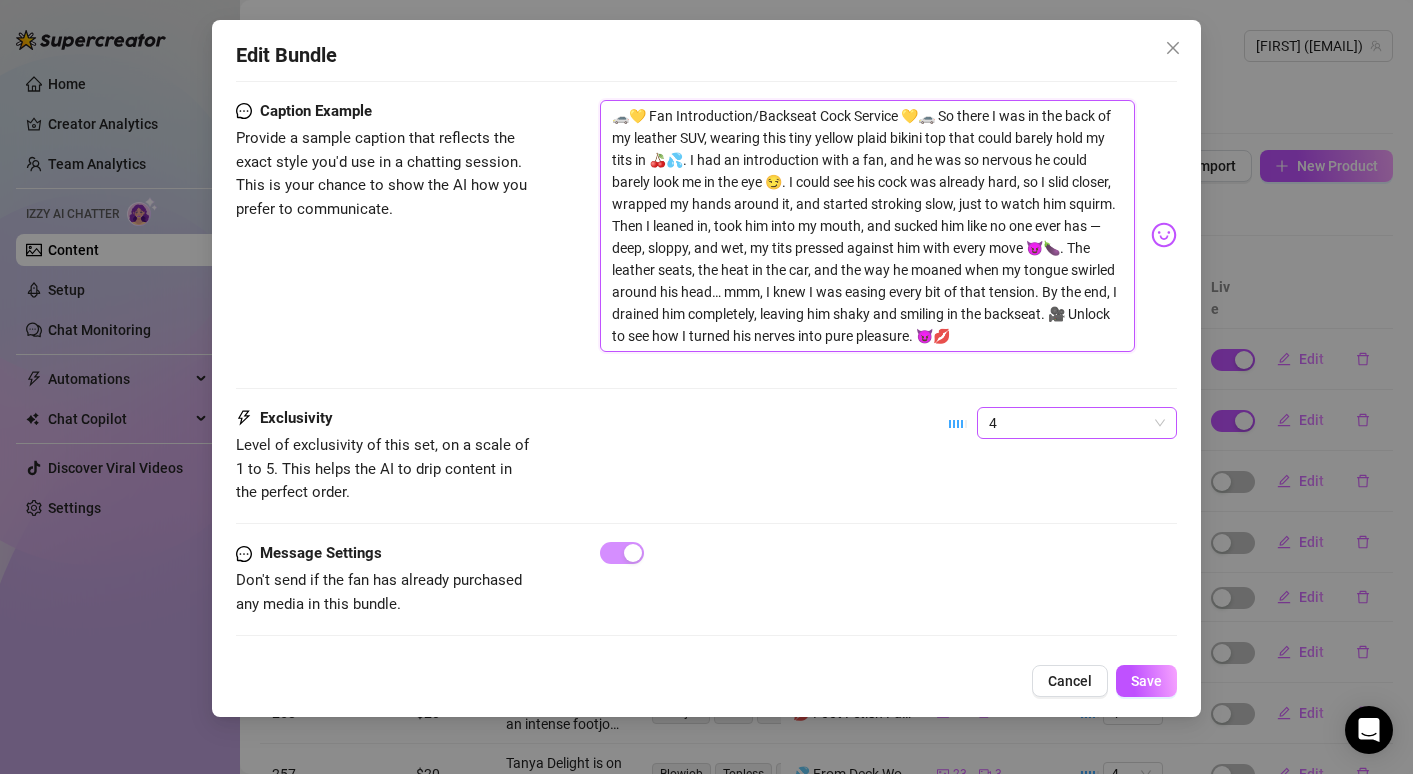 click on "Account [NAME] (@[NAME]) Name Name is for your internal organization only. 264 Media Add Media from Vault Free preview Pay to view Tag Collaborators [NAME] [LAST]   Minimum Price Set the minimum price for the bundle $ 30 [NAME] AI Assistant Describe with AI Description Write a detailed description of the content in a few sentences. Avoid vague or implied descriptions - the more detail, the better.  No need to include metadata like duration or photo count.  [NAME] [LAST] is in a car, wearing a yellow plaid bikini top that barely contains her busty tits. Her partner's hard cock is the center of attention as she strokes and teases it with her hands and mouth. The intimate car setting adds a thrilling, voyeuristic vibe to the steamy action. She has an introduction with [NAME] fan who's so nervous [NAME] [LAST] and serviced his cock in the back in the leather suv. Eased his nerves with her mouth and sucking his cock like no other.  Tags Blowjob Car Bikini Interracial Voyeur   Visible Body Parts Boobs (No Nipples) Legs" at bounding box center [706, -249] 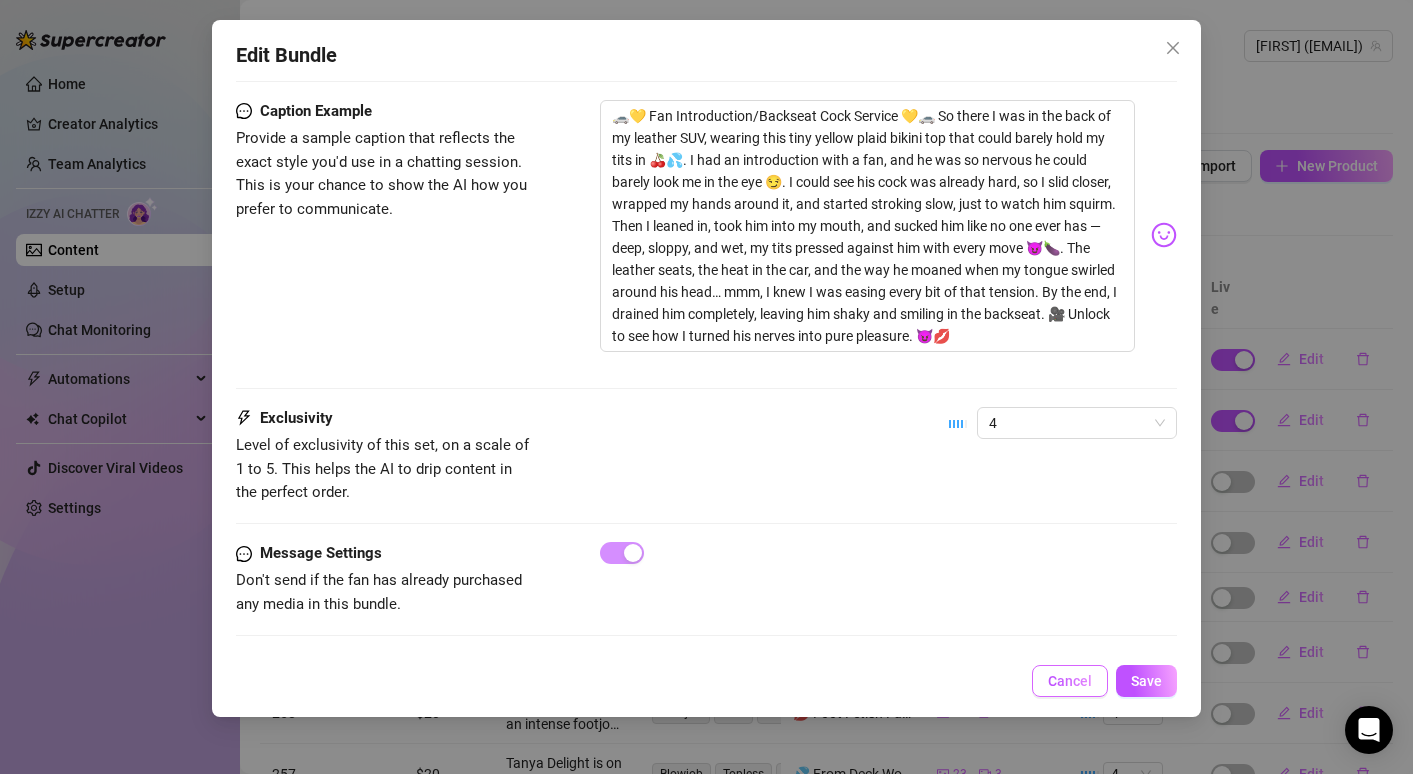 click on "Cancel" at bounding box center (1070, 681) 